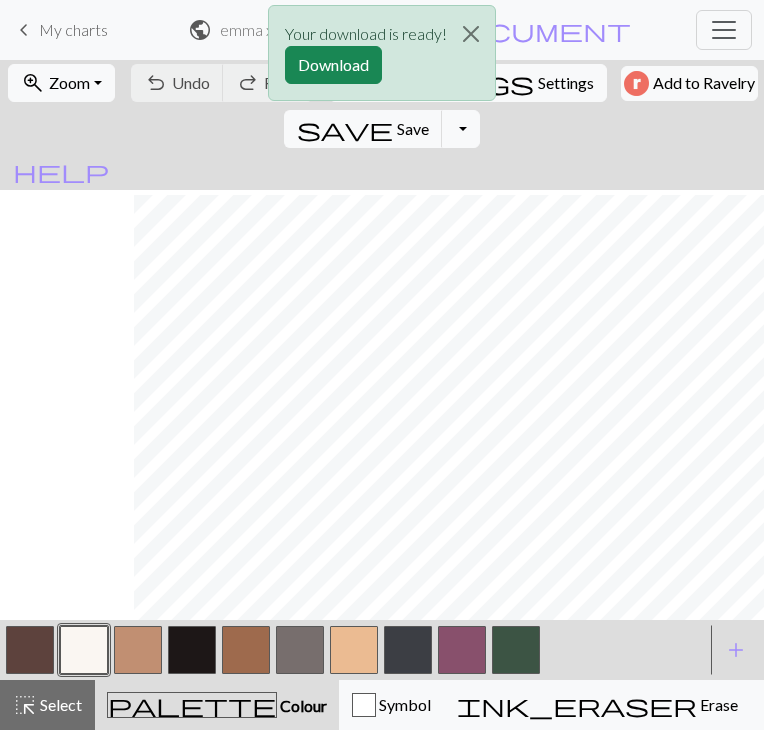 scroll, scrollTop: 0, scrollLeft: 0, axis: both 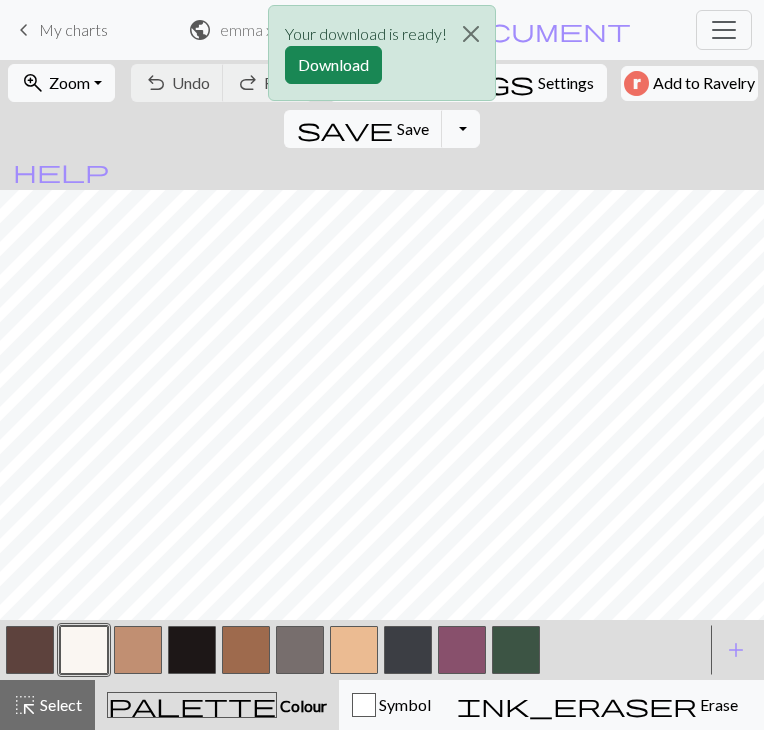 click on "Your download is ready! Download" at bounding box center (382, 58) 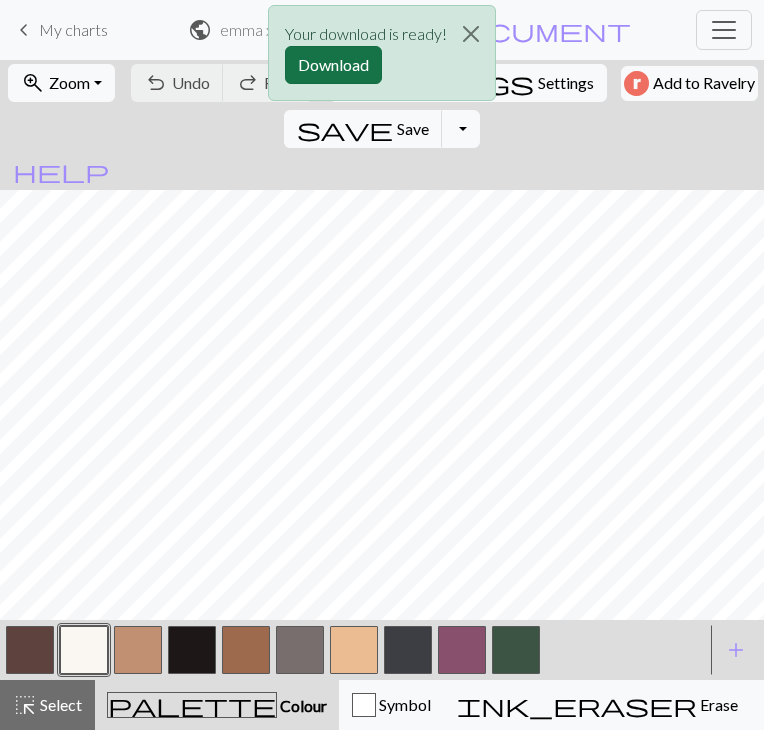 click on "Download" at bounding box center [333, 65] 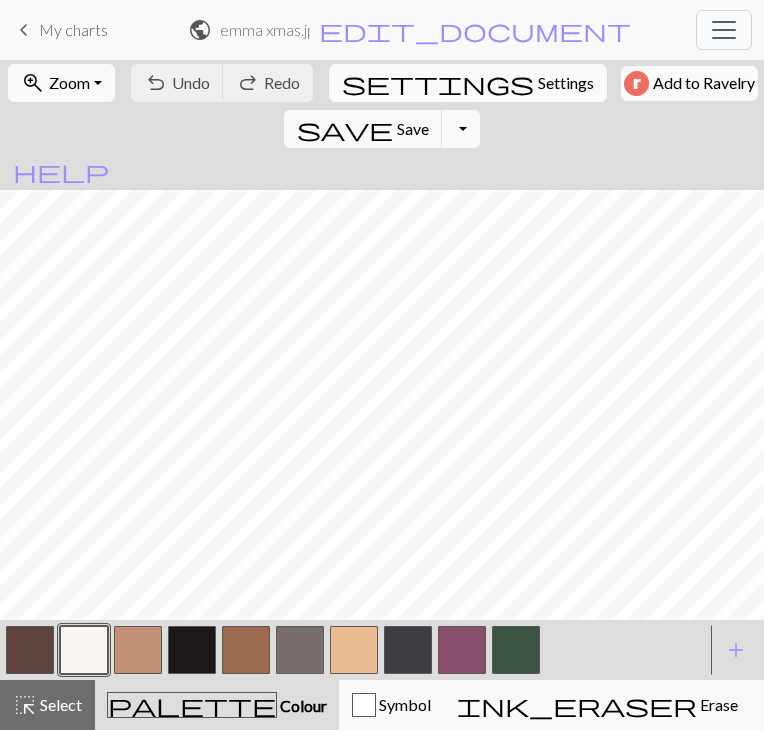 click on "keyboard_arrow_left" at bounding box center [24, 30] 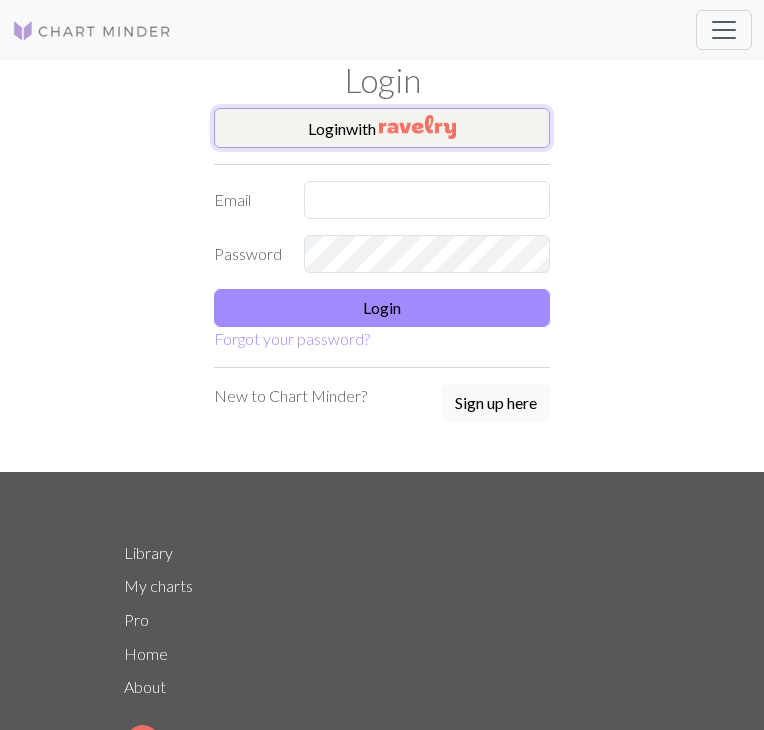 click at bounding box center [417, 127] 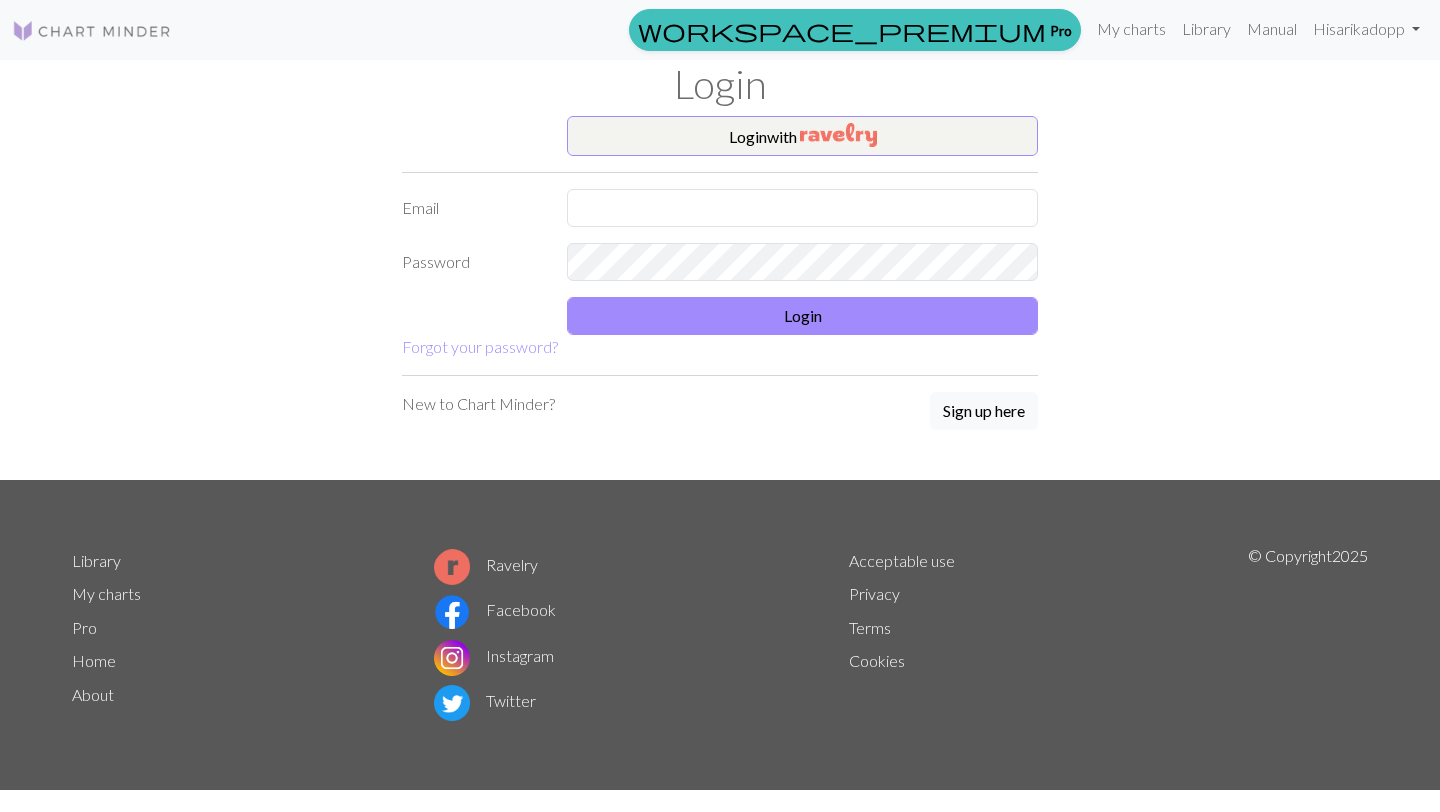 scroll, scrollTop: 0, scrollLeft: 0, axis: both 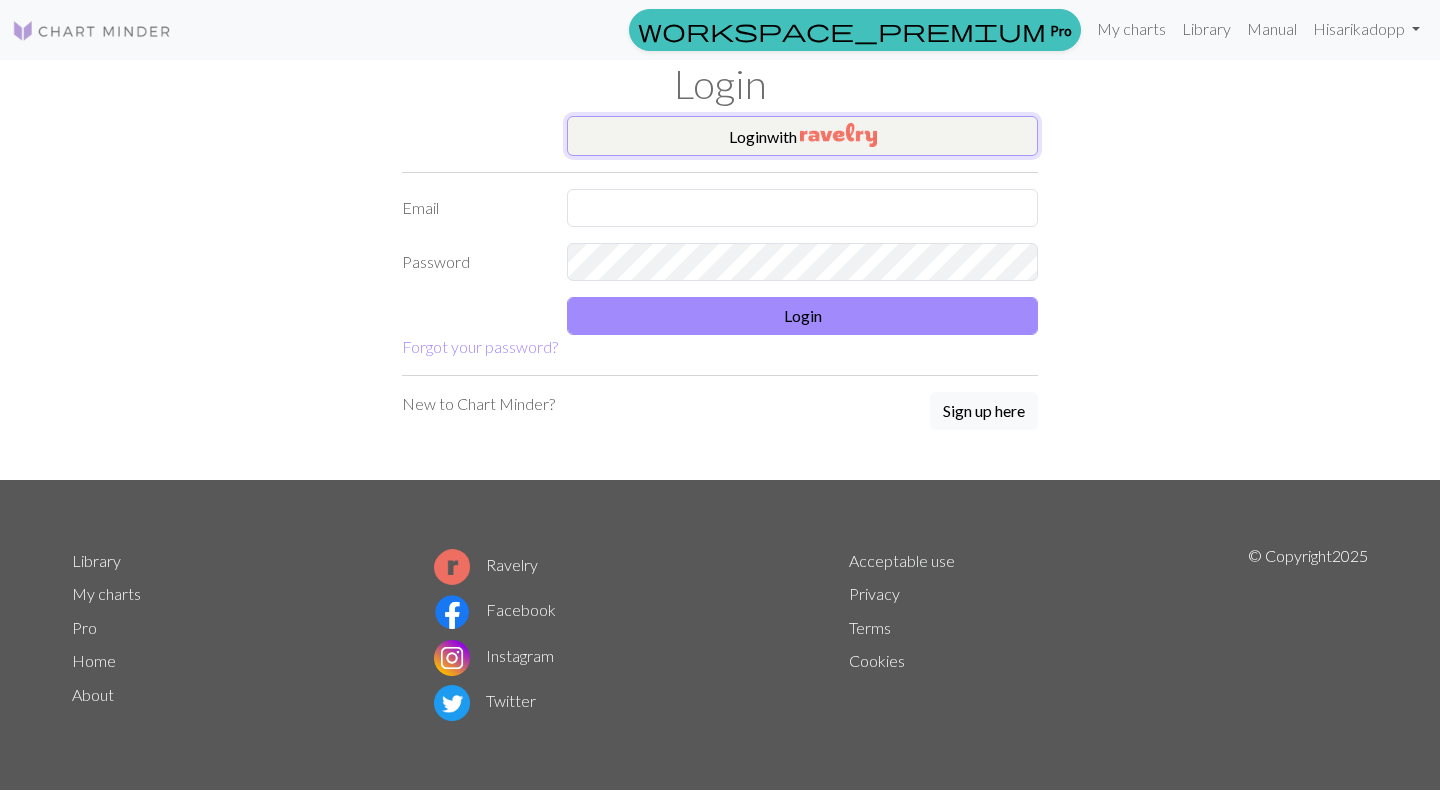 click at bounding box center [838, 135] 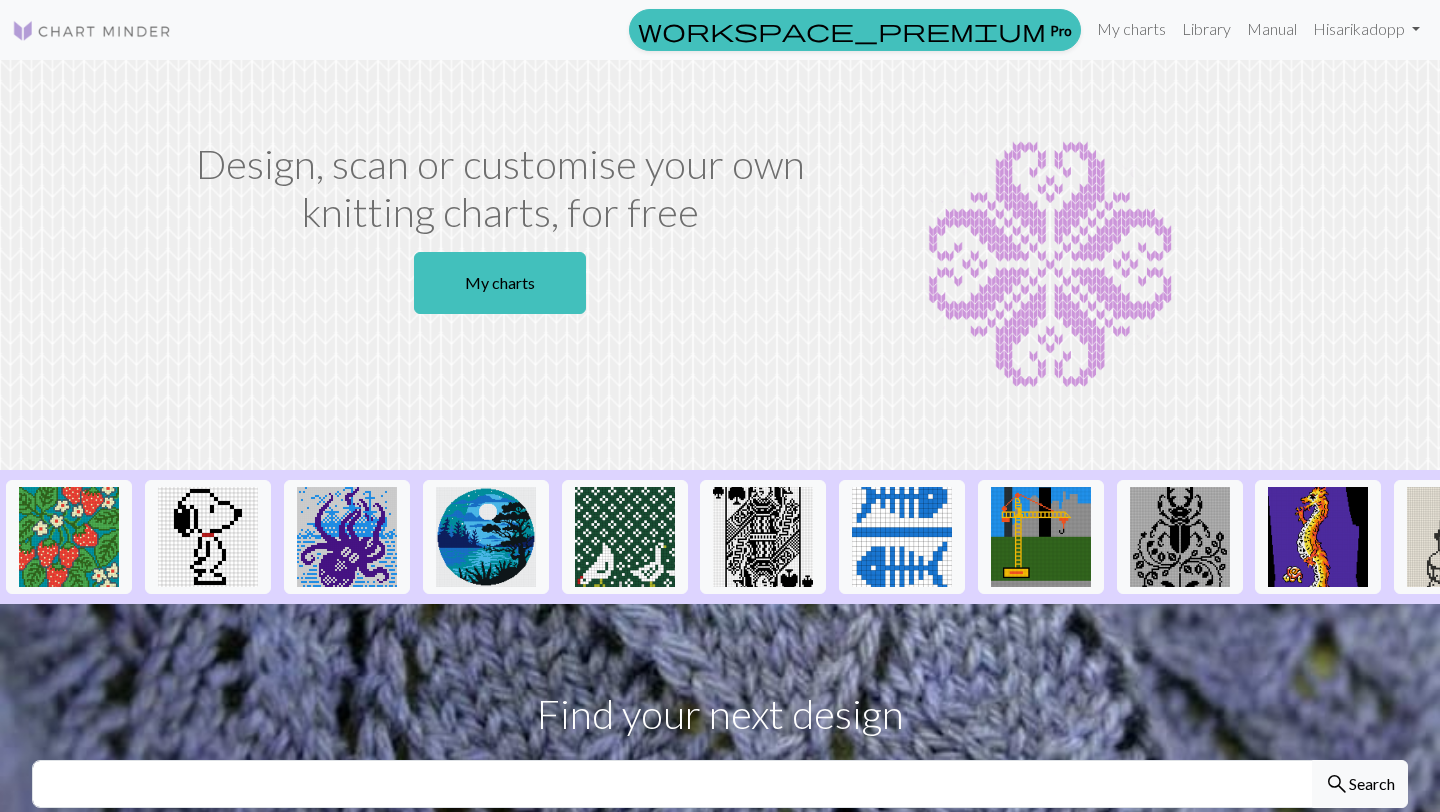 scroll, scrollTop: 0, scrollLeft: 0, axis: both 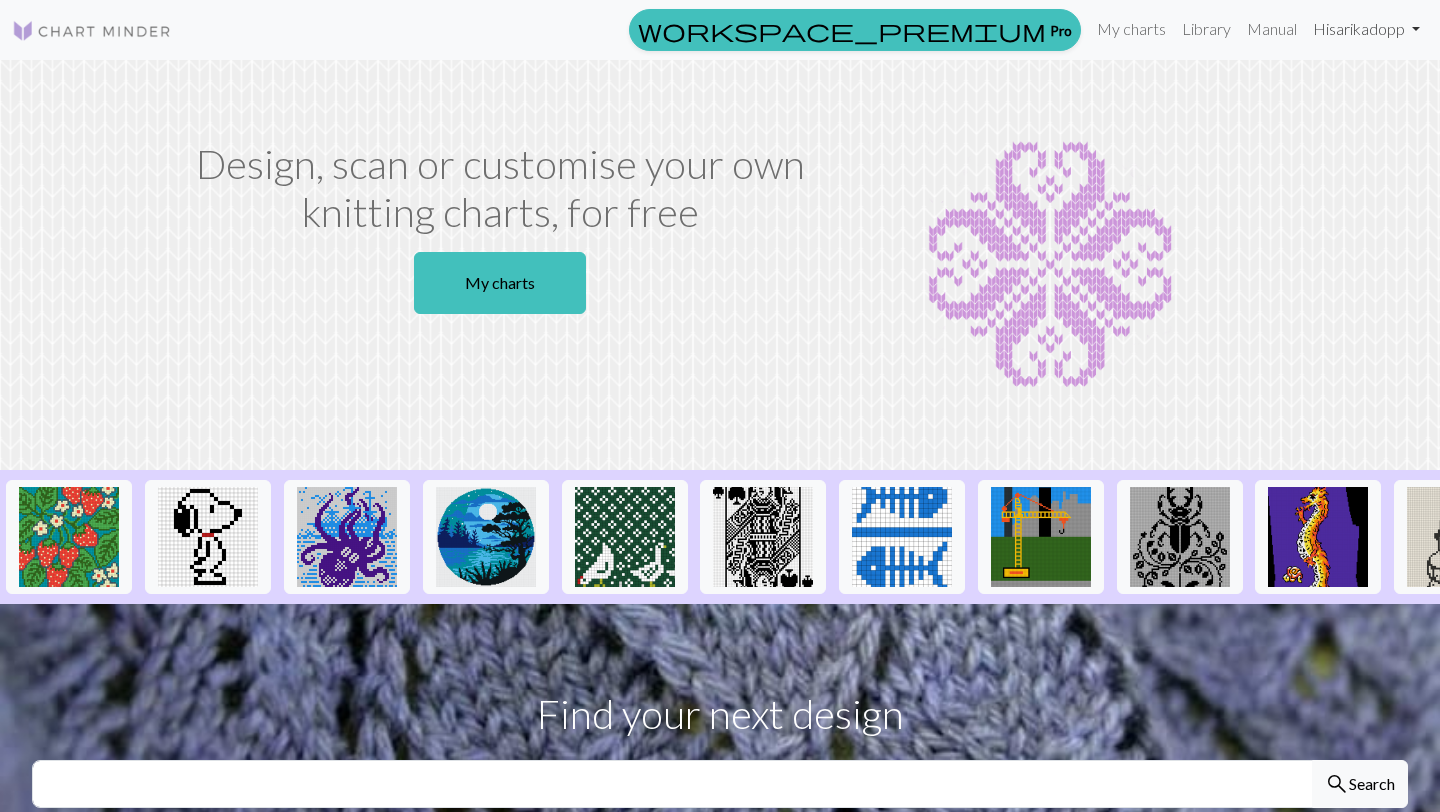 click on "Hi  [USERNAME]" at bounding box center (1366, 29) 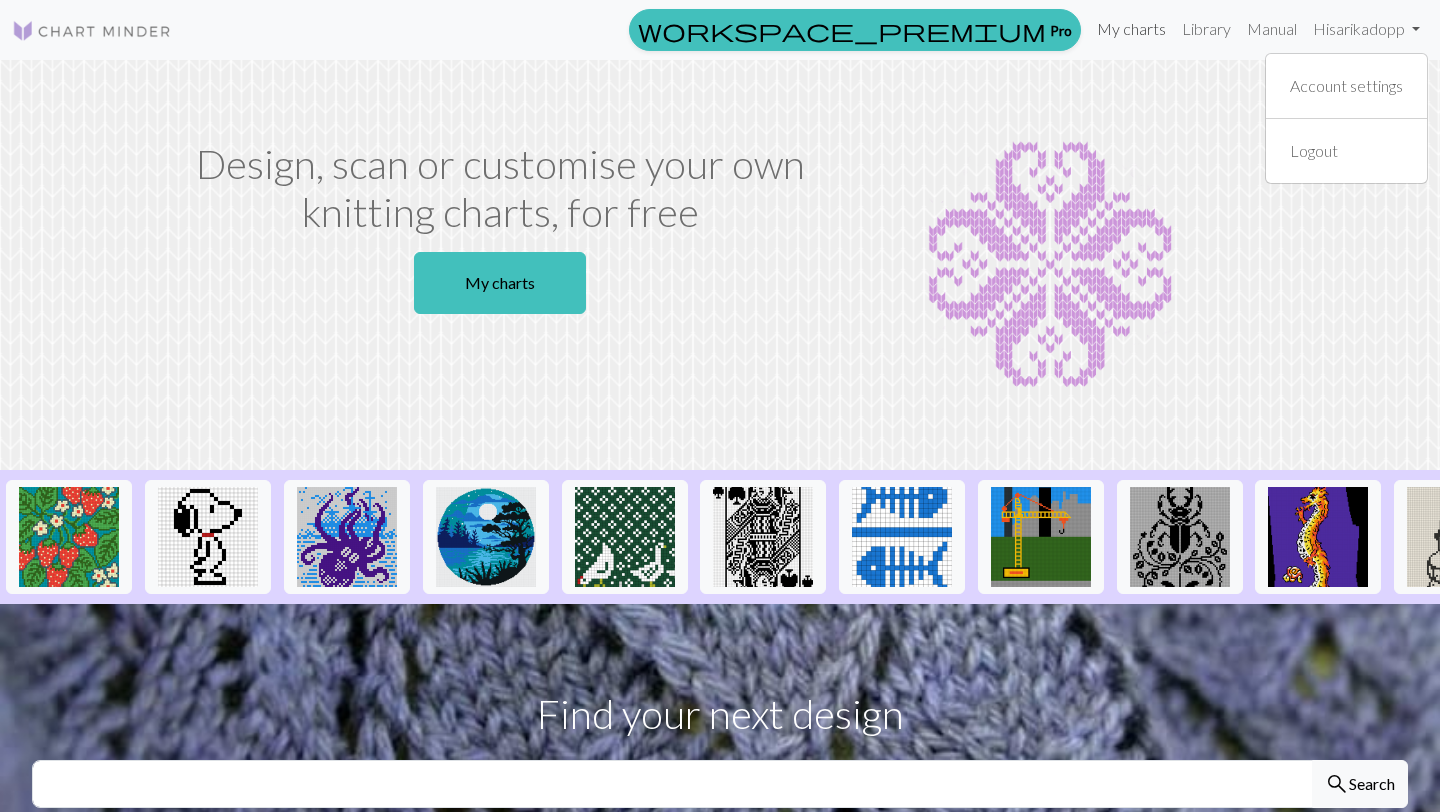 click on "My charts" at bounding box center (1131, 29) 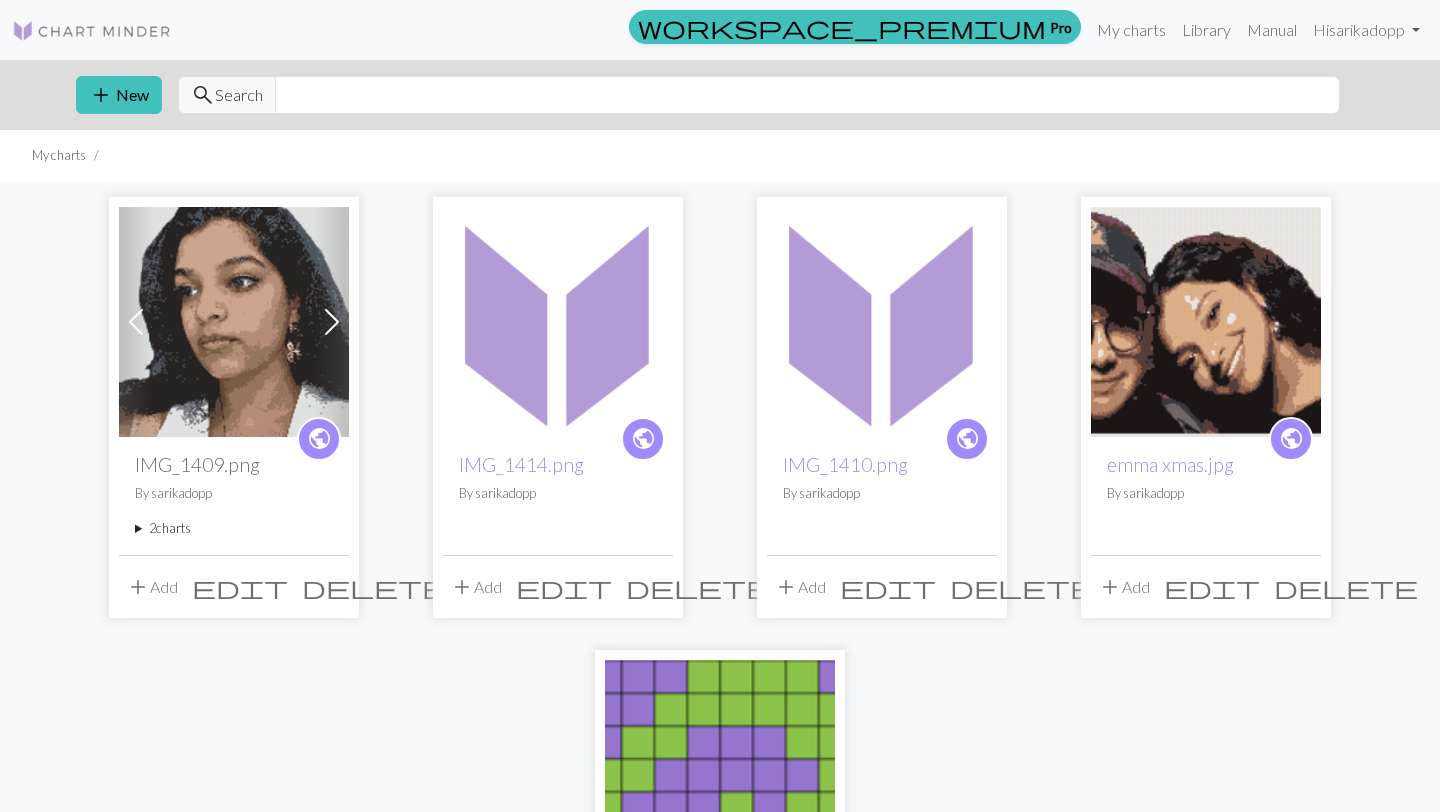 click on "public IMG_1409.png By   sarikadopp 2  charts Self portrait delete Copy of Self portrait delete" at bounding box center (234, 495) 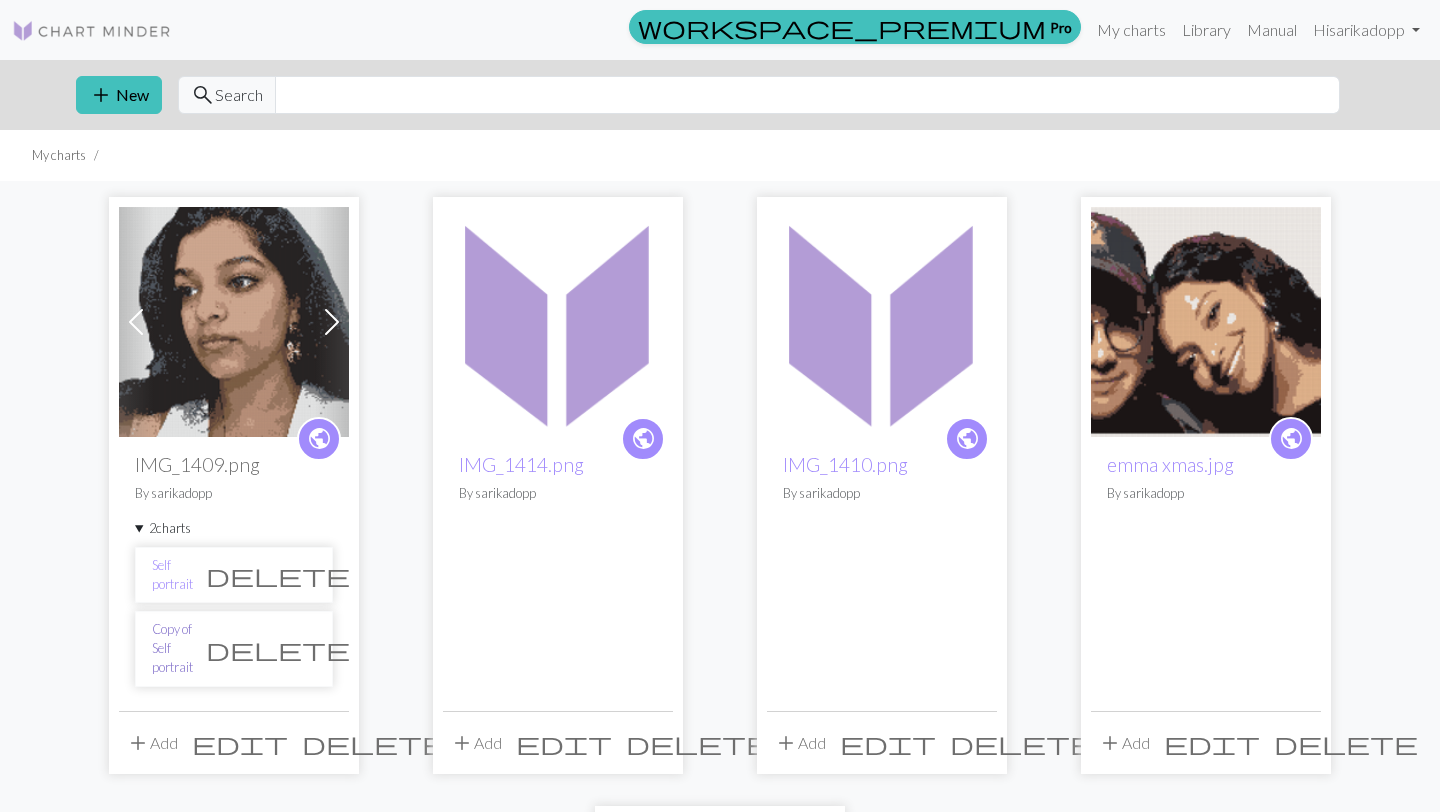 click on "Copy of Self portrait" at bounding box center (172, 649) 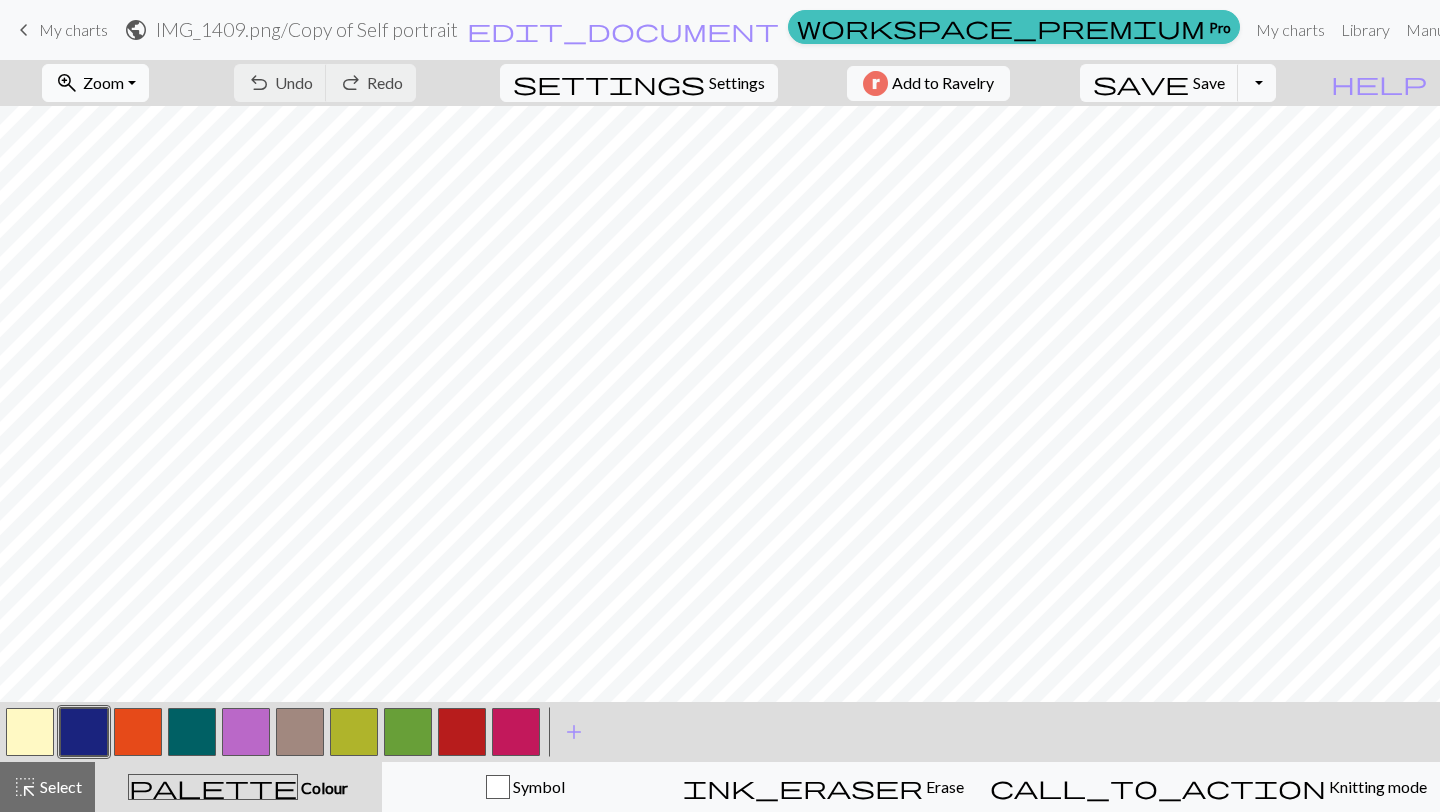 click on "Zoom" at bounding box center [103, 82] 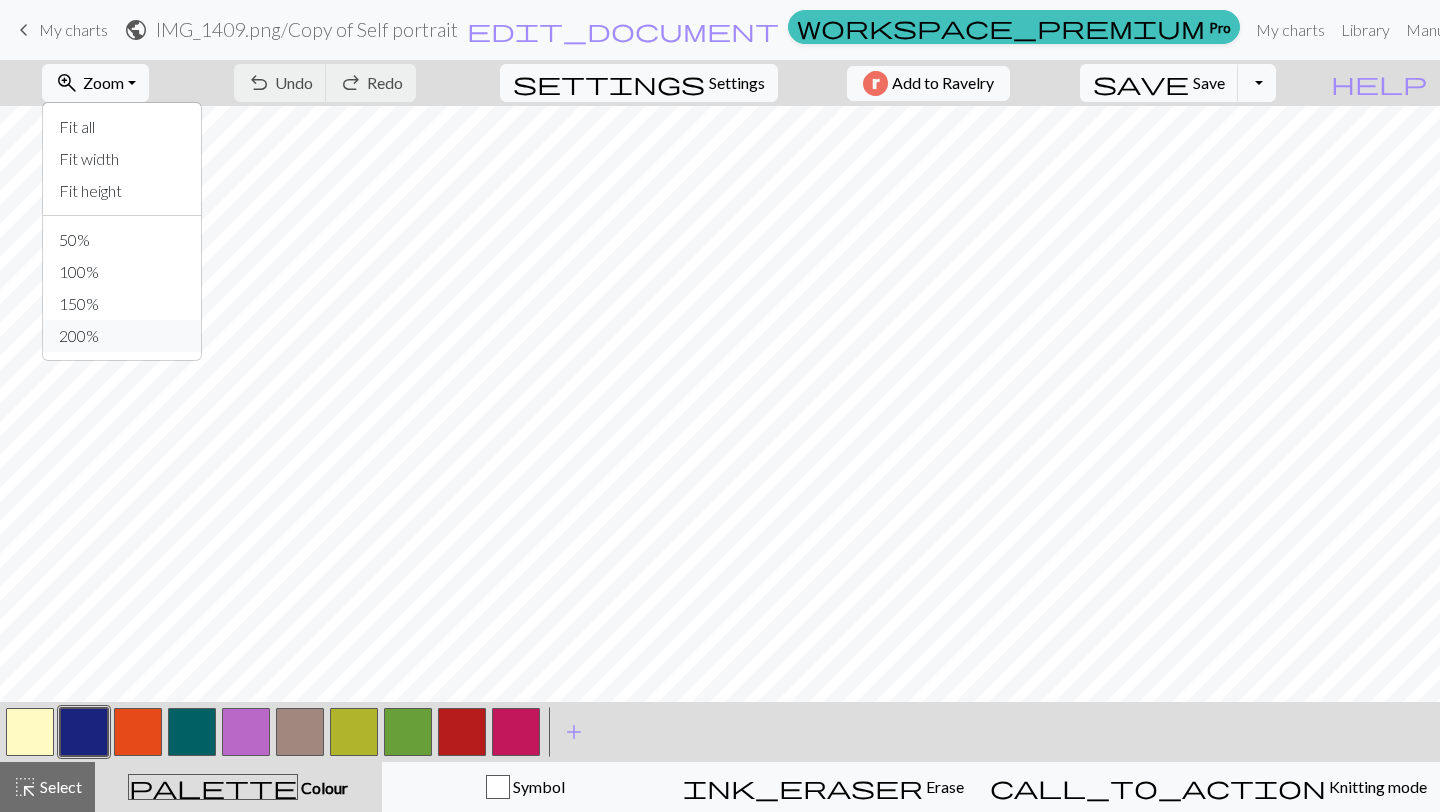click on "200%" at bounding box center [122, 336] 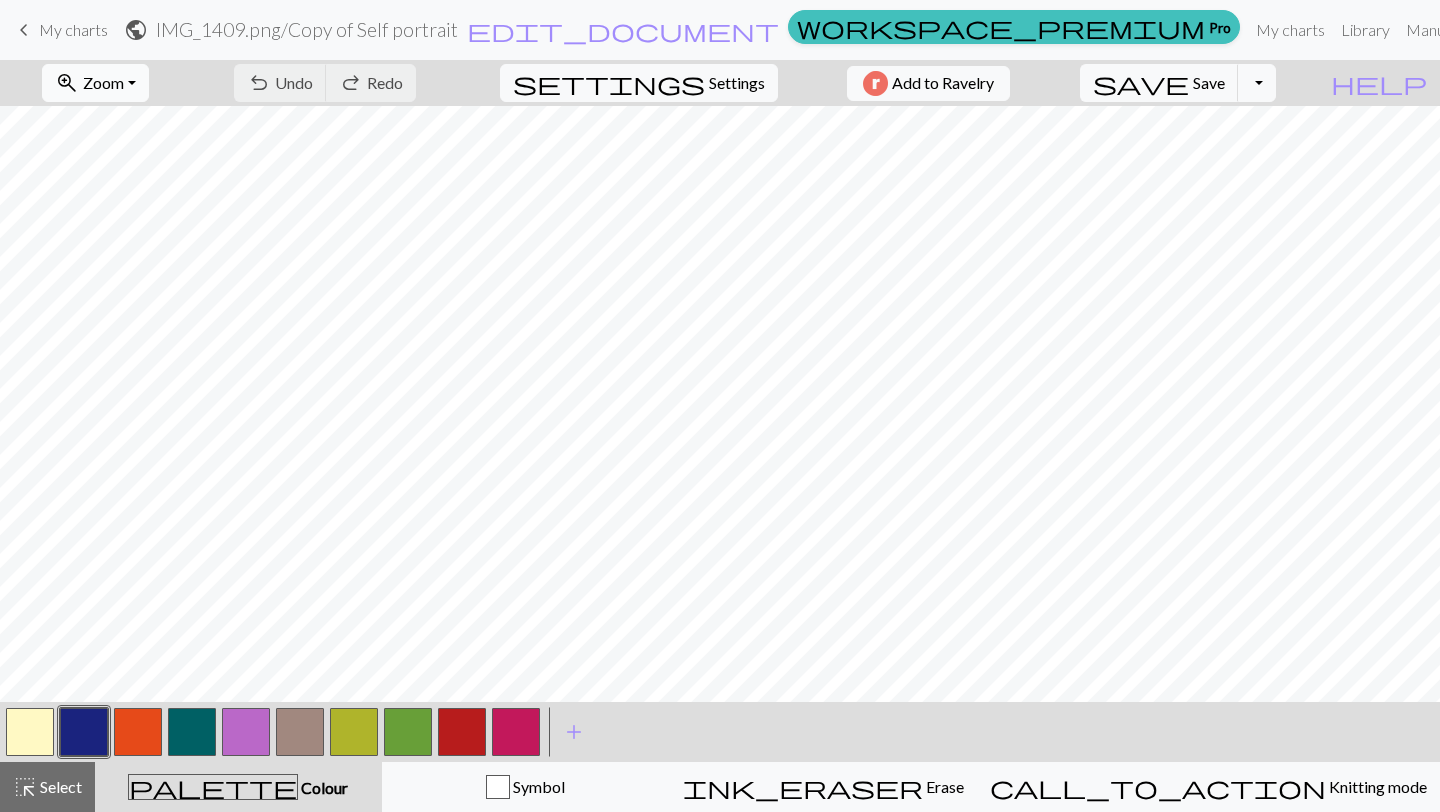 click on "zoom_in Zoom Zoom" at bounding box center [95, 83] 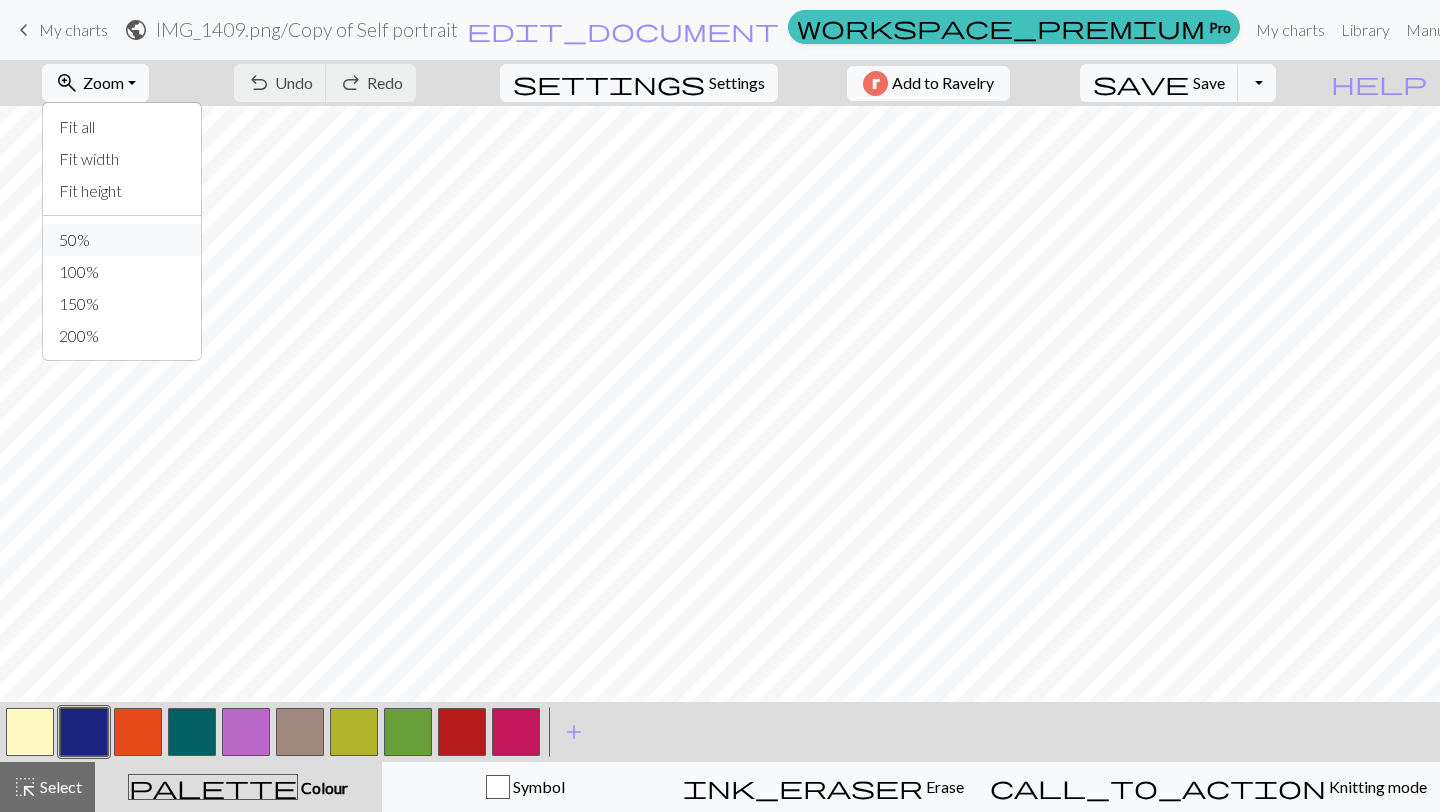 click on "50%" at bounding box center (122, 240) 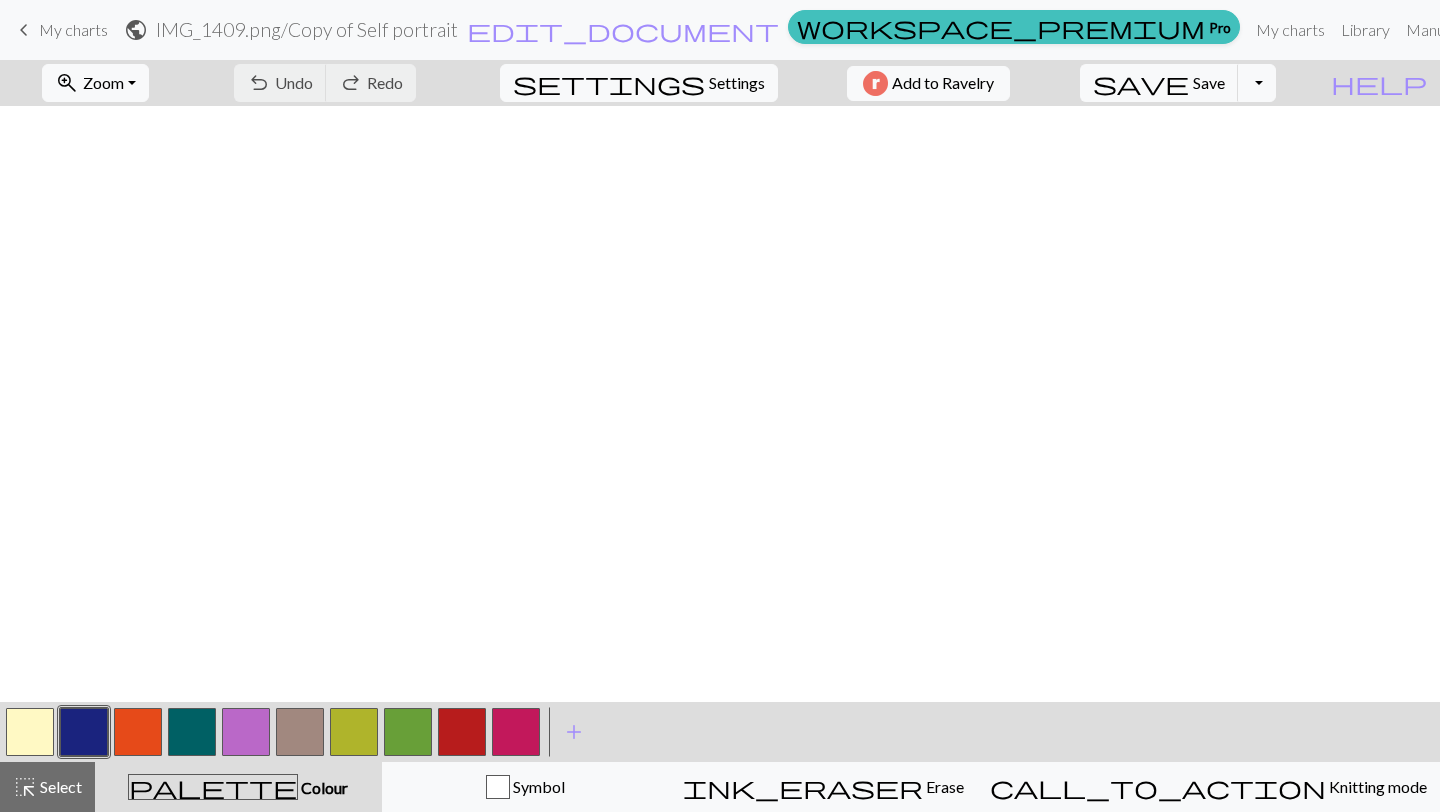 scroll, scrollTop: 0, scrollLeft: 56, axis: horizontal 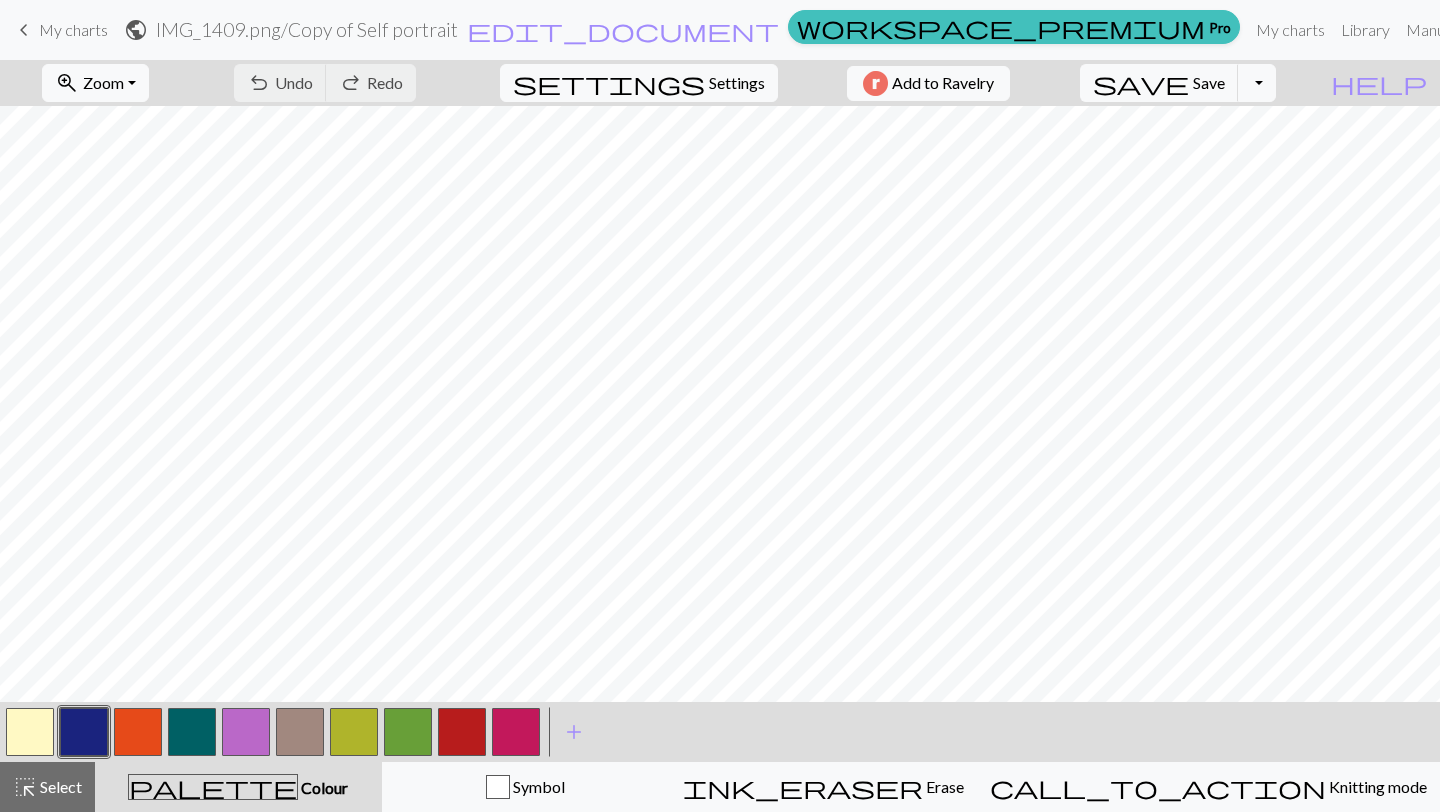 click at bounding box center (84, 732) 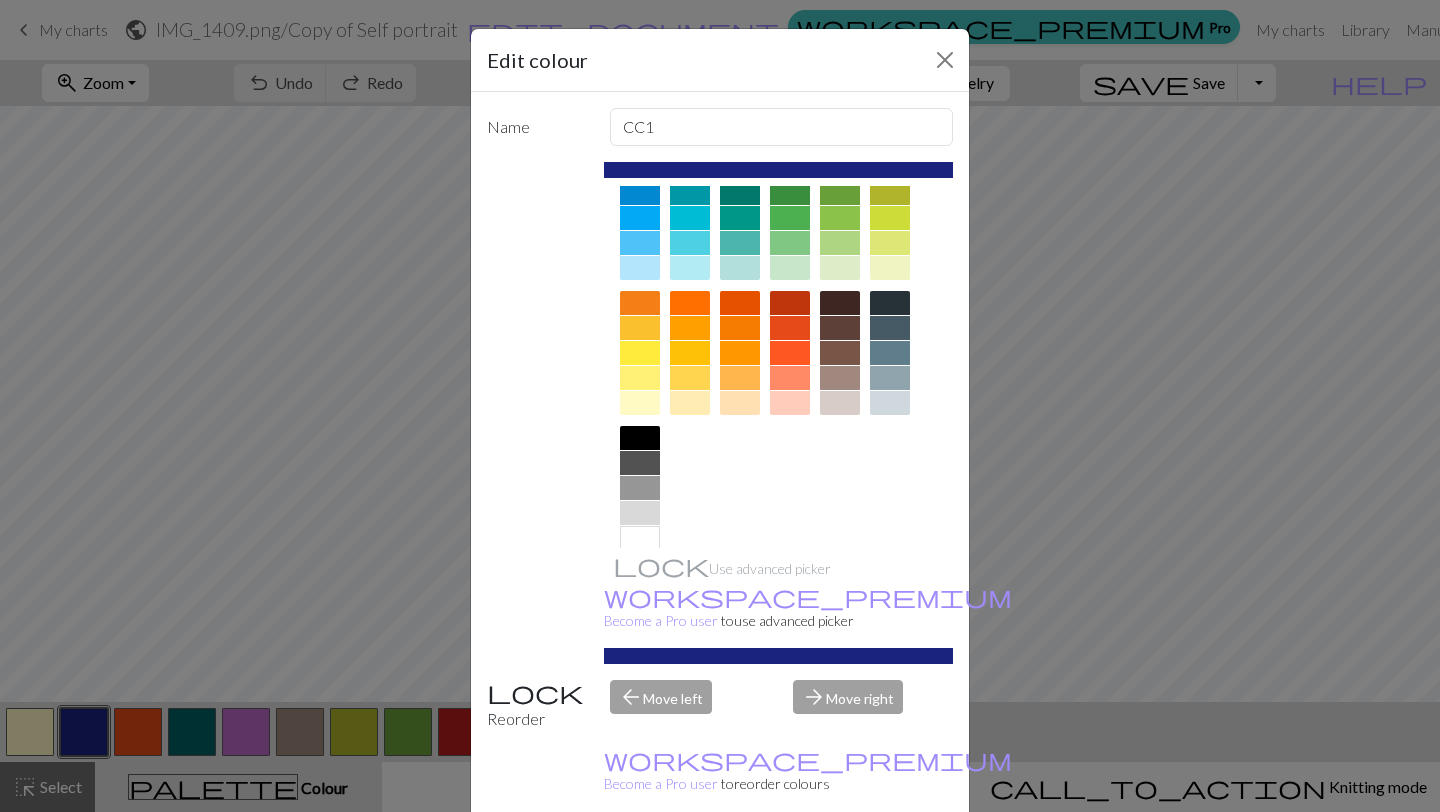 scroll, scrollTop: 0, scrollLeft: 0, axis: both 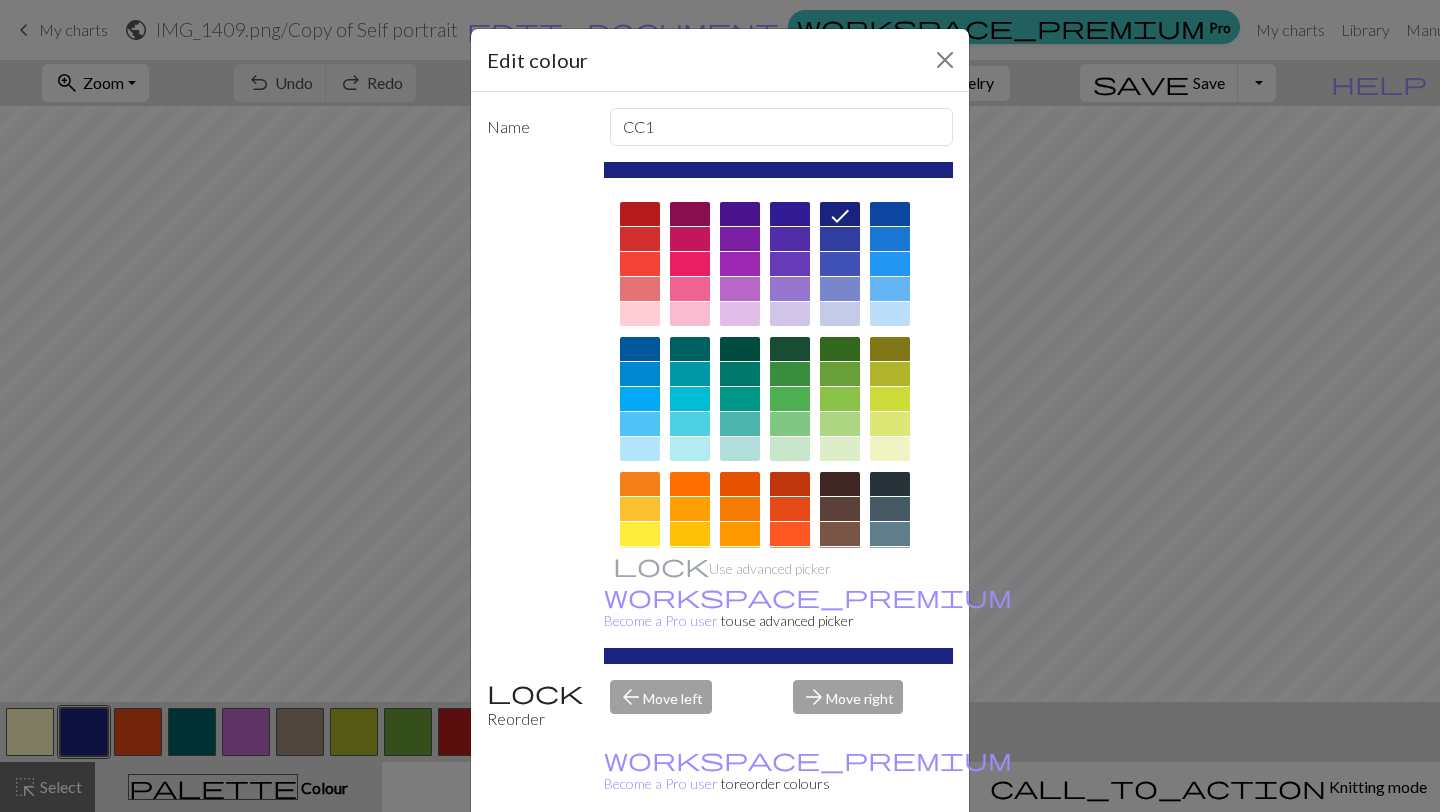 click on "Edit colour Name CC1 Use advanced picker workspace_premium Become a Pro user   to  use advanced picker Reorder arrow_back Move left arrow_forward Move right workspace_premium Become a Pro user   to  reorder colours Delete Done Cancel" at bounding box center (720, 406) 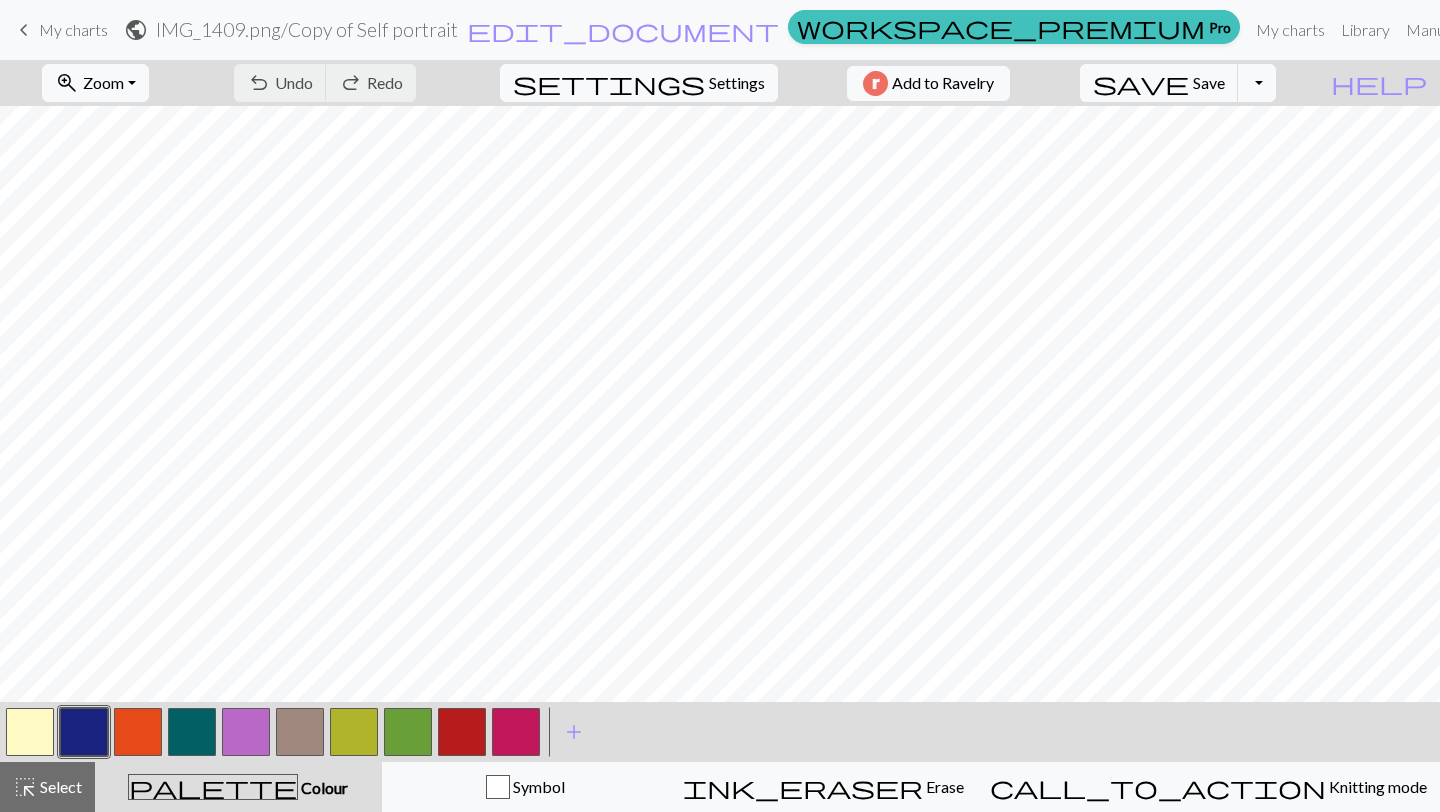 click at bounding box center (30, 732) 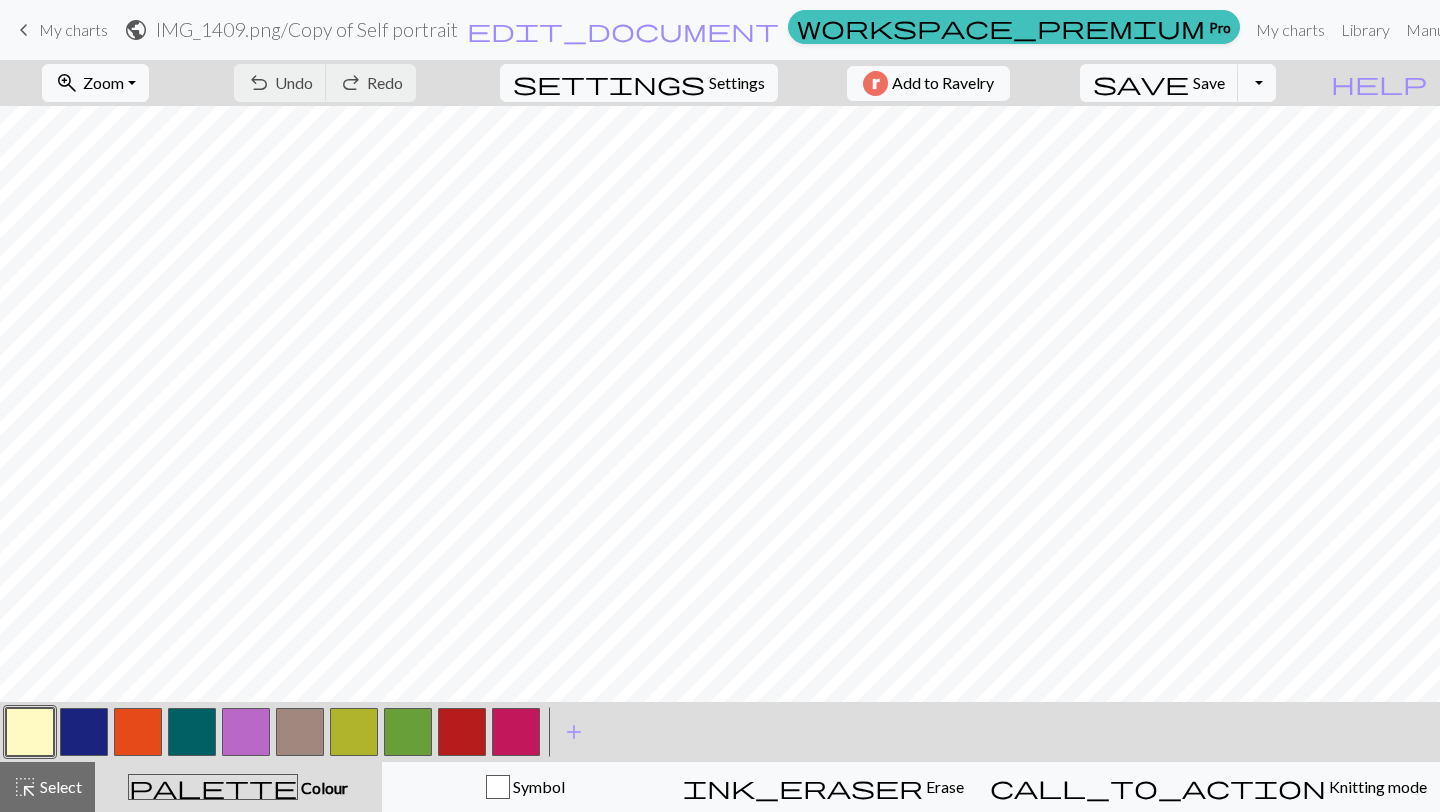 click at bounding box center (84, 732) 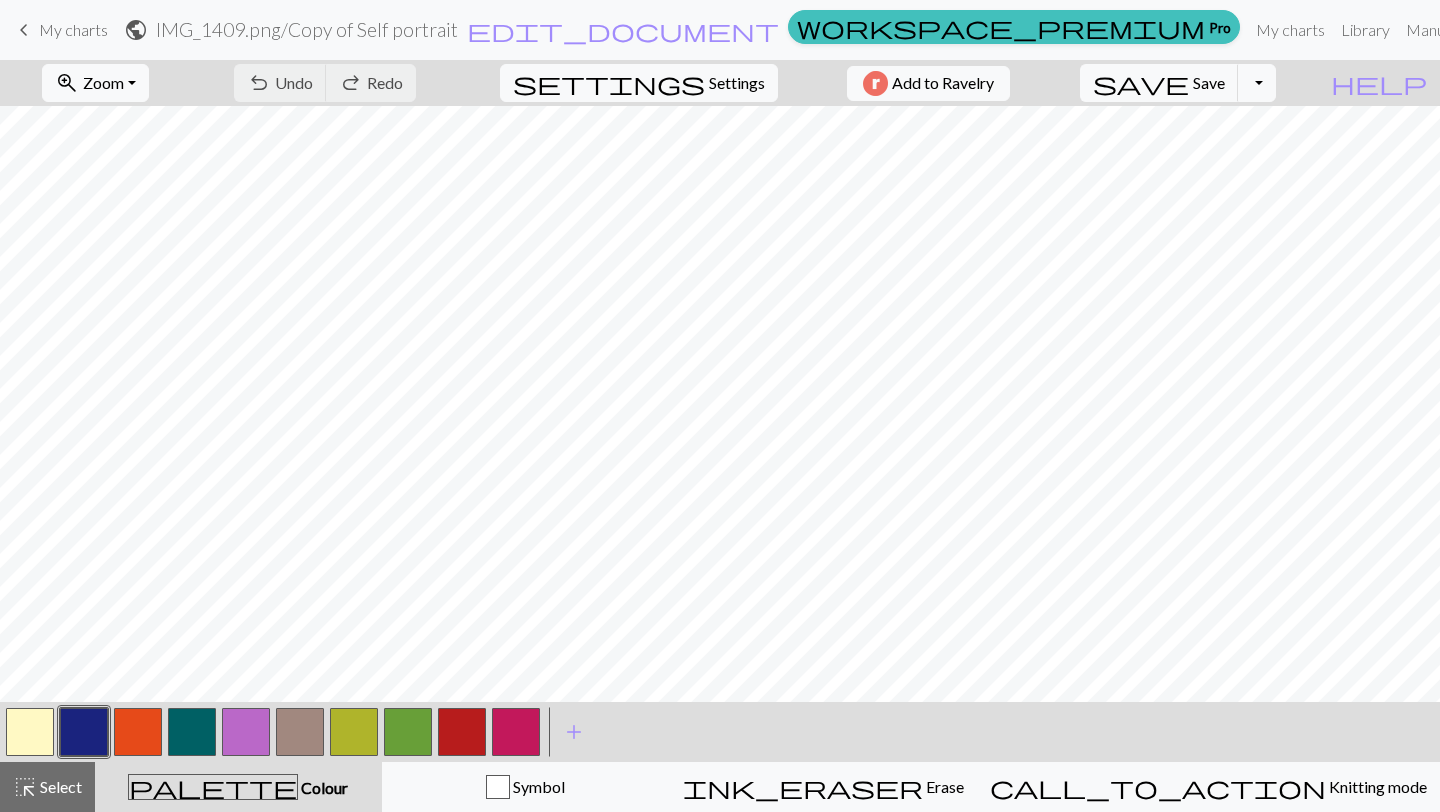 click at bounding box center [30, 732] 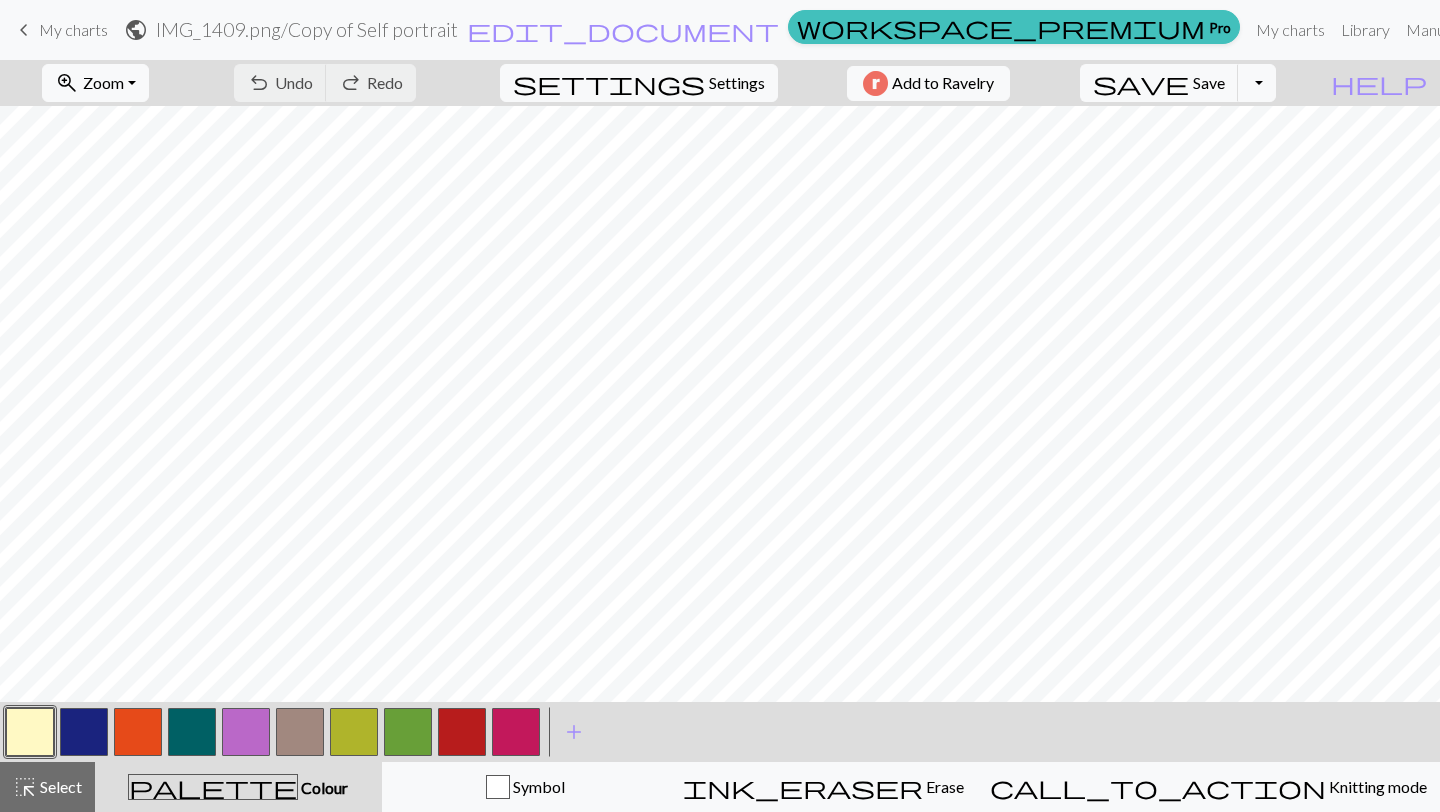 click at bounding box center [30, 732] 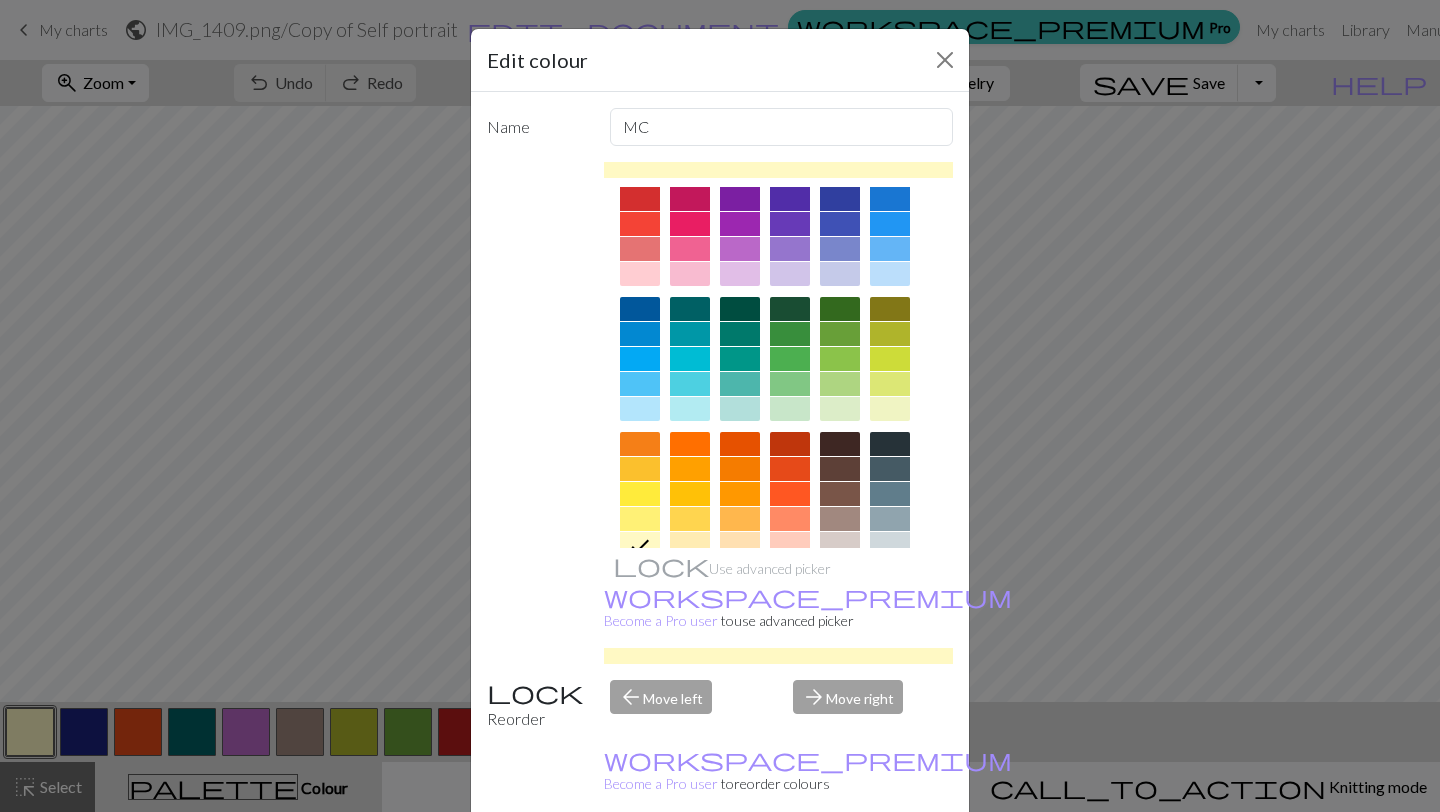 scroll, scrollTop: 0, scrollLeft: 0, axis: both 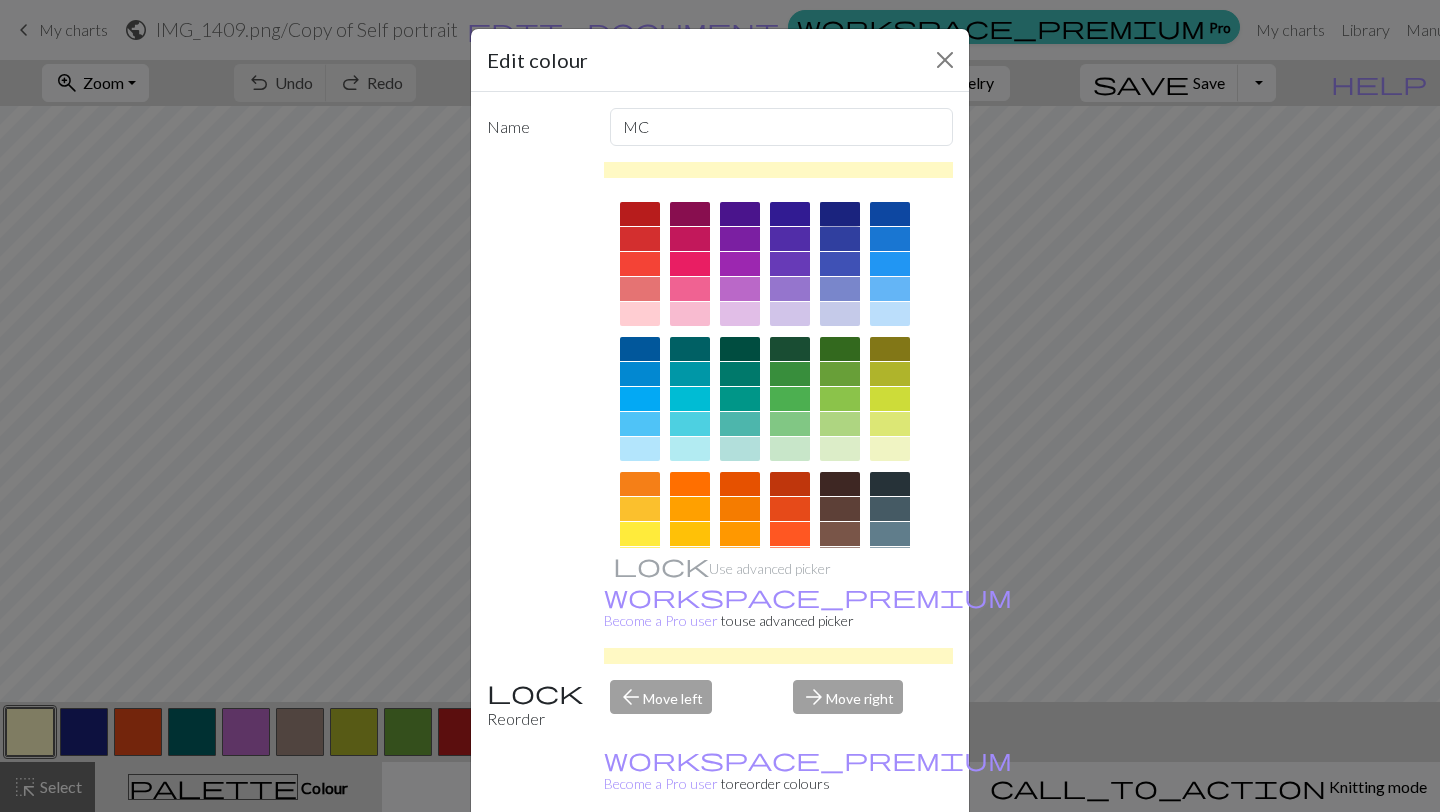 click at bounding box center [840, 214] 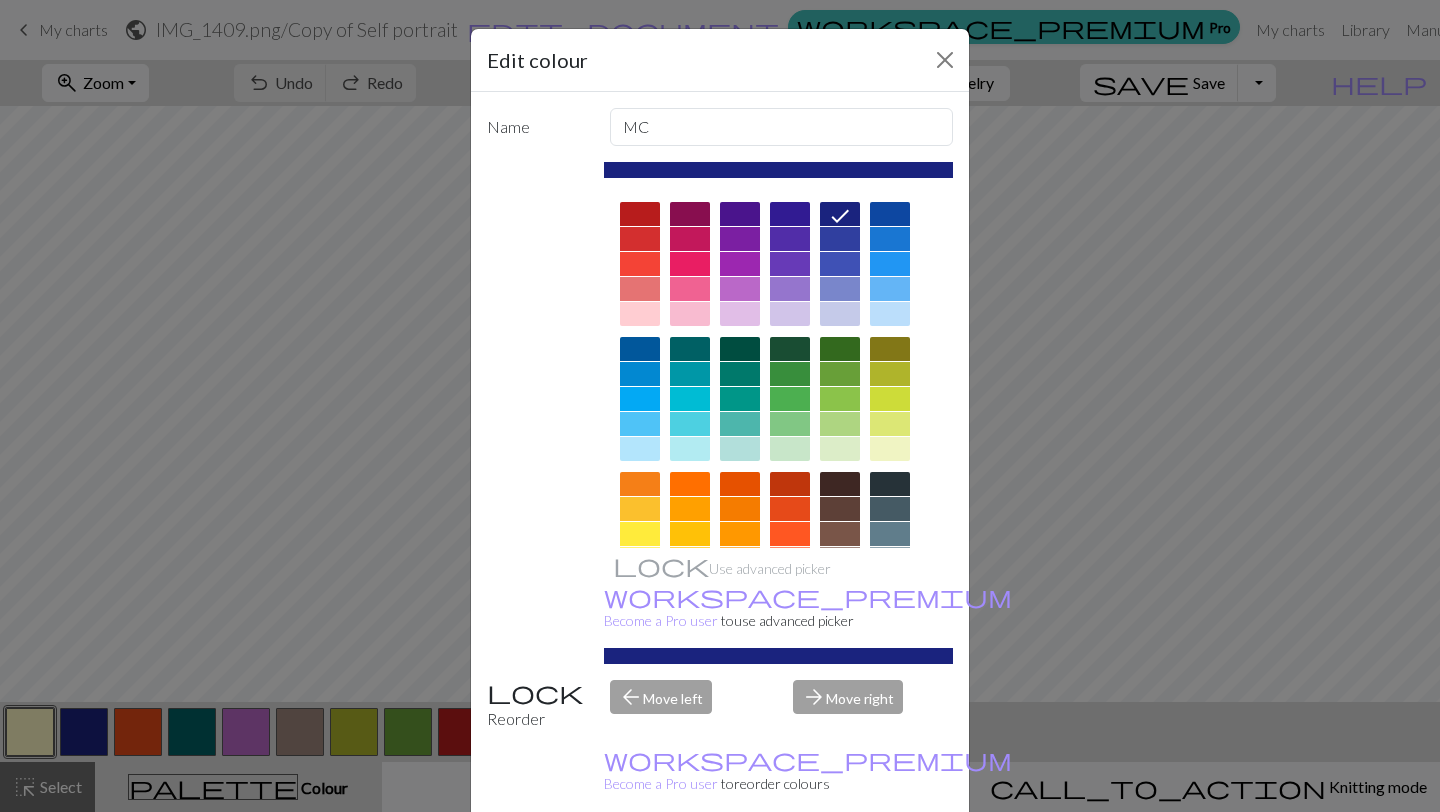 click on "Done" at bounding box center (840, 863) 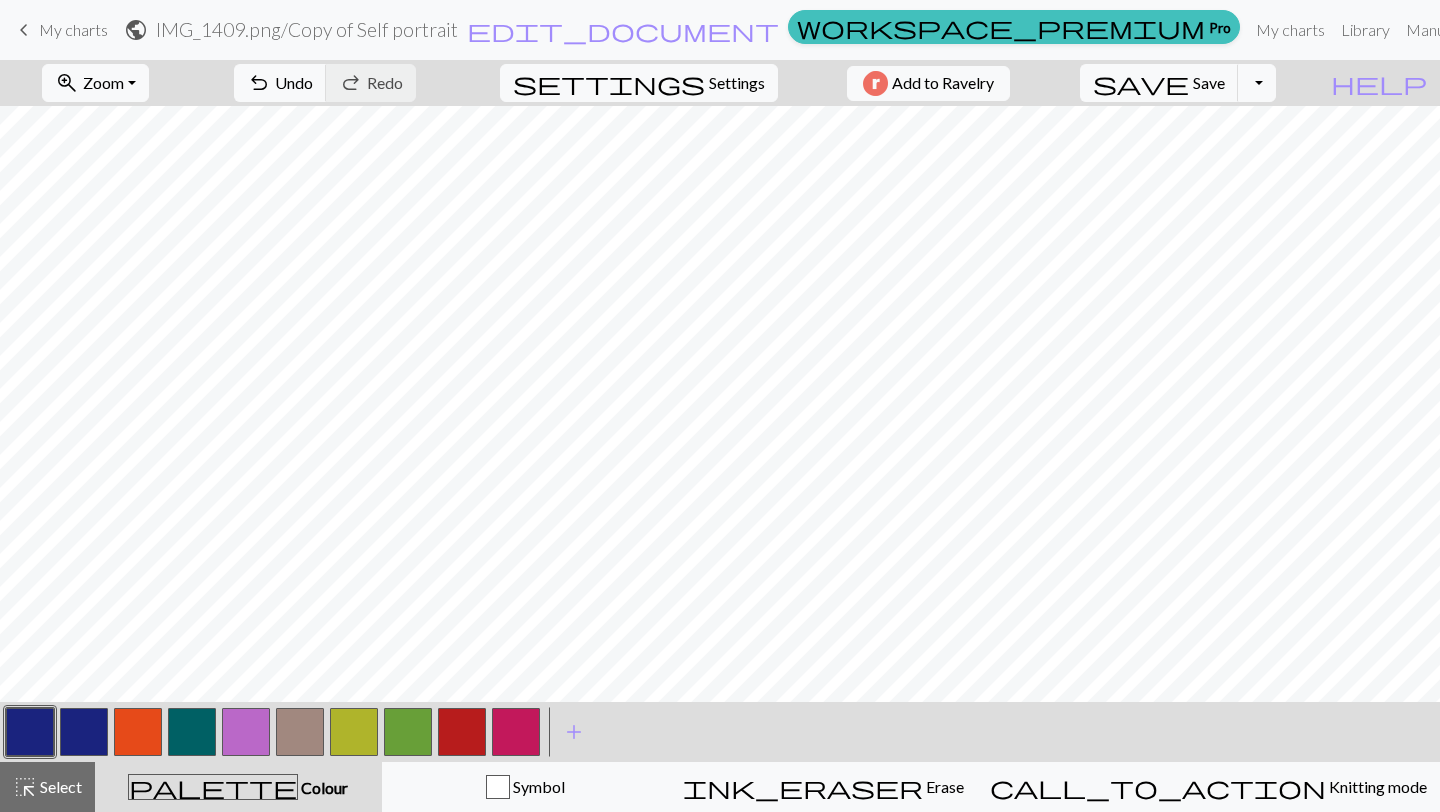 click at bounding box center (84, 732) 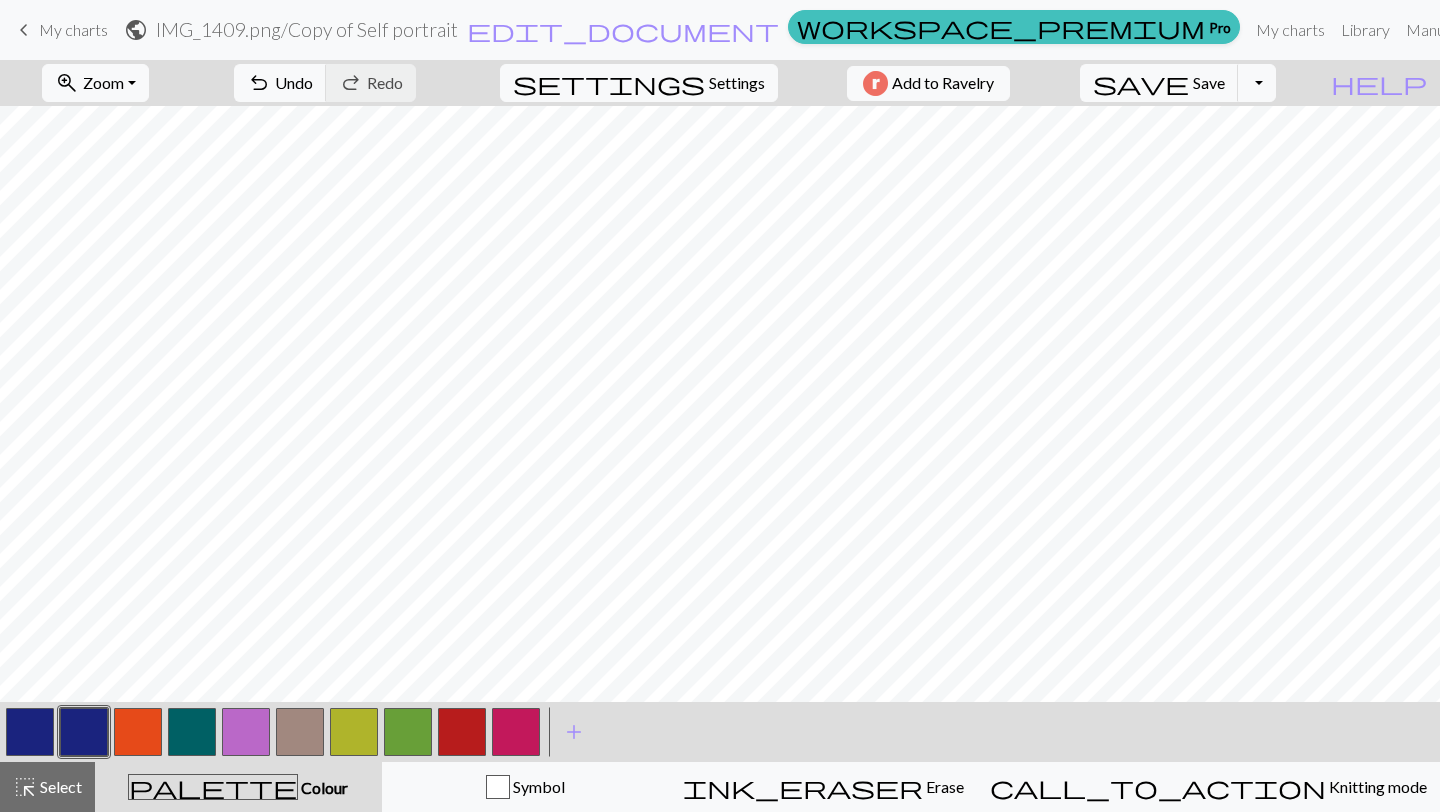 click at bounding box center [84, 732] 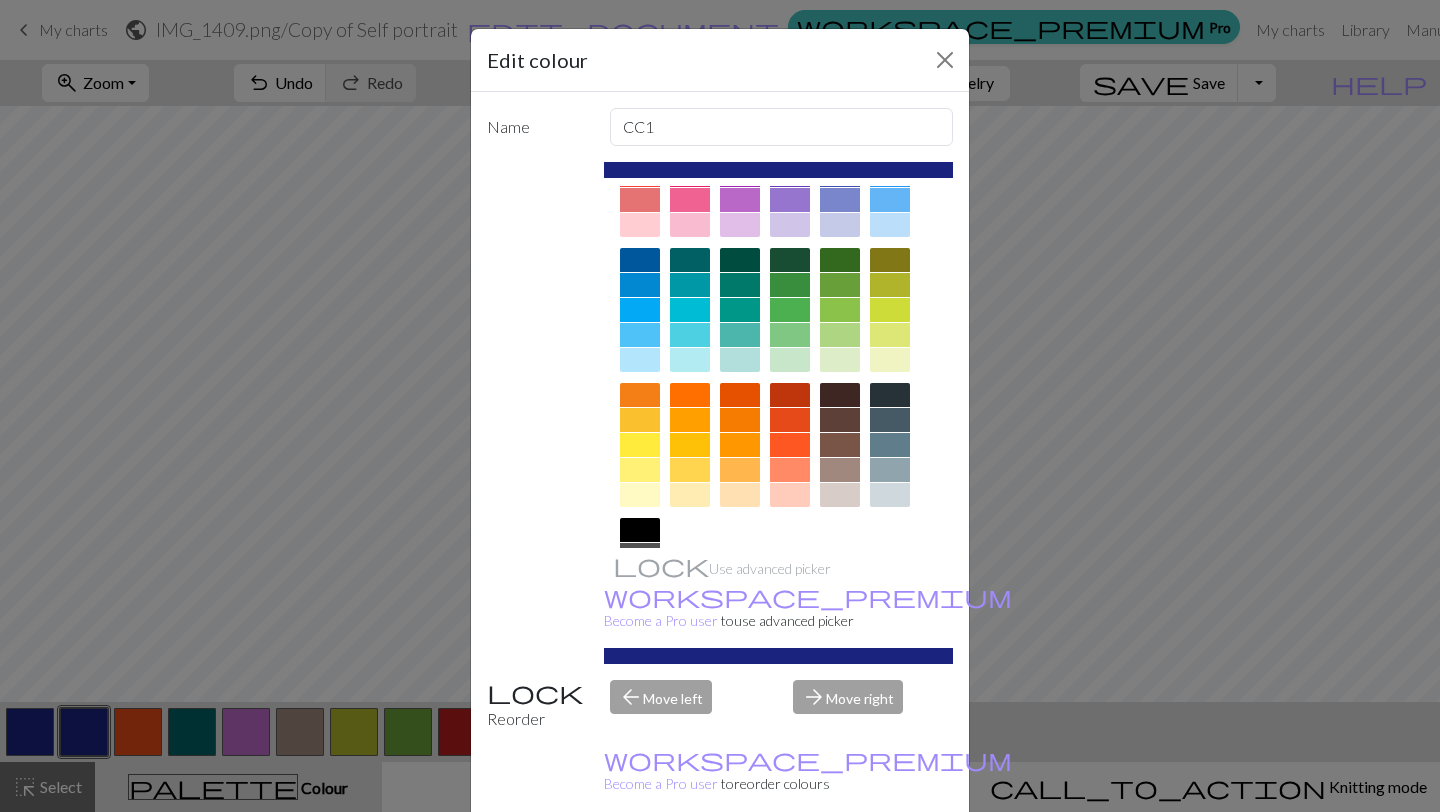 scroll, scrollTop: 206, scrollLeft: 0, axis: vertical 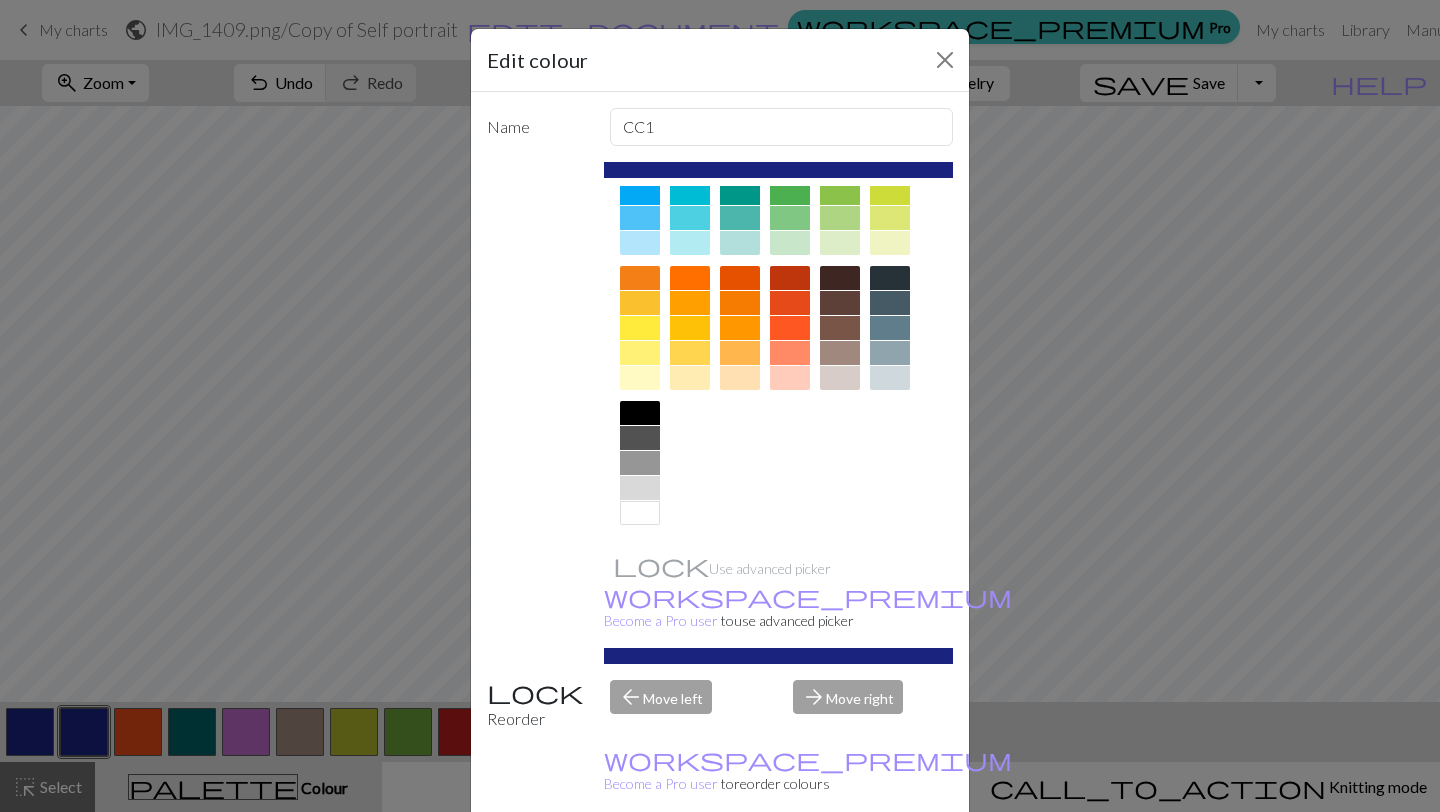click at bounding box center [890, 243] 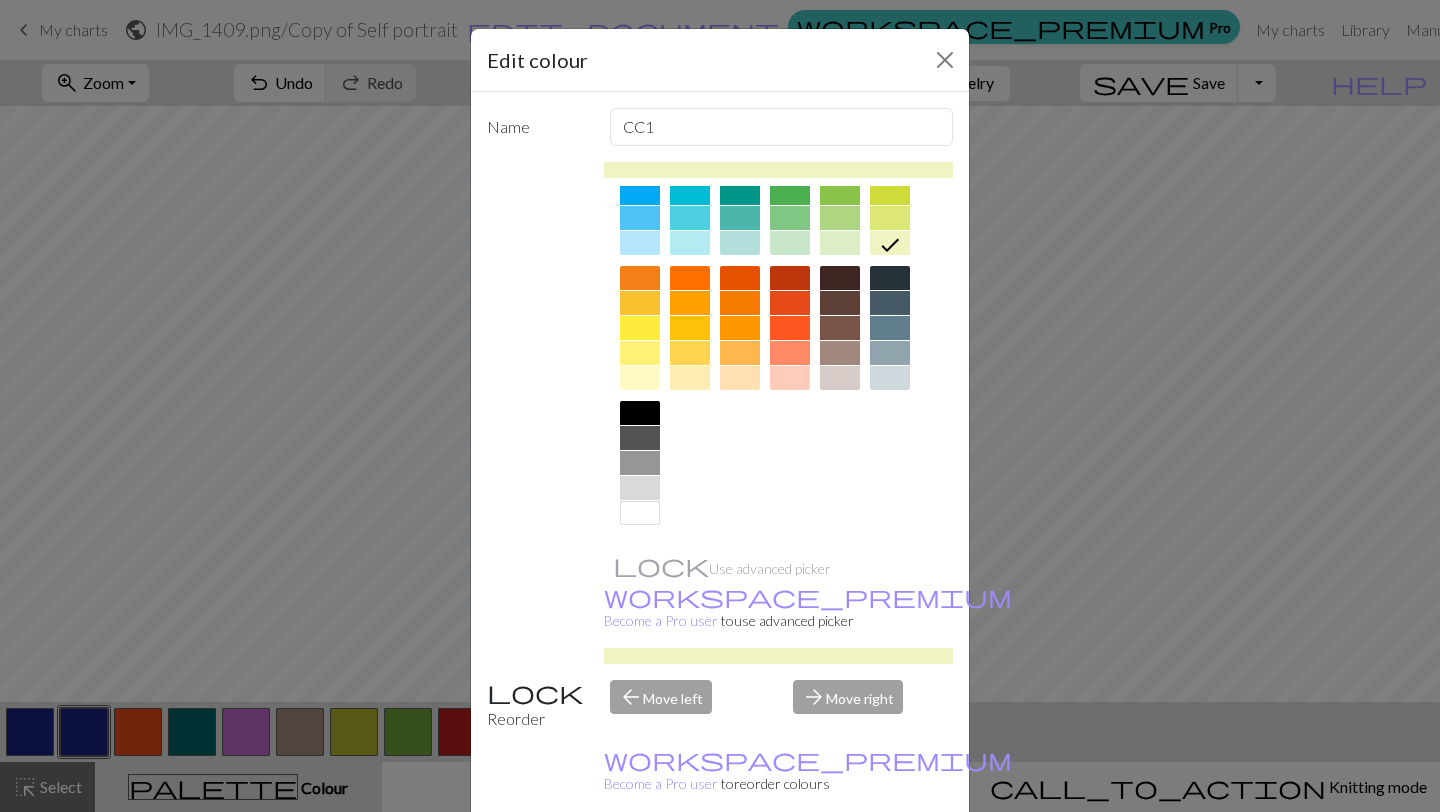 click on "Done" at bounding box center (840, 863) 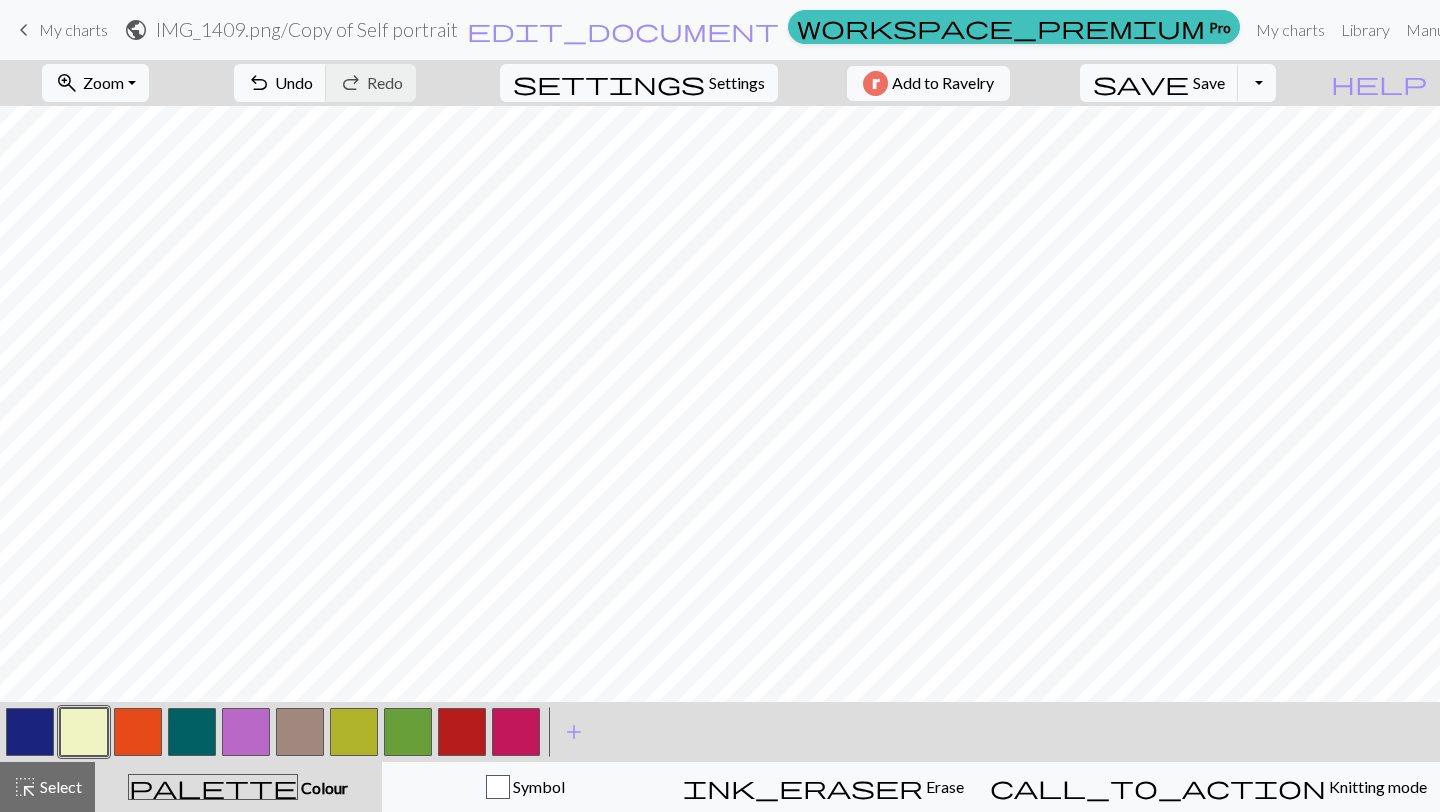 click at bounding box center (138, 732) 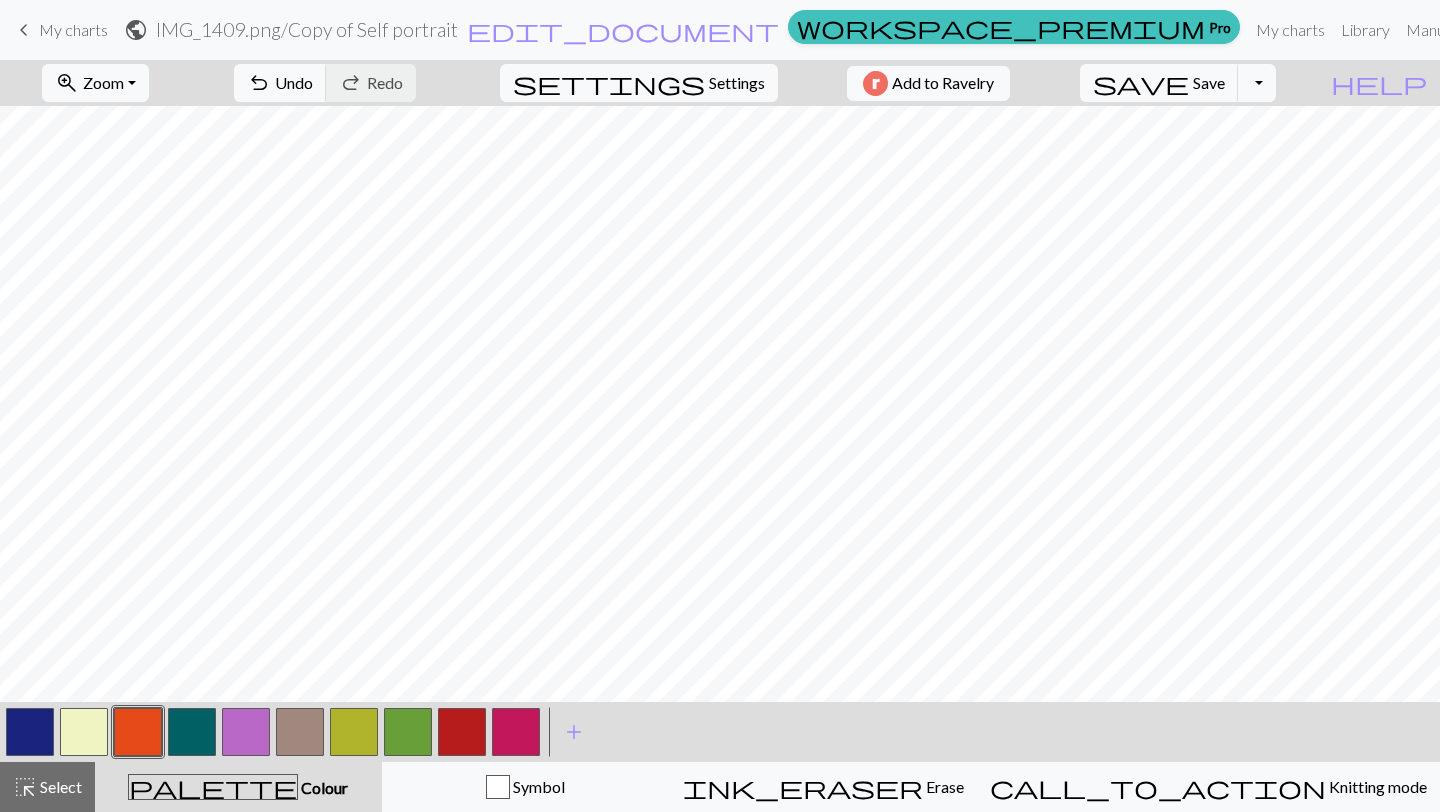 click at bounding box center [138, 732] 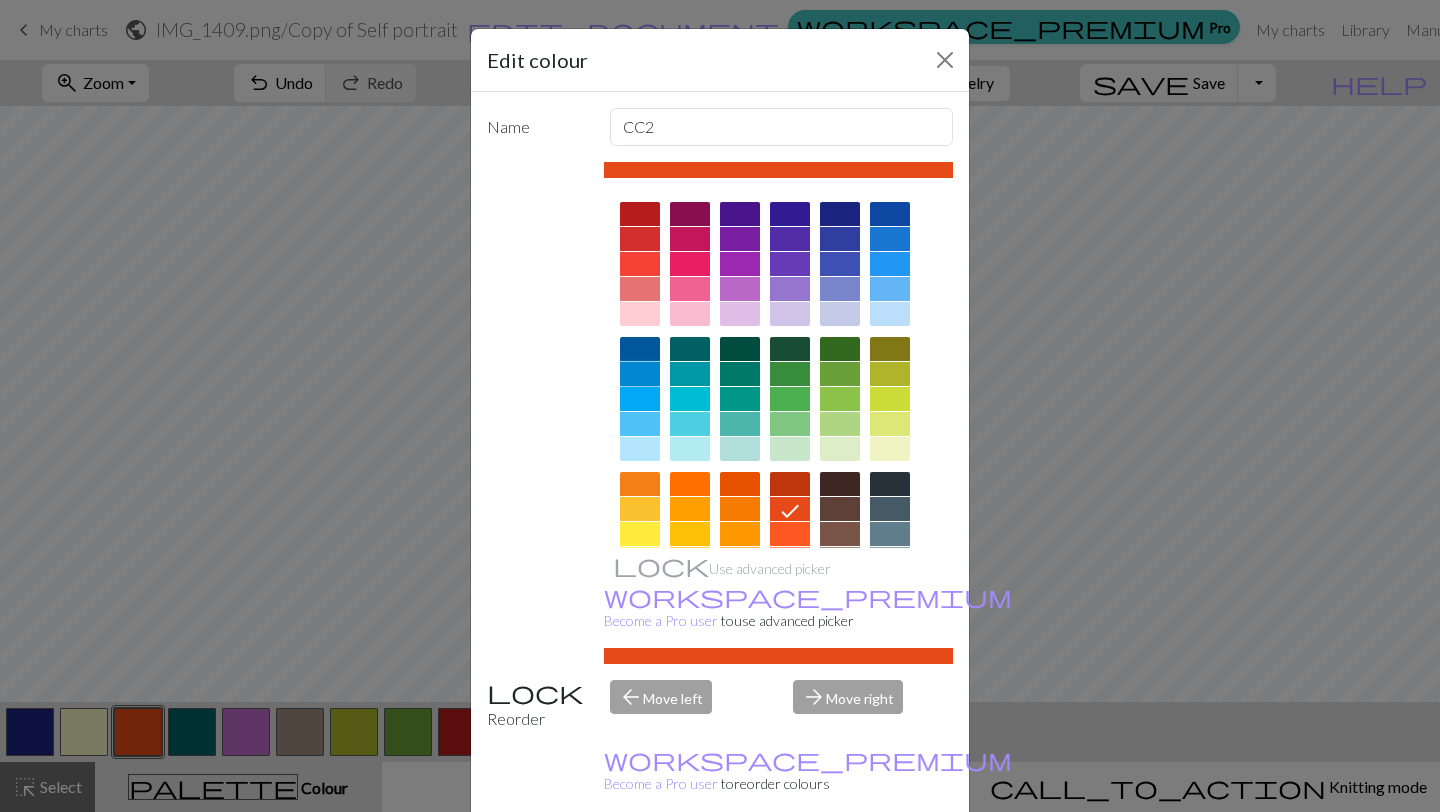 click at bounding box center (640, 374) 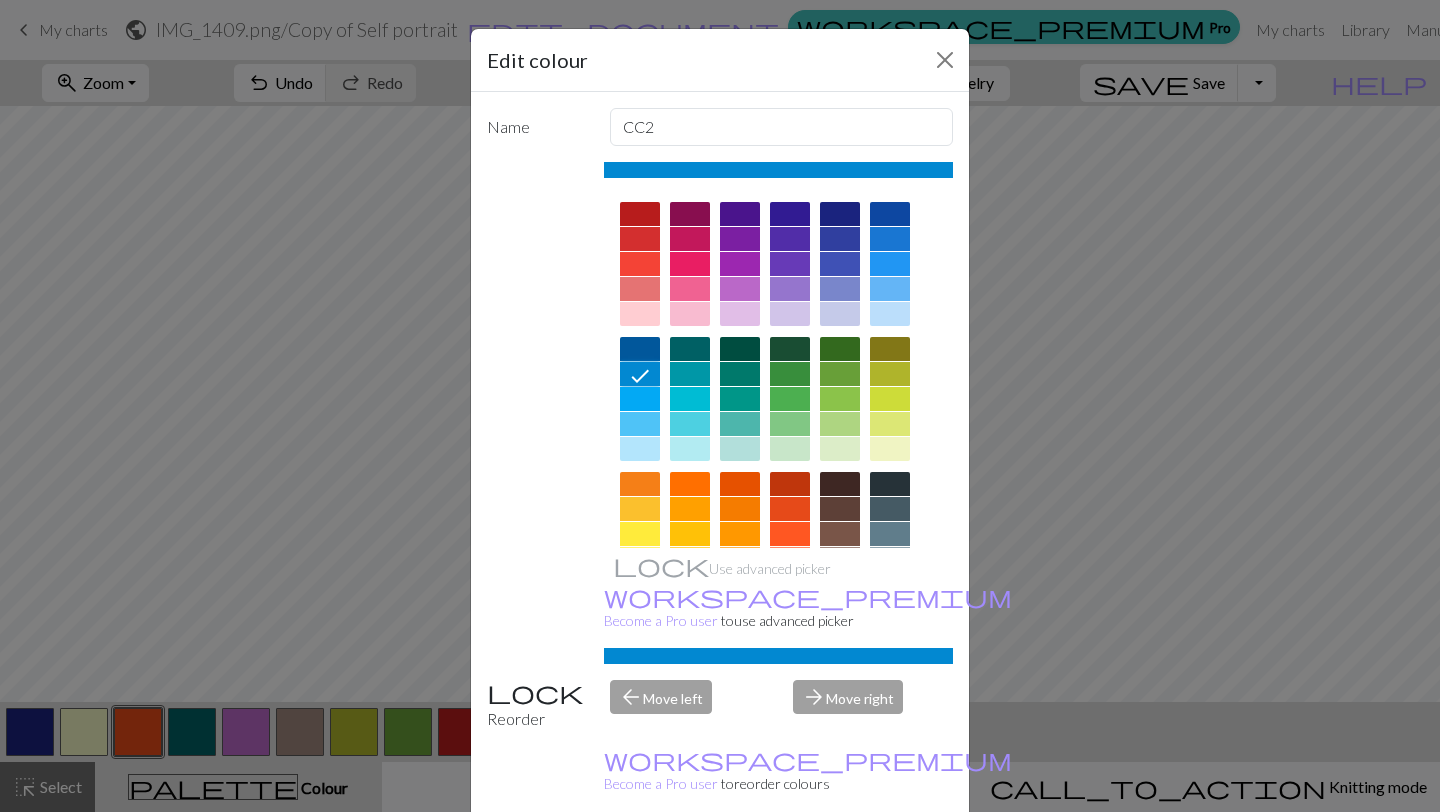 click on "Done" at bounding box center (840, 863) 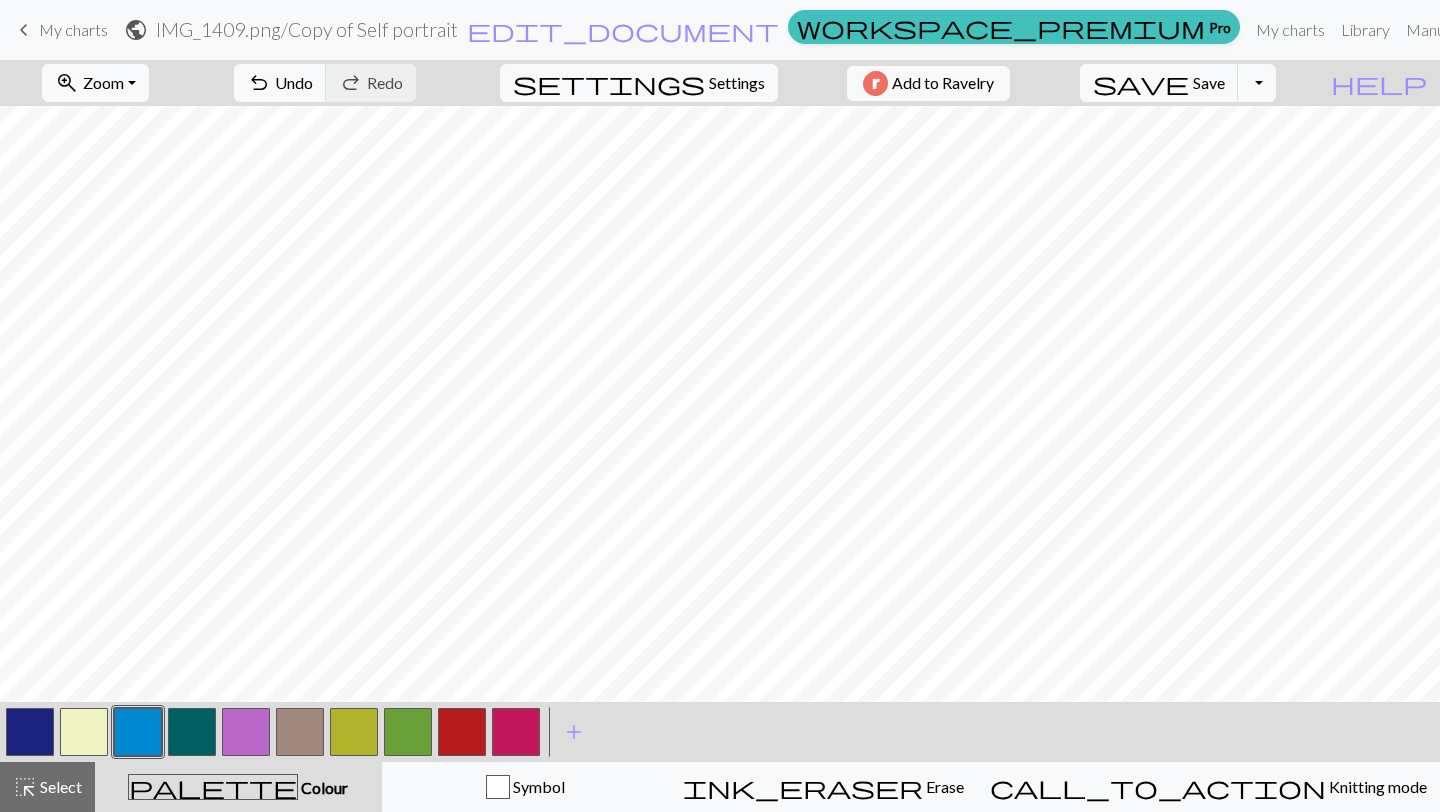 click at bounding box center [192, 732] 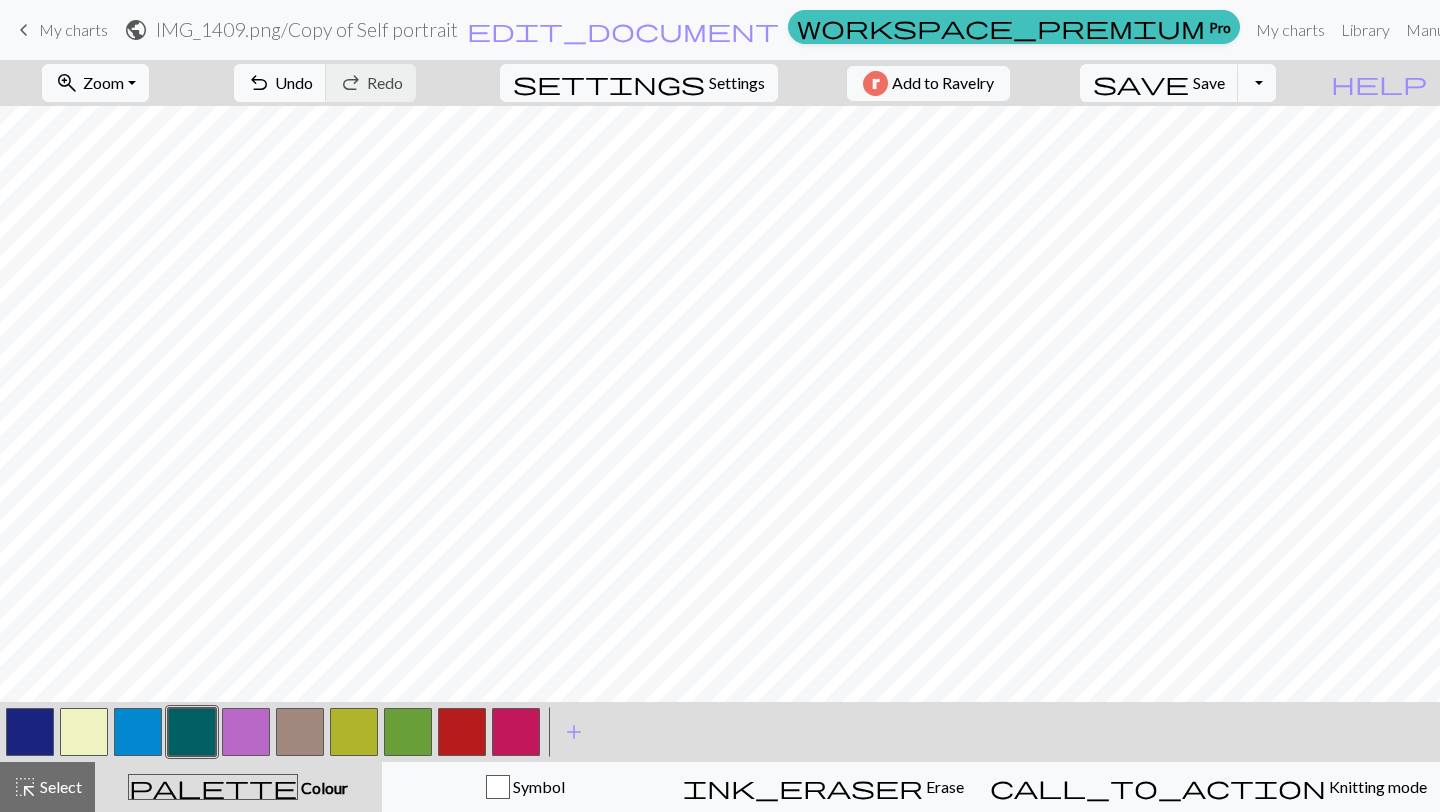 click at bounding box center (192, 732) 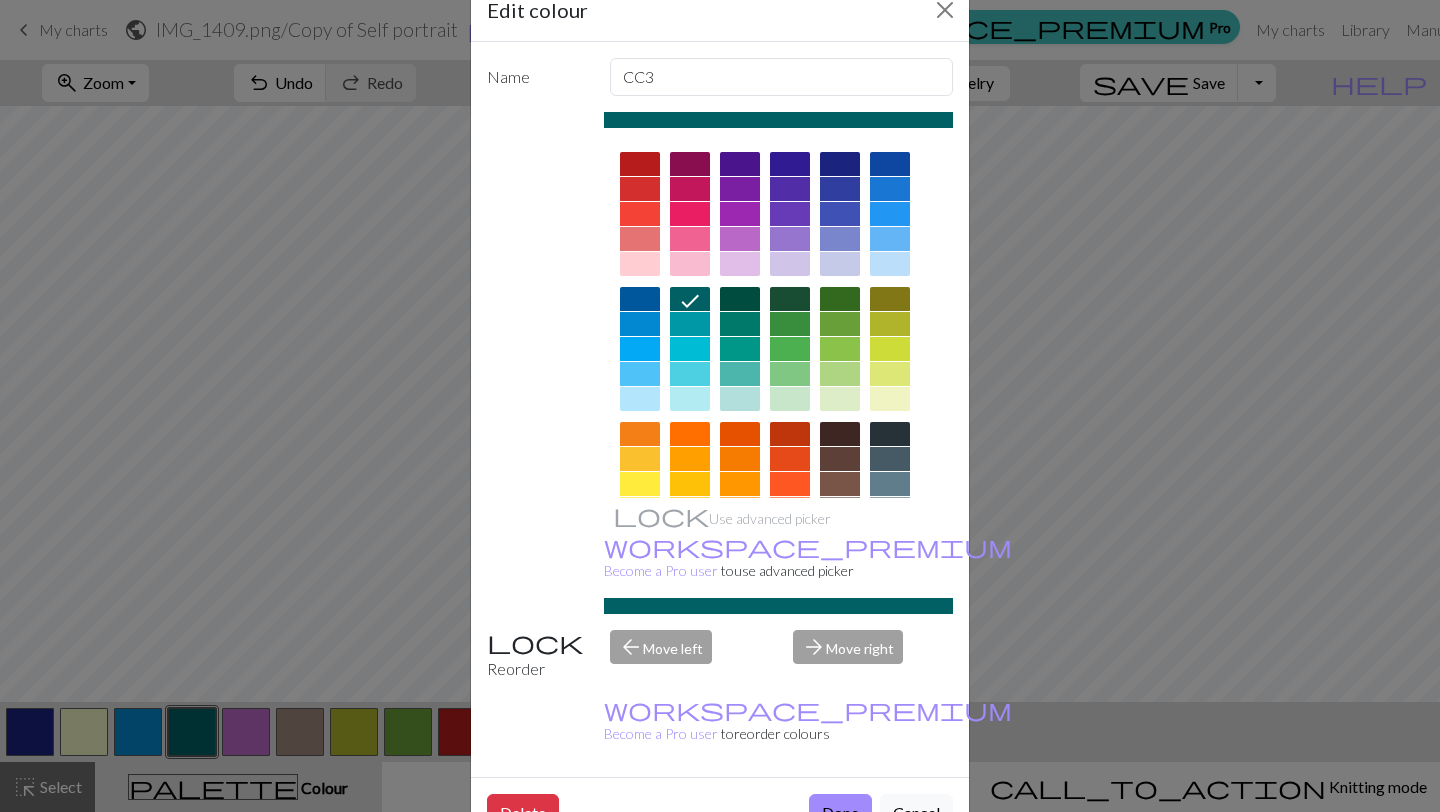 scroll, scrollTop: 50, scrollLeft: 0, axis: vertical 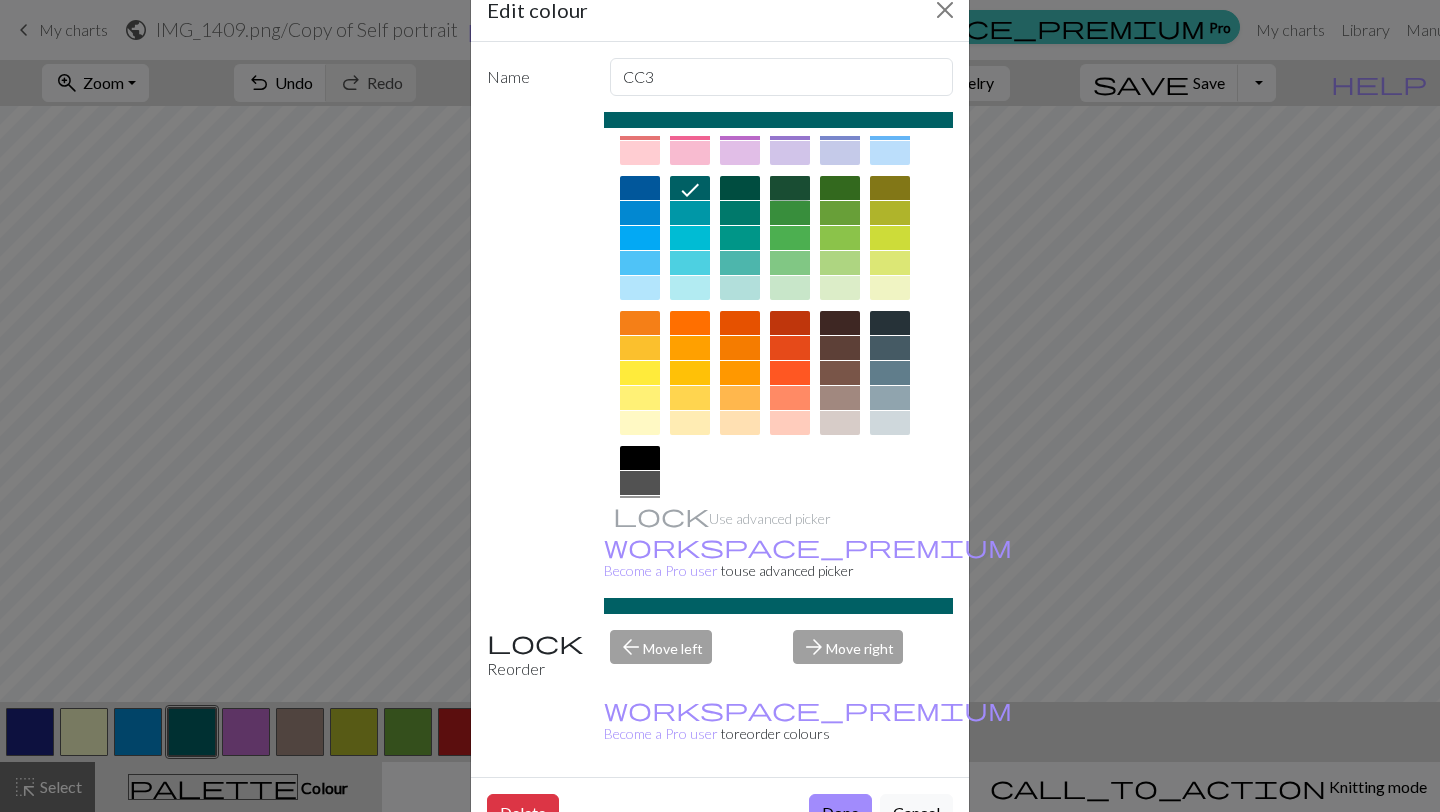 click at bounding box center [790, 188] 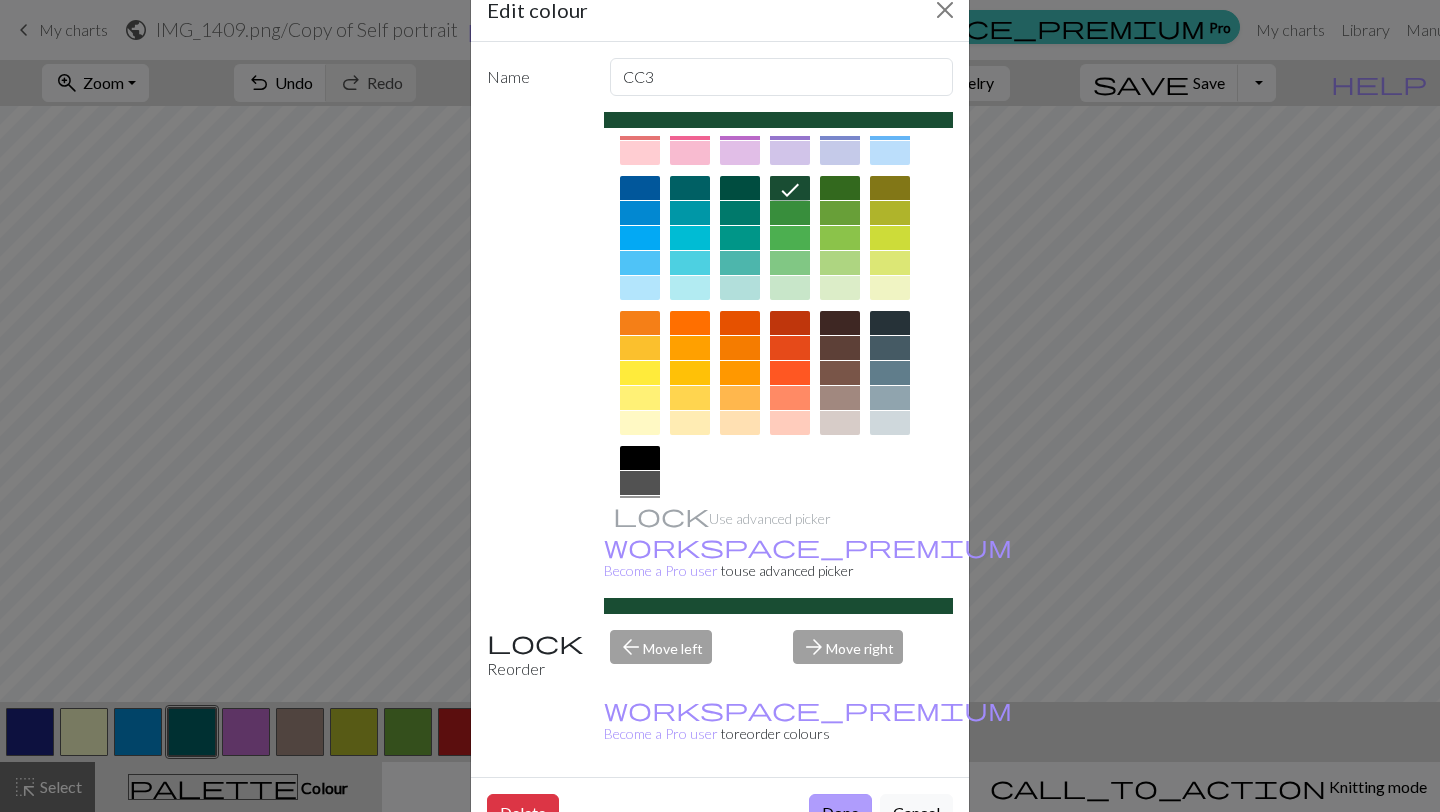 click on "Done" at bounding box center (840, 813) 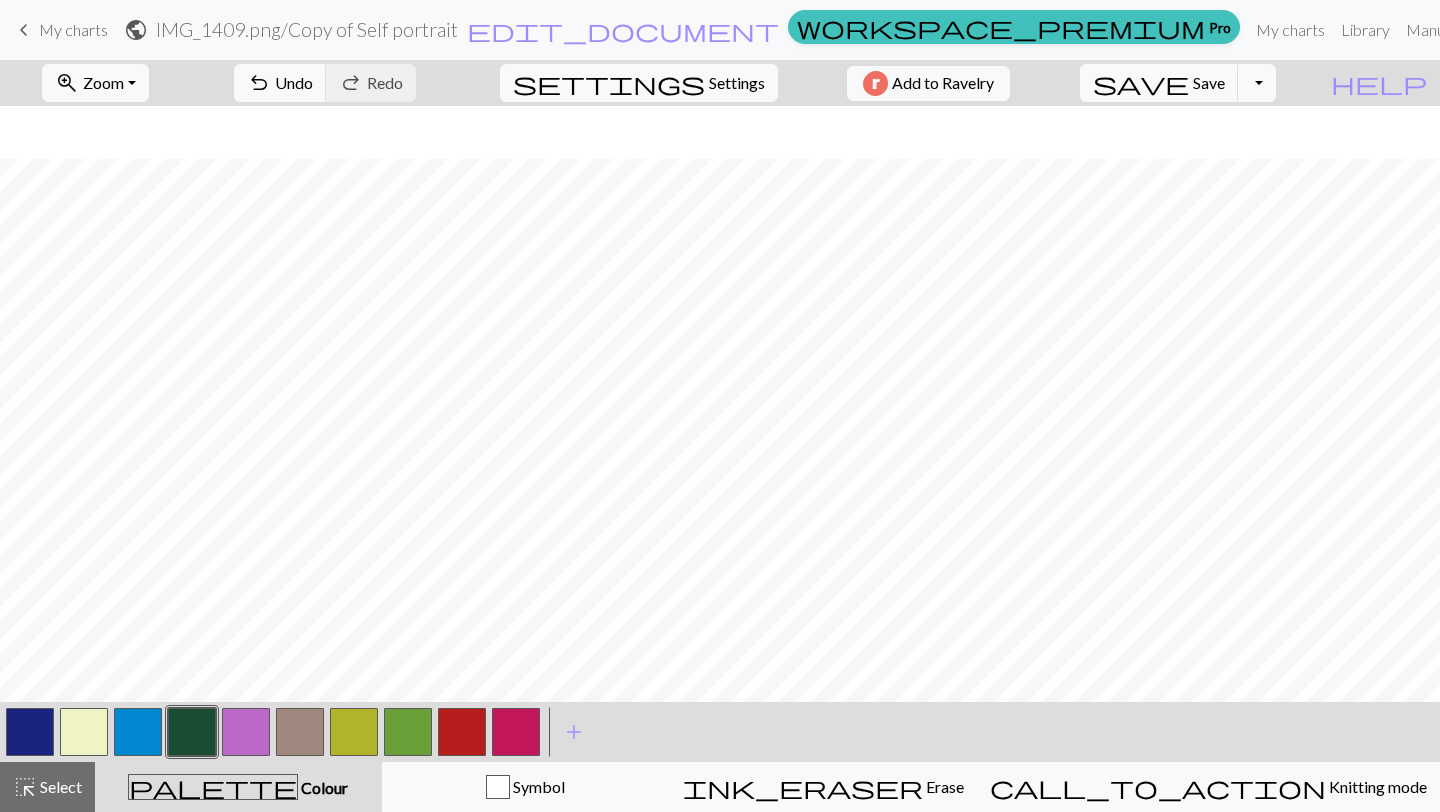scroll, scrollTop: 53, scrollLeft: 56, axis: both 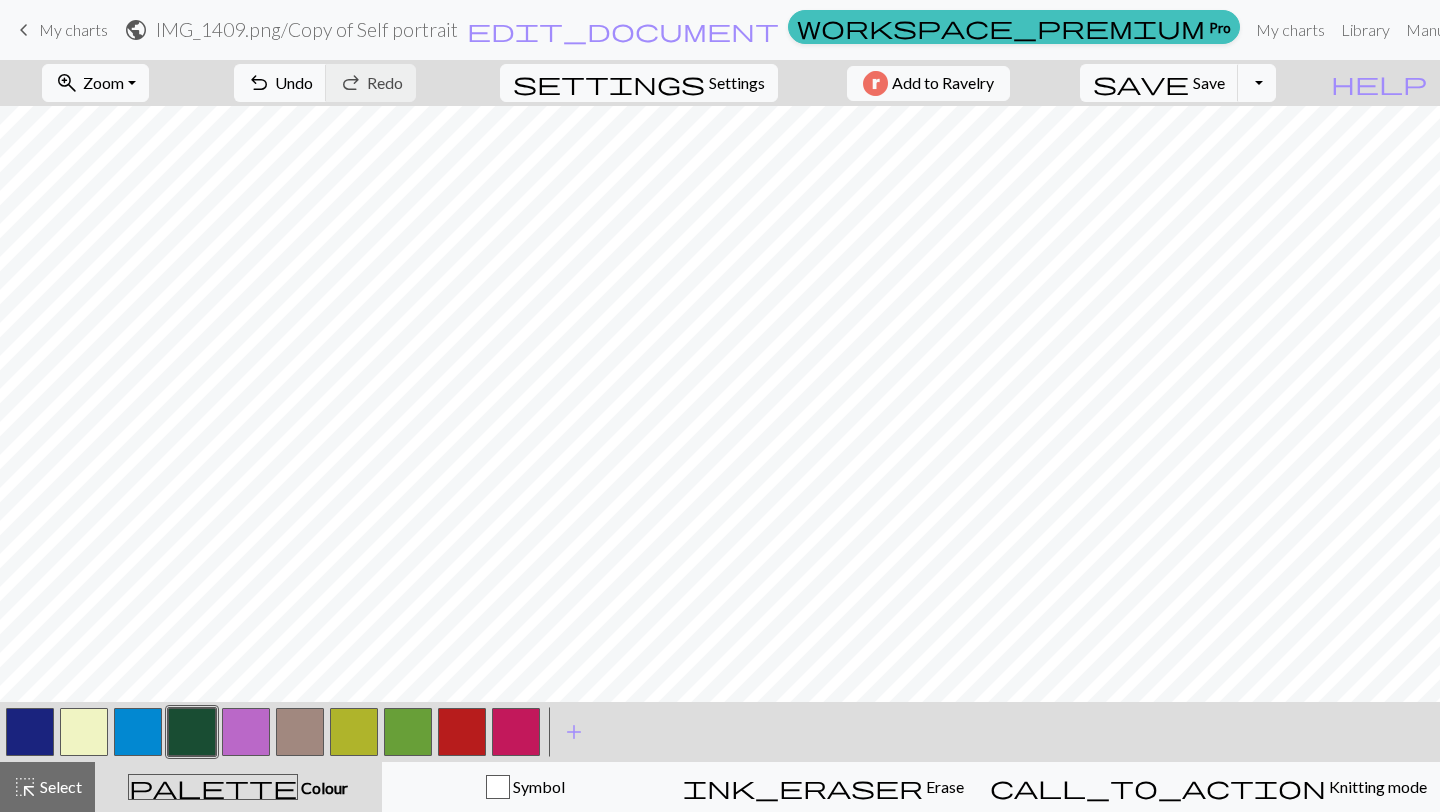 click at bounding box center [246, 732] 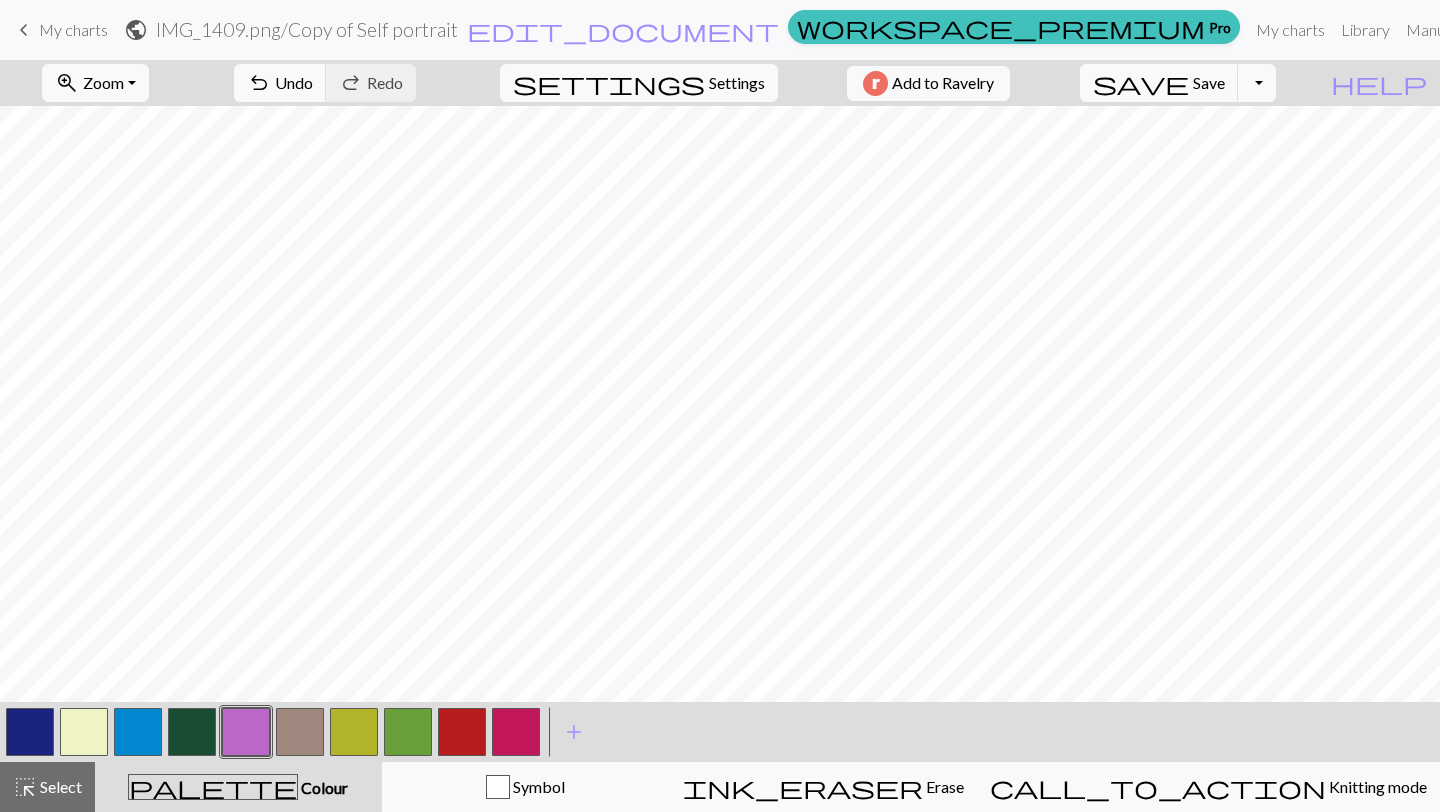 click at bounding box center [246, 732] 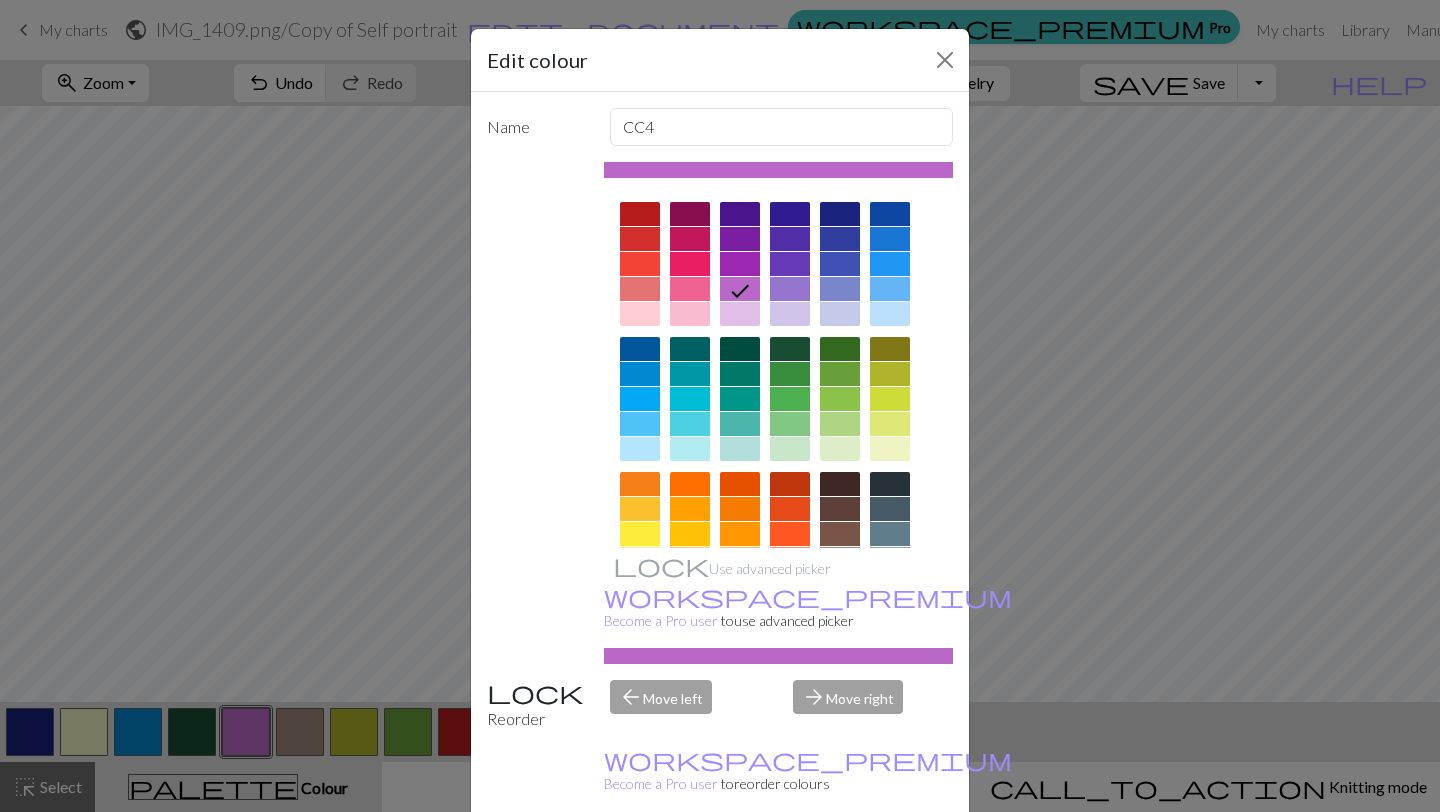 scroll, scrollTop: 50, scrollLeft: 0, axis: vertical 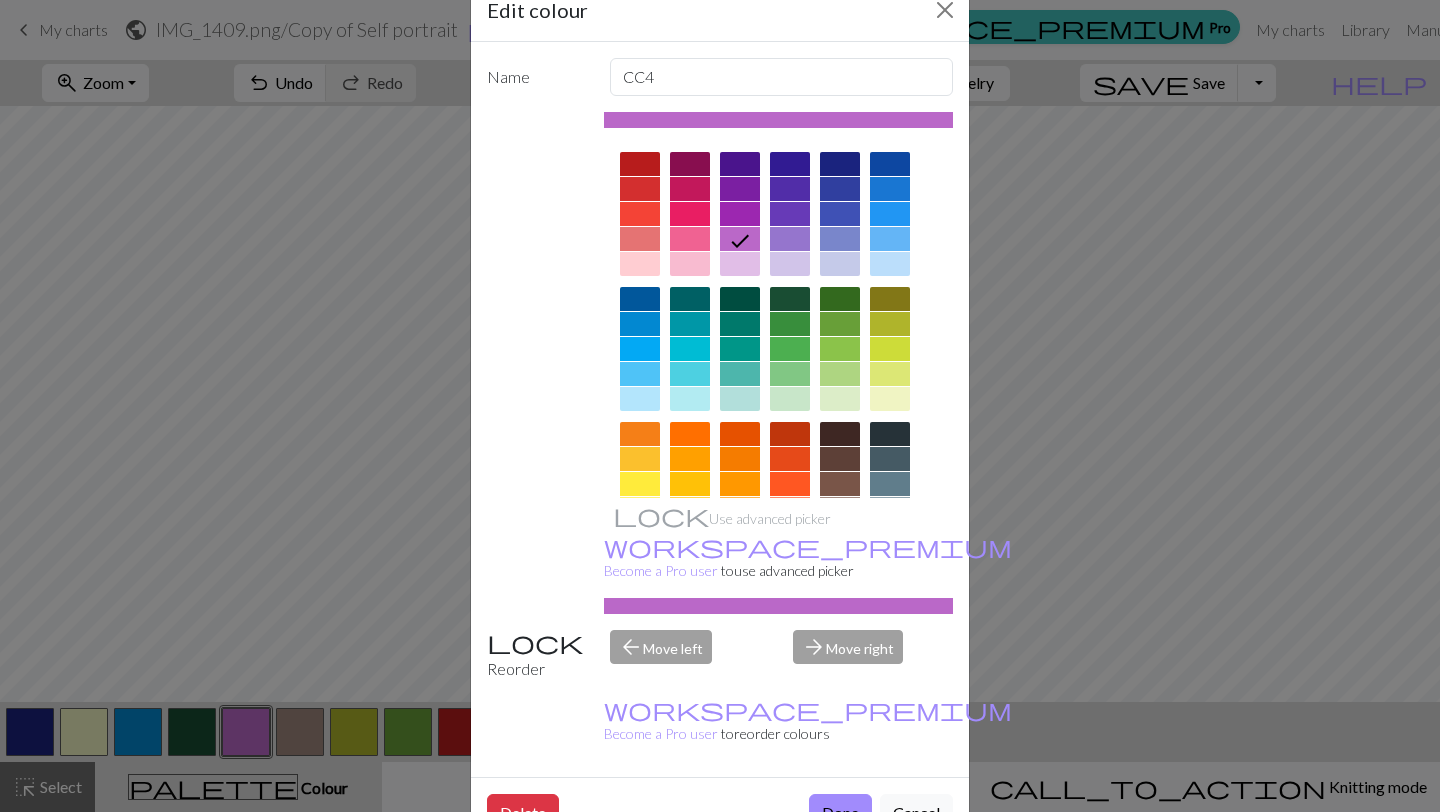 click at bounding box center [890, 349] 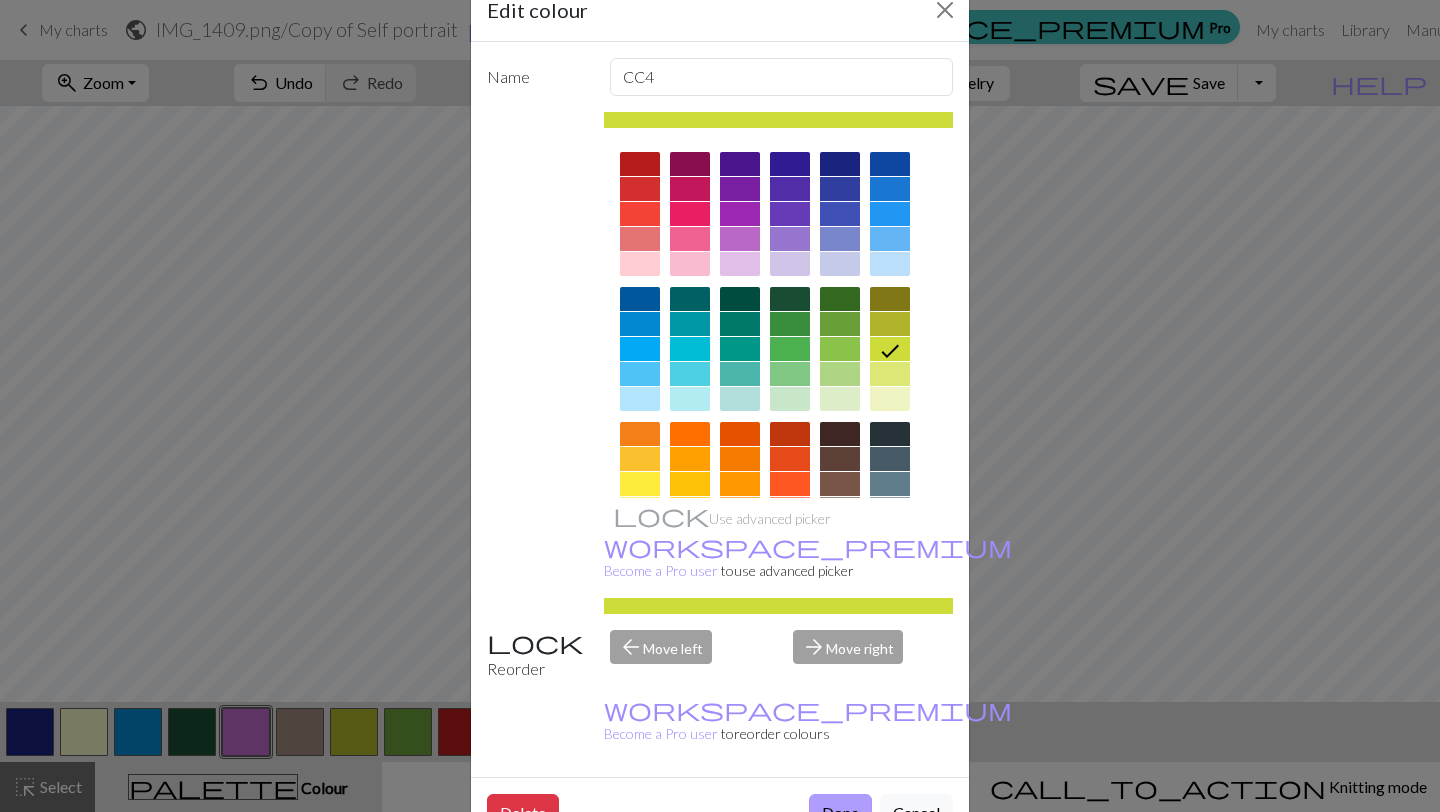 click on "Done" at bounding box center (840, 813) 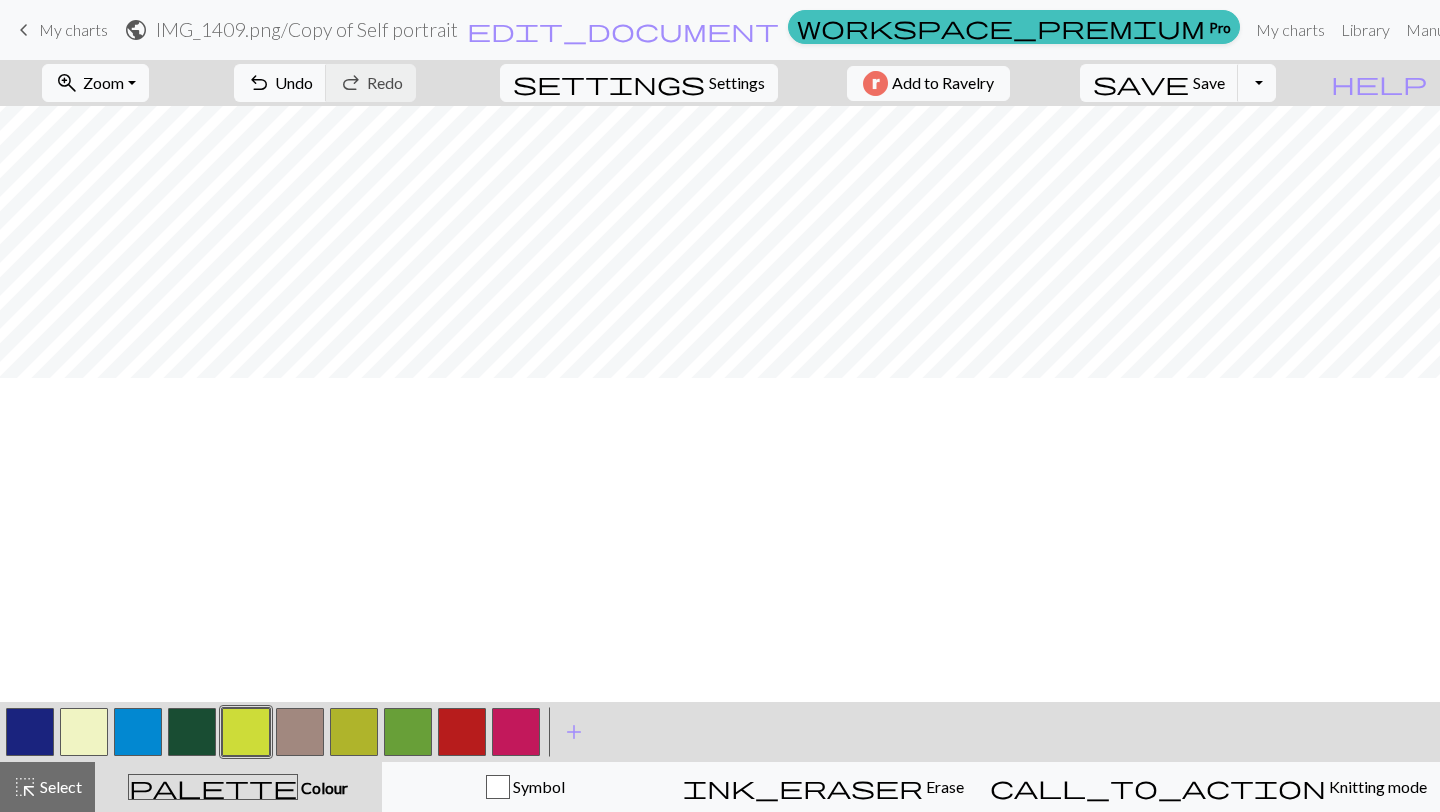 scroll, scrollTop: 143, scrollLeft: 56, axis: both 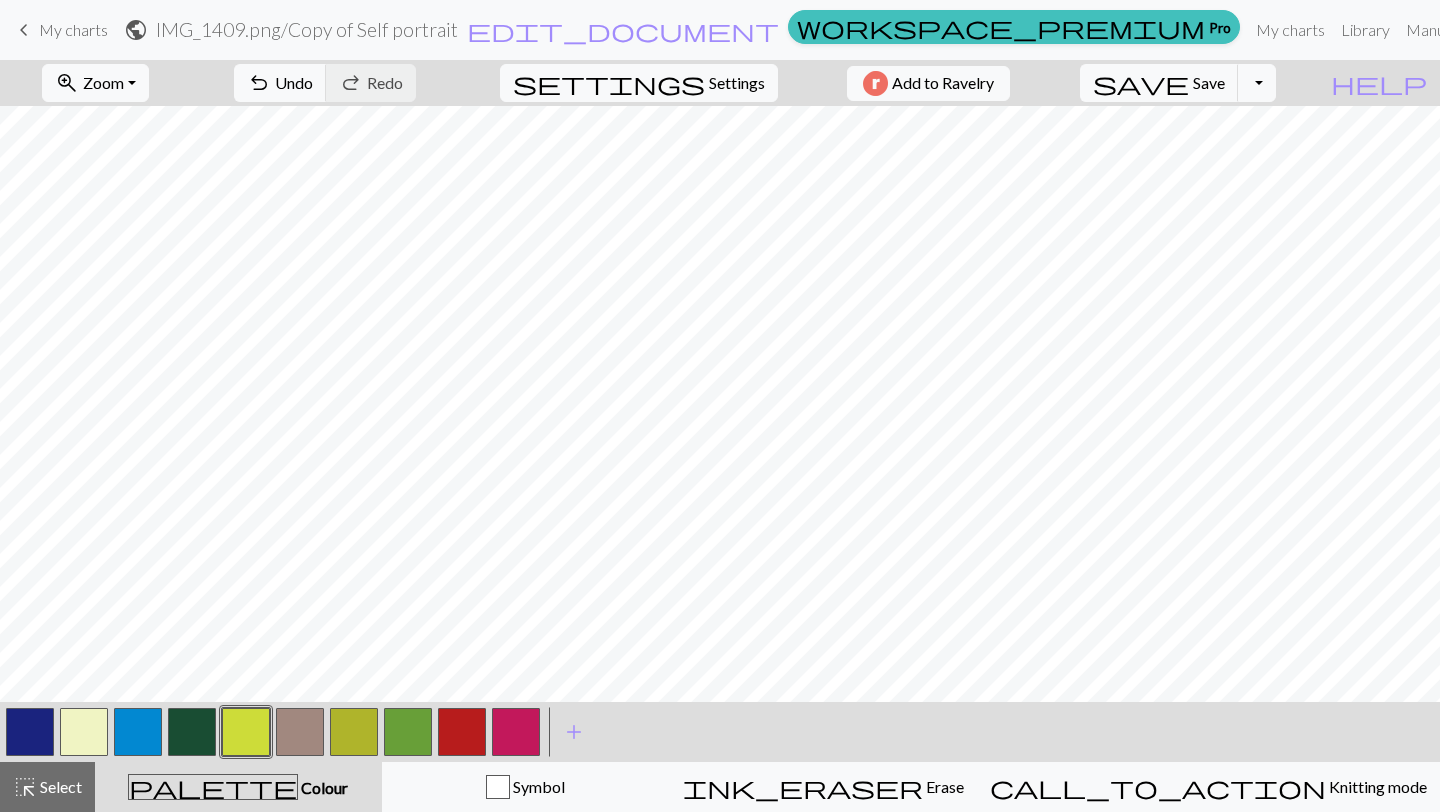click at bounding box center (246, 732) 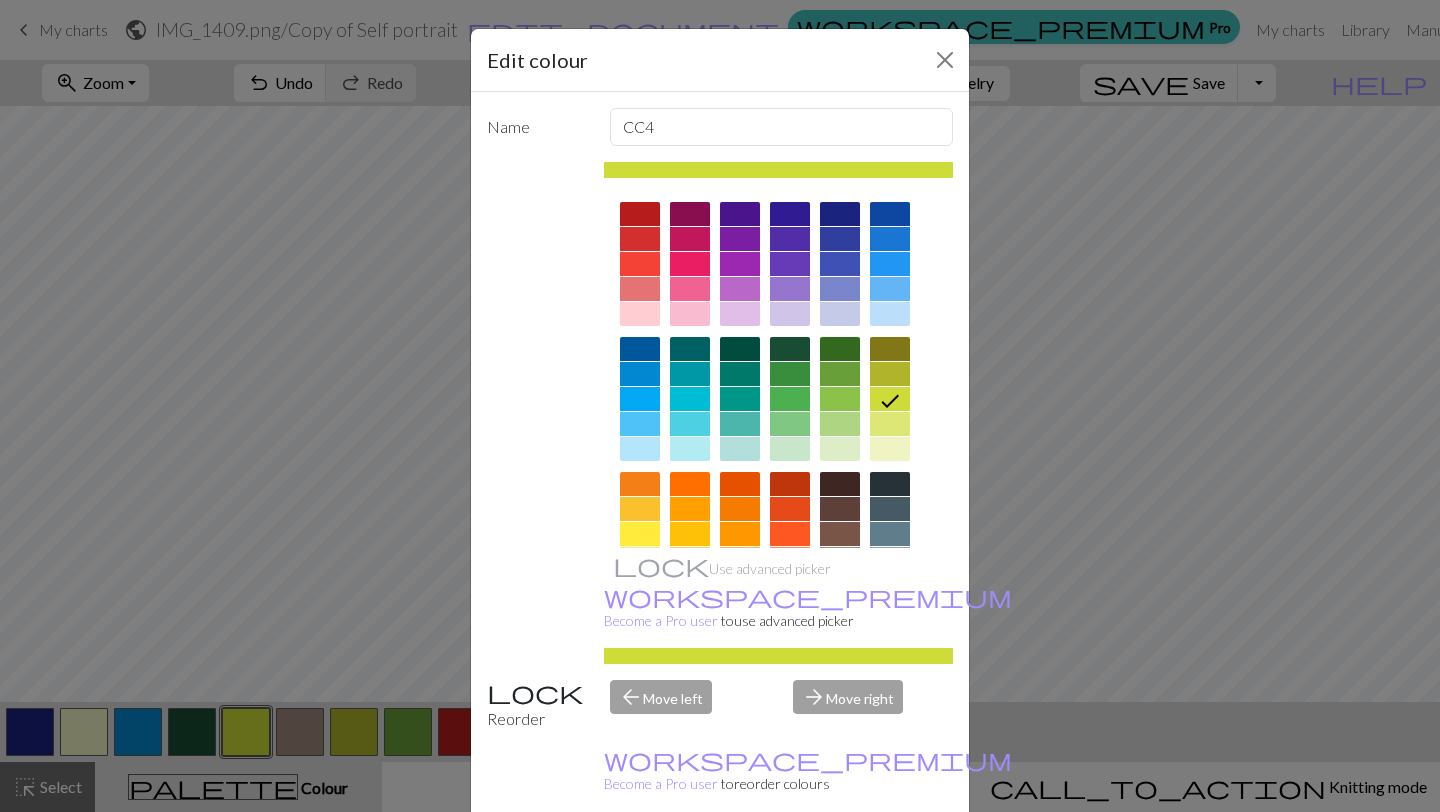 click at bounding box center [840, 424] 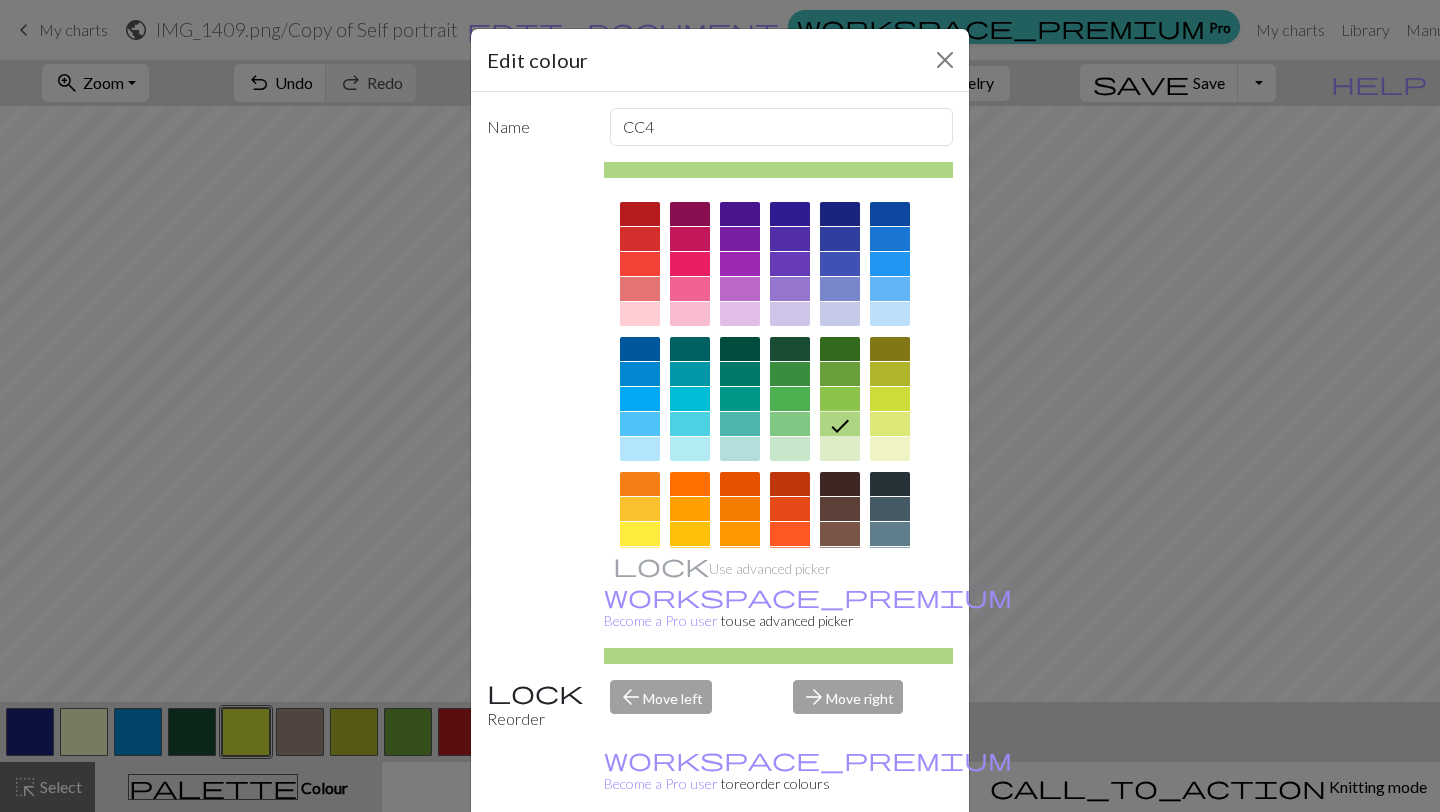 click on "Done" at bounding box center [840, 863] 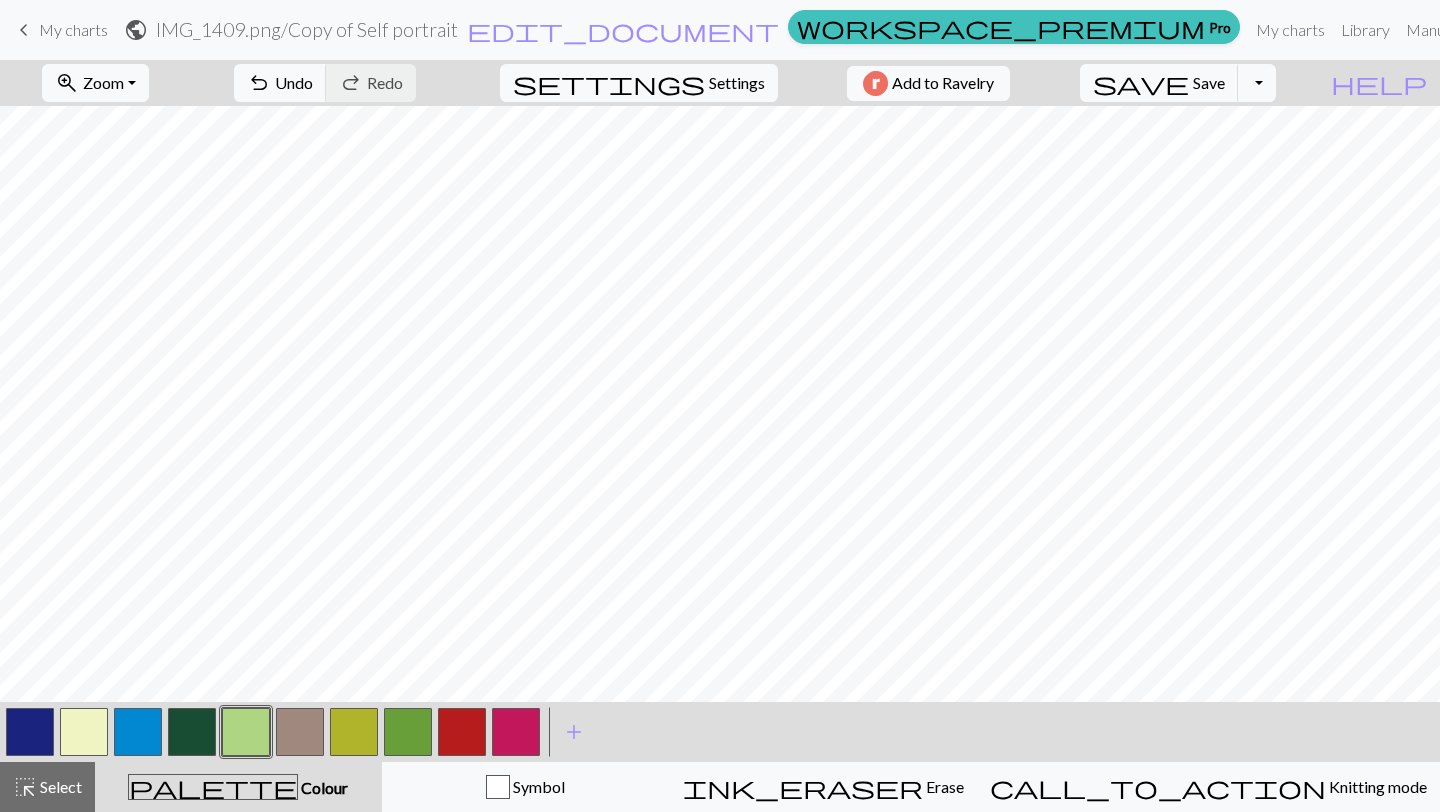 click at bounding box center [300, 732] 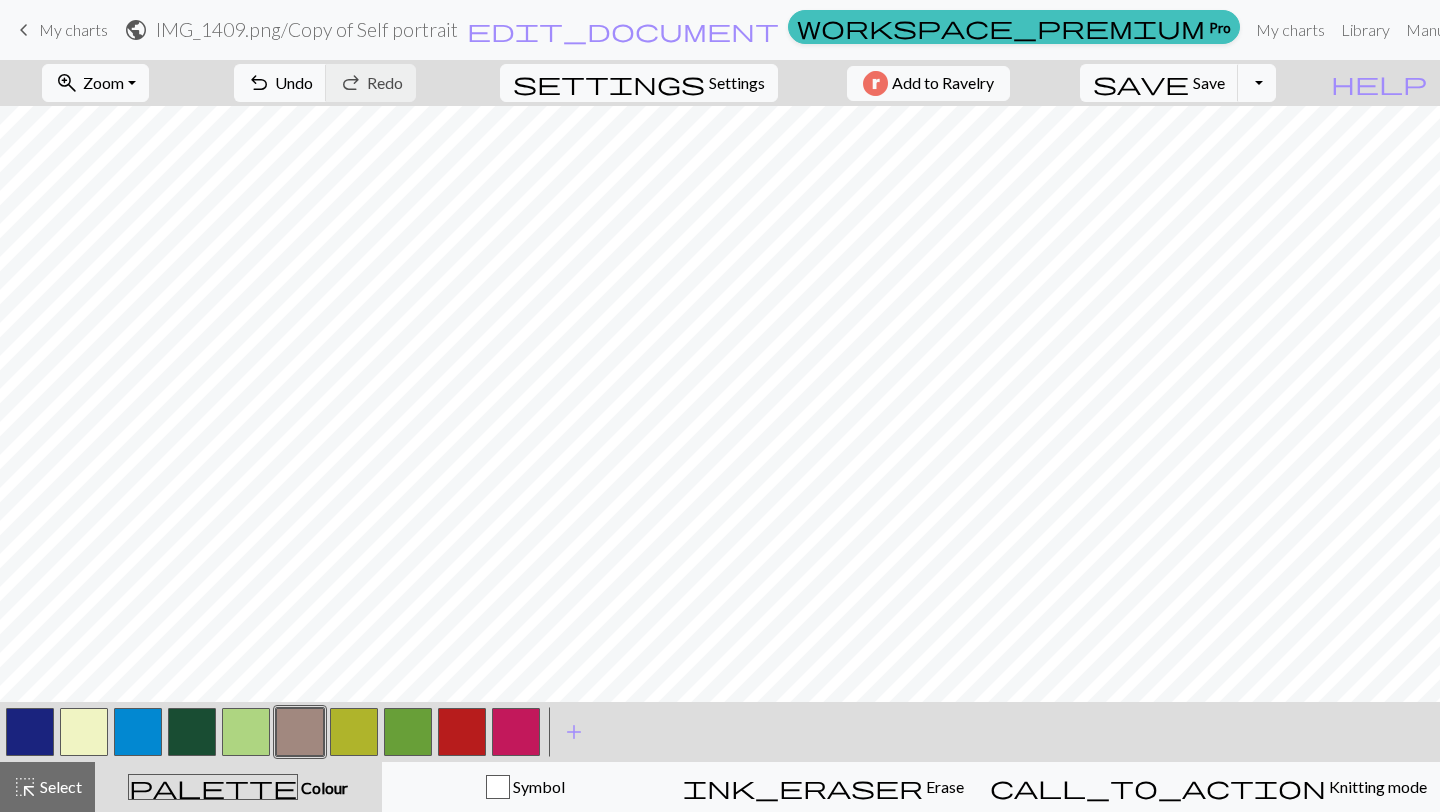 click at bounding box center (300, 732) 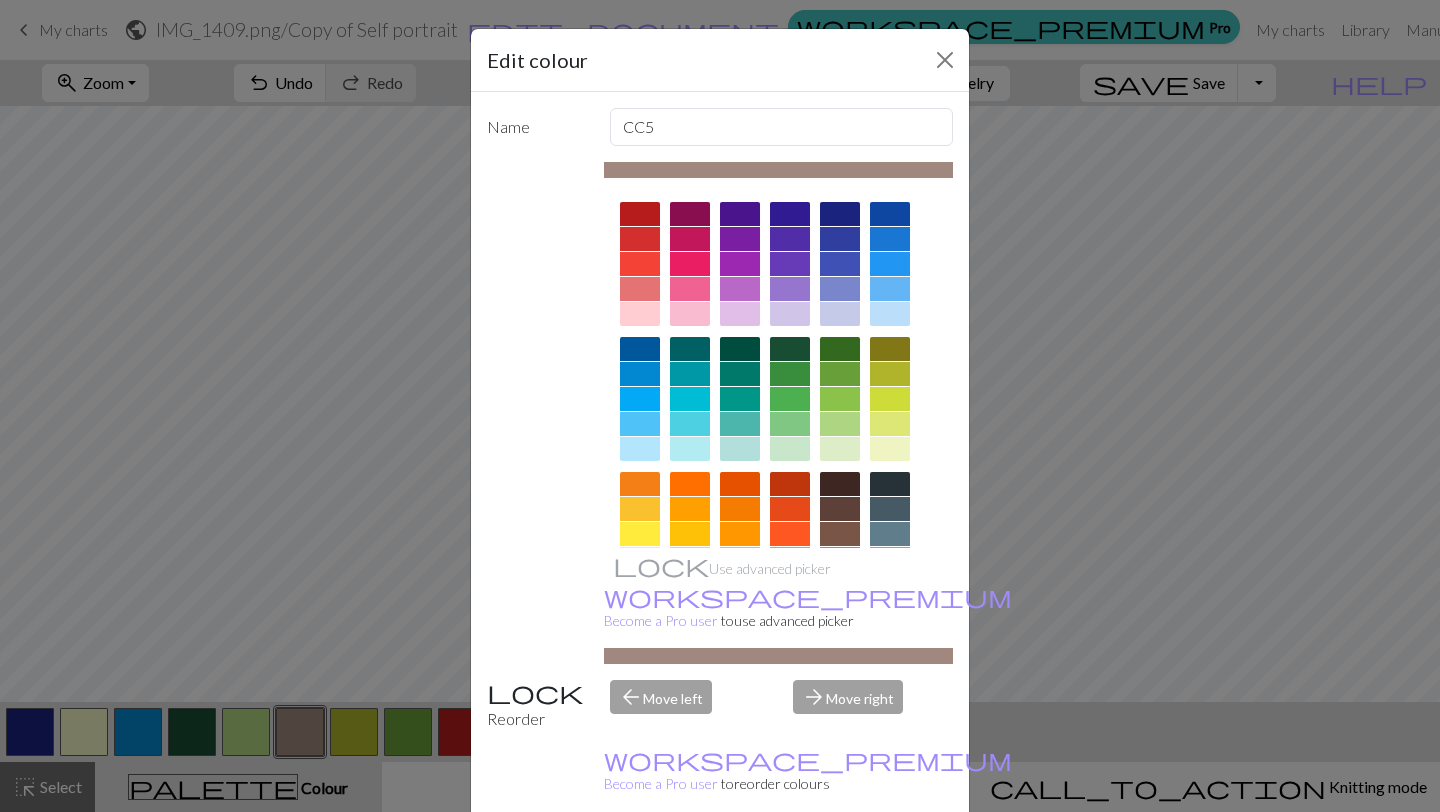 click on "Done" at bounding box center (840, 863) 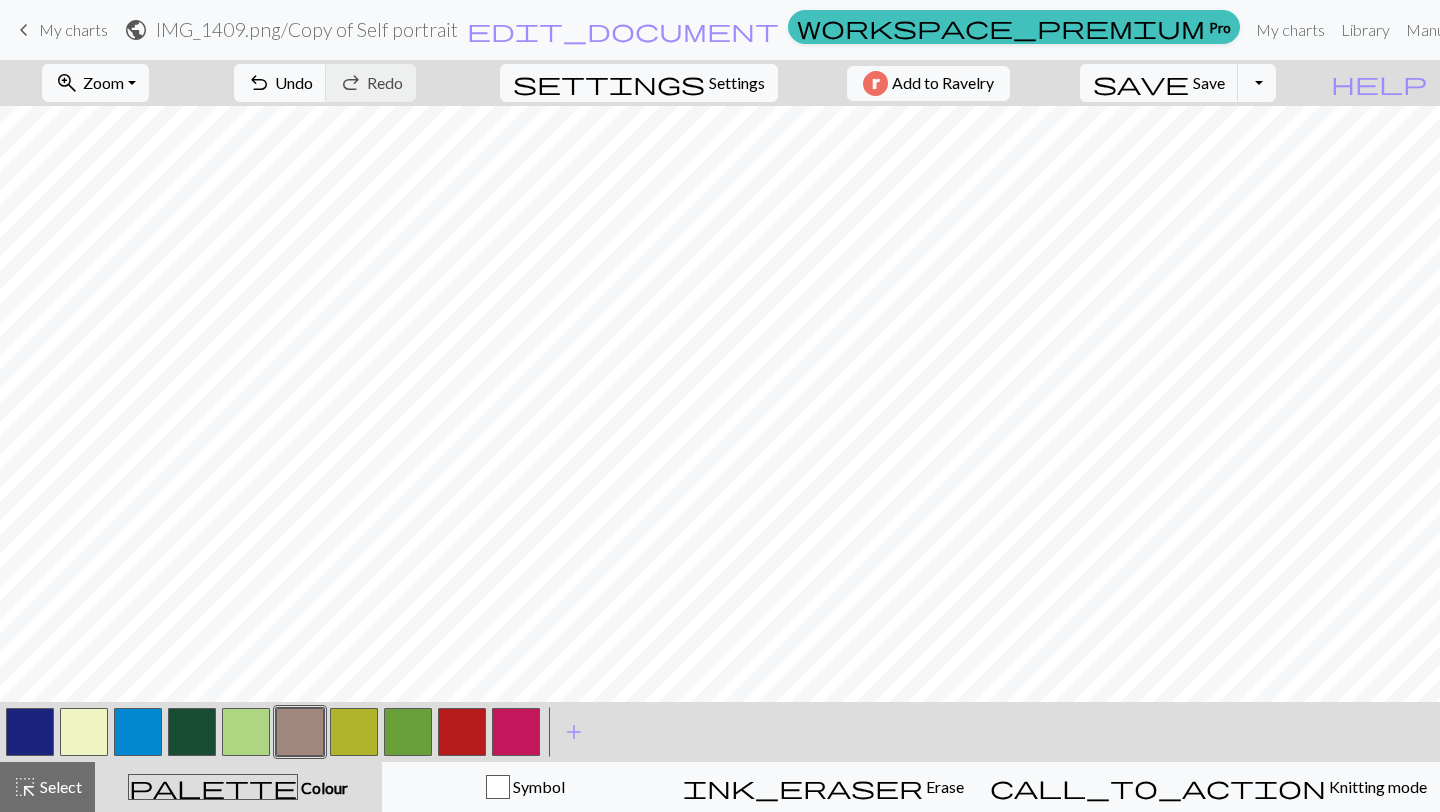 click at bounding box center (246, 732) 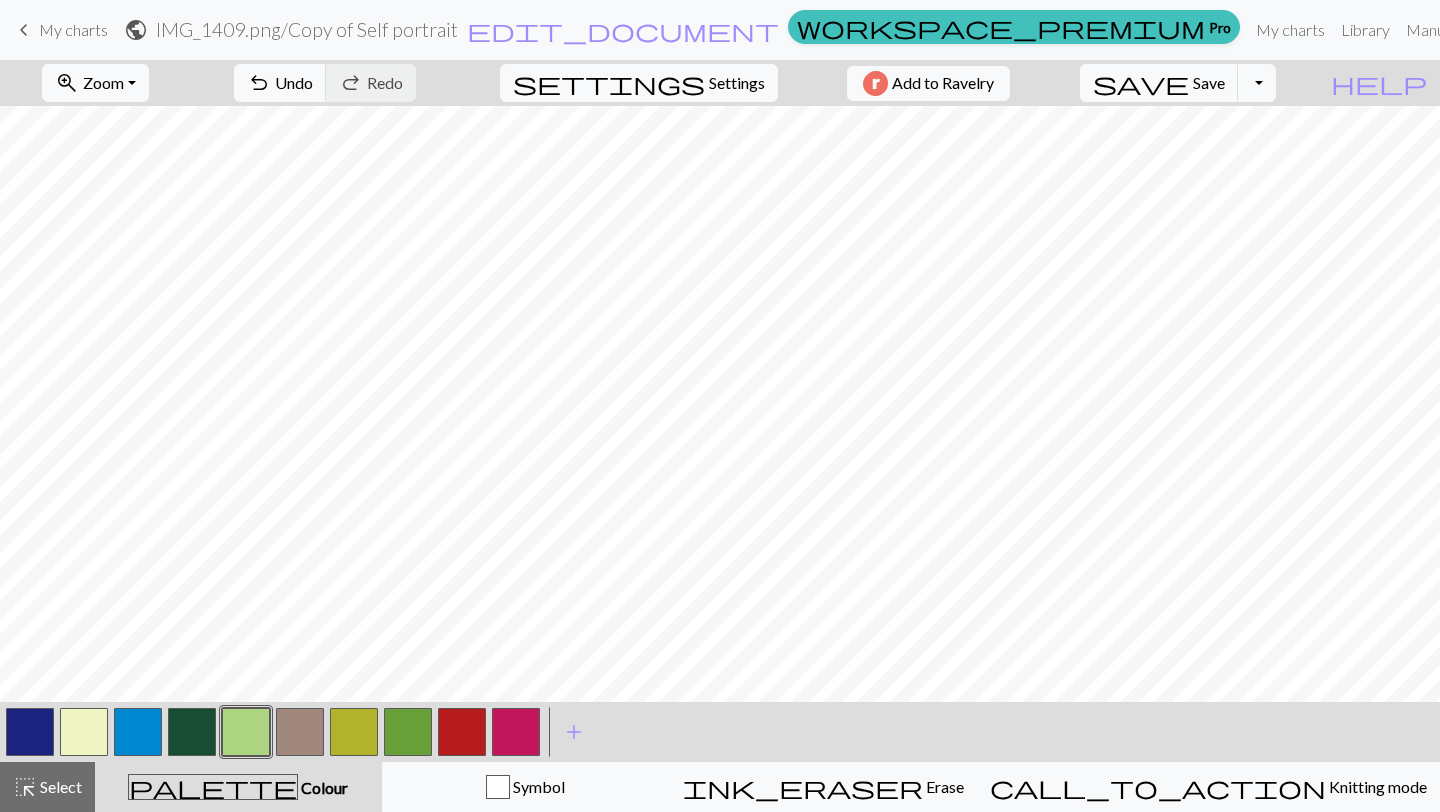 click at bounding box center [246, 732] 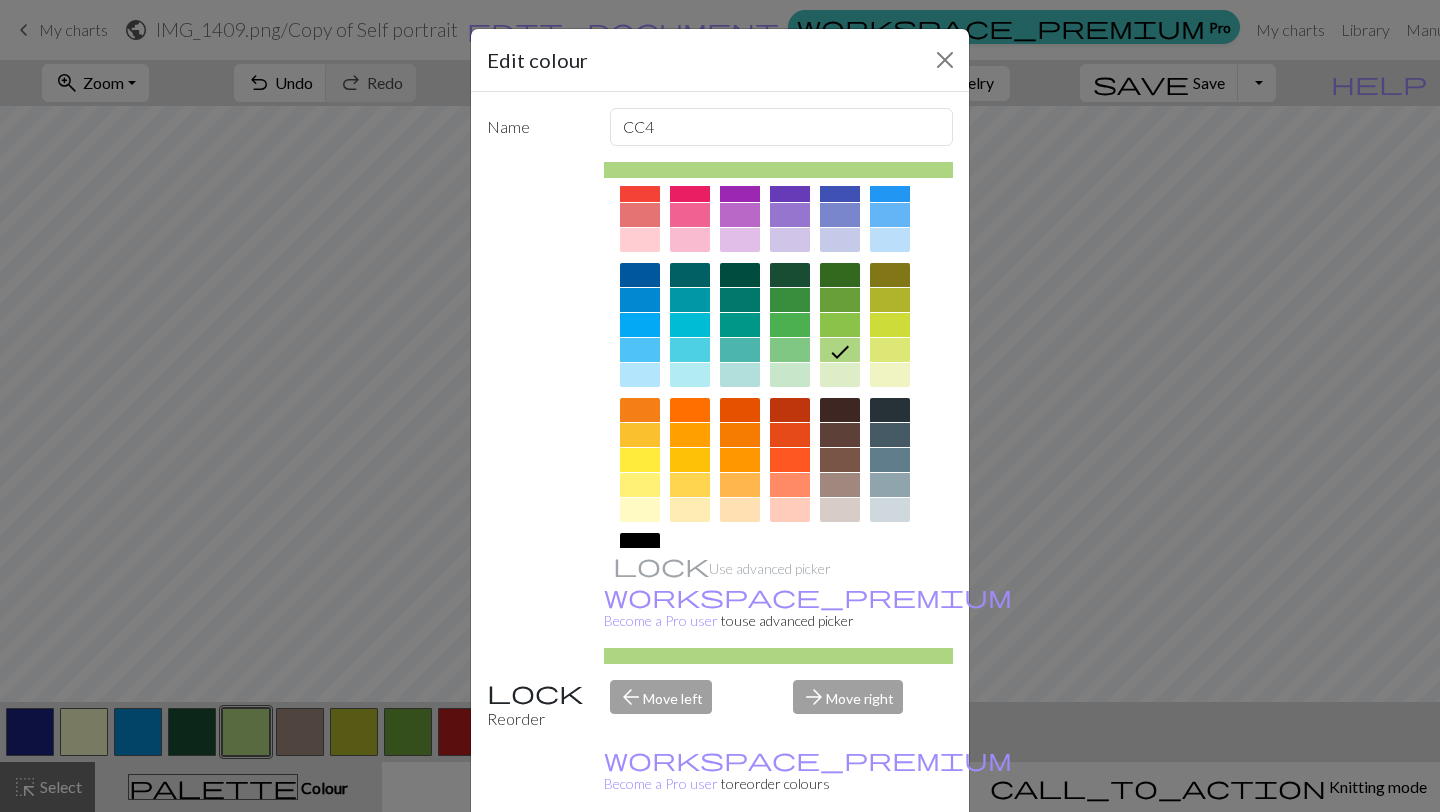 scroll, scrollTop: 65, scrollLeft: 0, axis: vertical 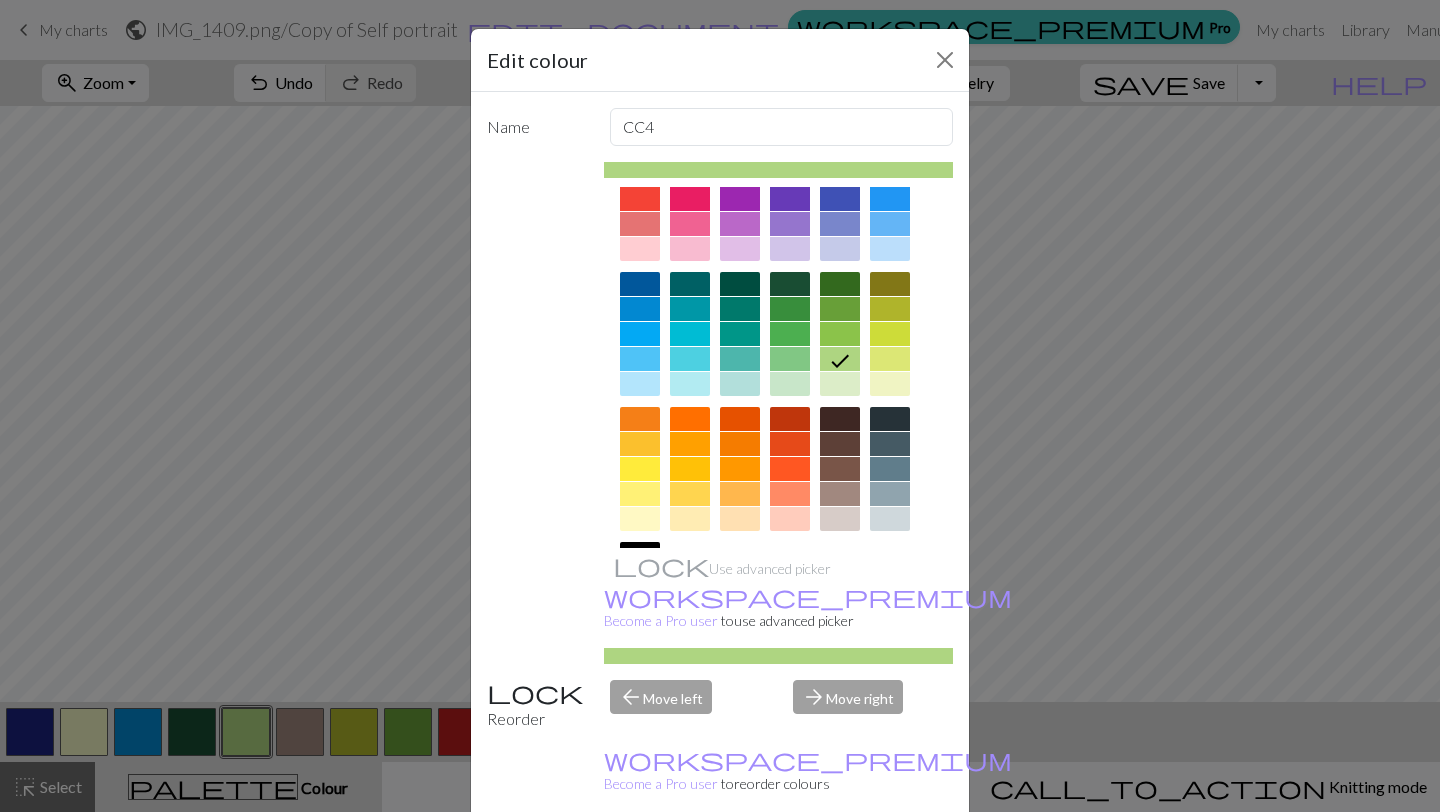 click at bounding box center [690, 359] 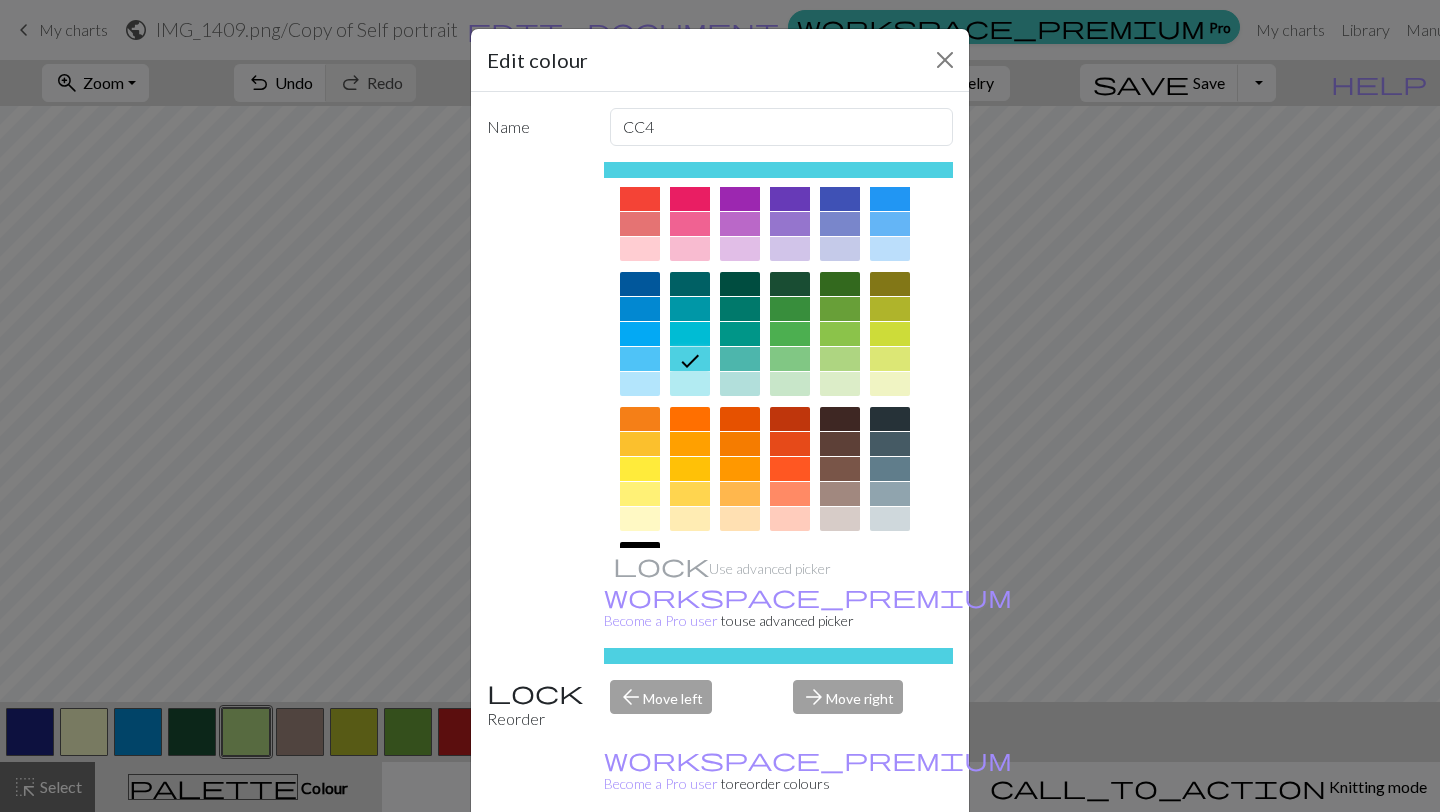 click on "Done" at bounding box center (840, 863) 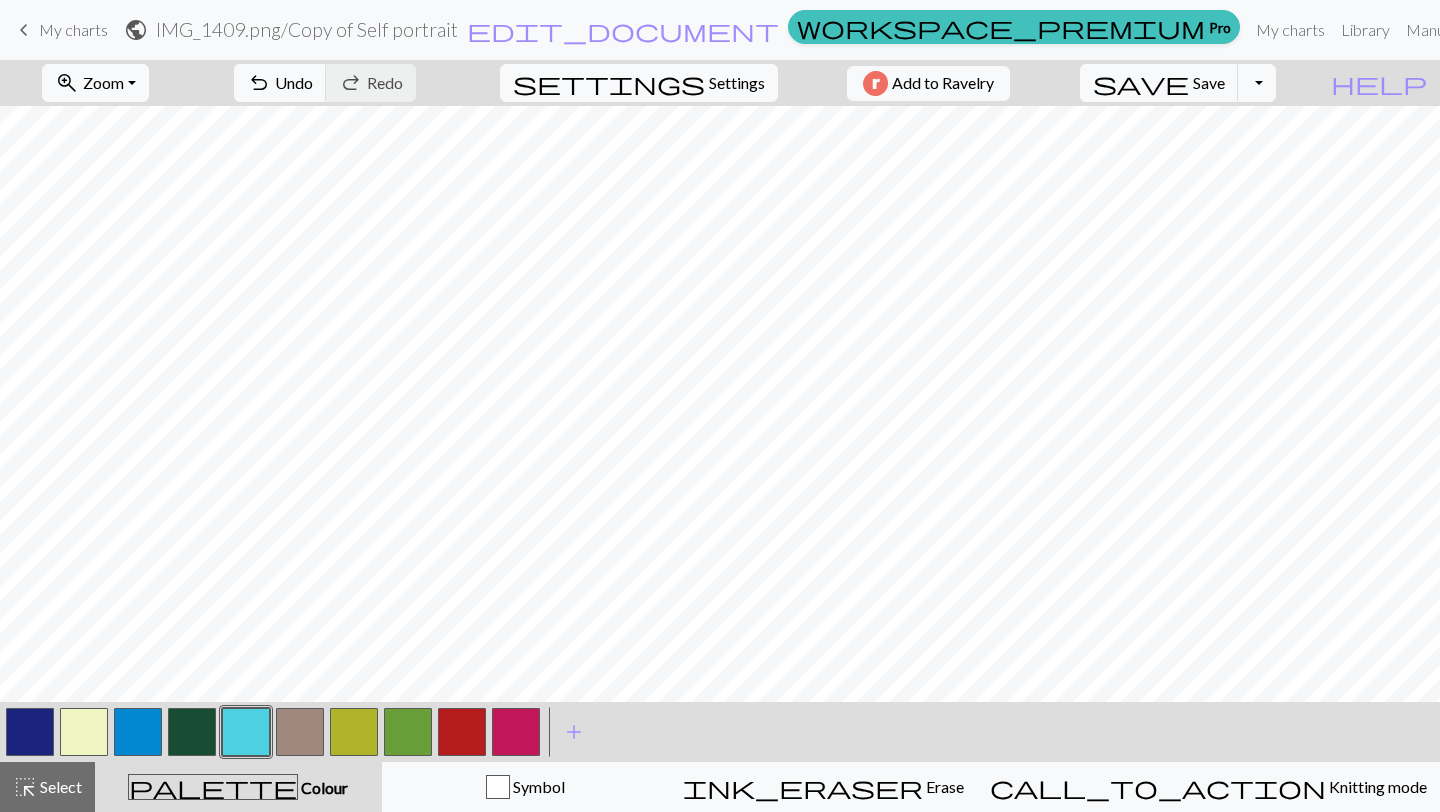 click at bounding box center [300, 732] 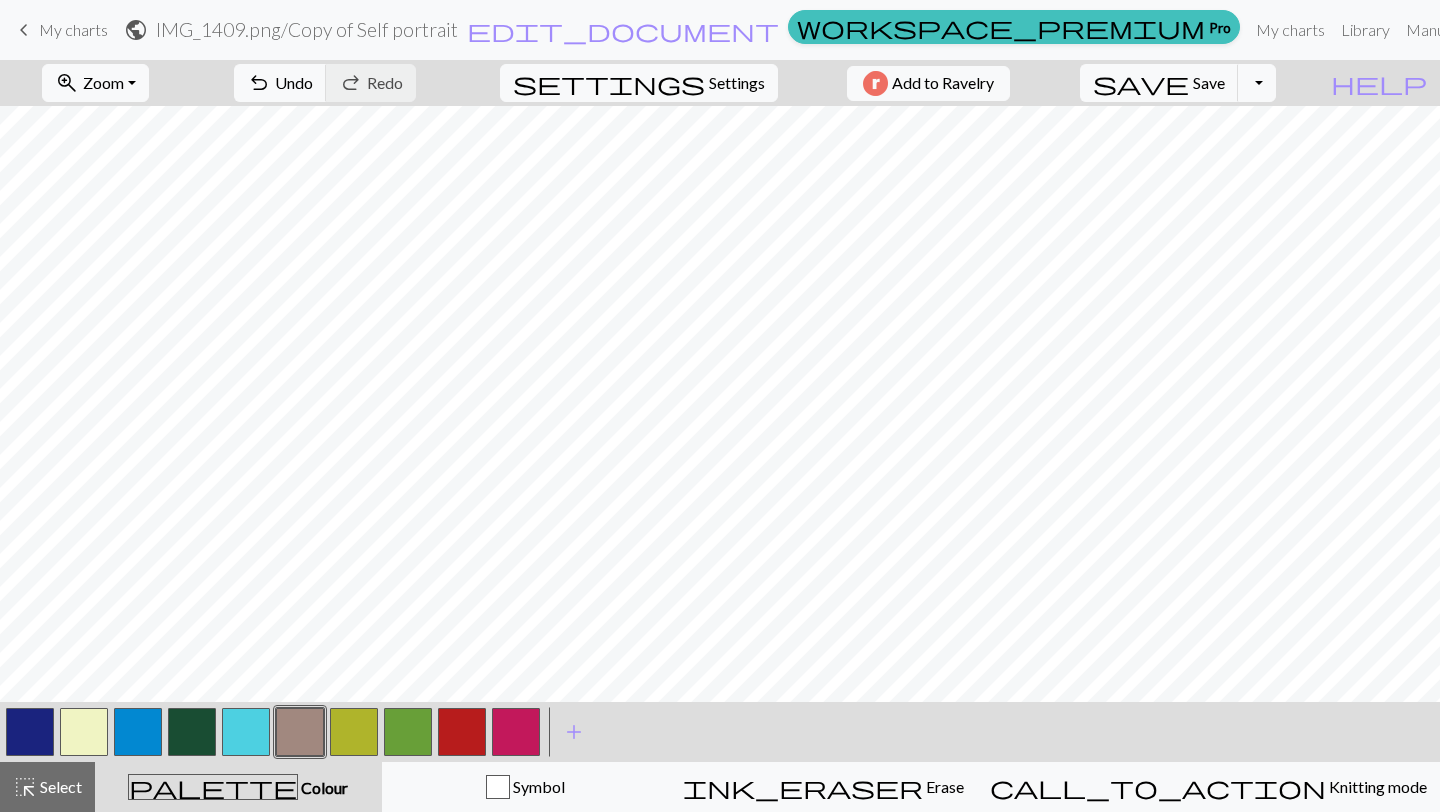 click at bounding box center (192, 732) 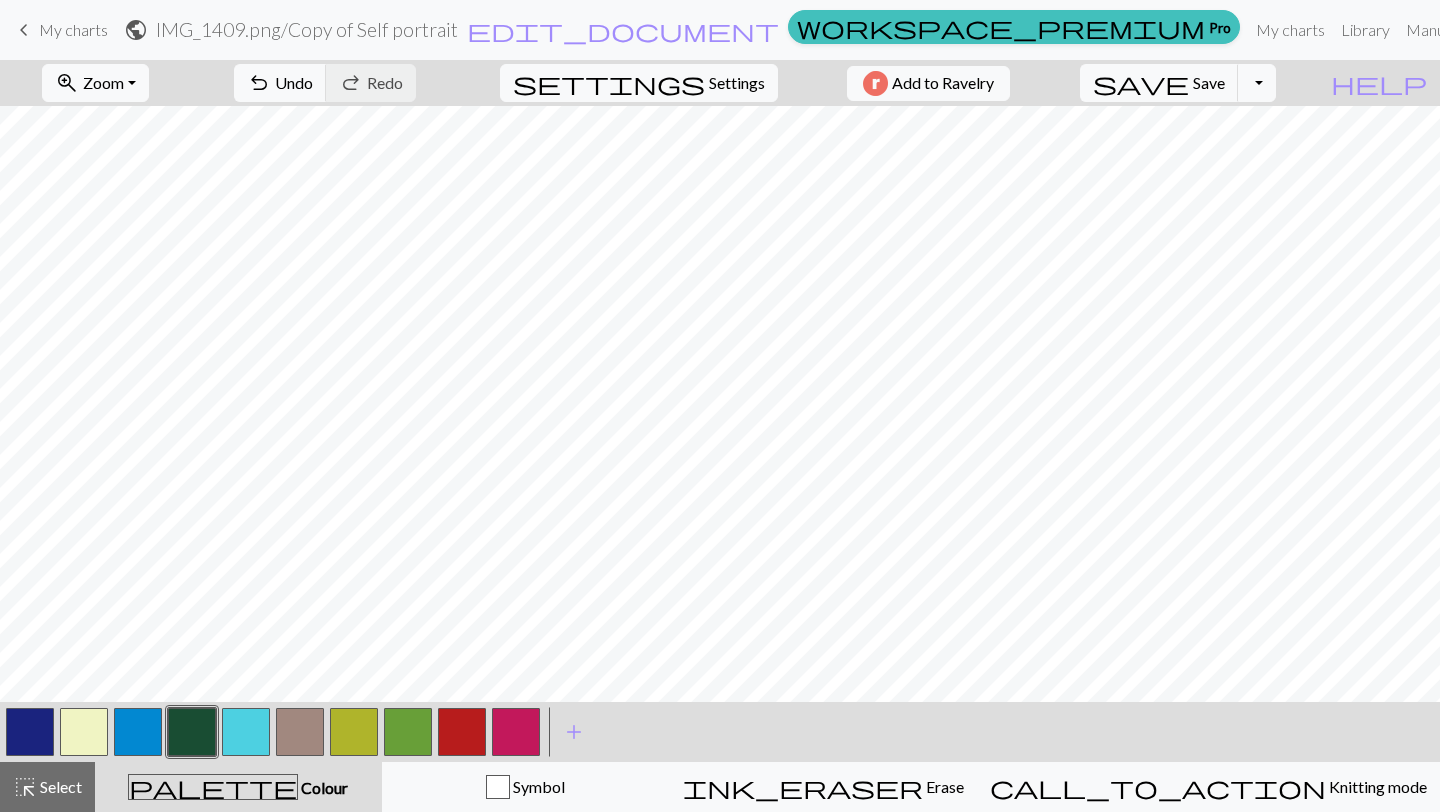 click at bounding box center [30, 732] 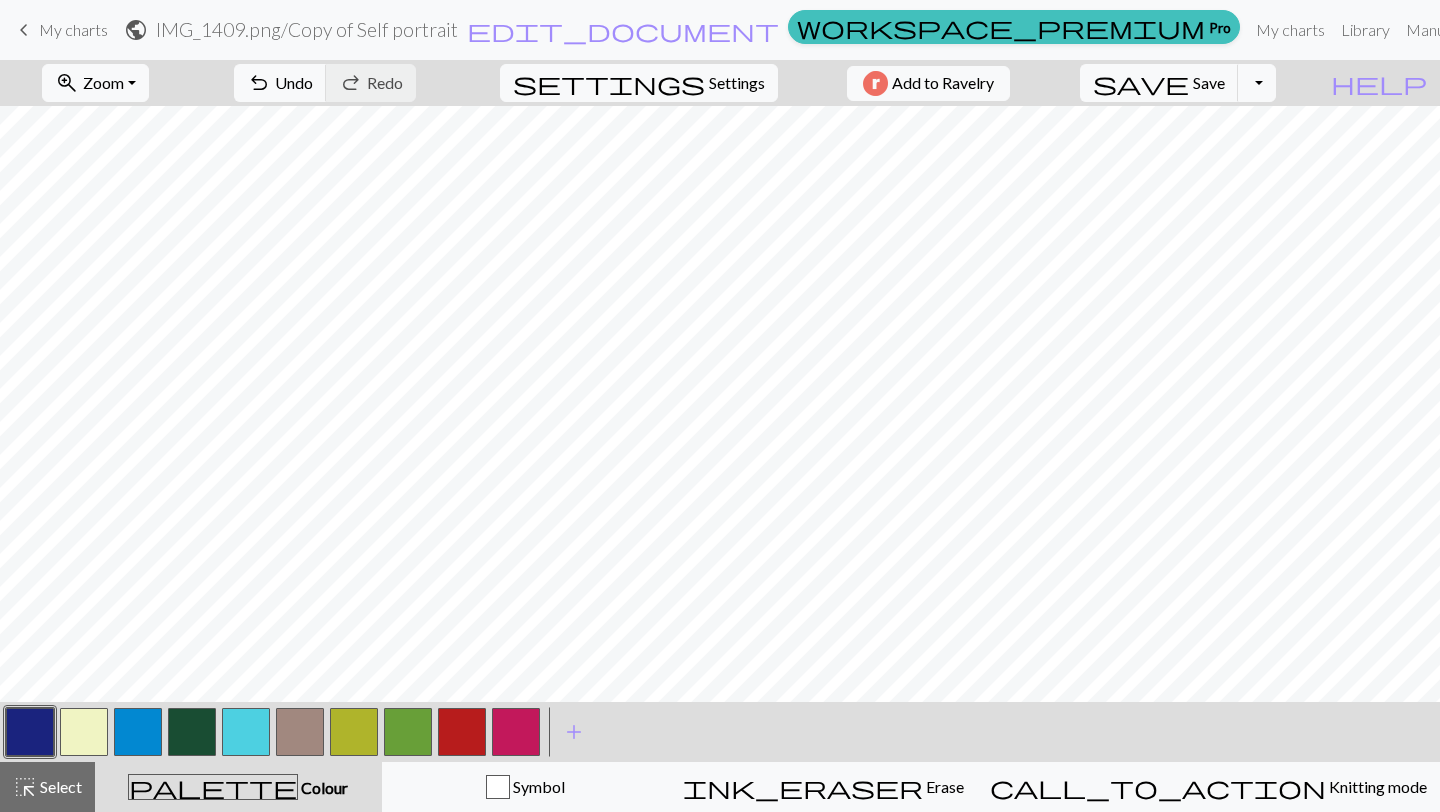 click at bounding box center (246, 732) 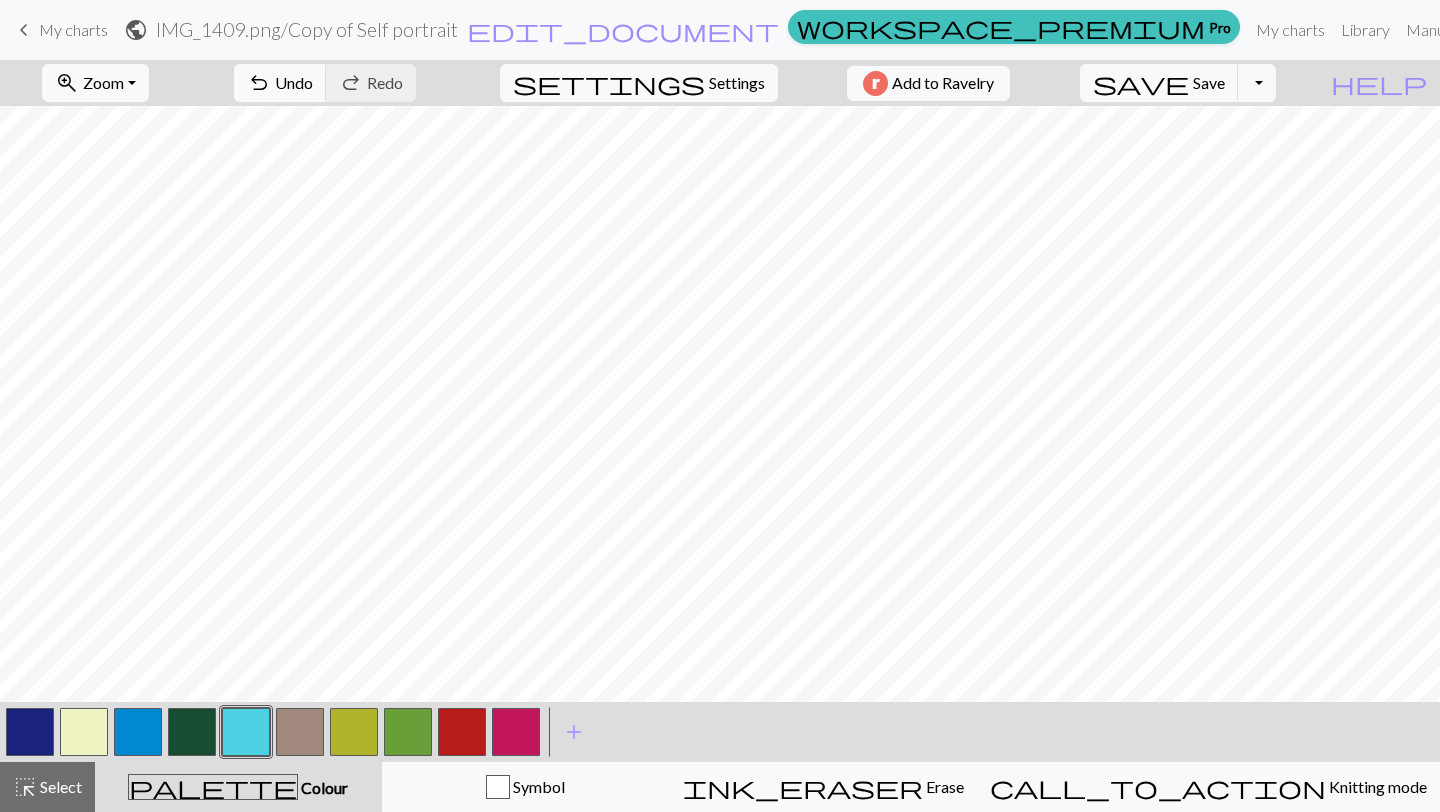 click at bounding box center [300, 732] 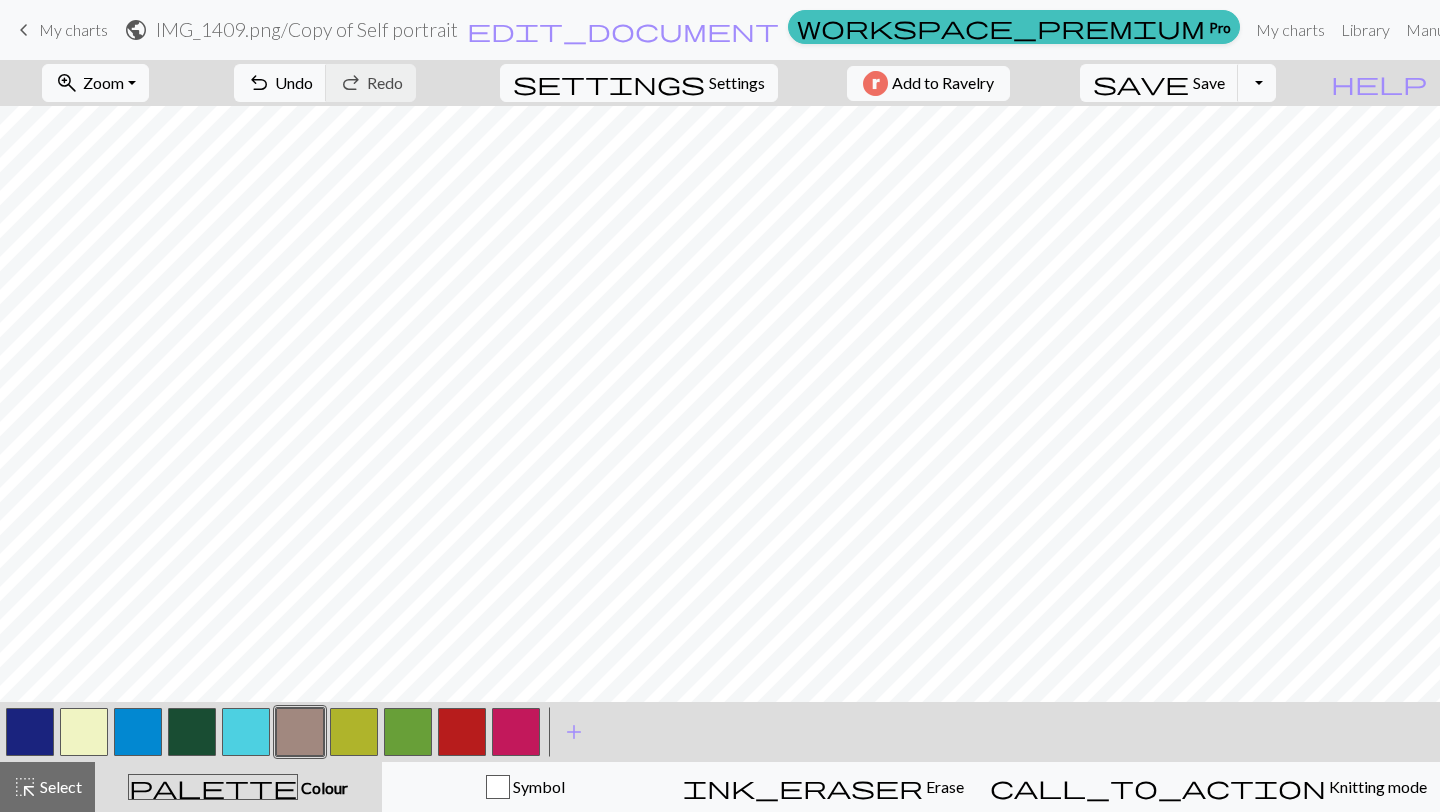 click at bounding box center (300, 732) 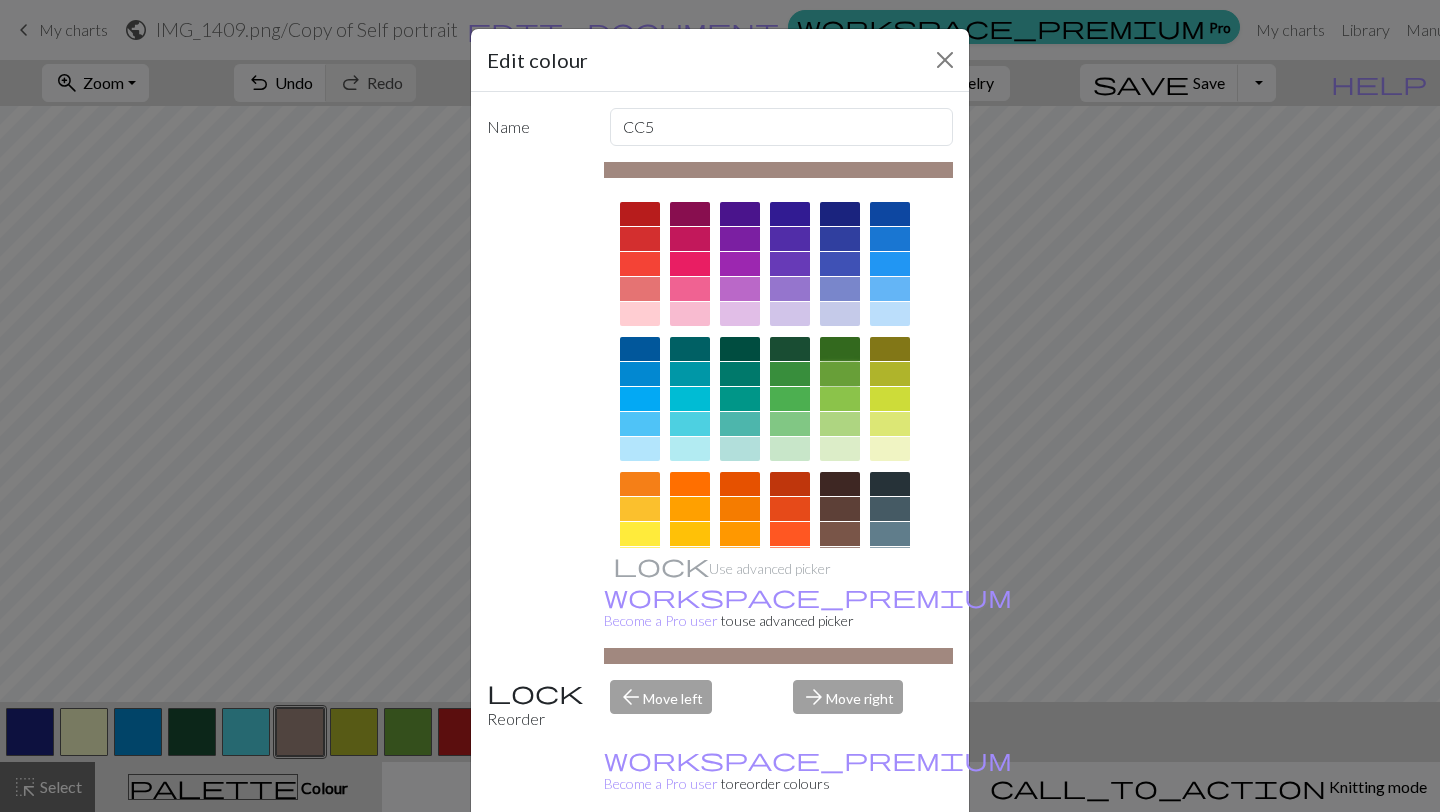 click at bounding box center (840, 374) 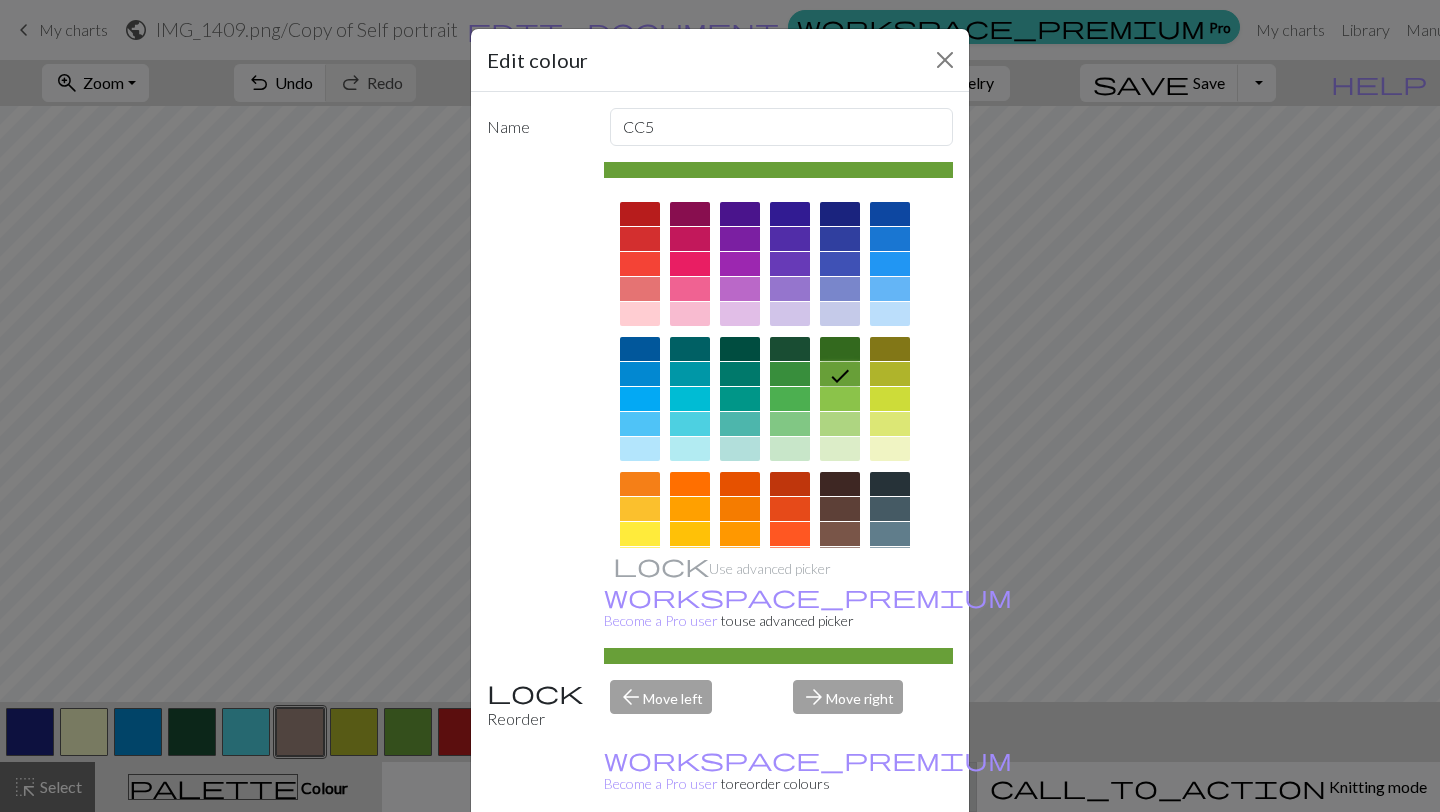 click on "Done" at bounding box center (840, 863) 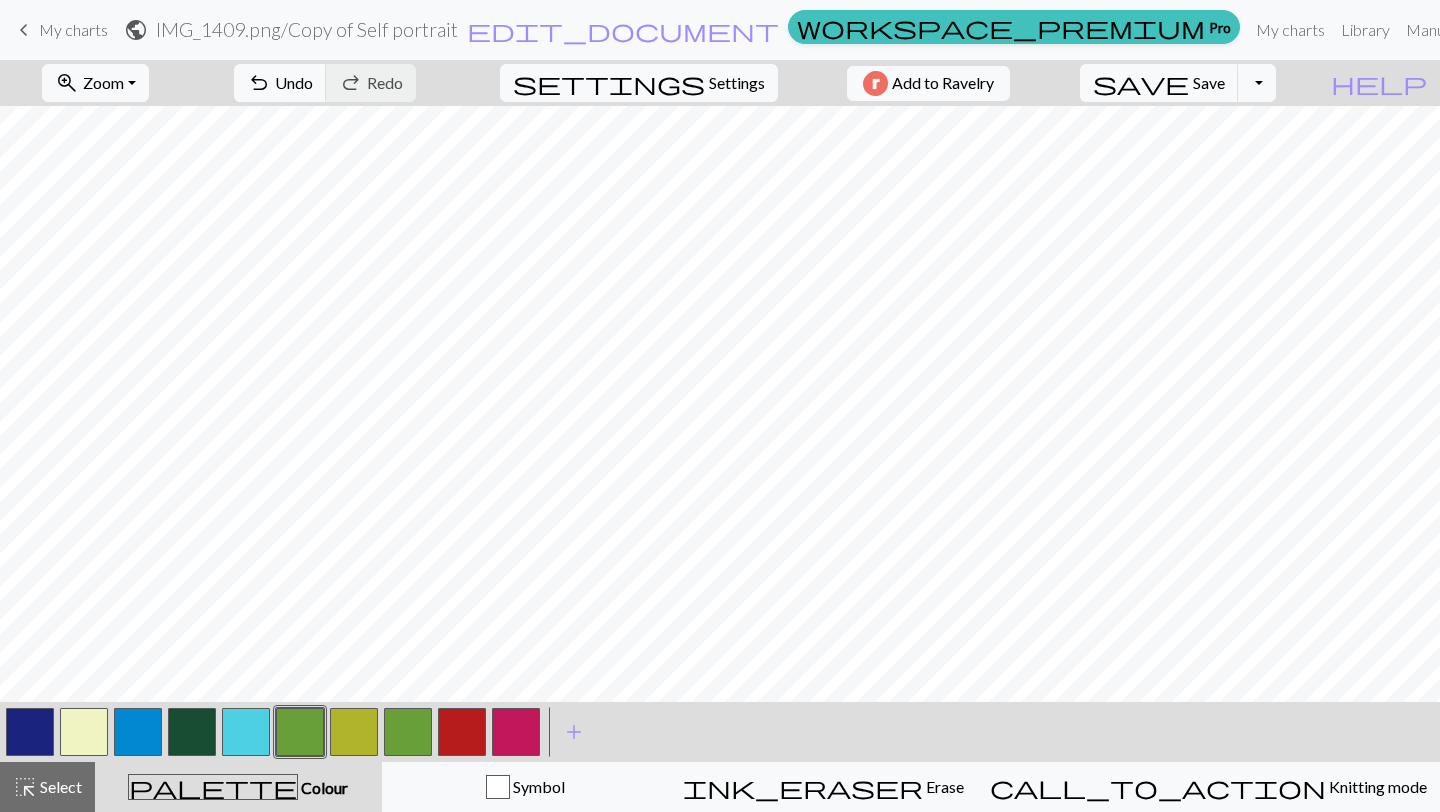 click at bounding box center [354, 732] 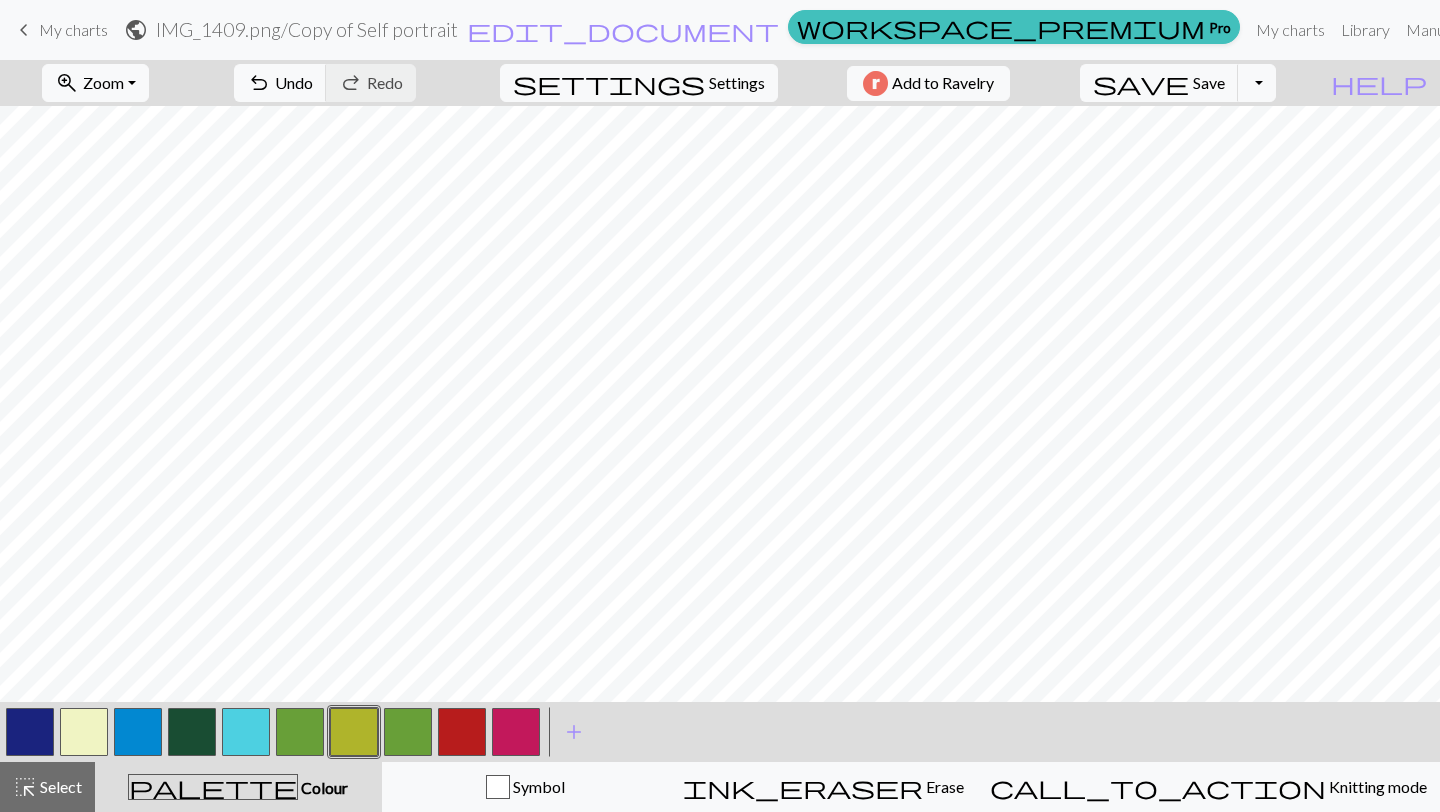 click at bounding box center (354, 732) 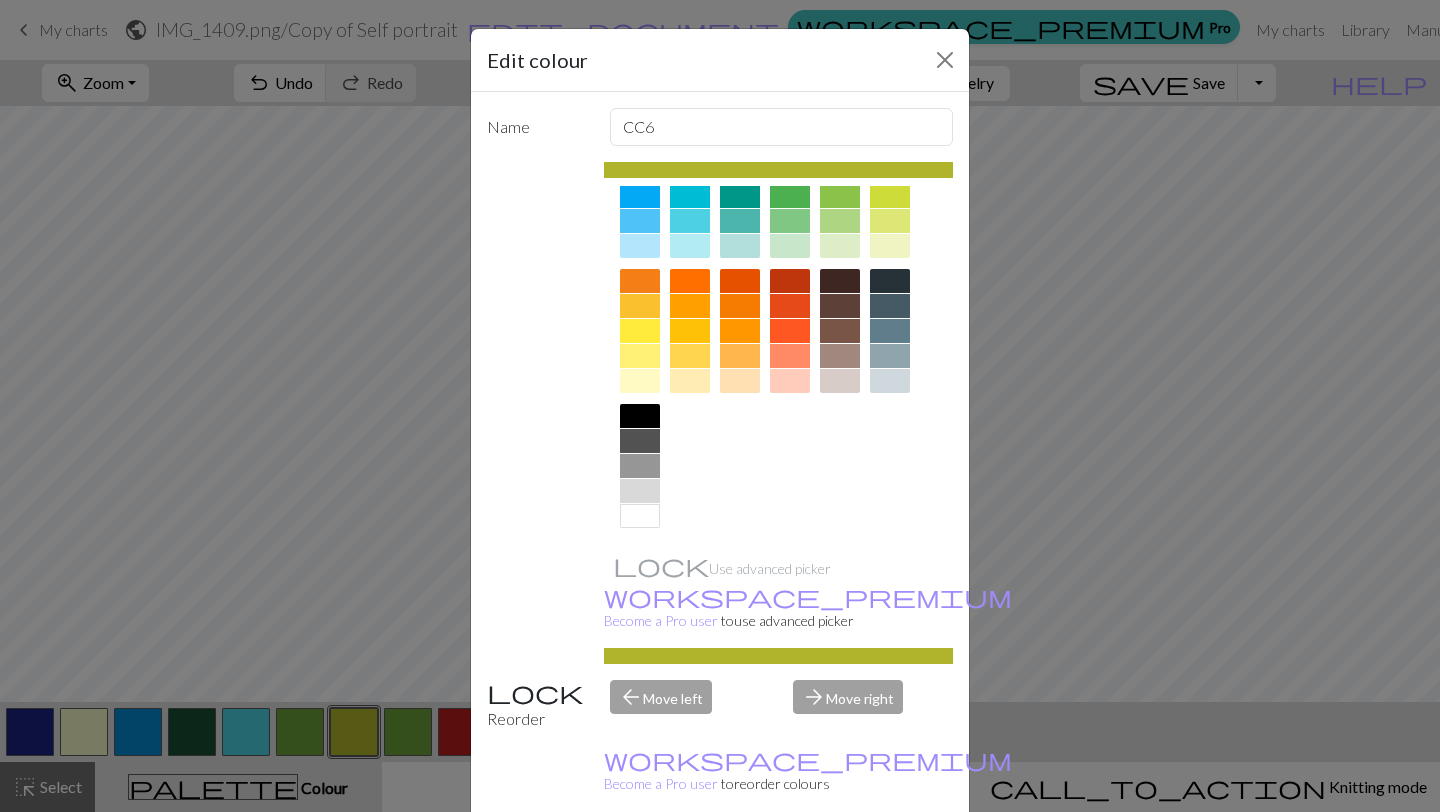 scroll, scrollTop: 197, scrollLeft: 0, axis: vertical 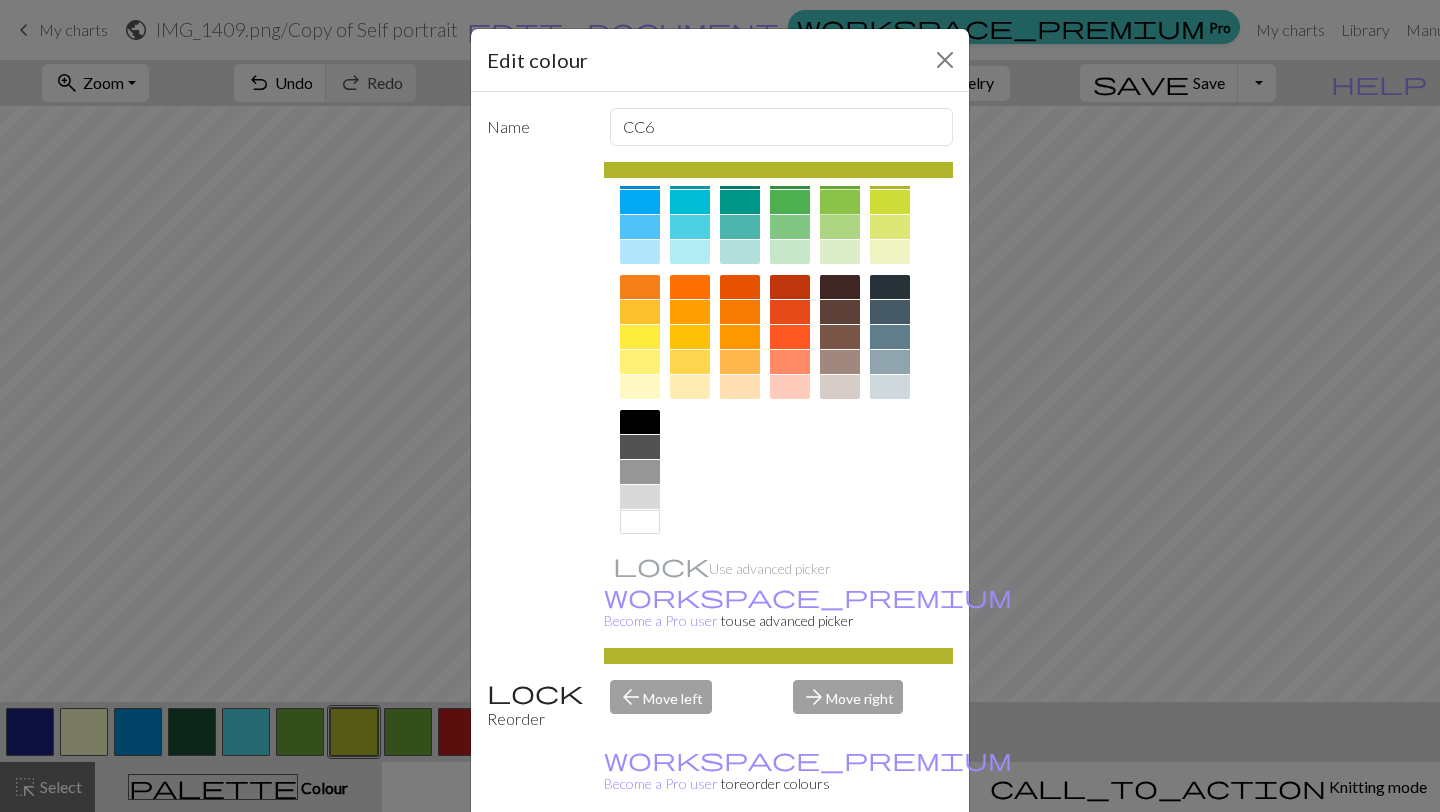 click at bounding box center (840, 202) 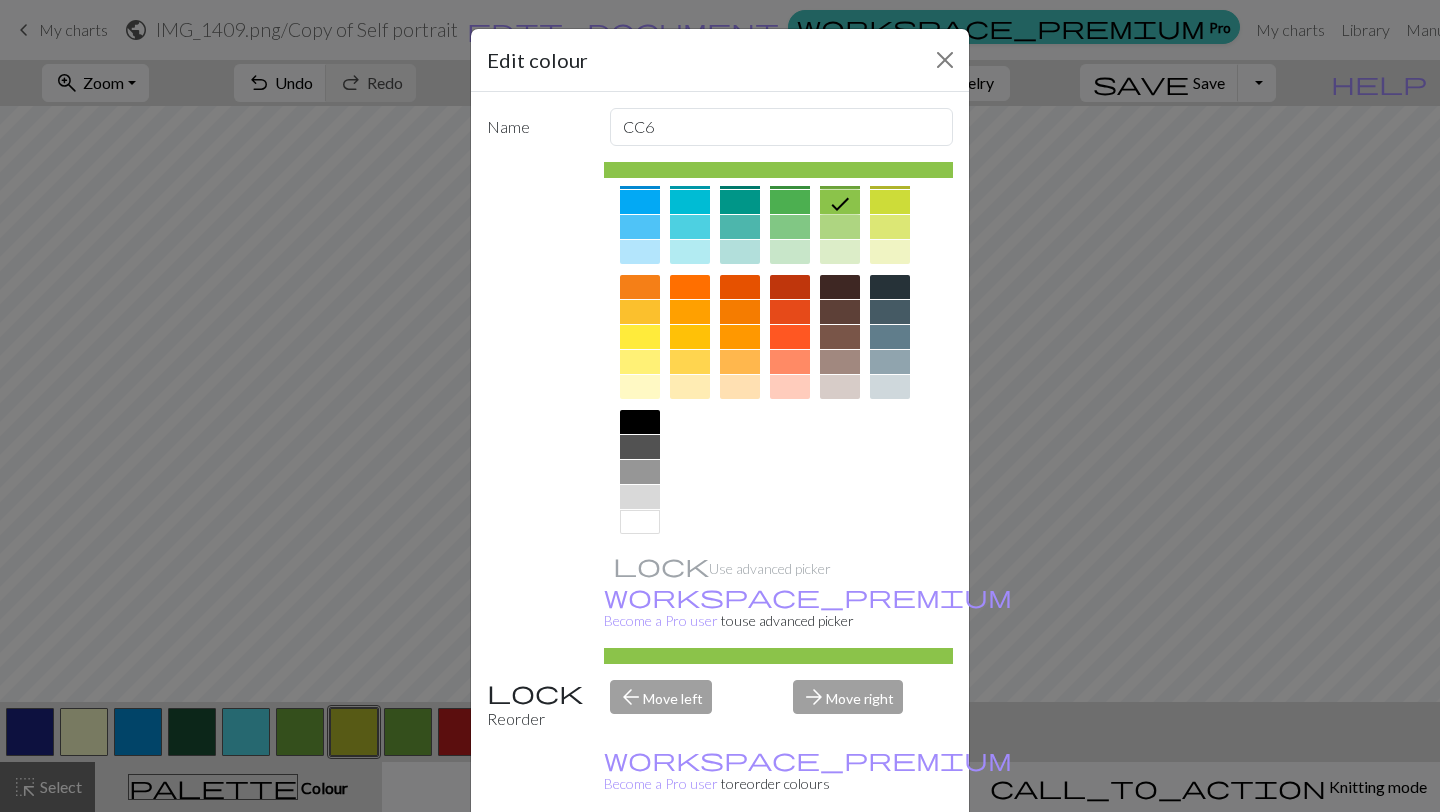 click on "Done" at bounding box center [840, 863] 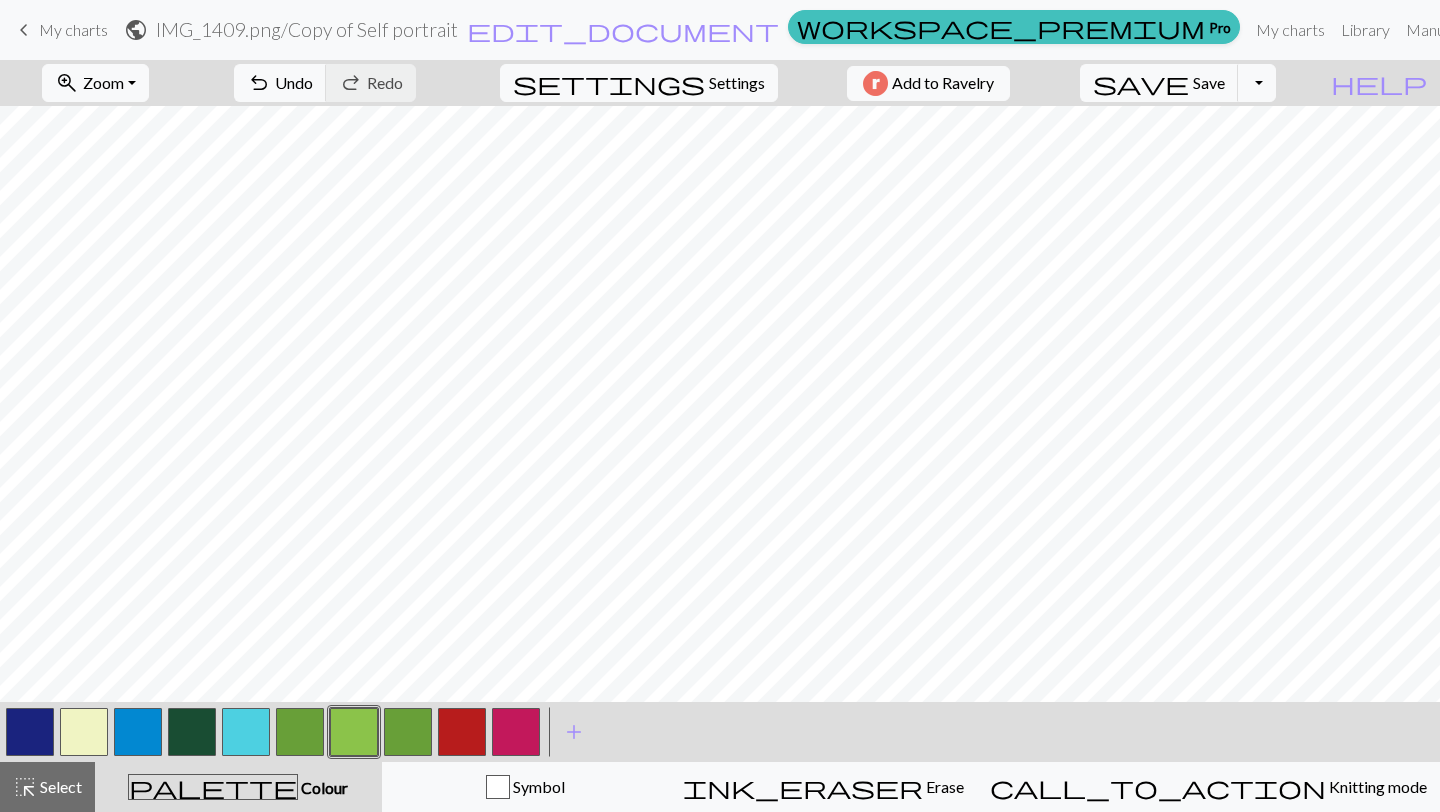 click at bounding box center (462, 732) 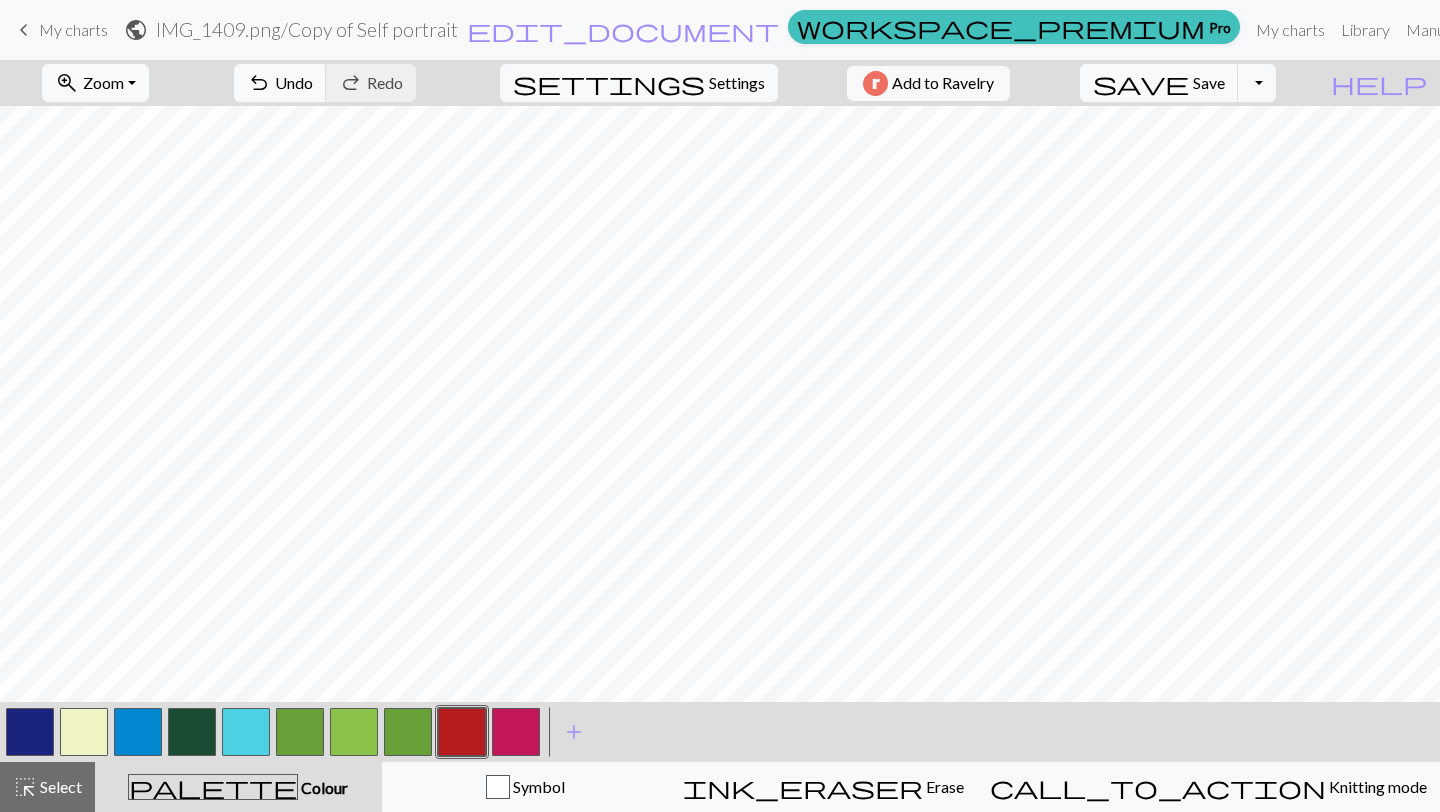 click at bounding box center (462, 732) 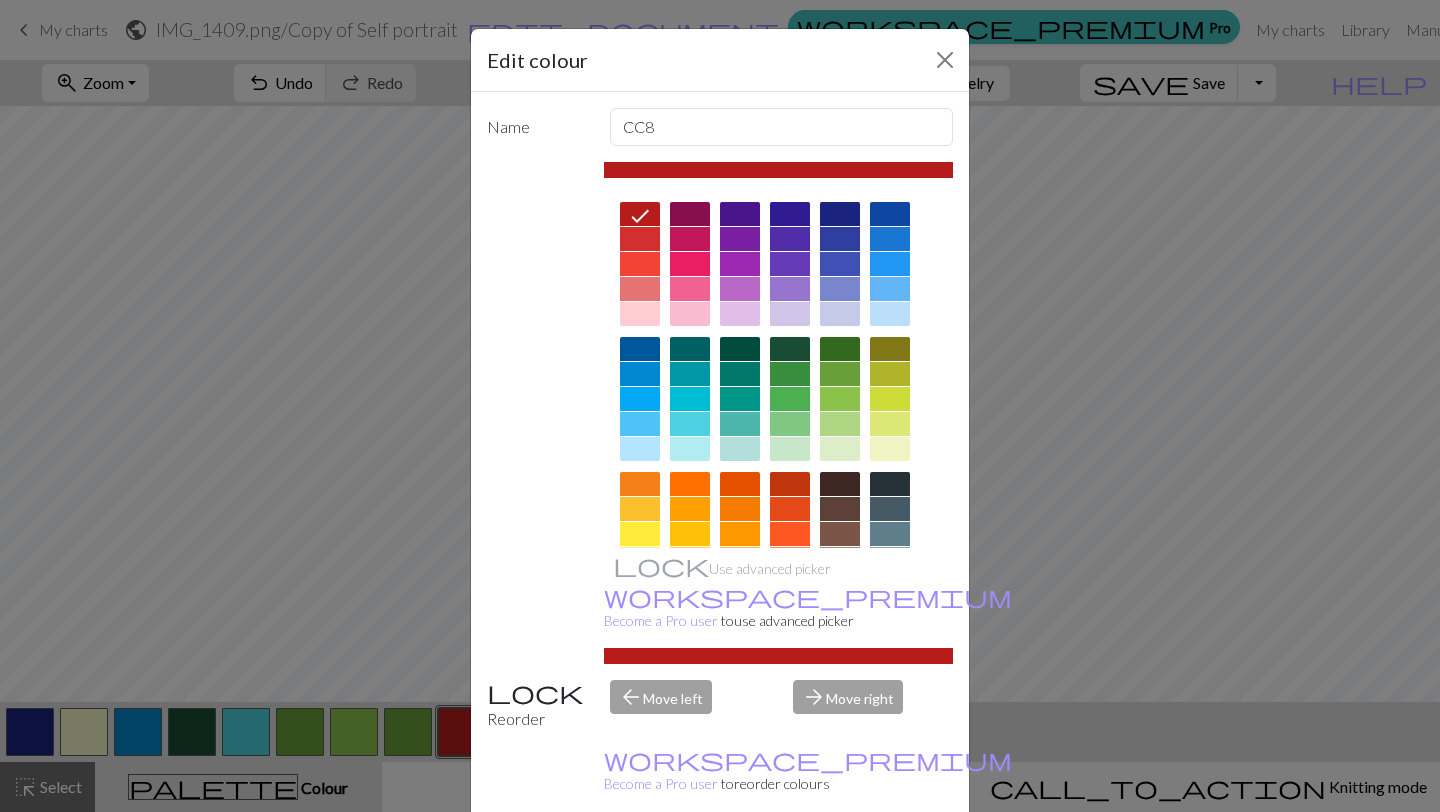 click at bounding box center (840, 239) 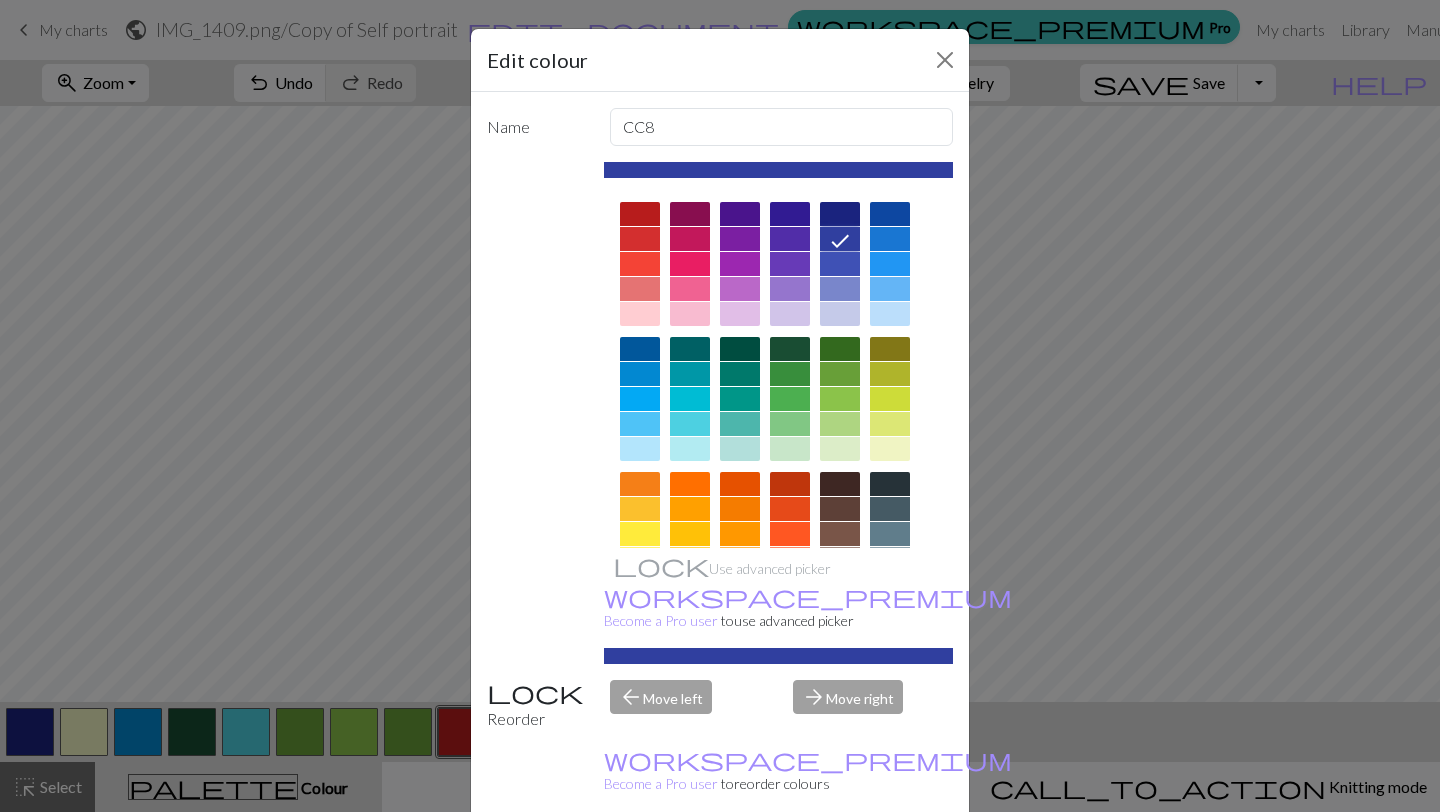 click on "Done" at bounding box center (840, 863) 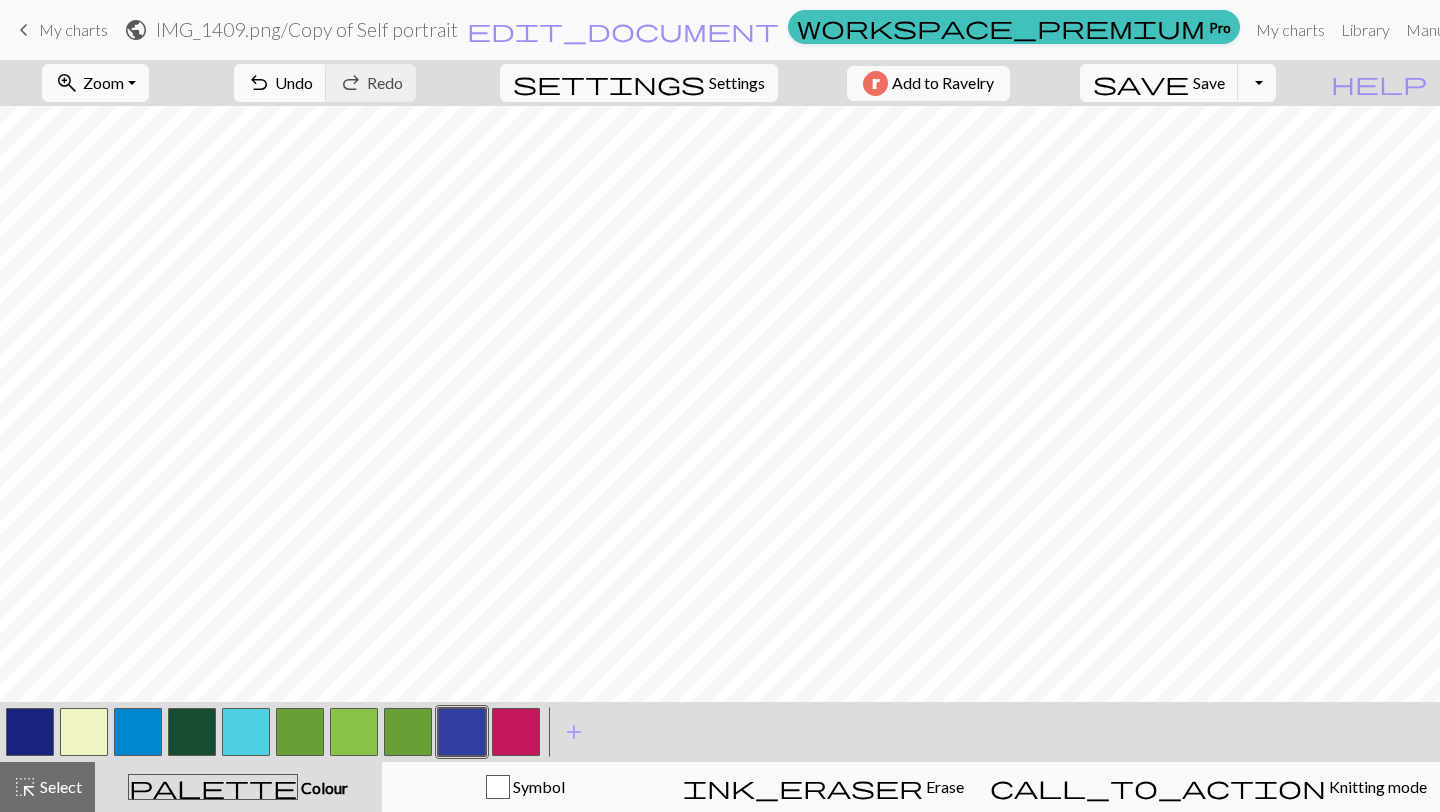 click at bounding box center [516, 732] 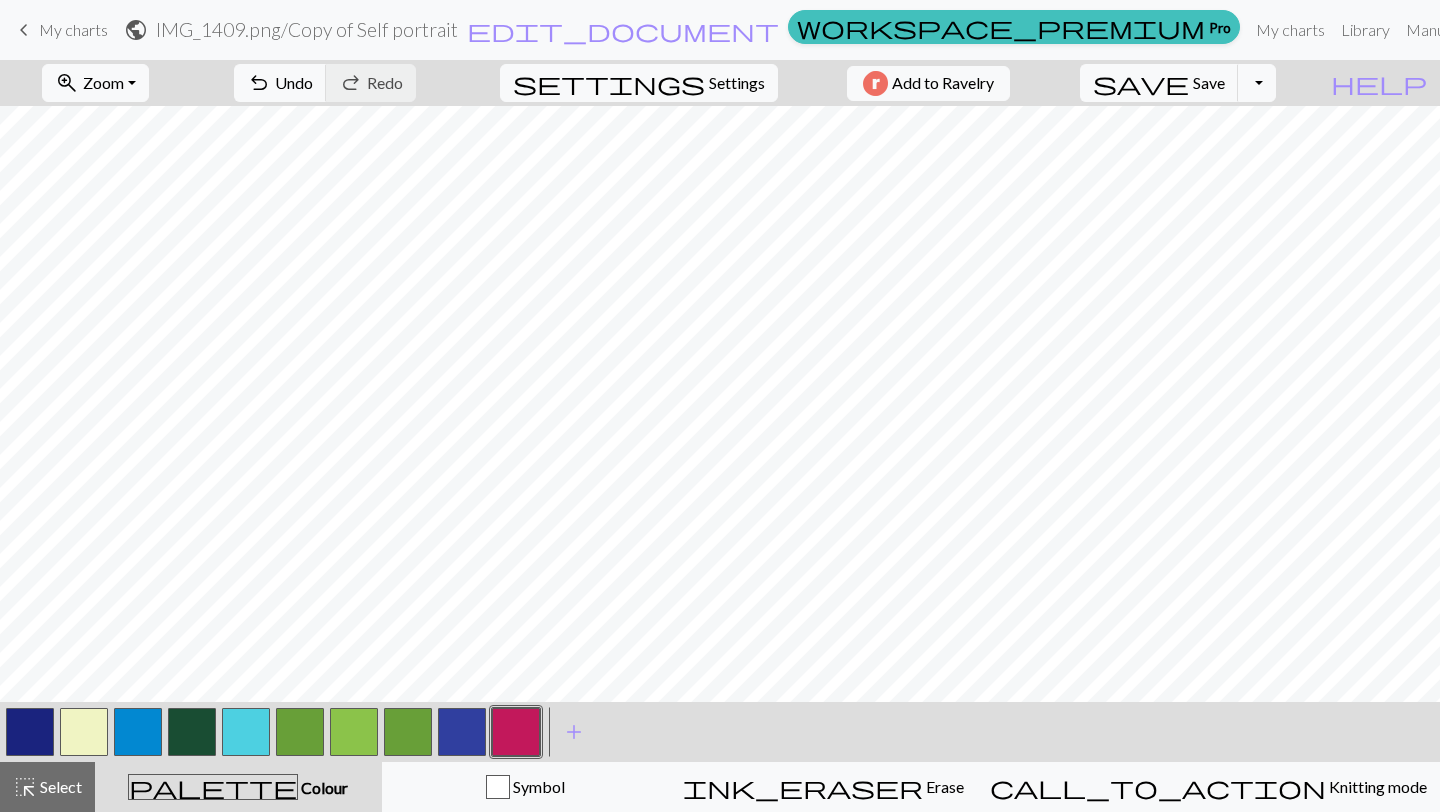 click at bounding box center [516, 732] 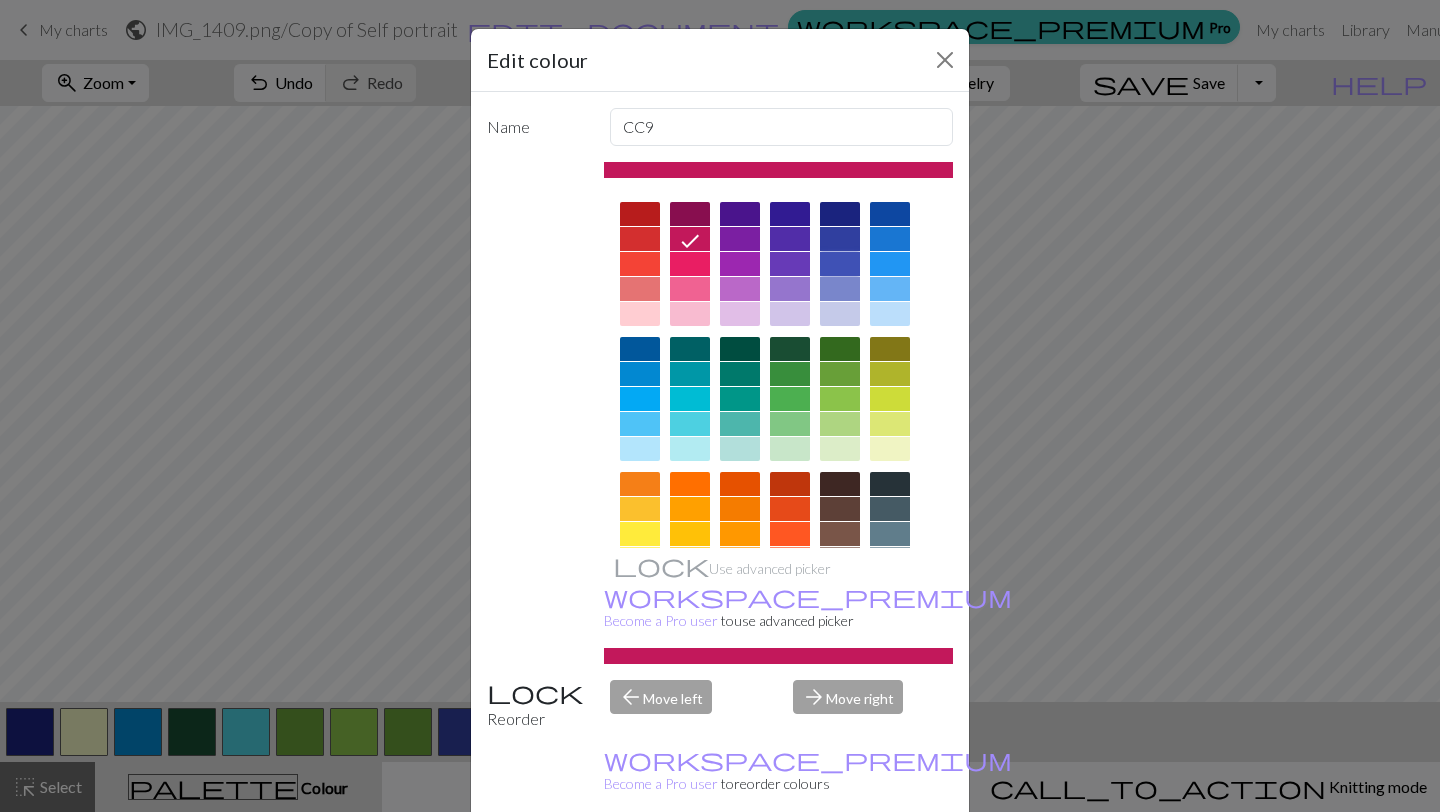click at bounding box center [840, 264] 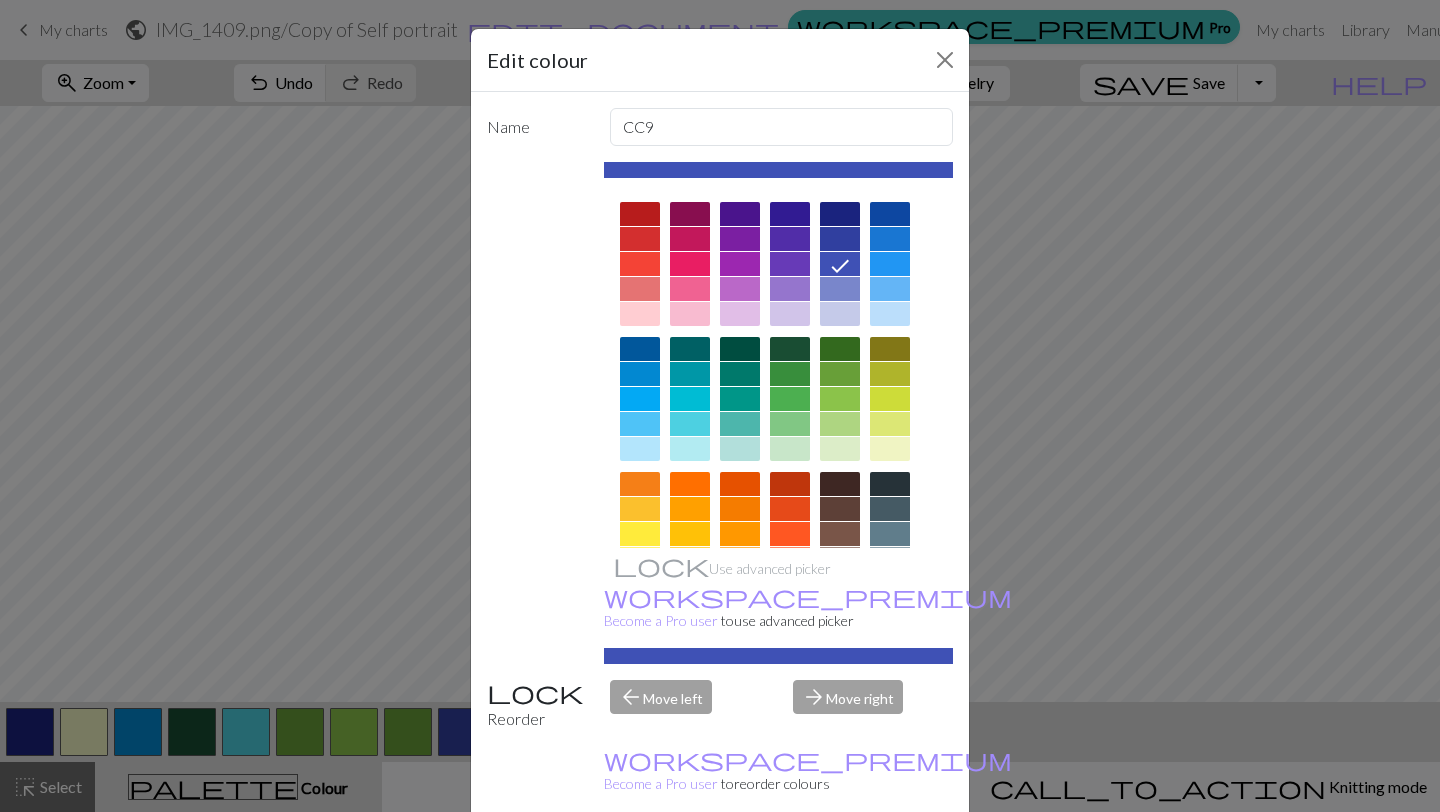 click on "Done" at bounding box center (840, 863) 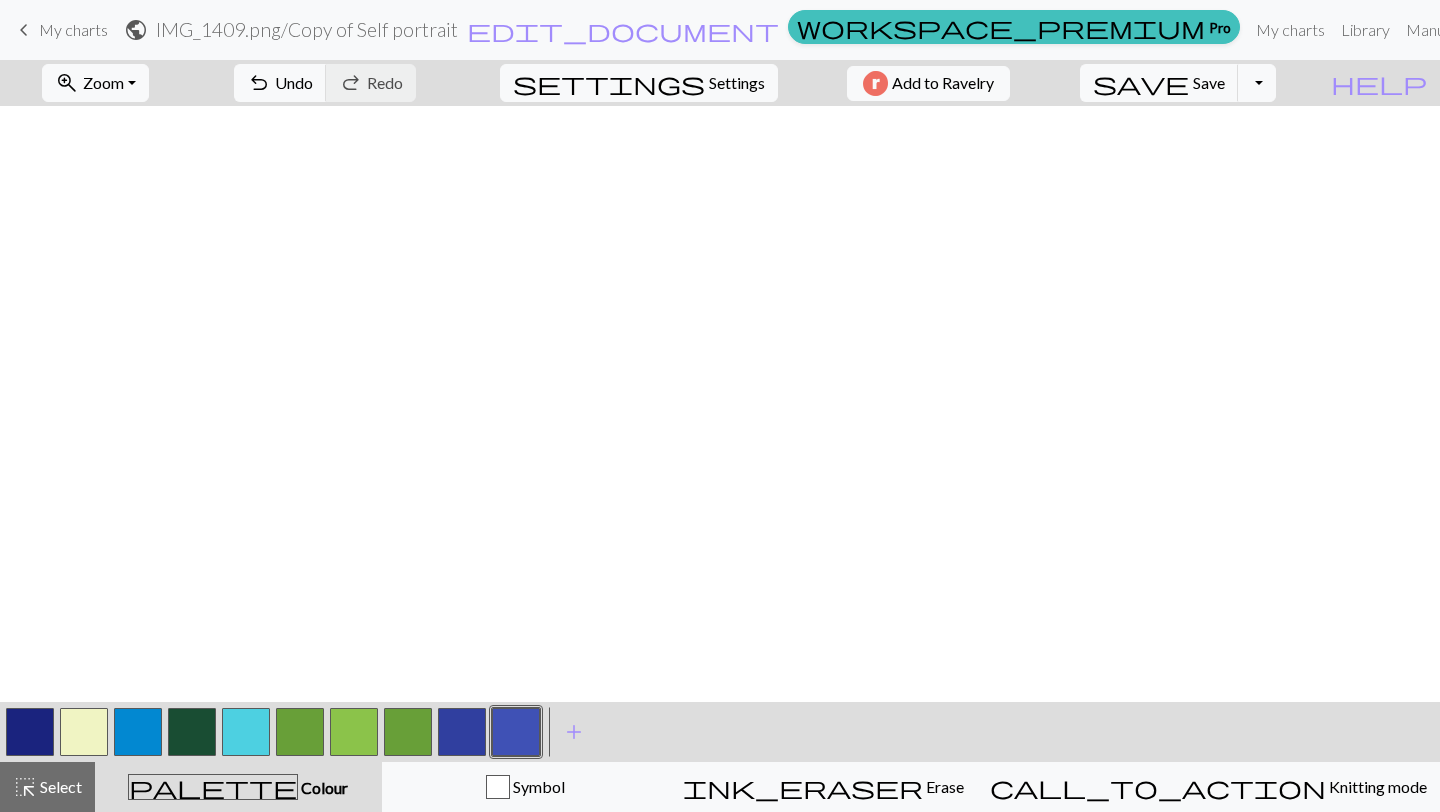 scroll, scrollTop: 0, scrollLeft: 0, axis: both 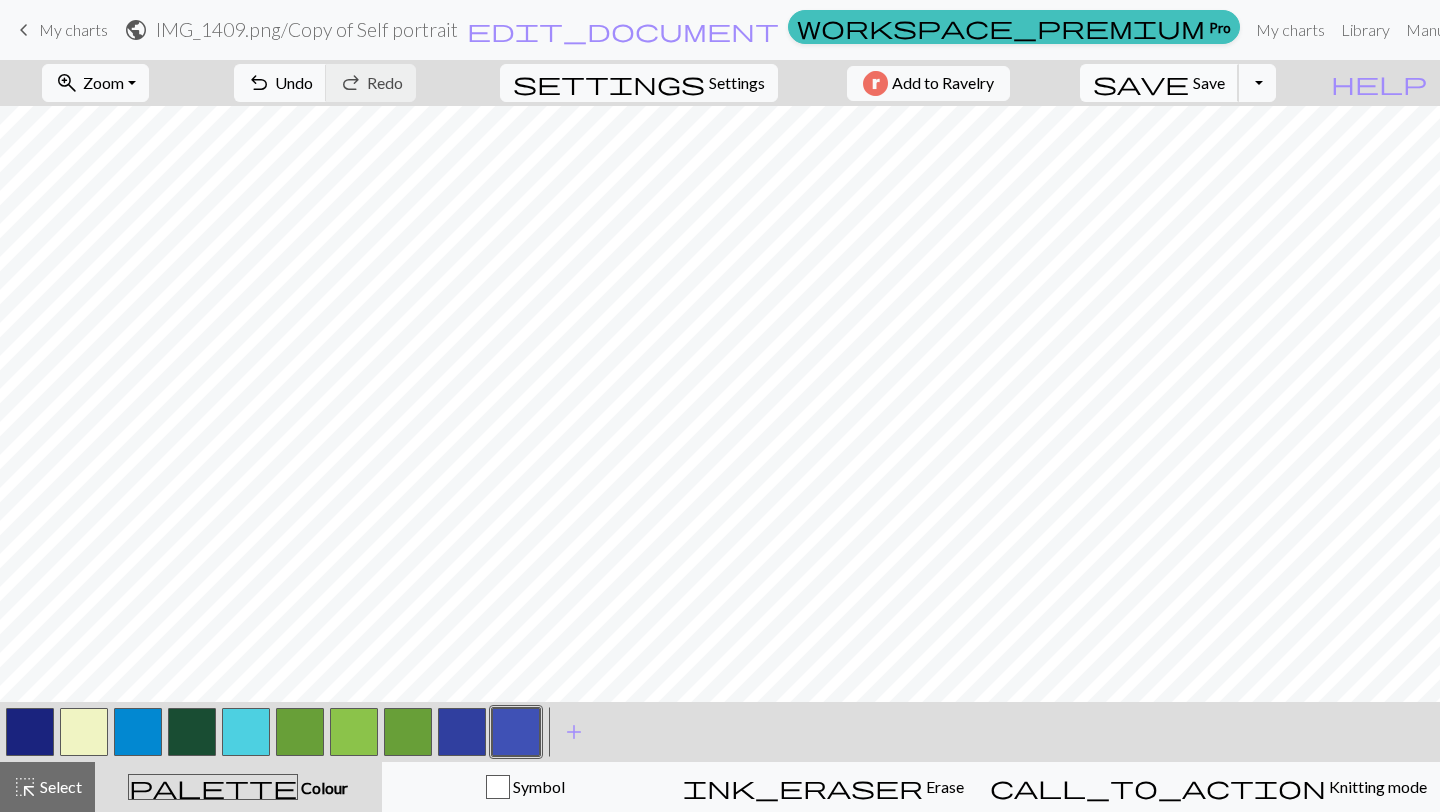 click on "save Save Save" at bounding box center (1159, 83) 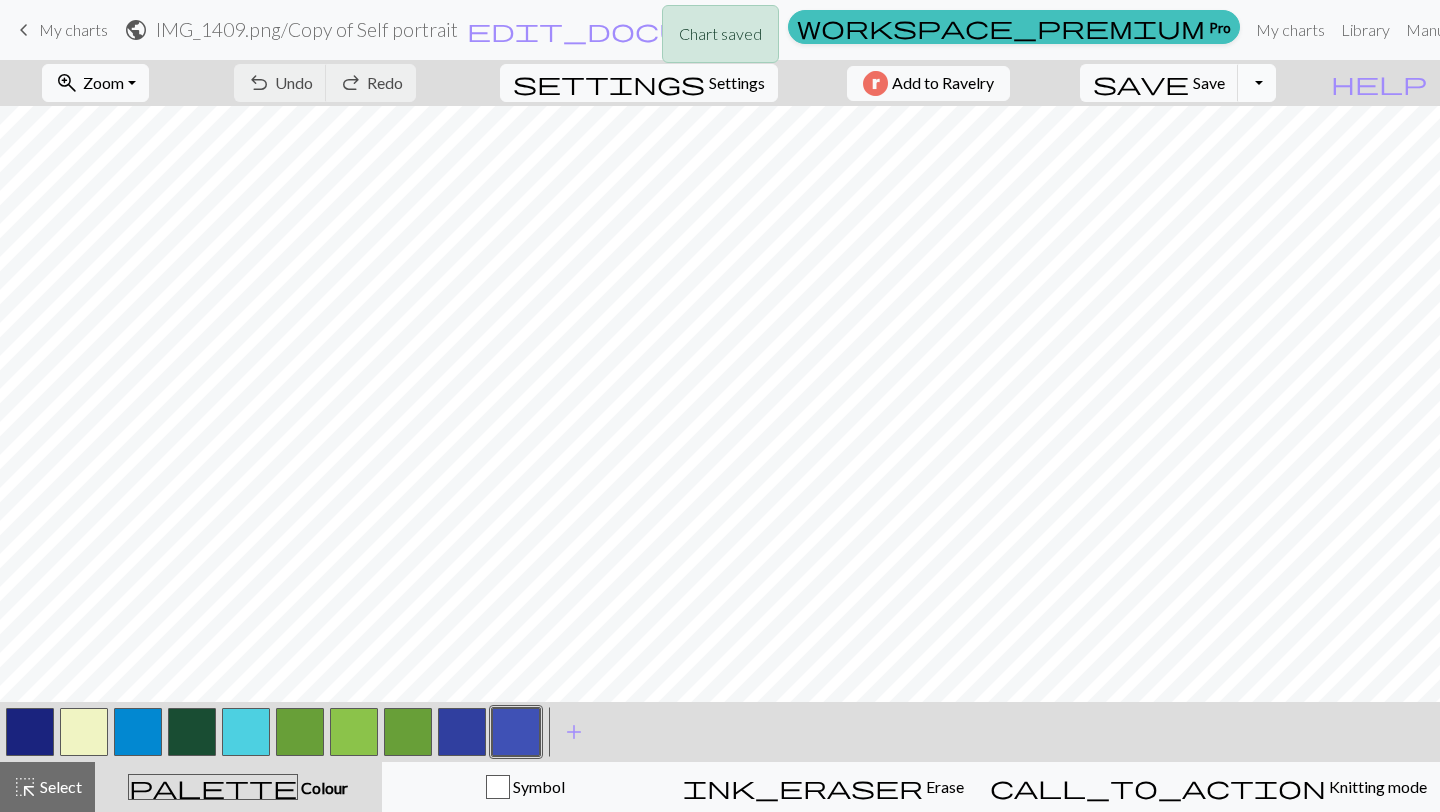 click on "Toggle Dropdown" at bounding box center [1257, 83] 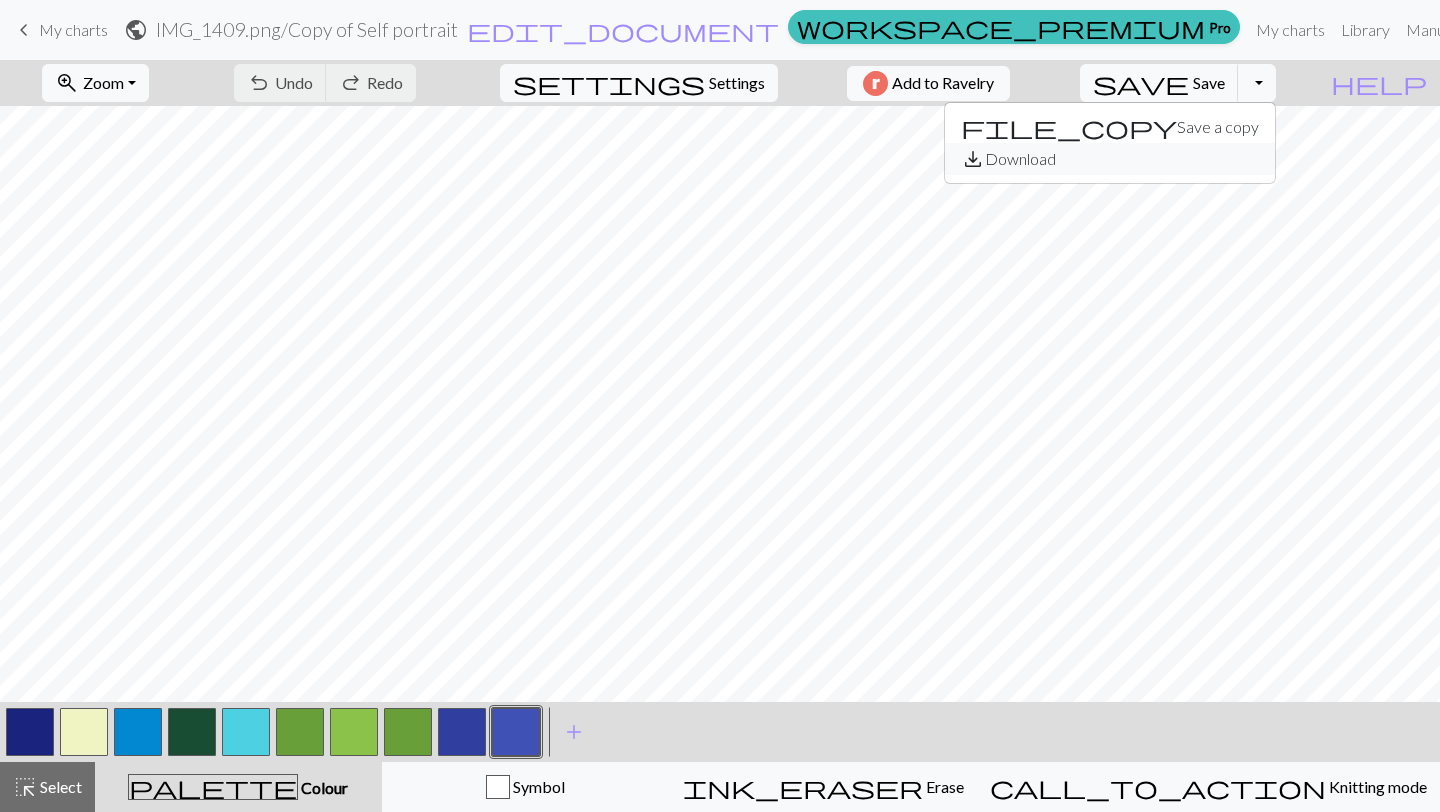 click on "save_alt  Download" at bounding box center [1110, 159] 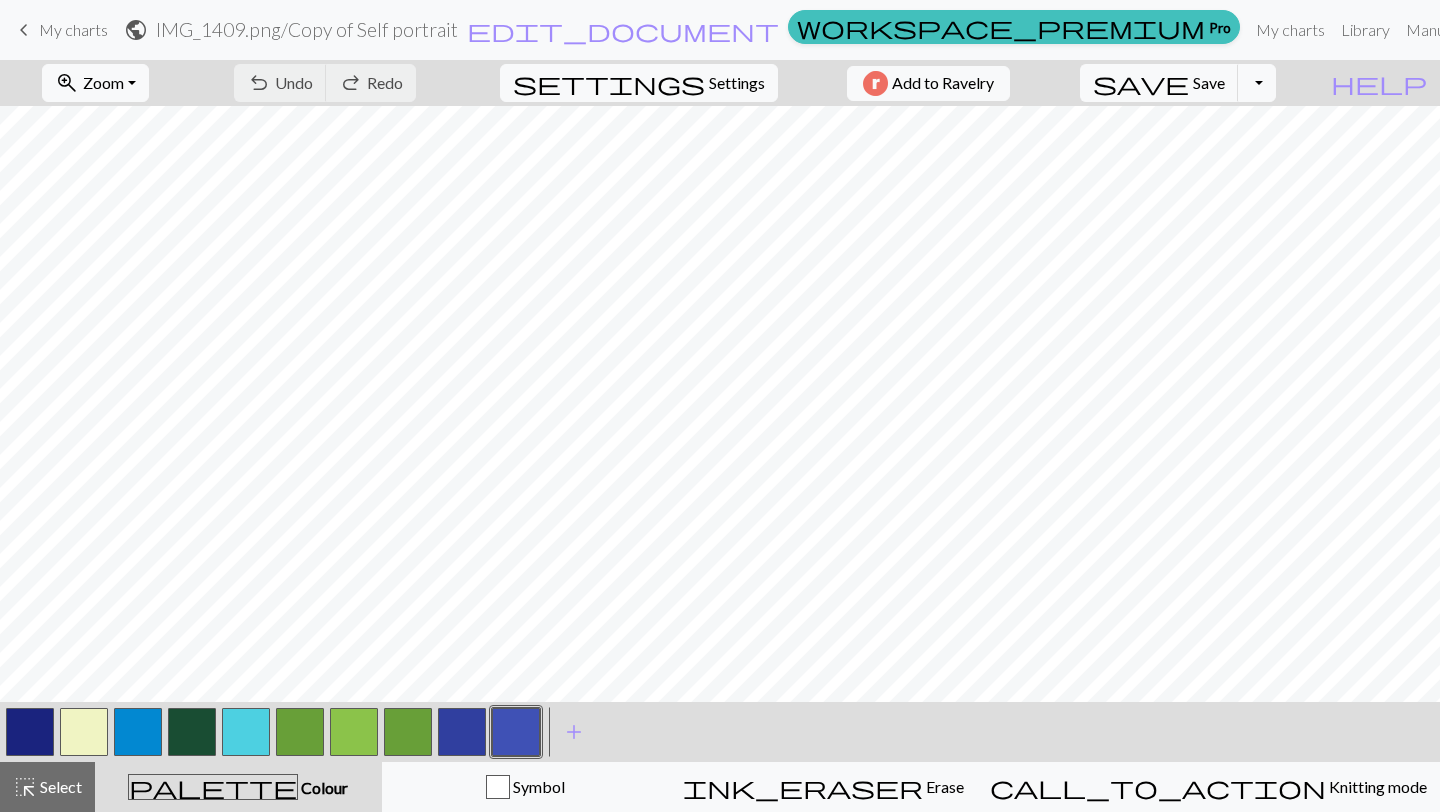 click at bounding box center (30, 732) 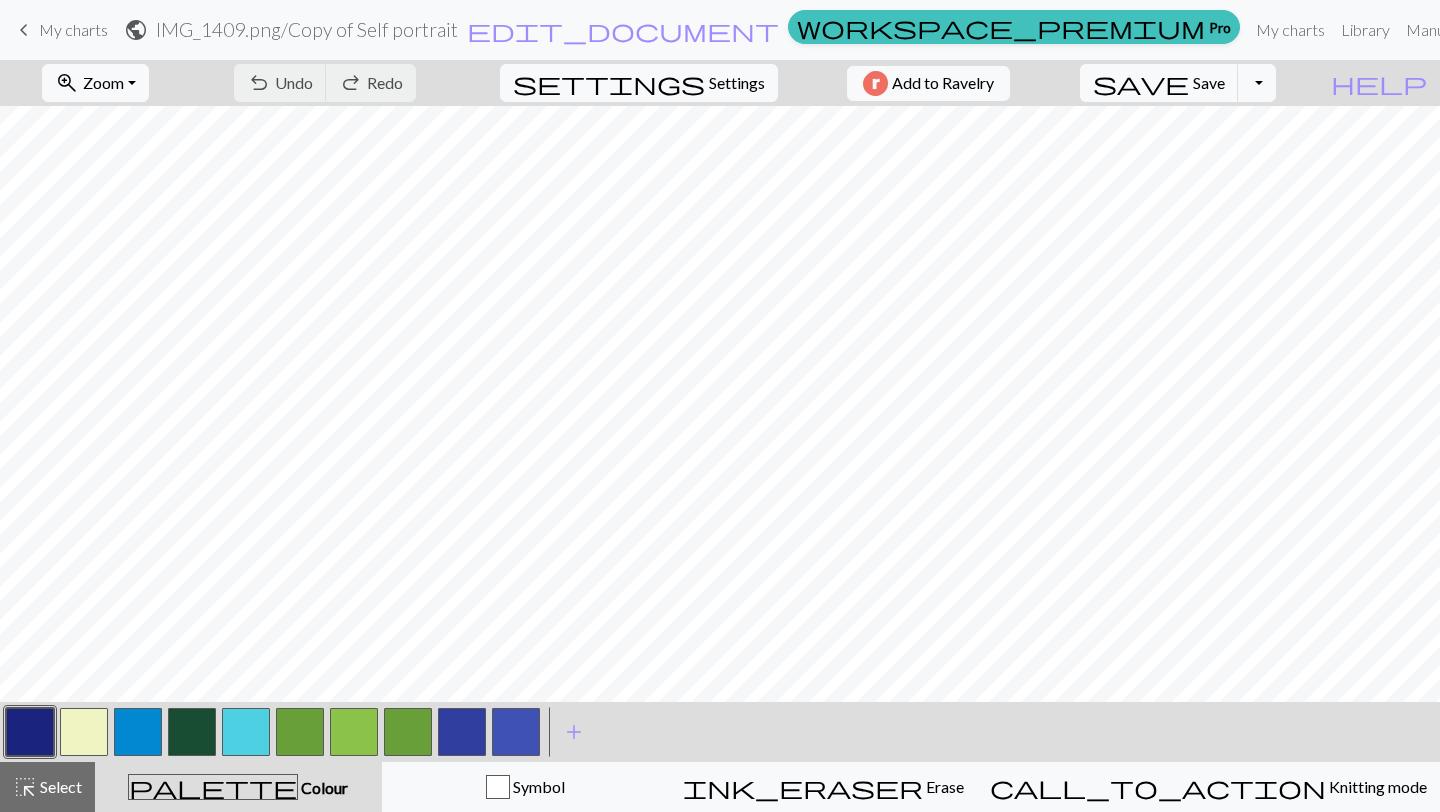 click at bounding box center (30, 732) 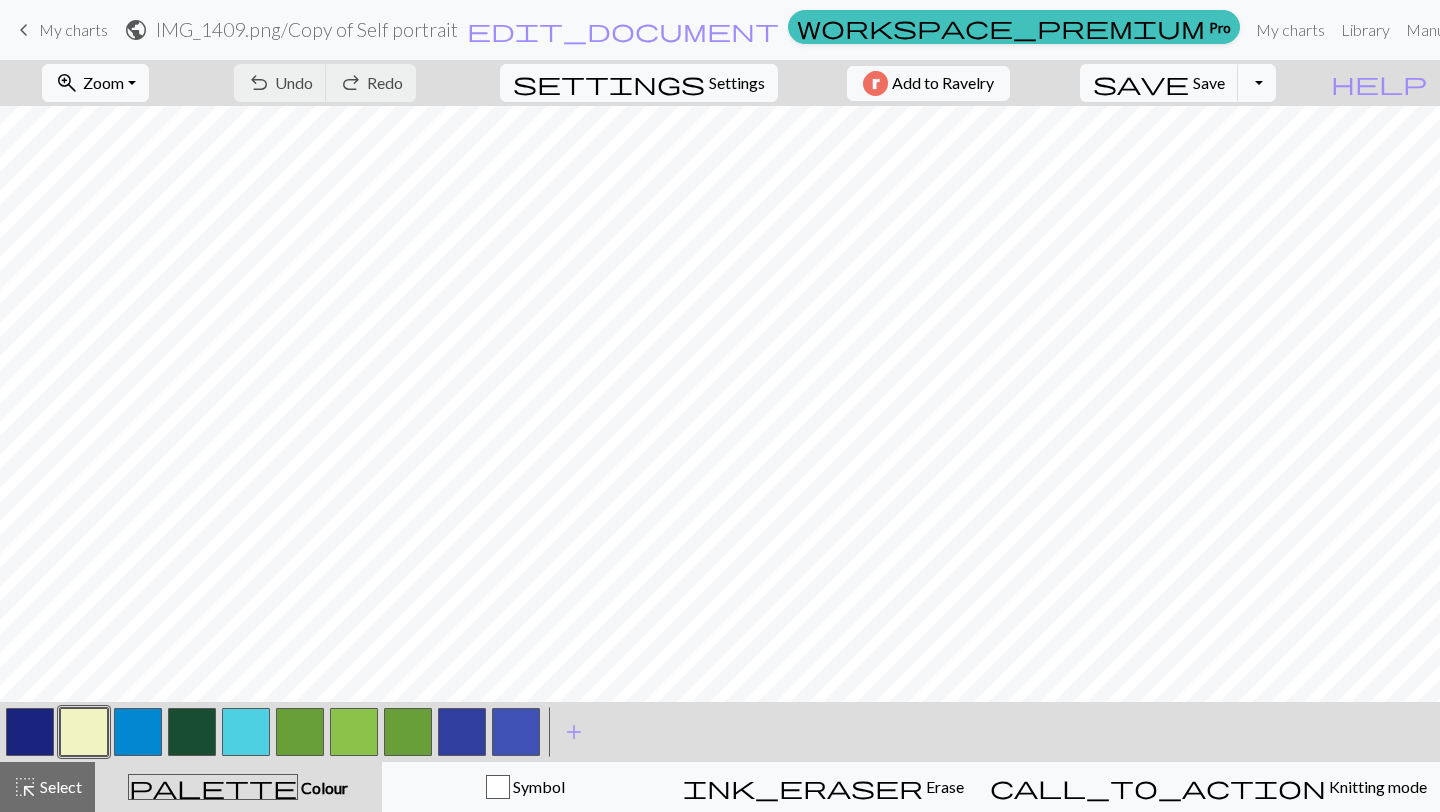 click at bounding box center (30, 732) 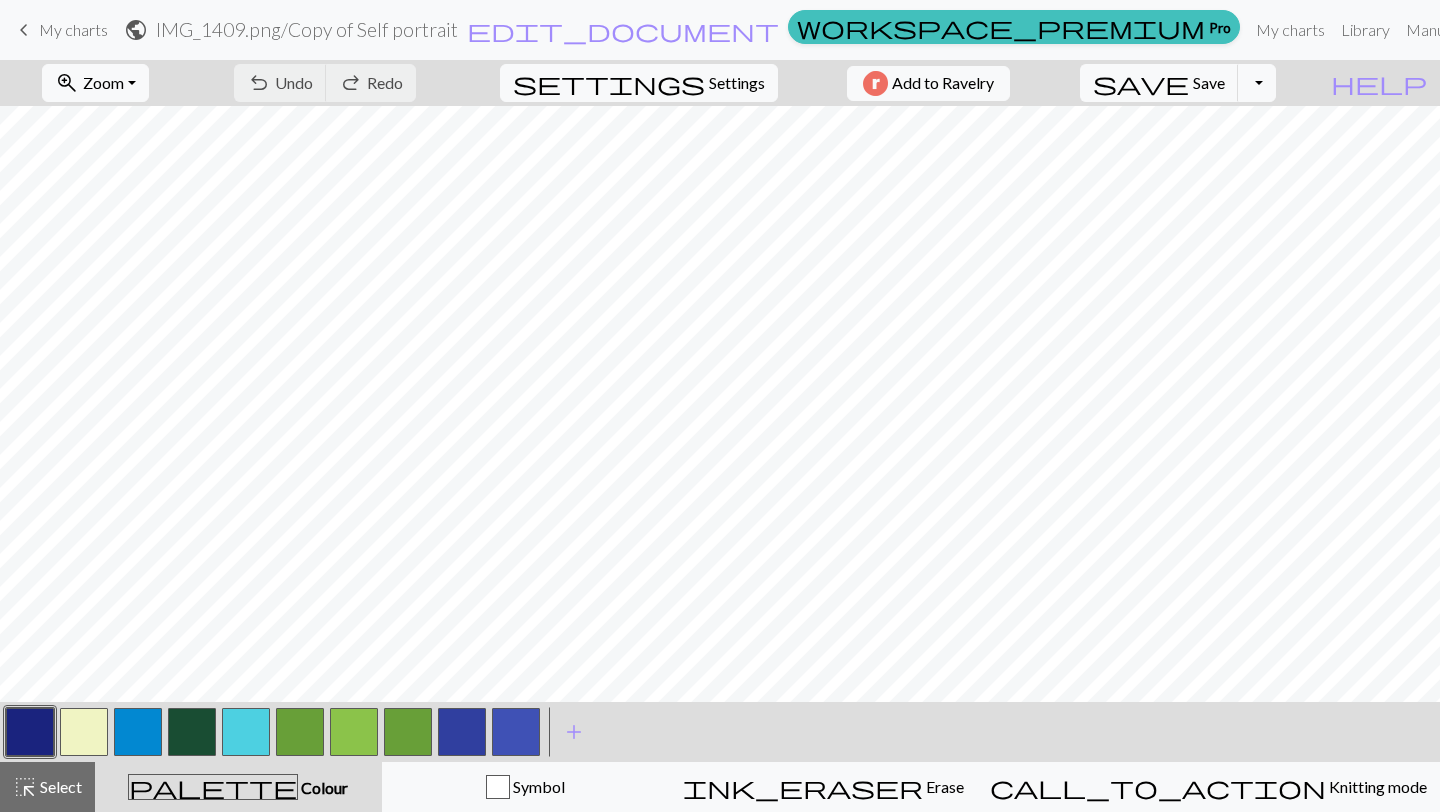 click at bounding box center [30, 732] 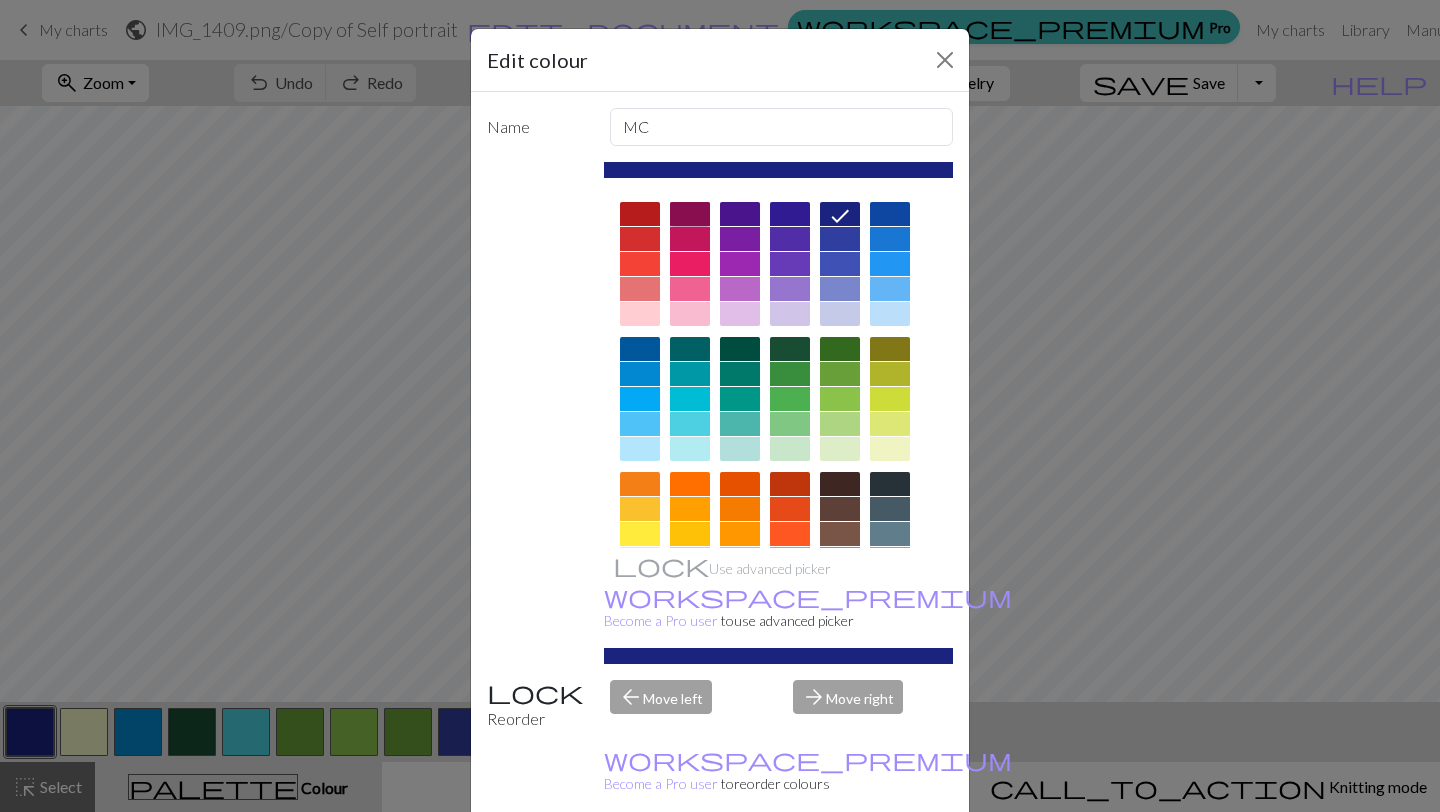 click at bounding box center [690, 214] 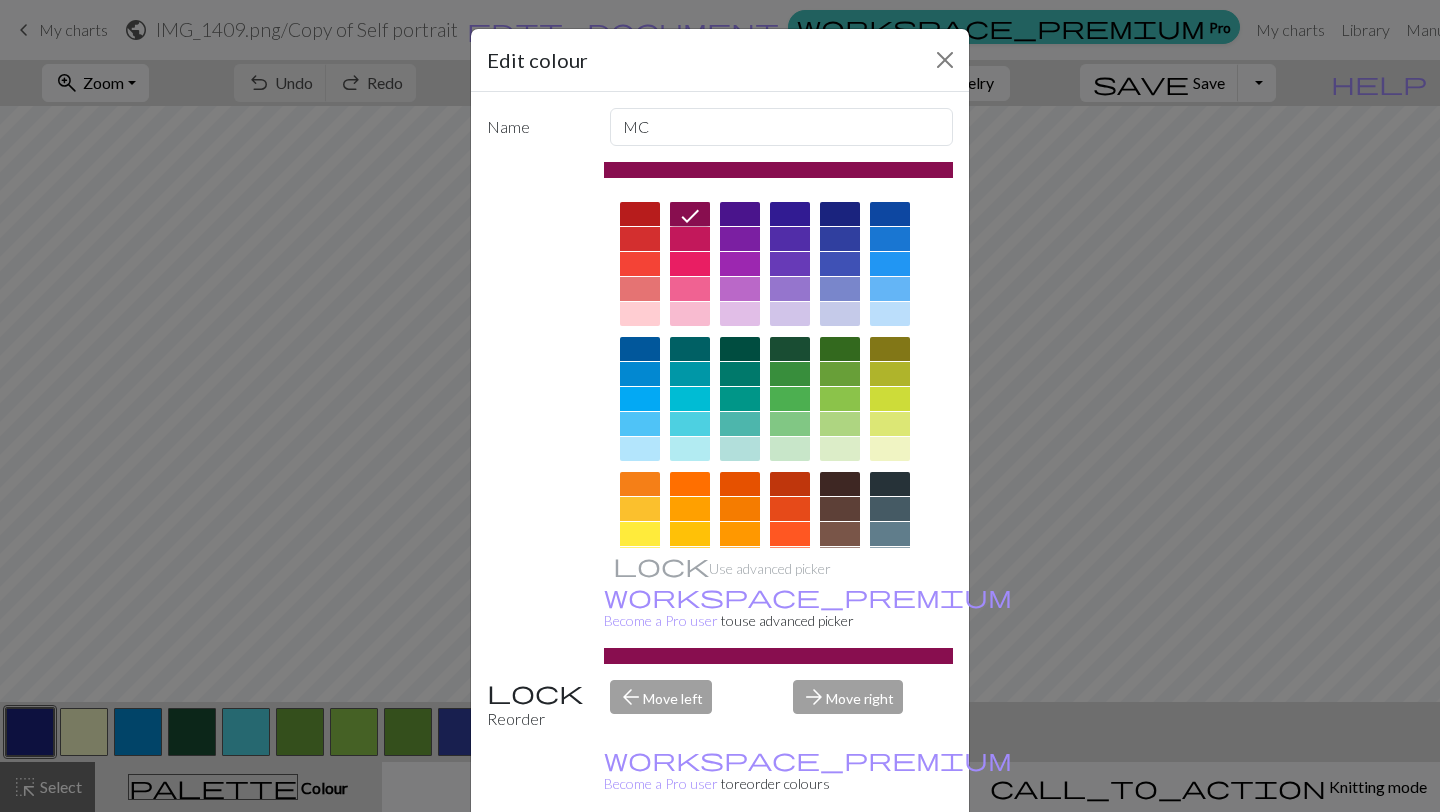 click on "Done" at bounding box center (840, 863) 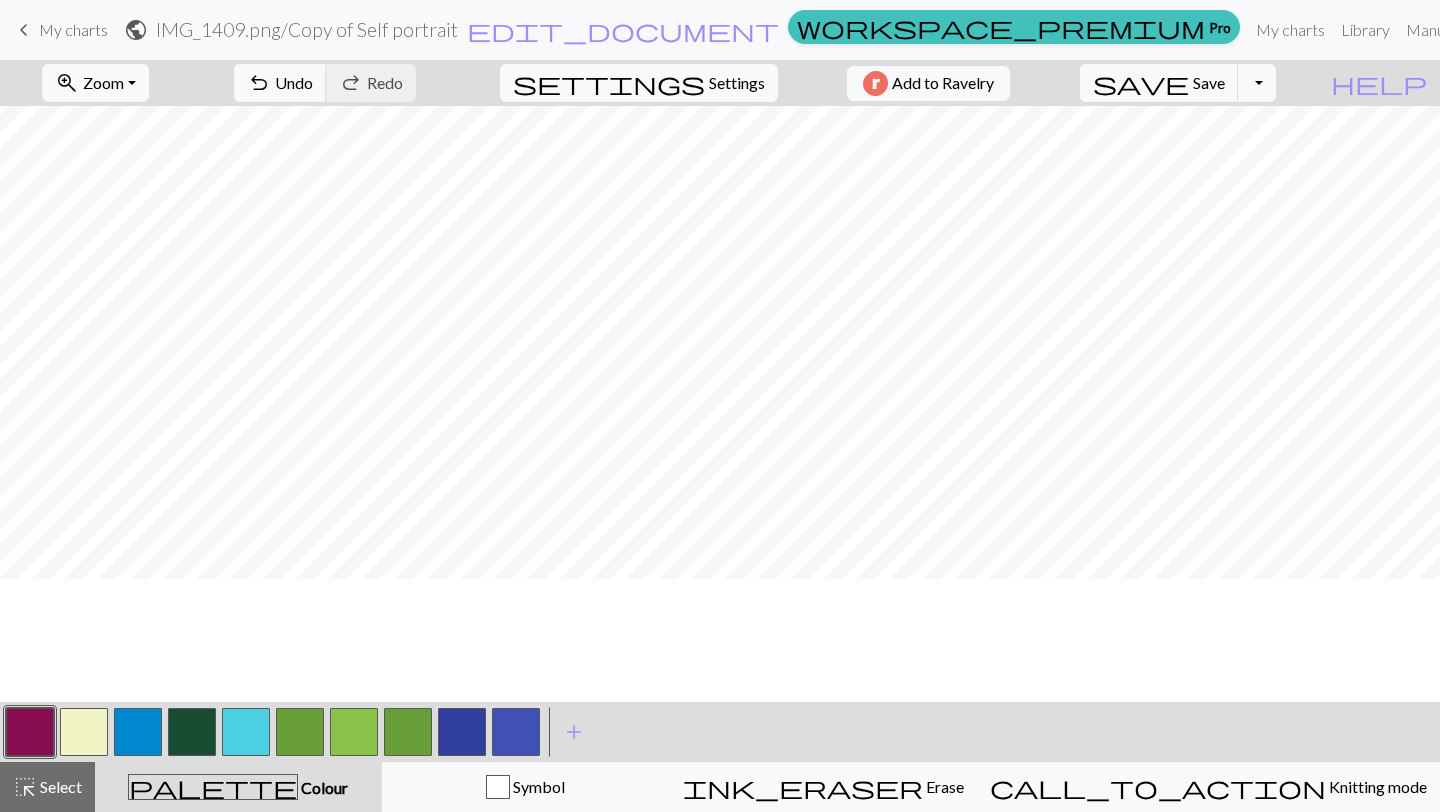 scroll, scrollTop: 575, scrollLeft: 0, axis: vertical 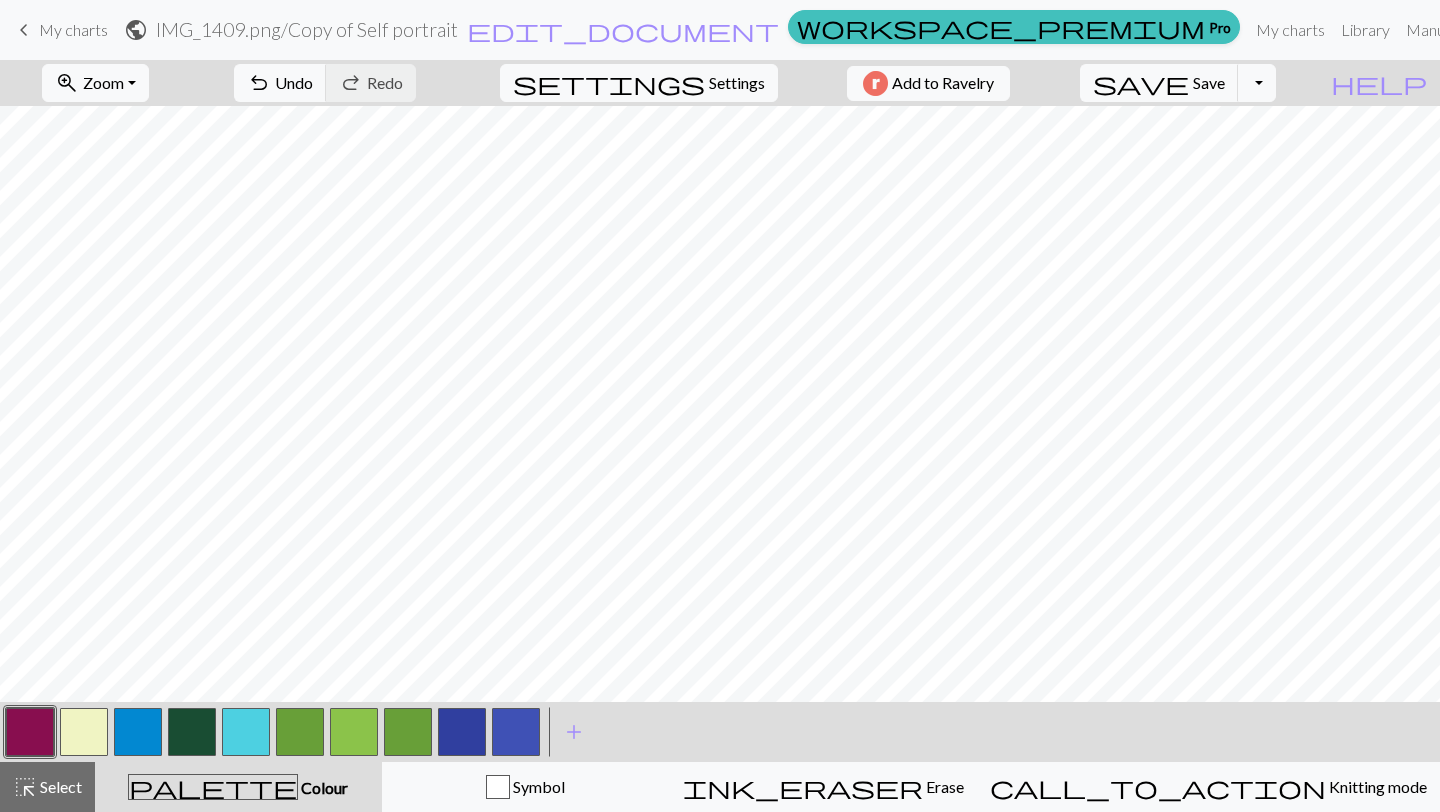 click at bounding box center [84, 732] 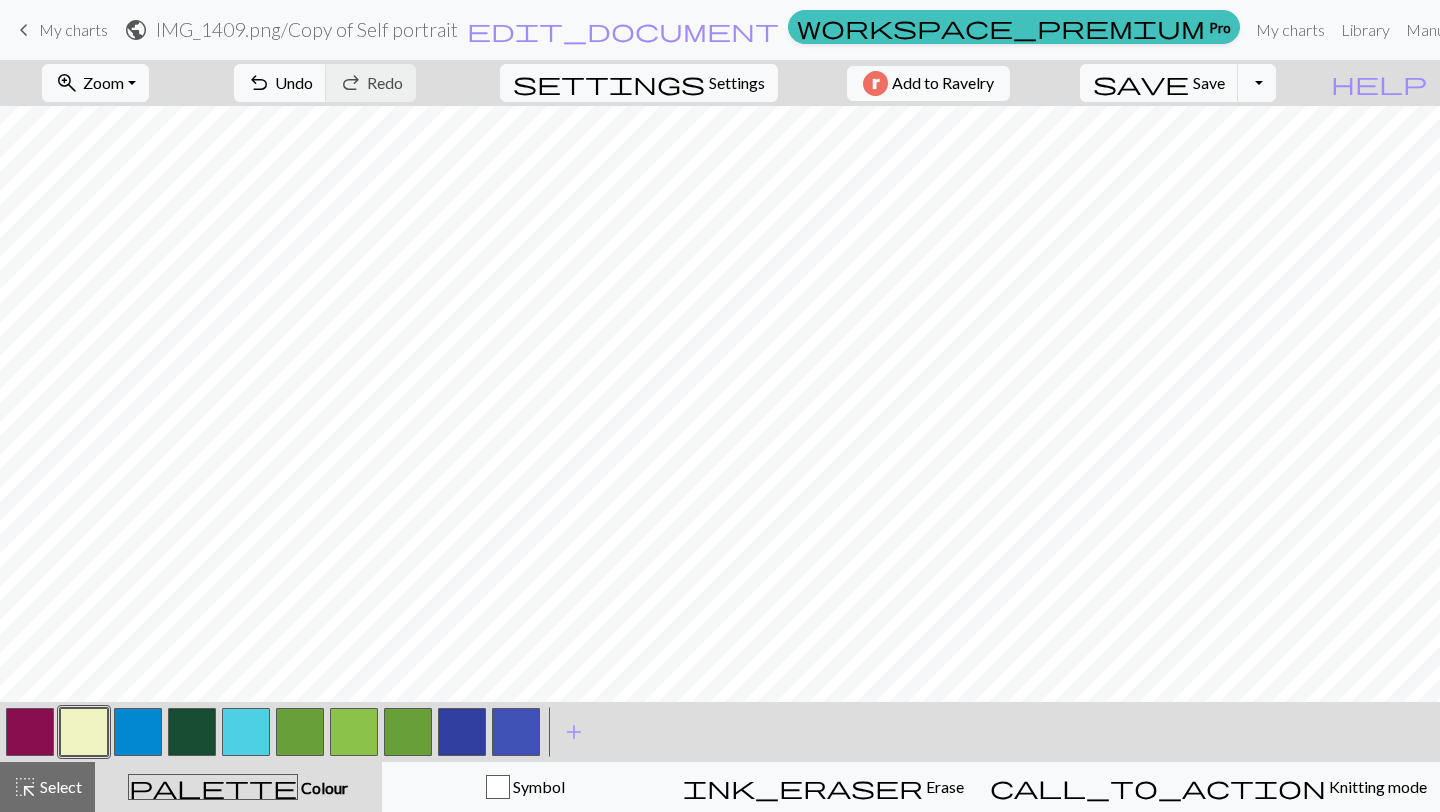 click at bounding box center (84, 732) 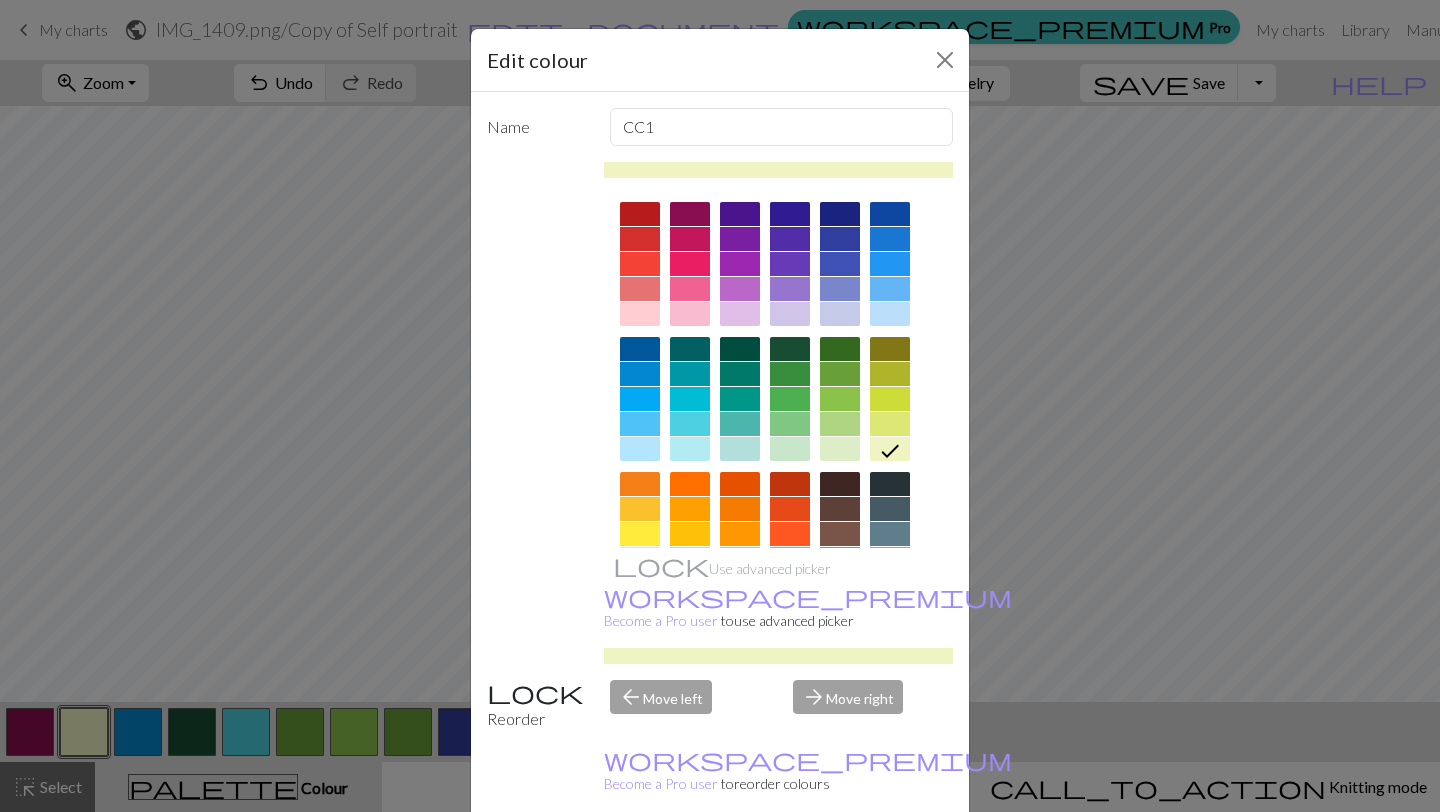 click at bounding box center (640, 314) 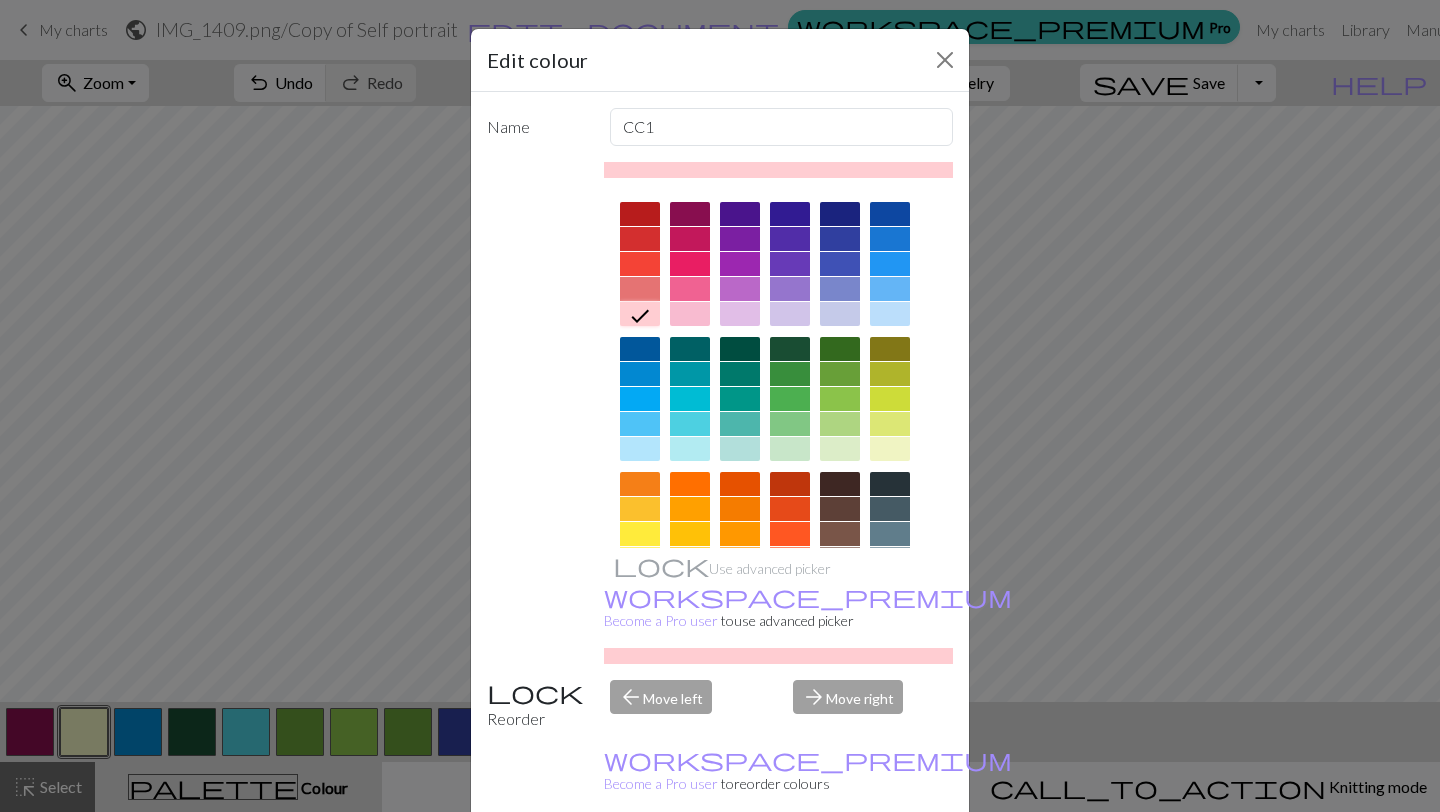click at bounding box center [690, 314] 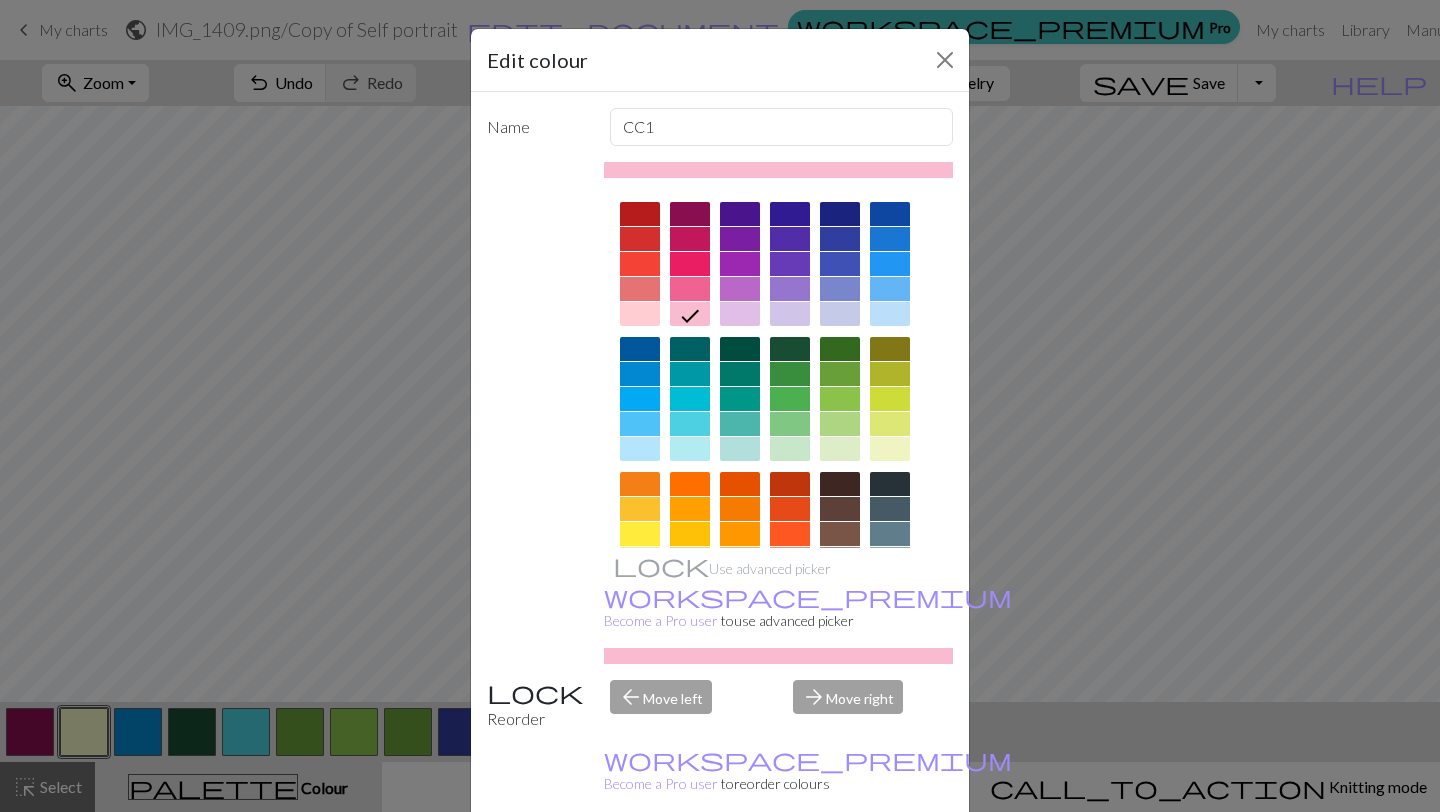 click on "Done" at bounding box center (840, 863) 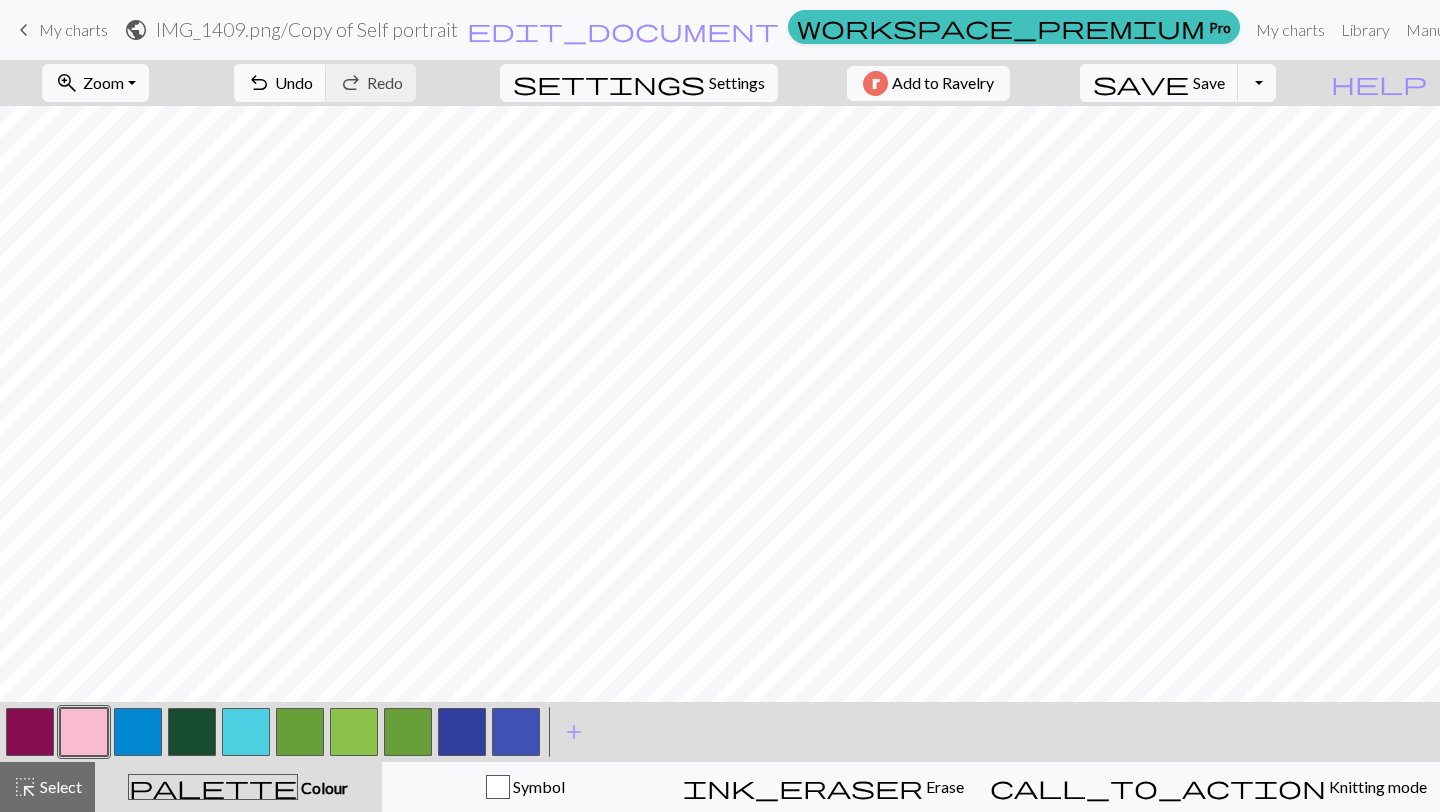 click at bounding box center [138, 732] 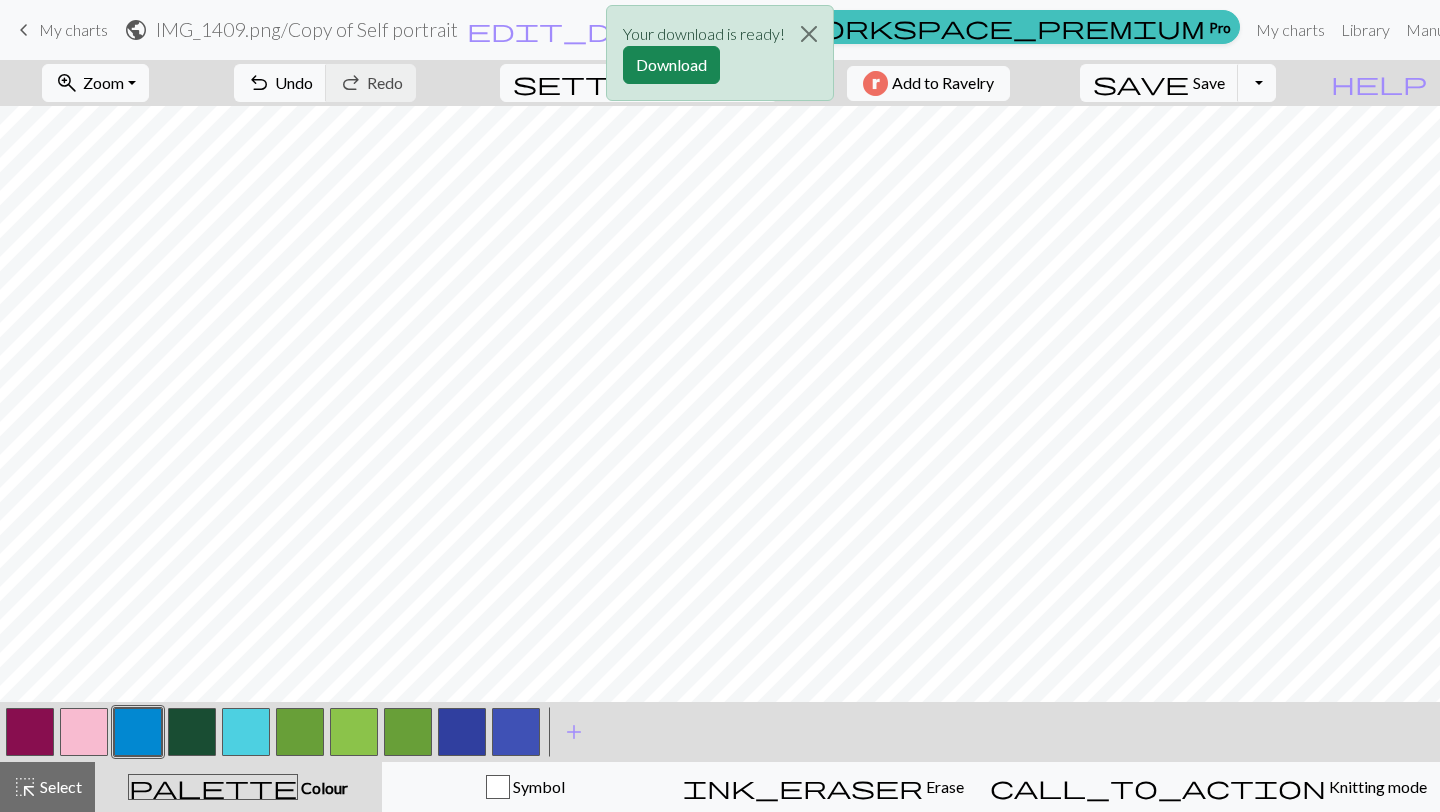 click at bounding box center [138, 732] 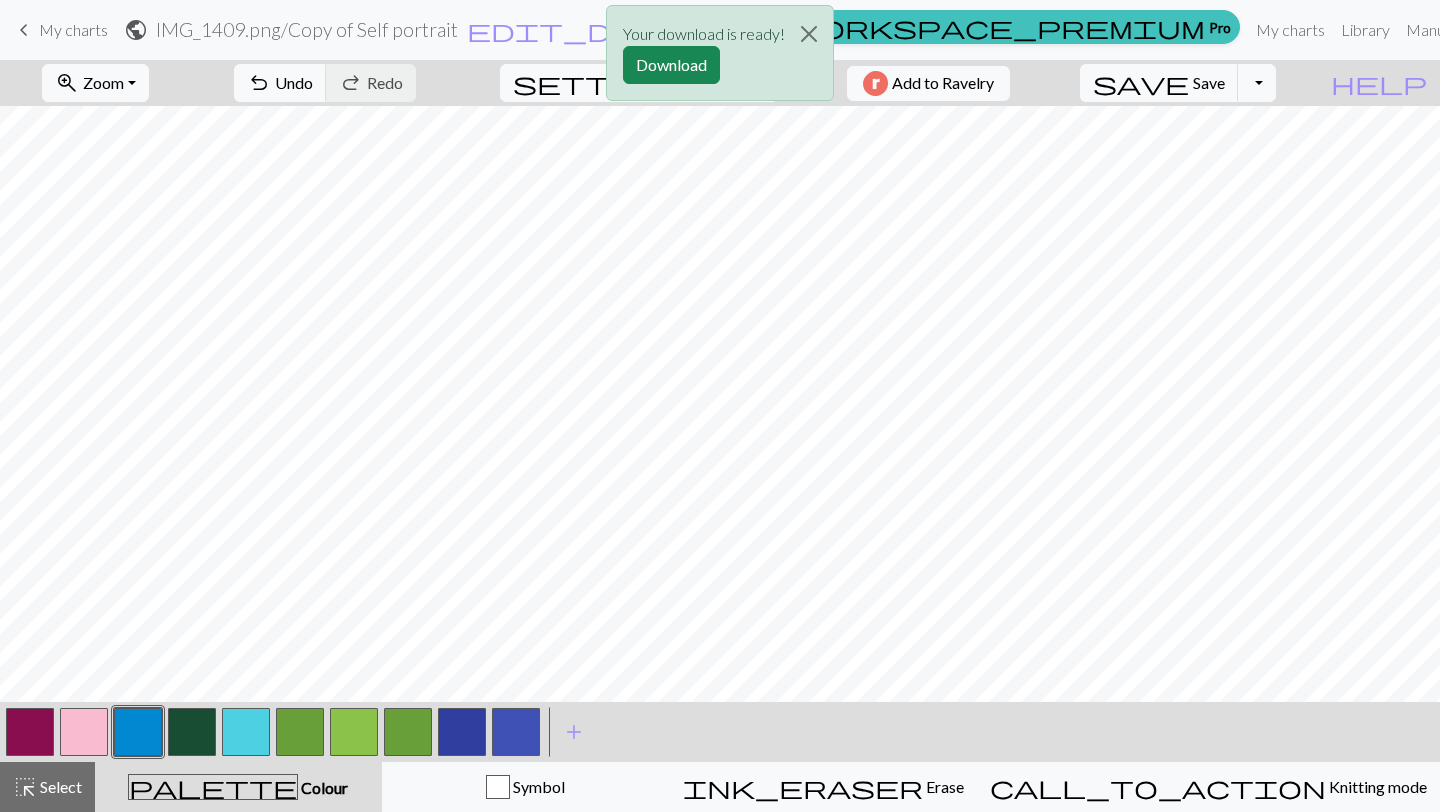 click at bounding box center (138, 732) 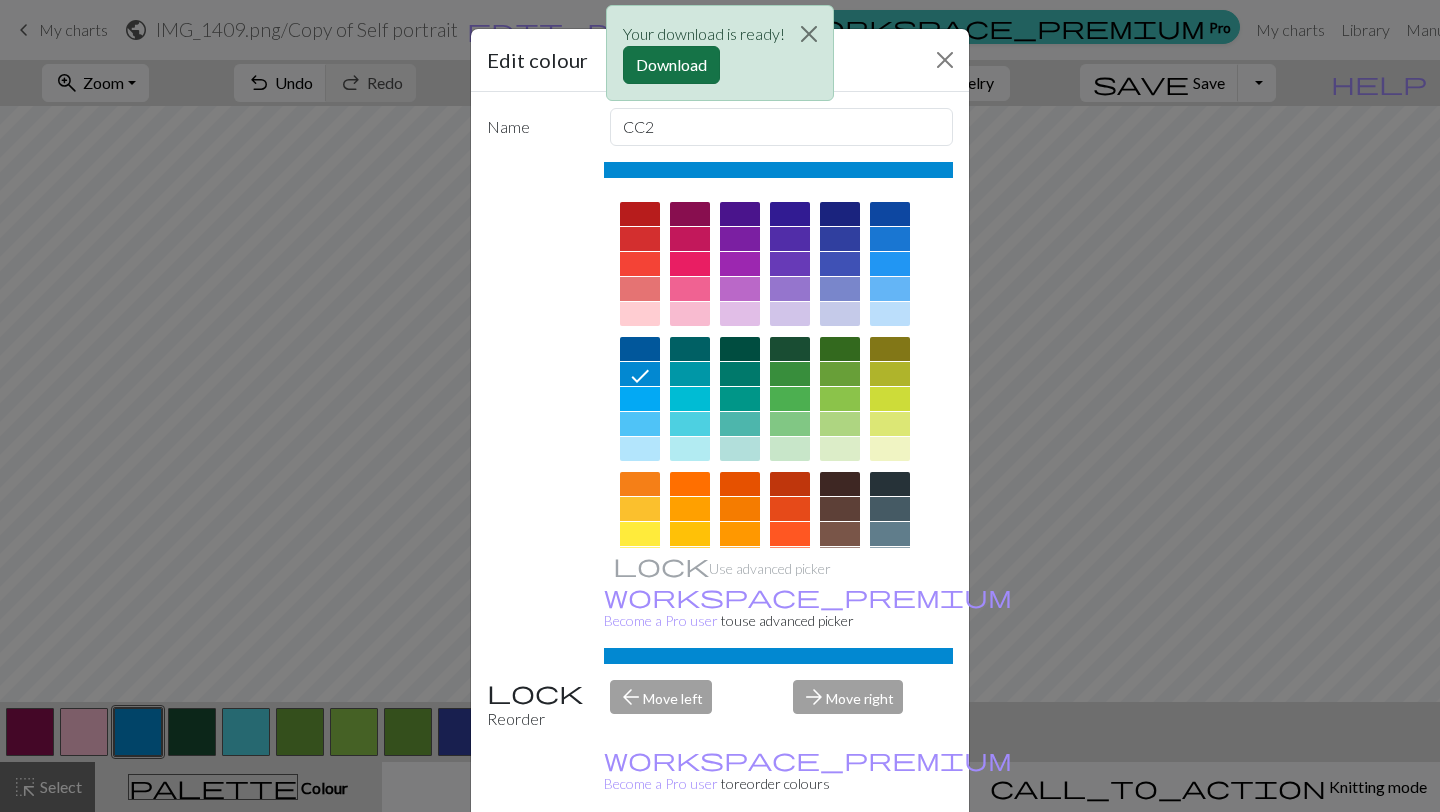 click on "Download" at bounding box center (671, 65) 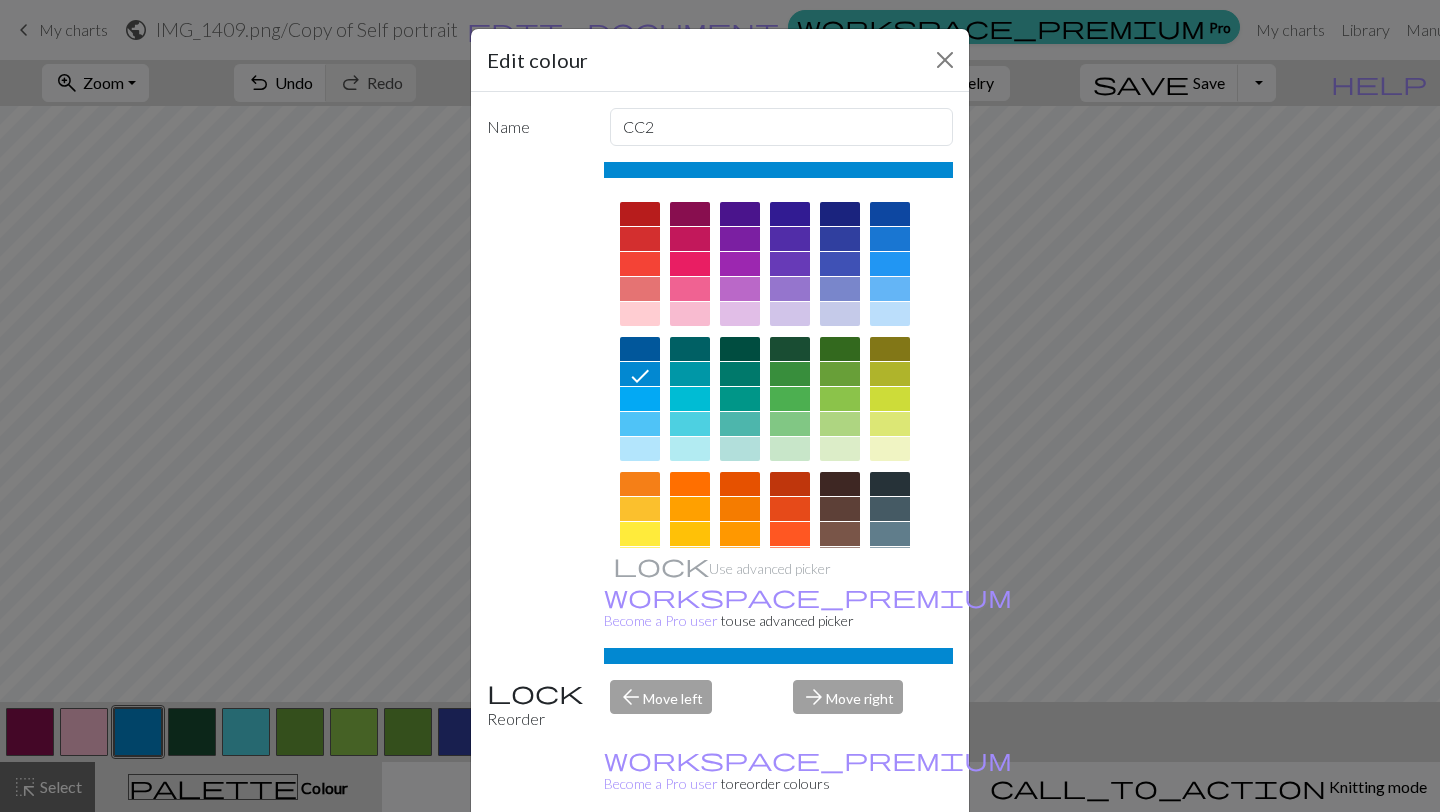 click at bounding box center [690, 239] 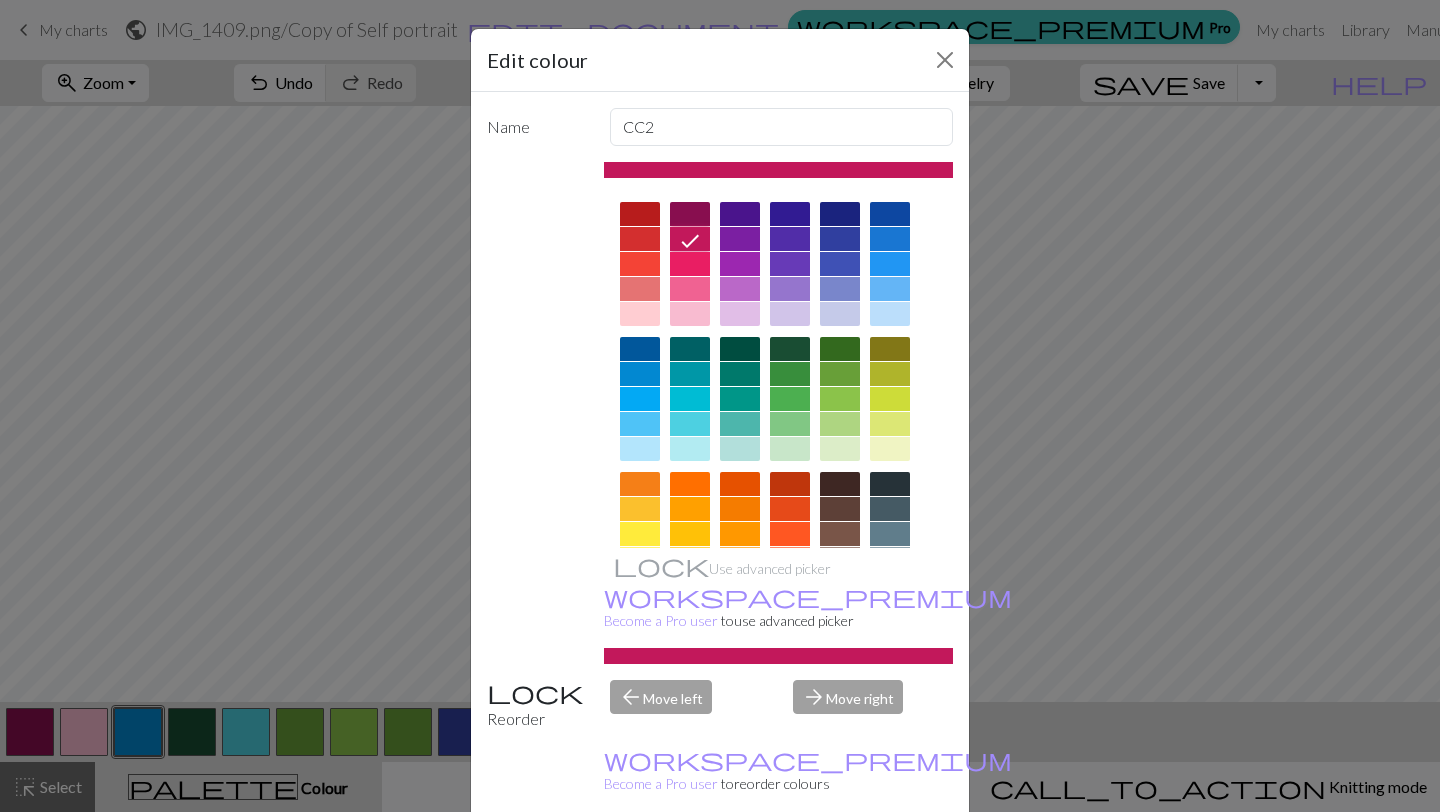 click on "Done" at bounding box center [840, 863] 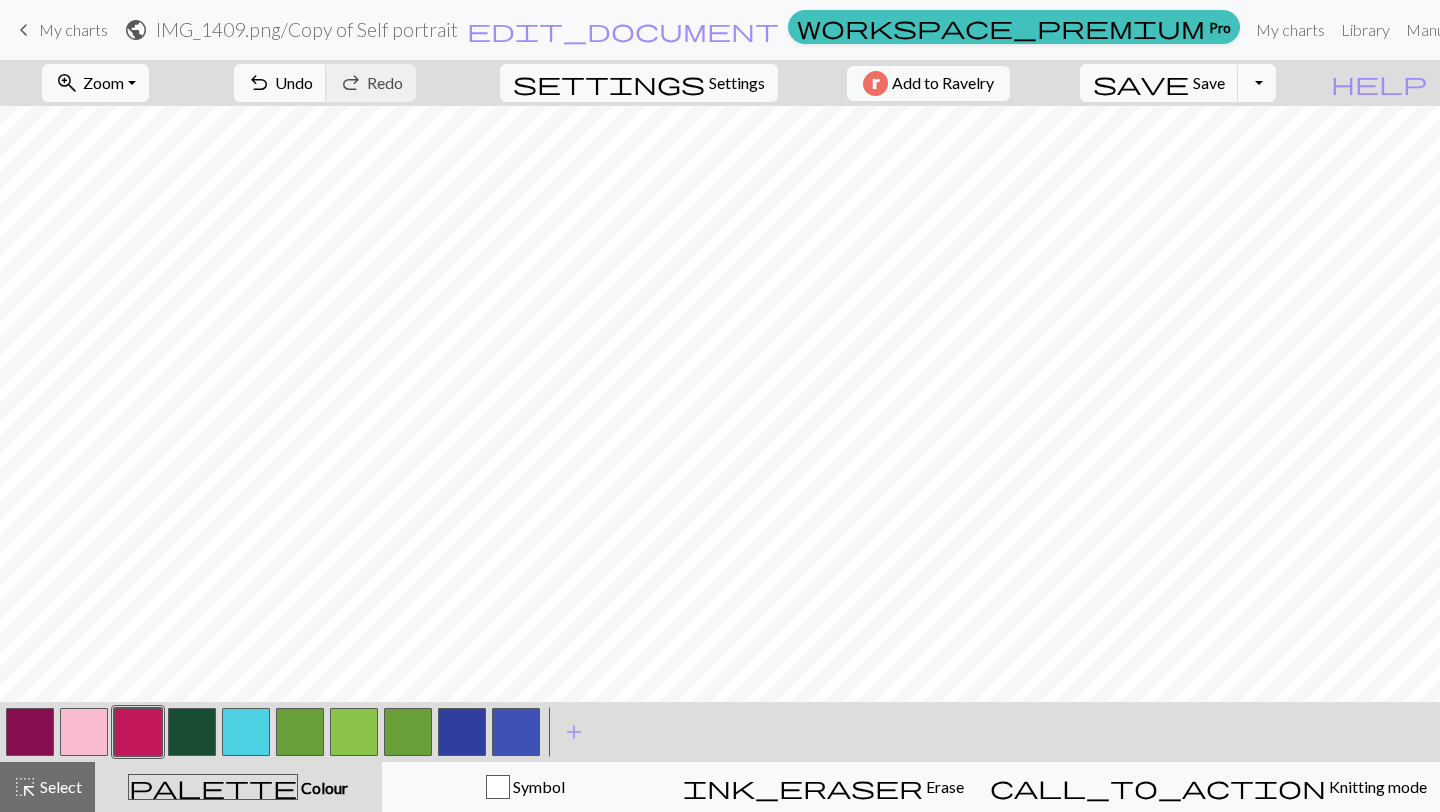 click at bounding box center [192, 732] 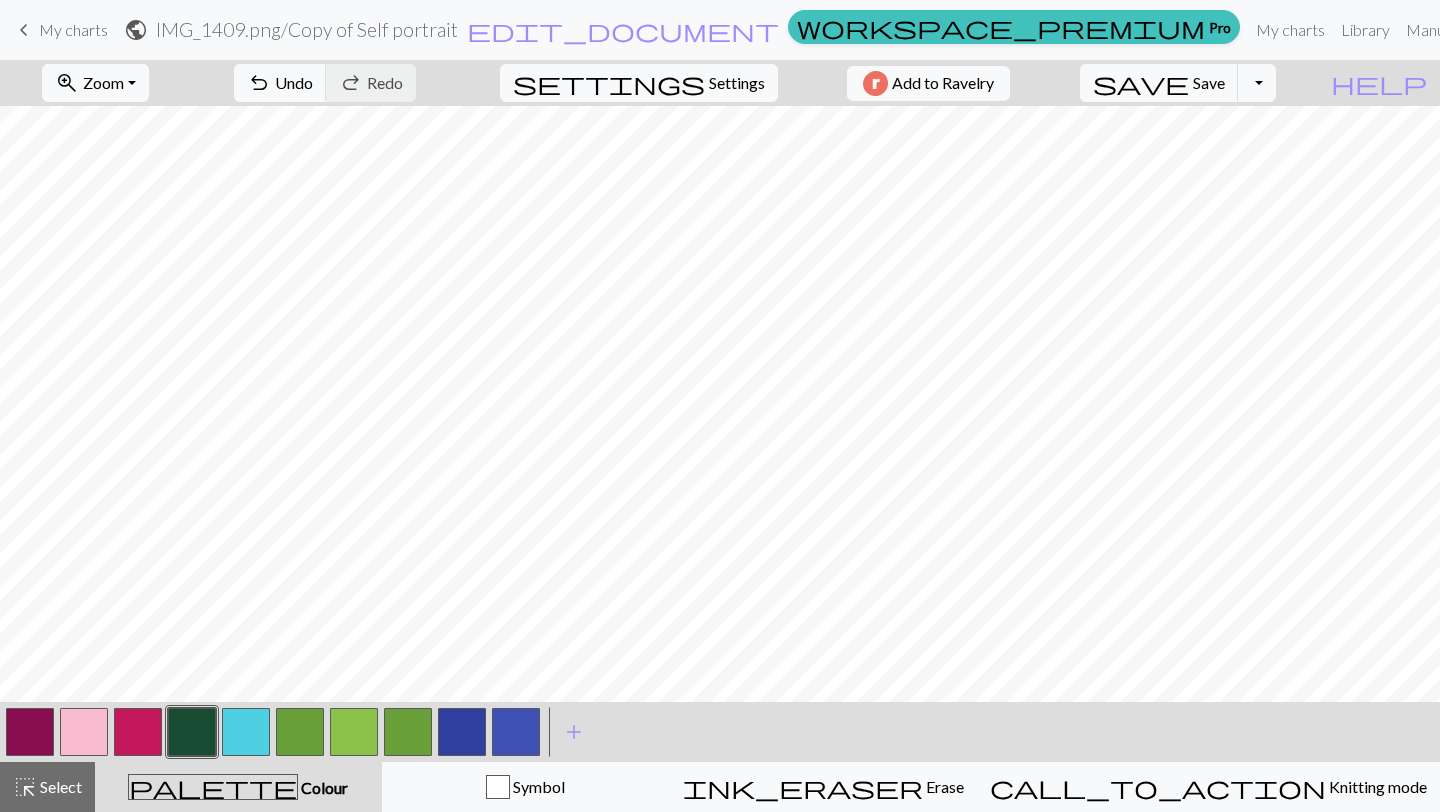 click at bounding box center (192, 732) 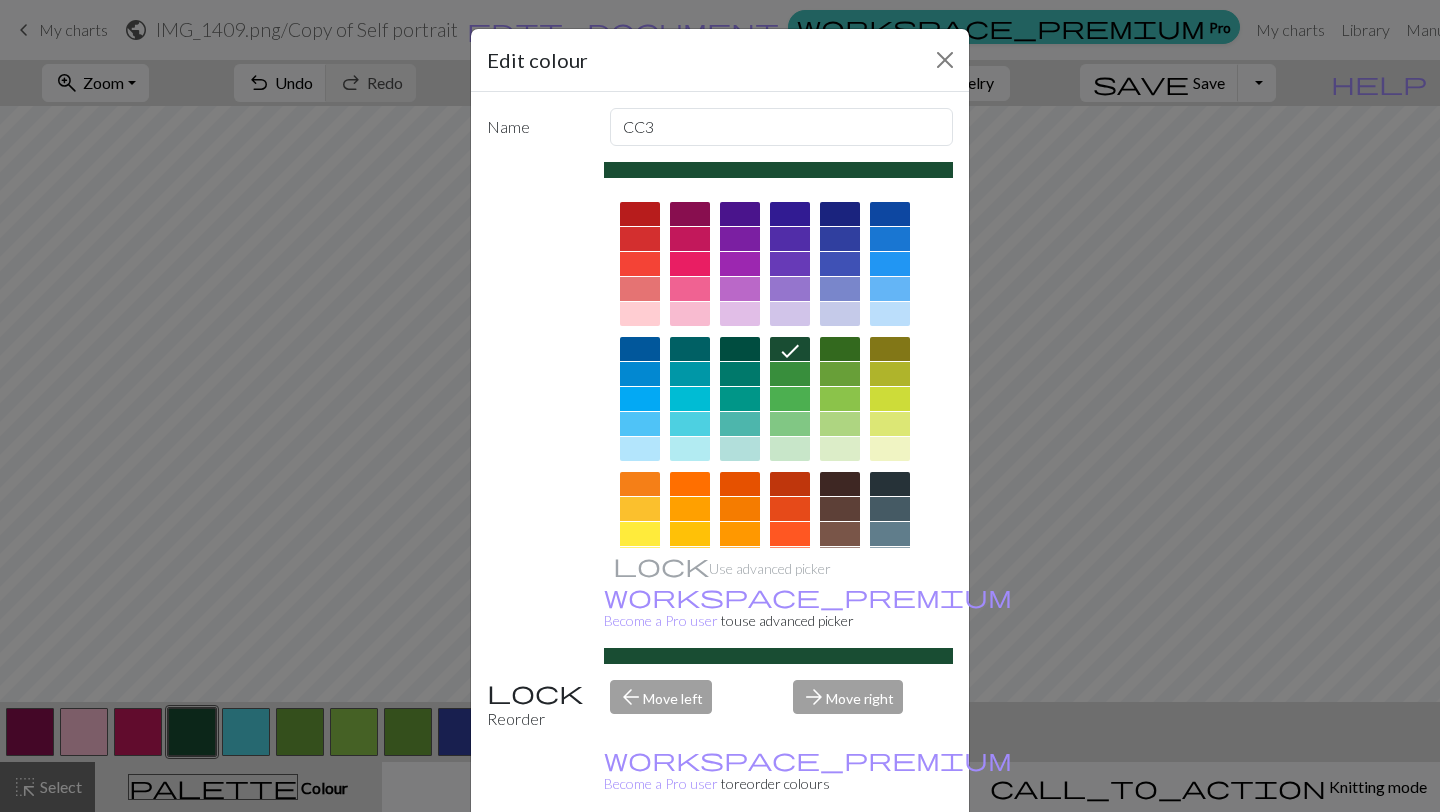 click on "Edit colour Name CC3 Use advanced picker workspace_premium Become a Pro user   to  use advanced picker Reorder arrow_back Move left arrow_forward Move right workspace_premium Become a Pro user   to  reorder colours Delete Done Cancel" at bounding box center [720, 406] 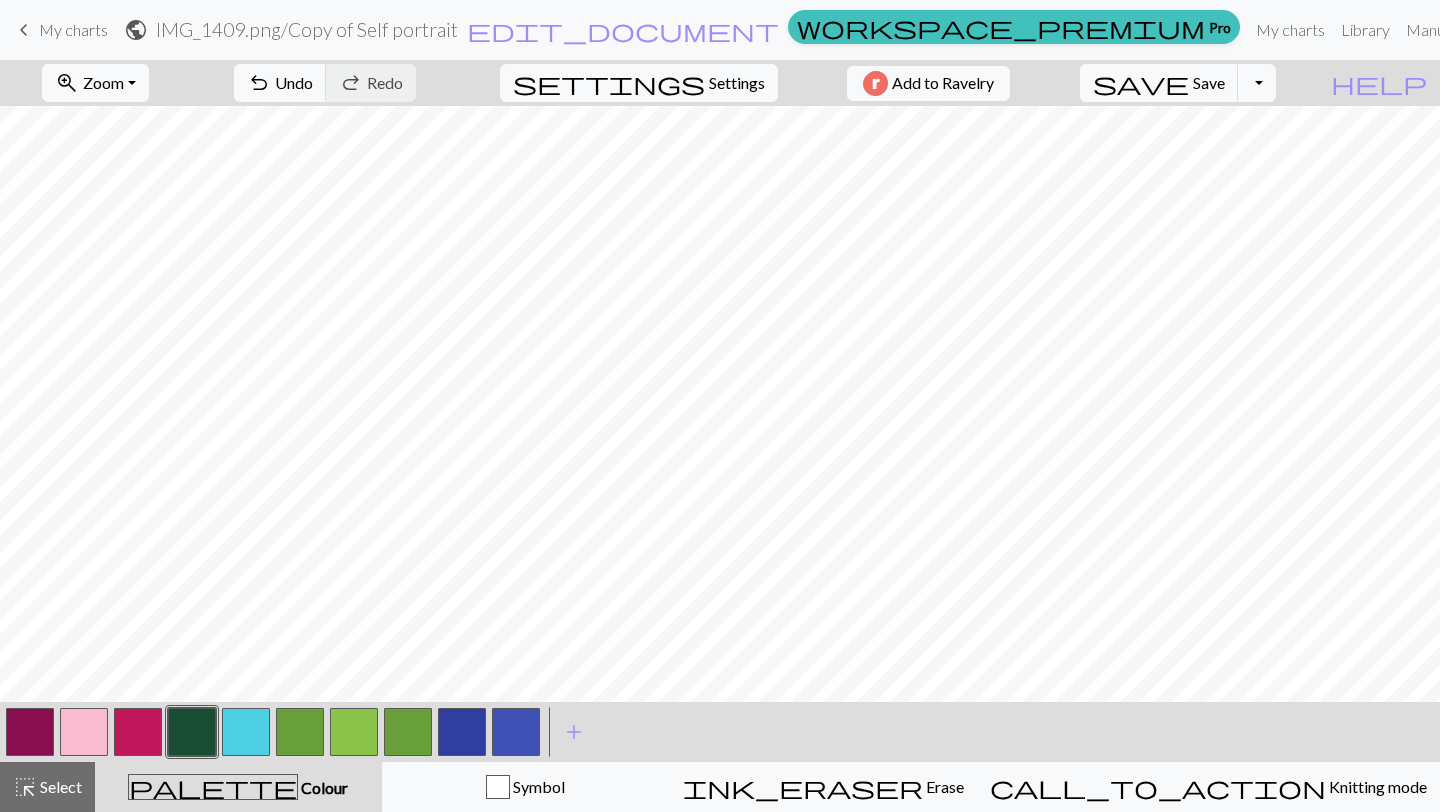 click at bounding box center [30, 732] 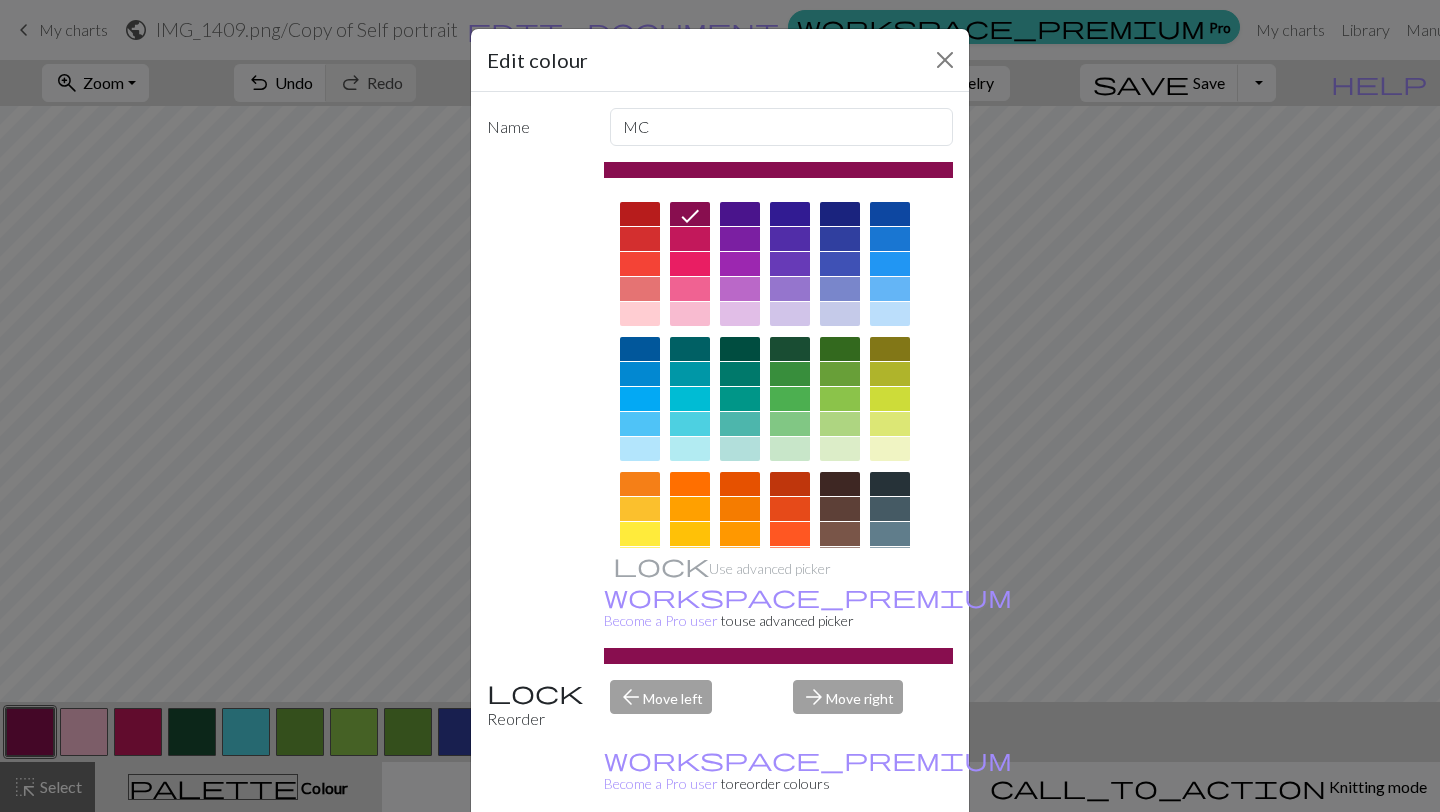 click at bounding box center (740, 214) 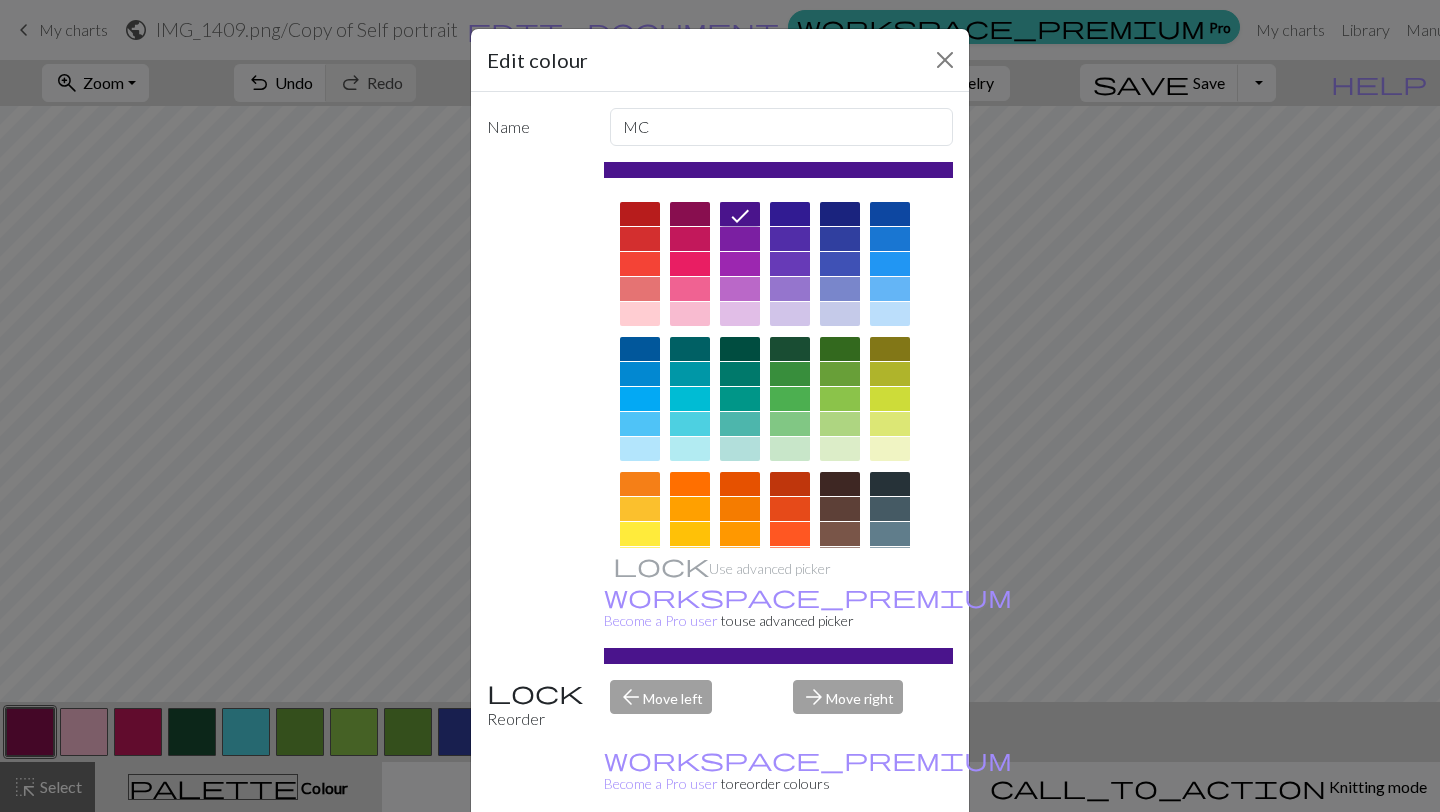 click on "Done" at bounding box center (840, 863) 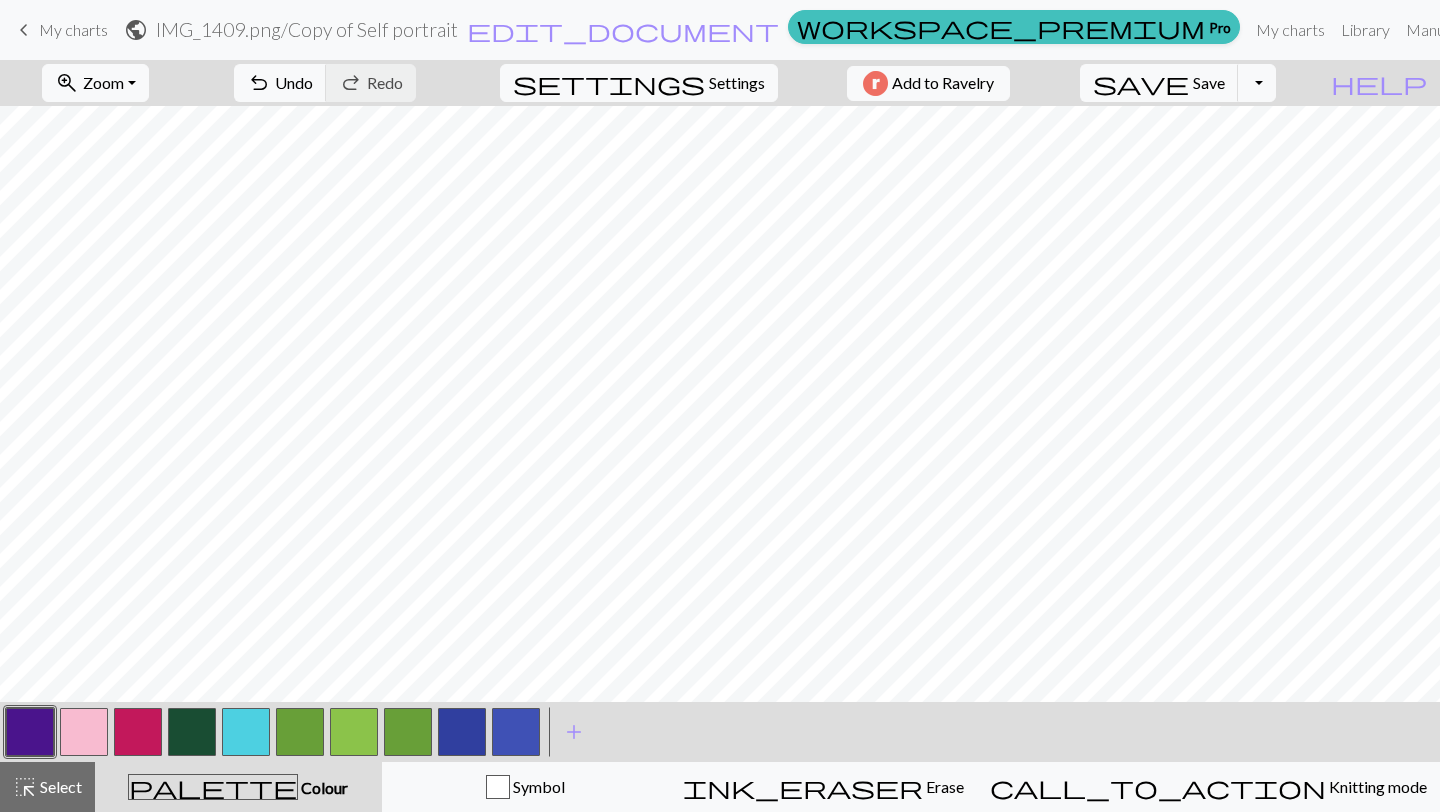 click at bounding box center [84, 732] 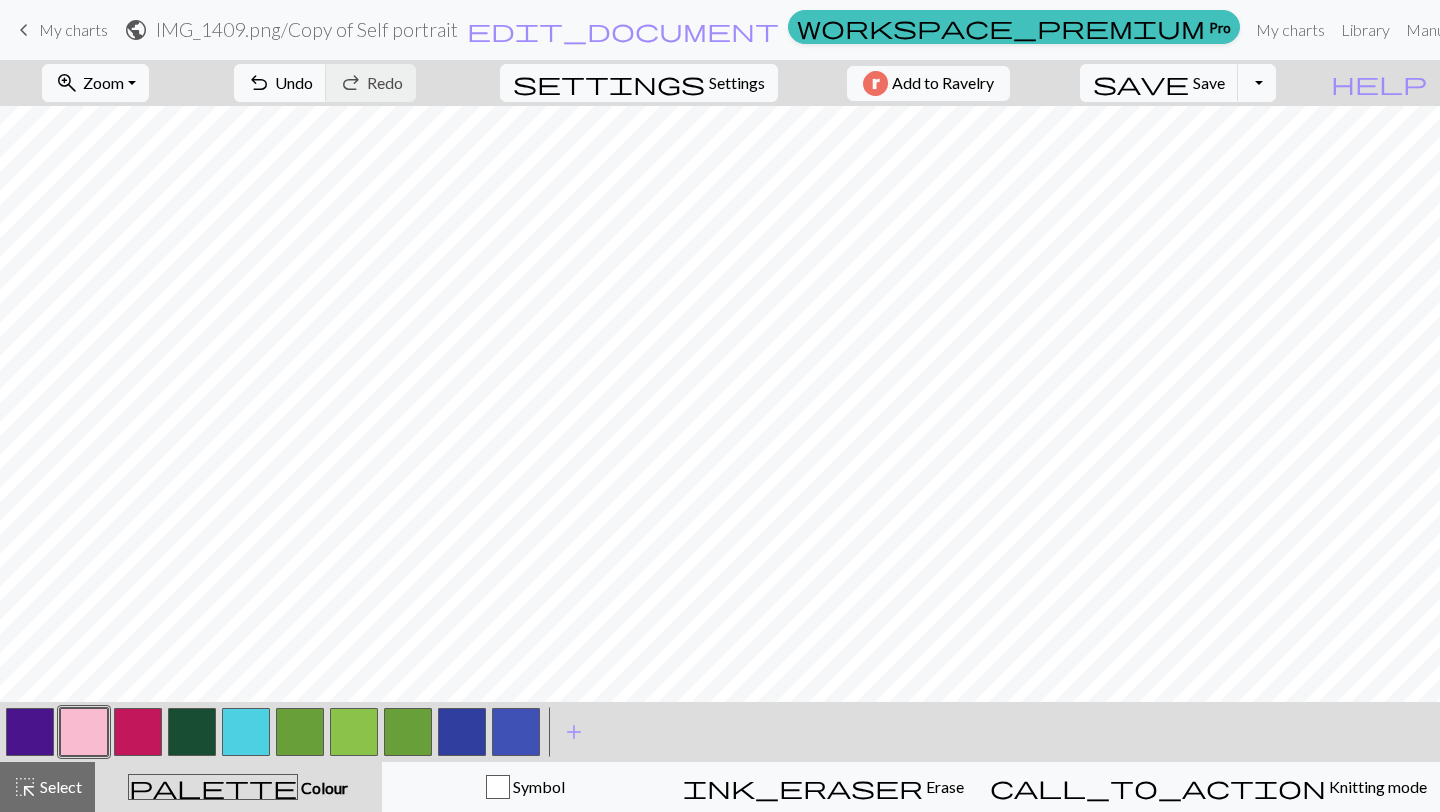 click at bounding box center [84, 732] 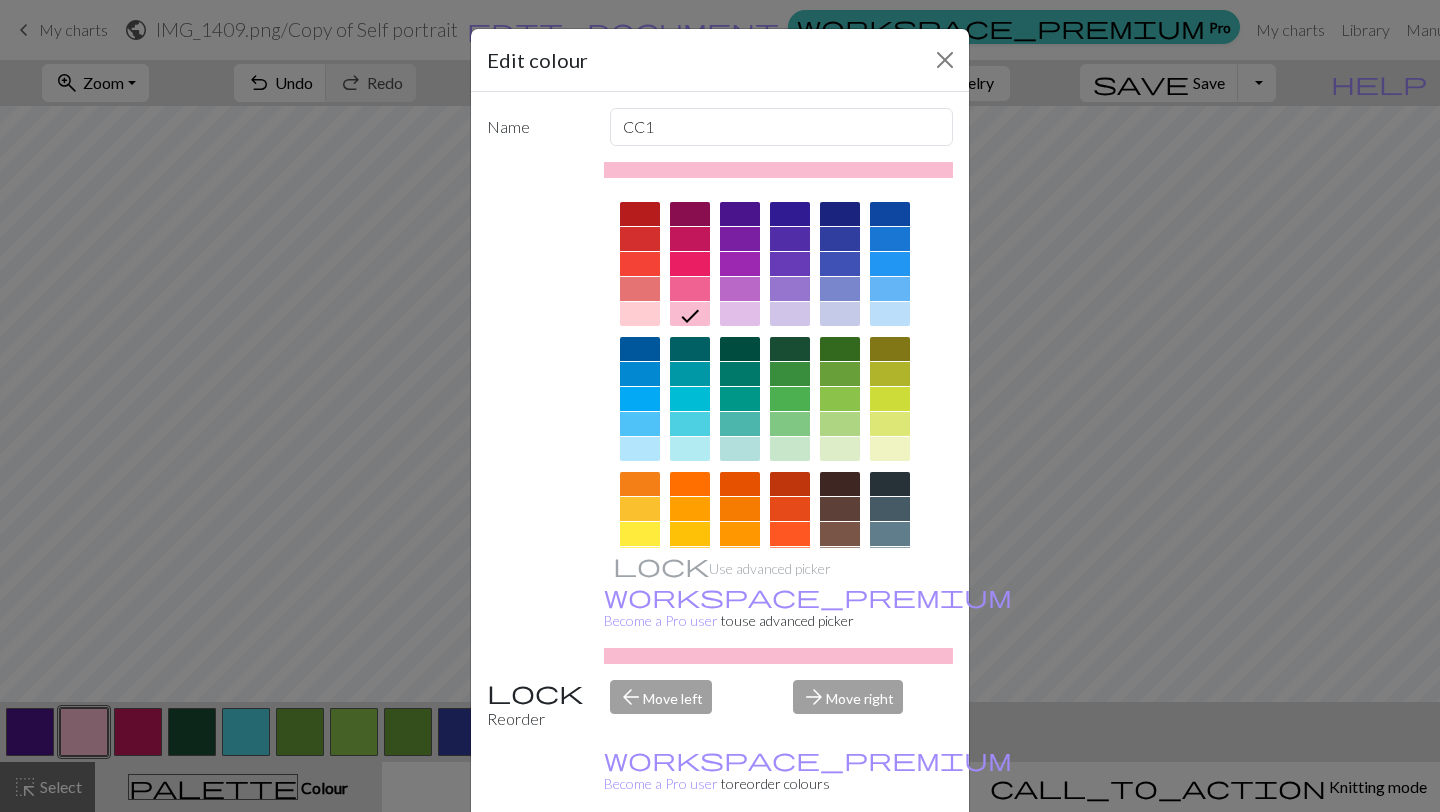 click on "Done" at bounding box center (840, 863) 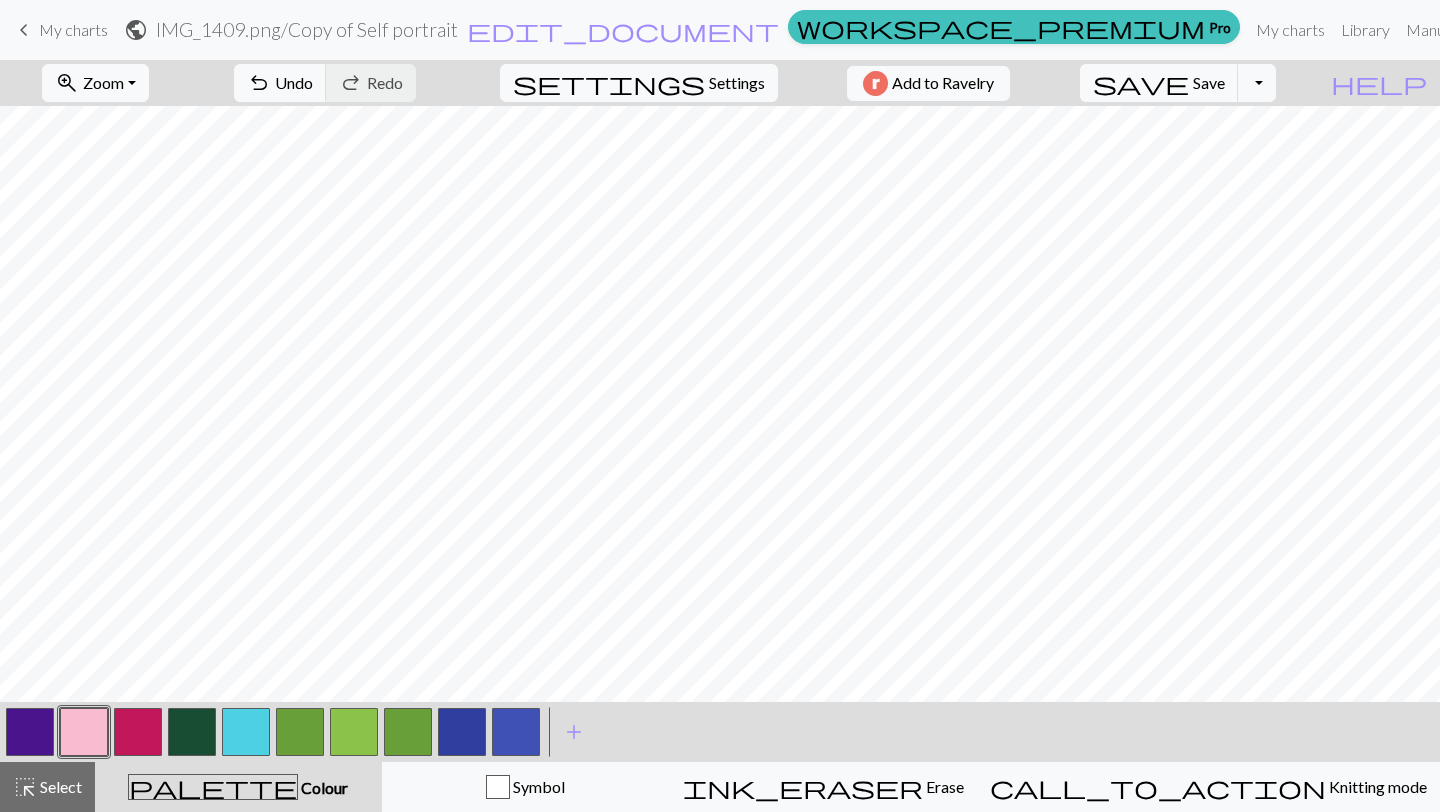 click at bounding box center [138, 732] 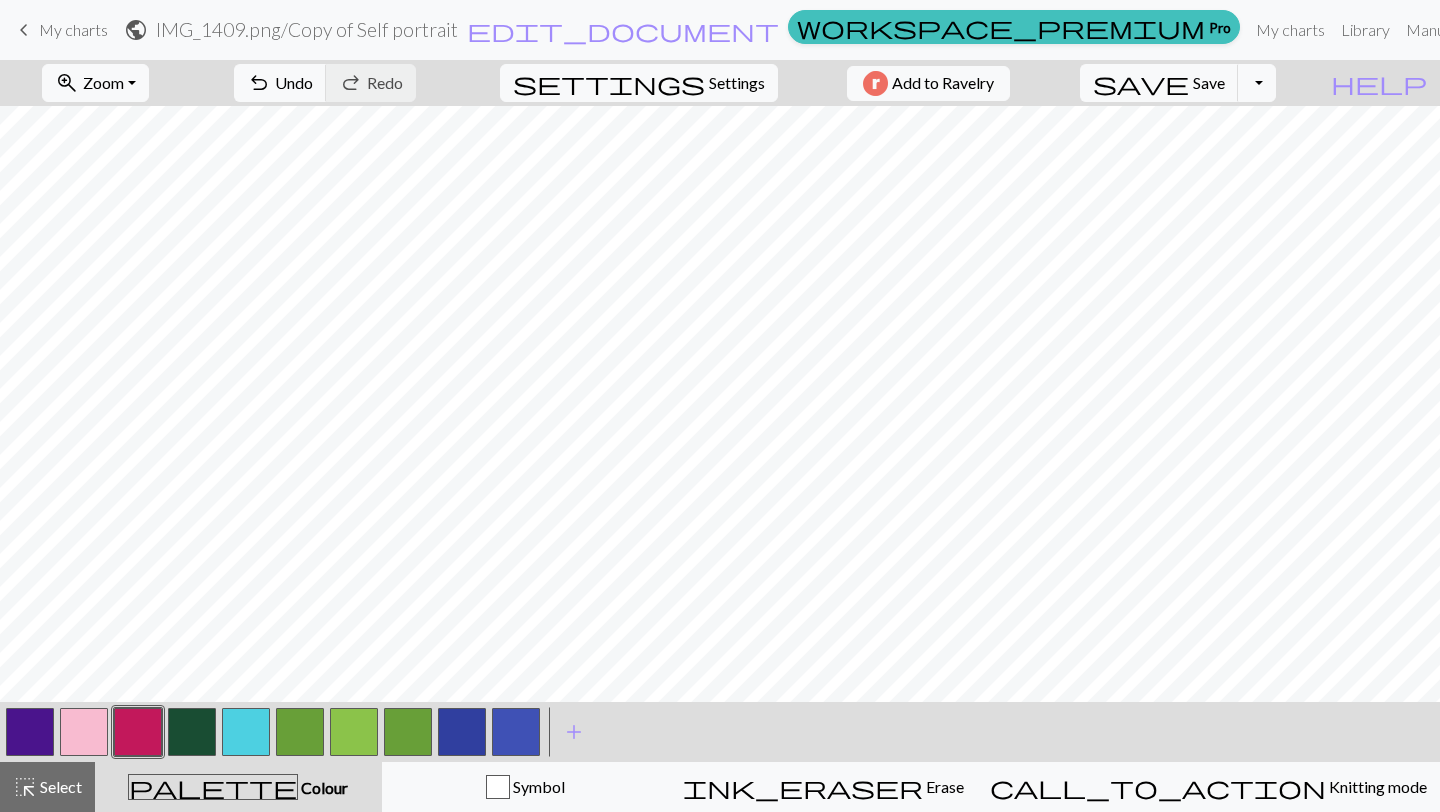 click at bounding box center [138, 732] 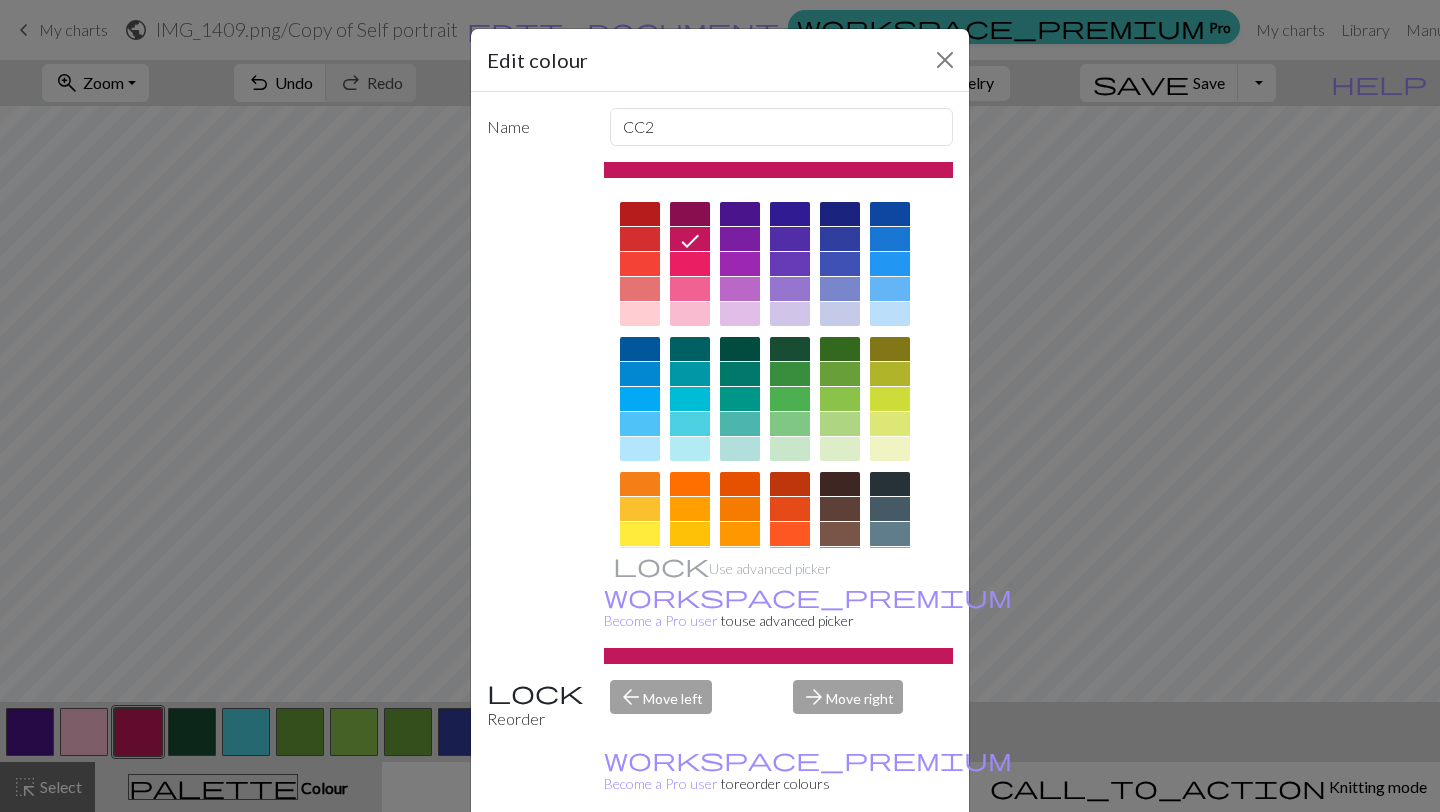 click at bounding box center [740, 239] 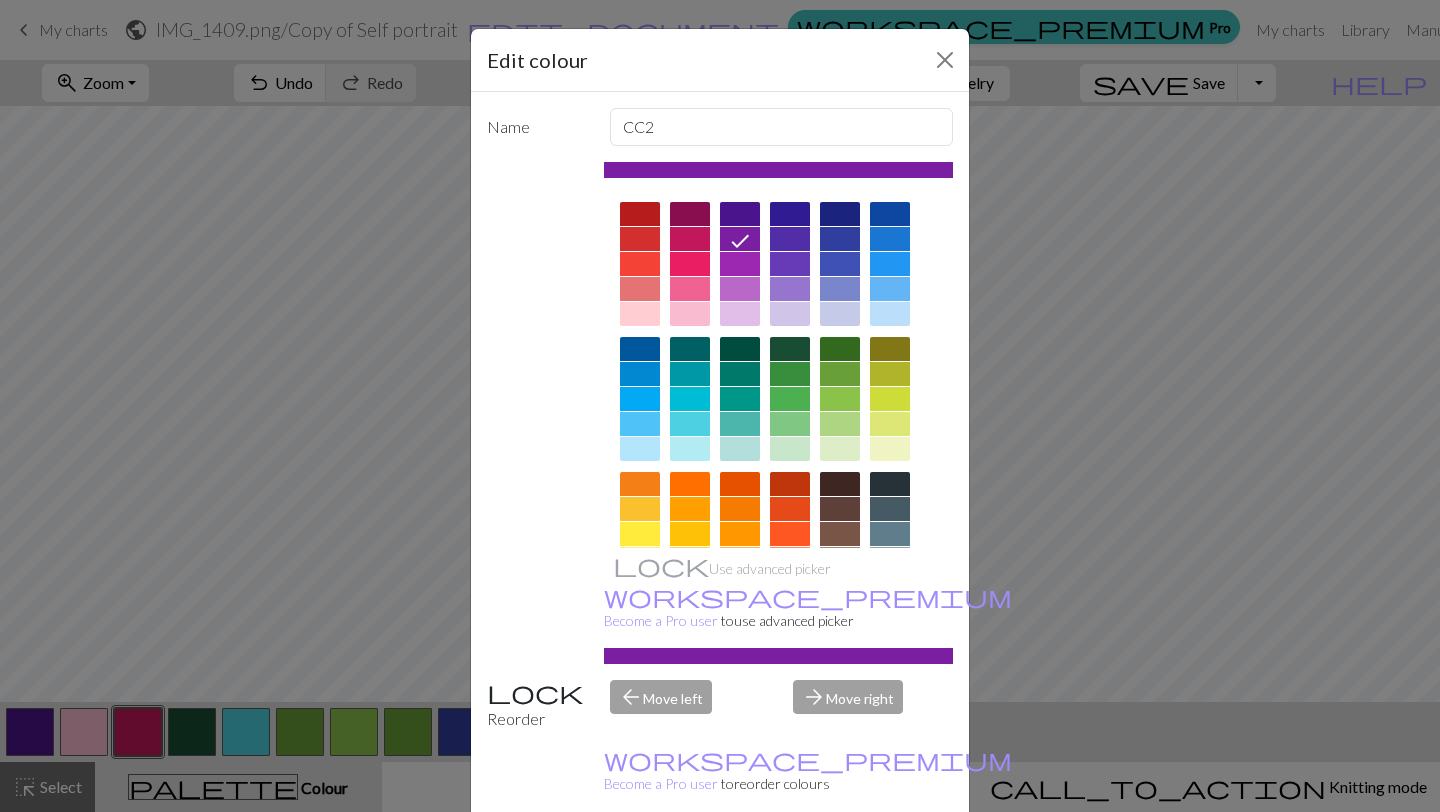 click on "Done" at bounding box center (840, 863) 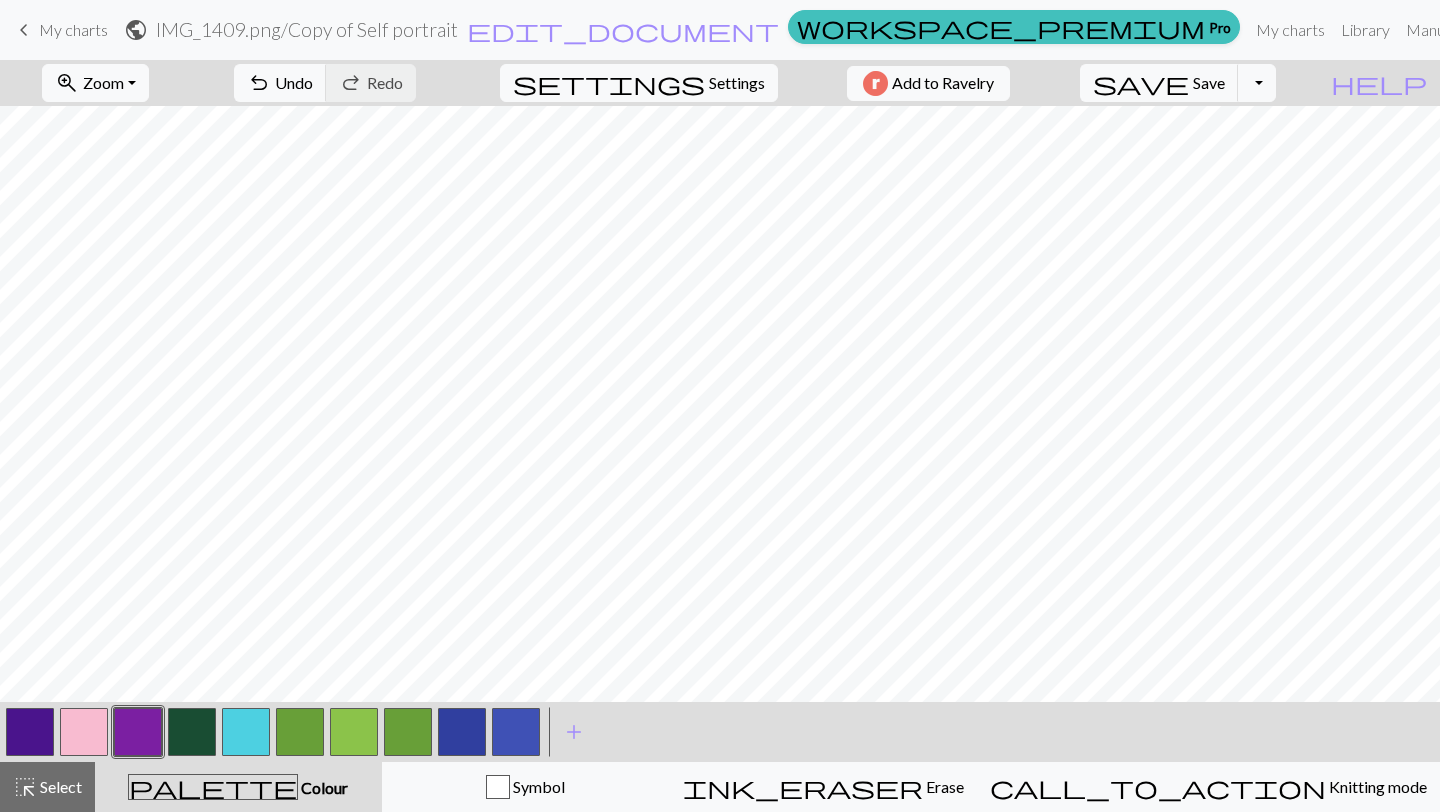 click at bounding box center [192, 732] 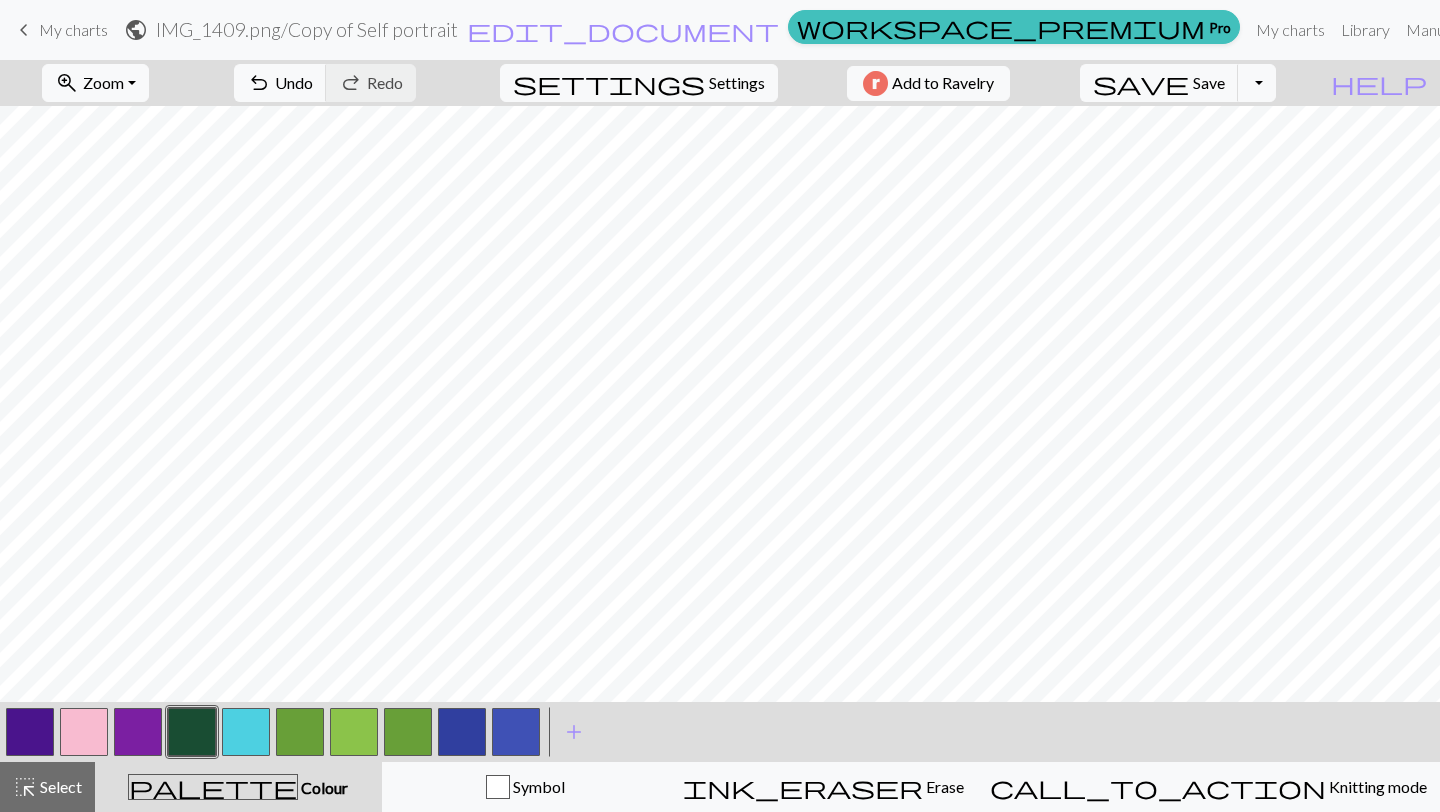 click at bounding box center (192, 732) 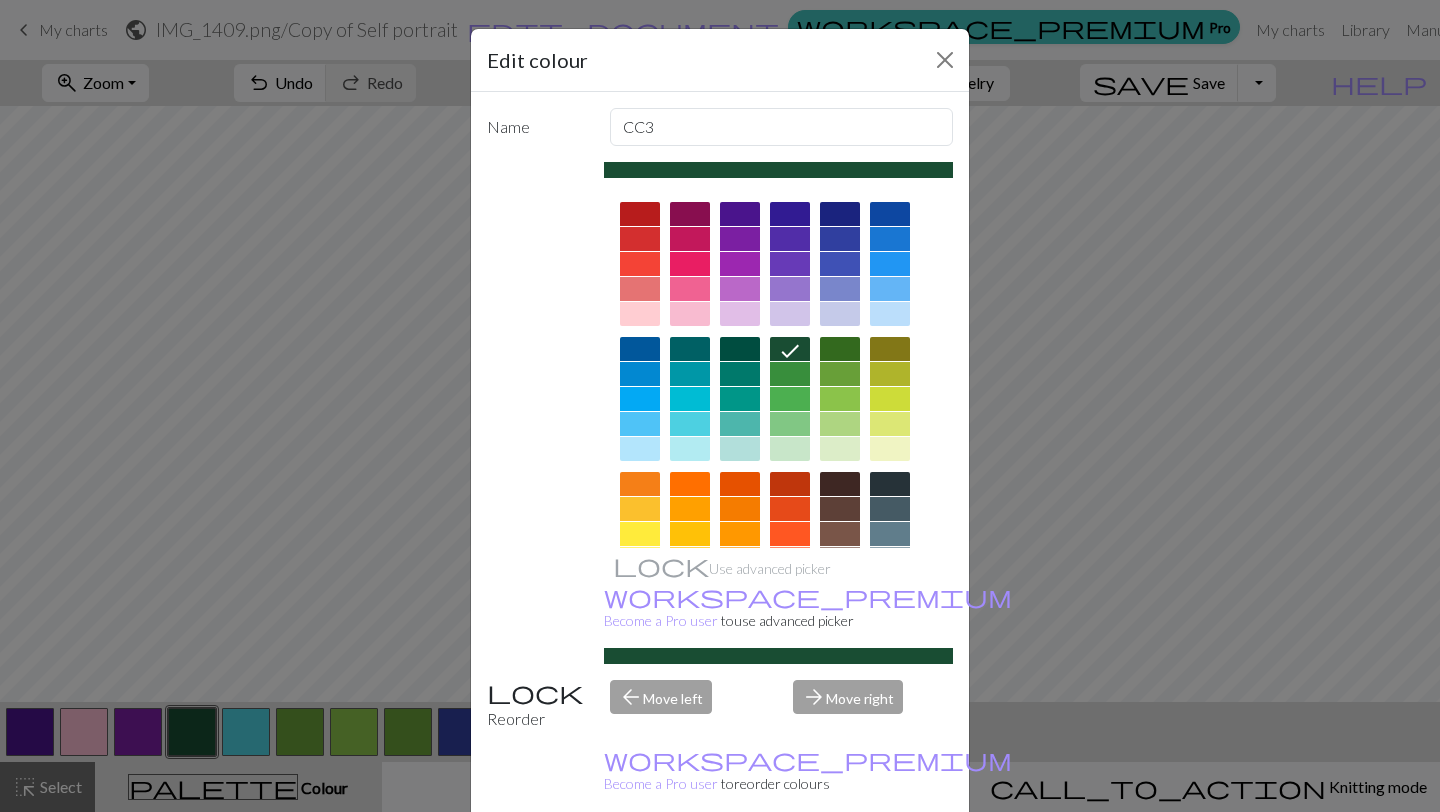 click at bounding box center [690, 214] 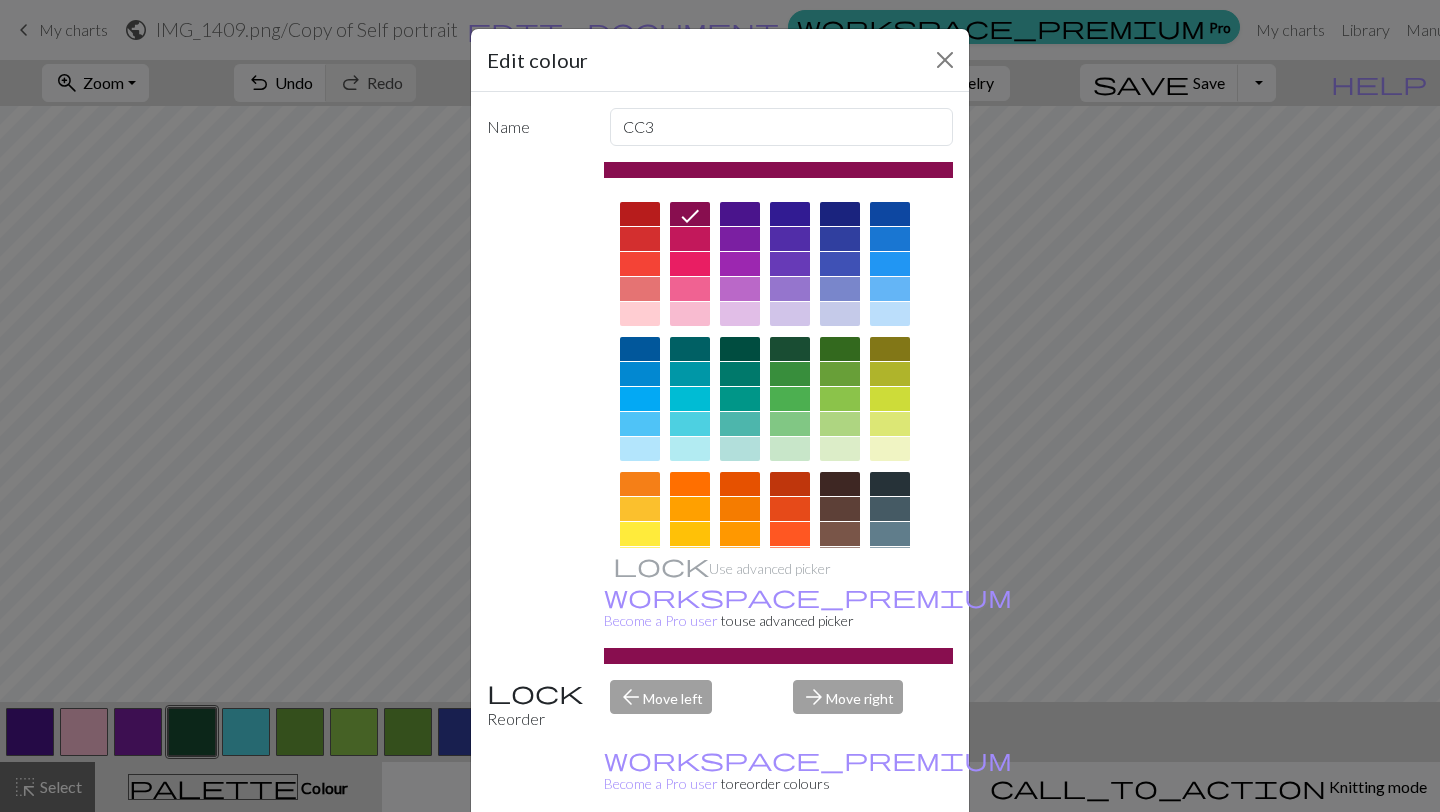 click on "Done" at bounding box center (840, 863) 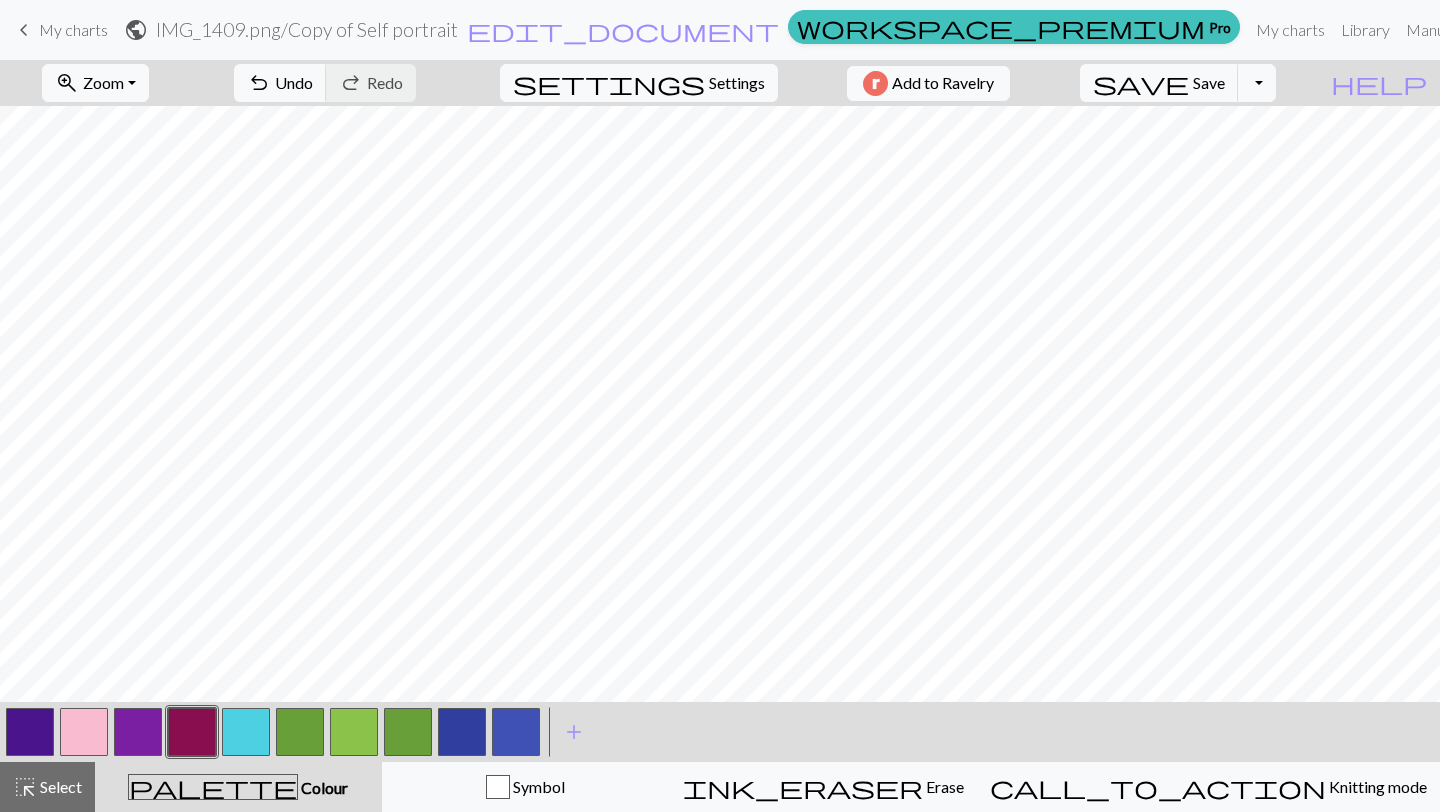 click at bounding box center [246, 732] 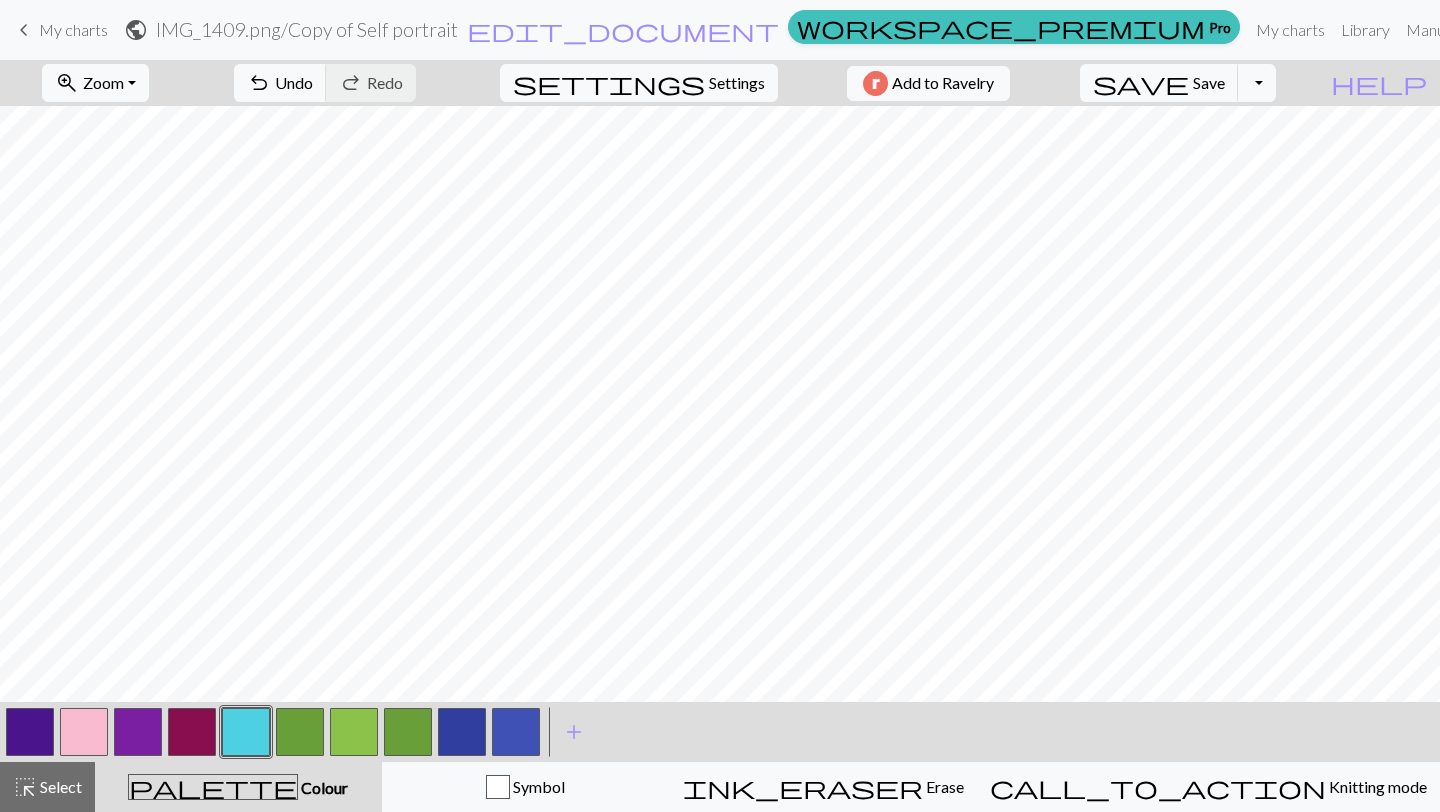 click at bounding box center (246, 732) 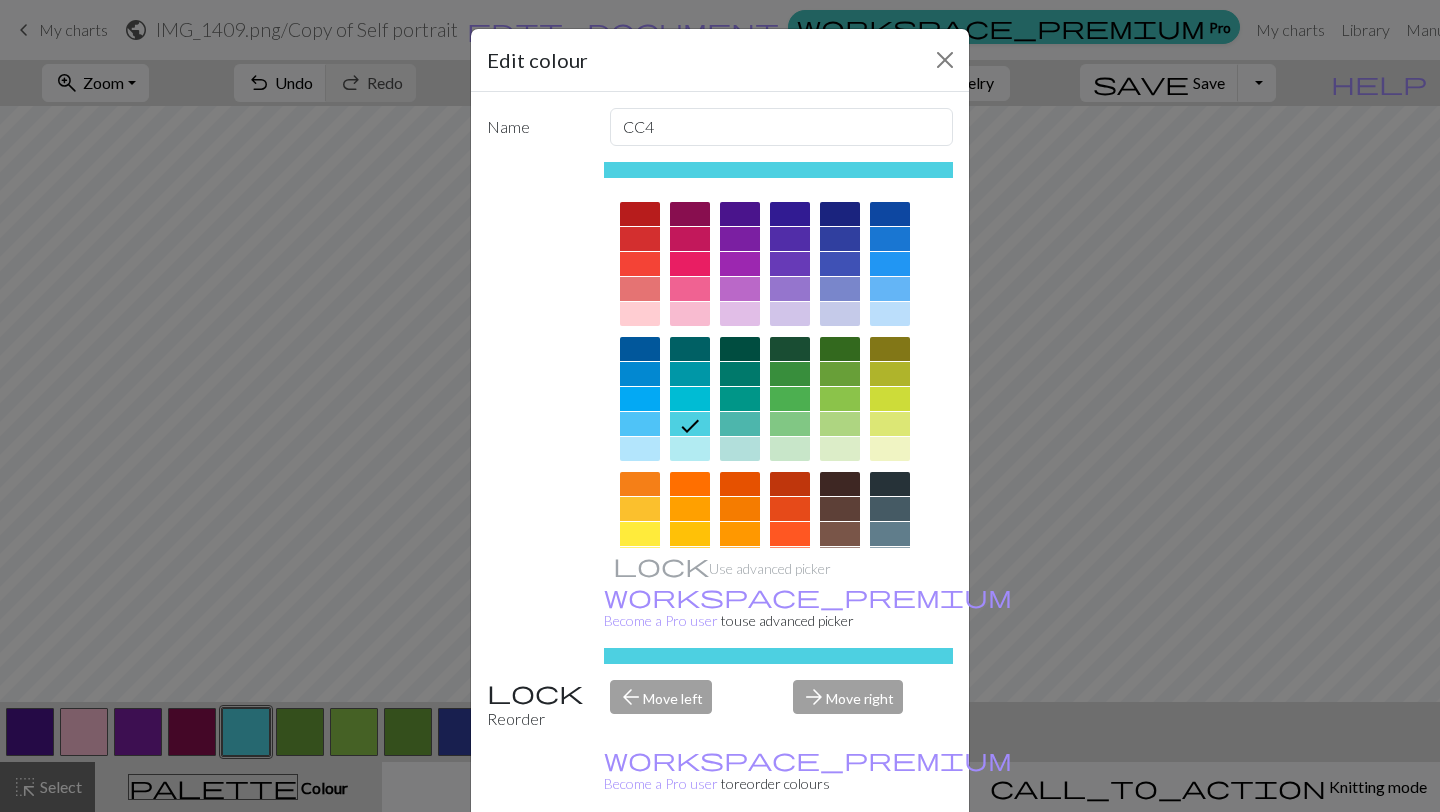 click at bounding box center (740, 289) 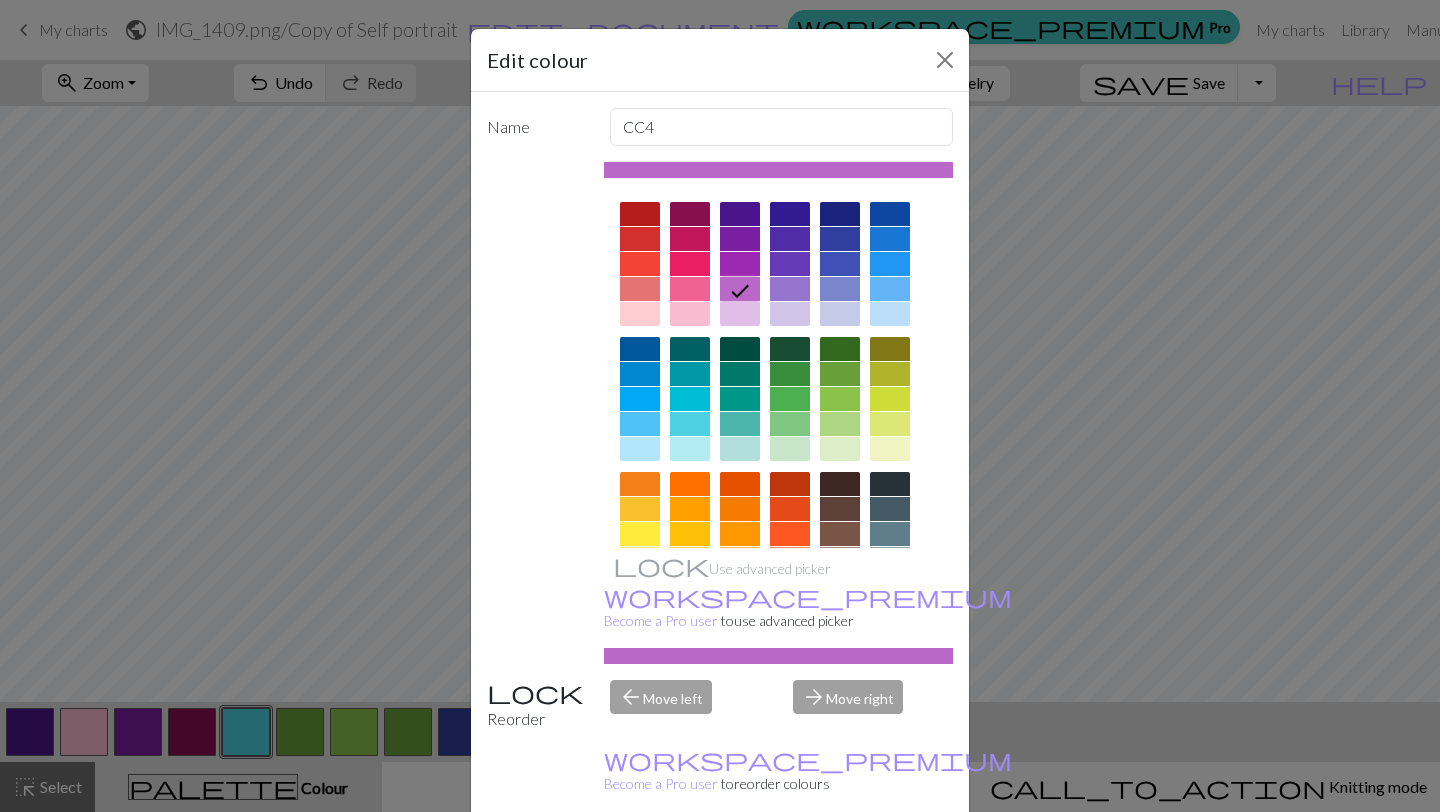 click on "Done" at bounding box center (840, 863) 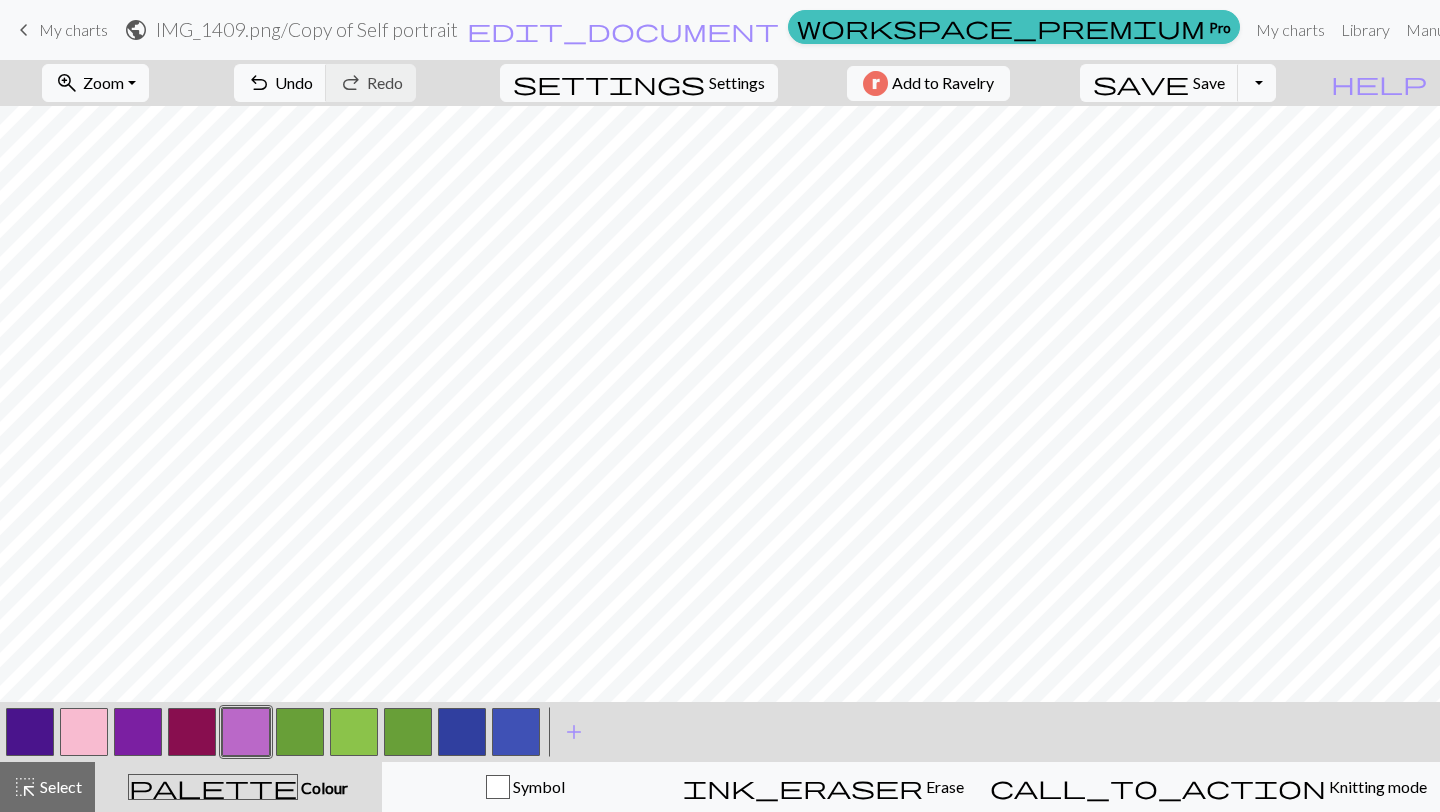 click at bounding box center [300, 732] 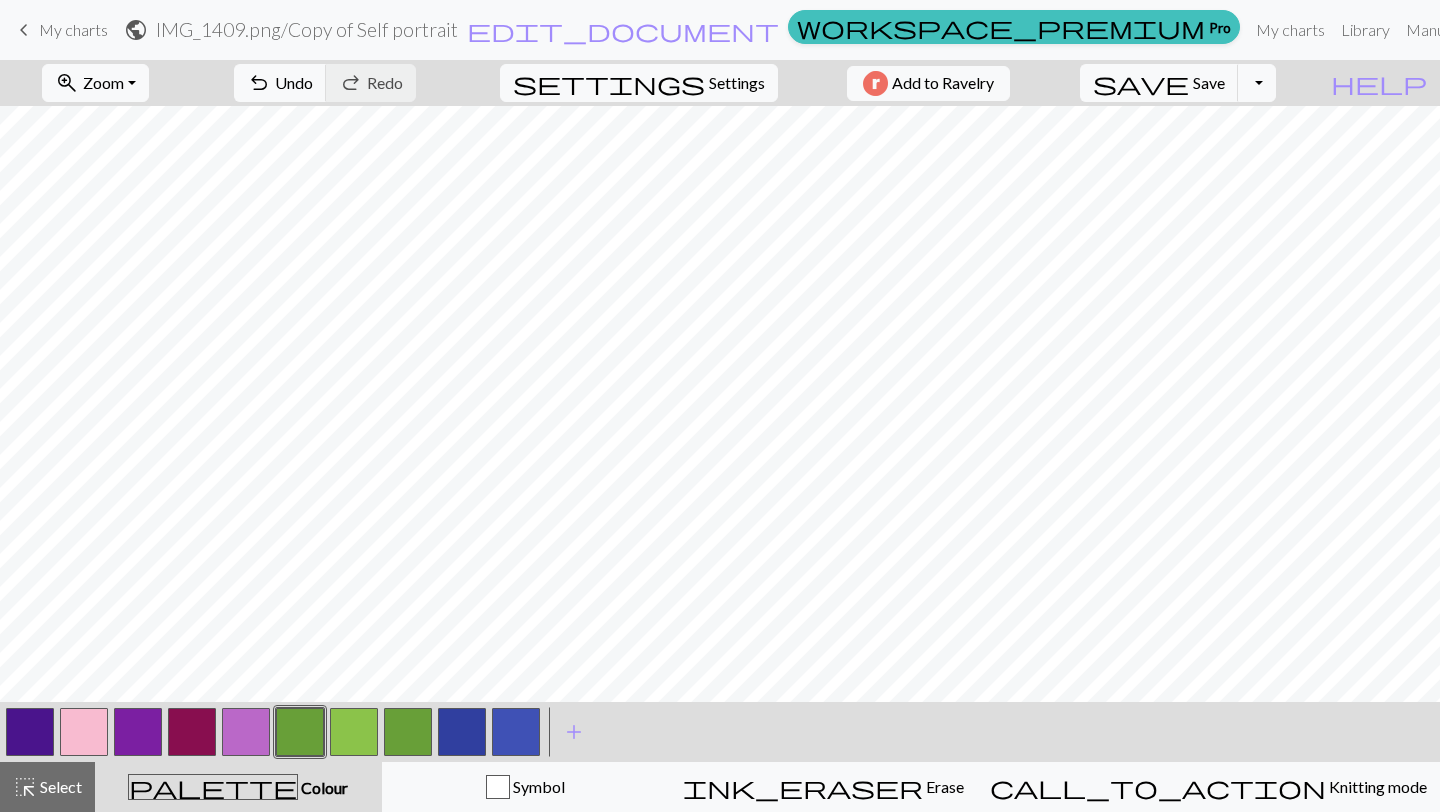 click at bounding box center [300, 732] 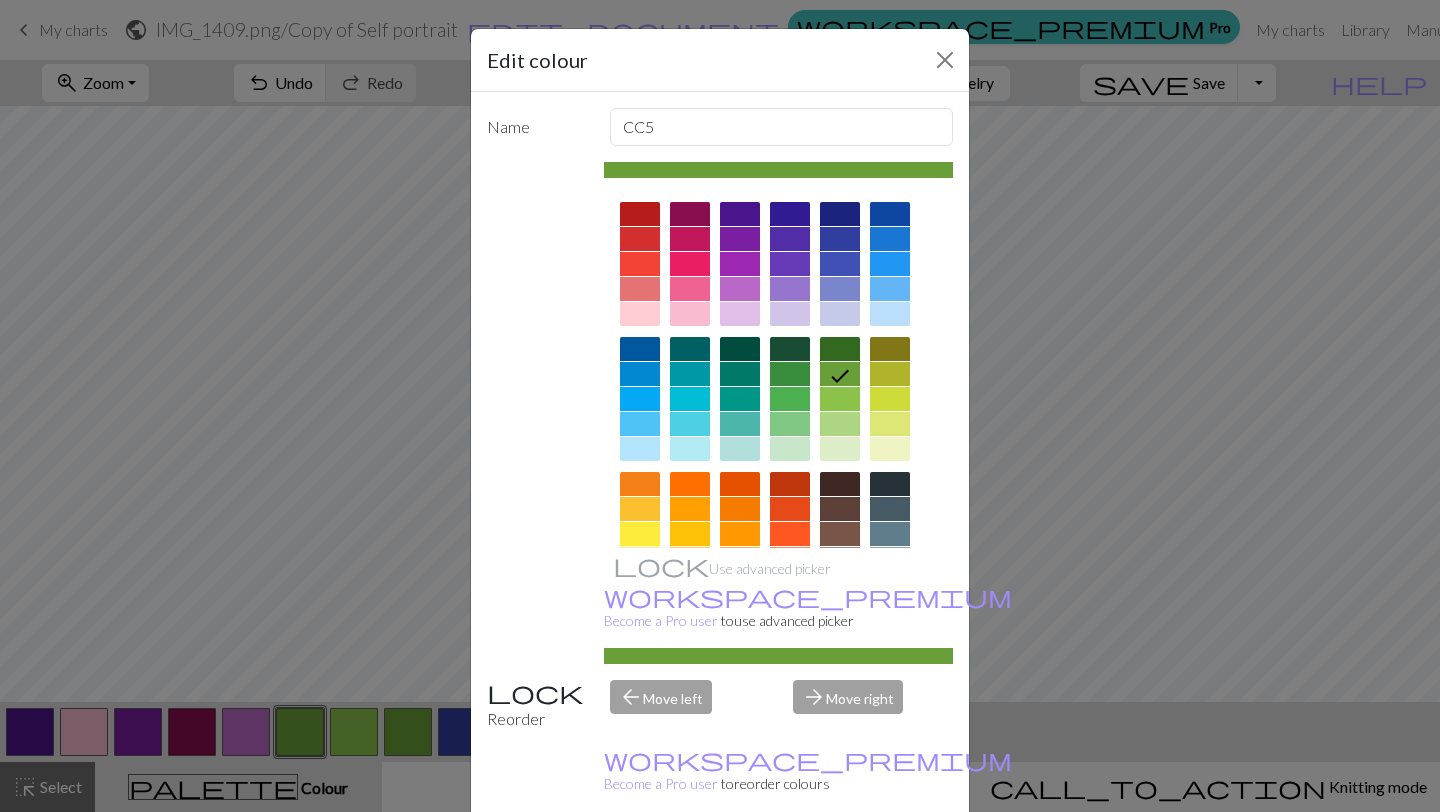 click at bounding box center (690, 239) 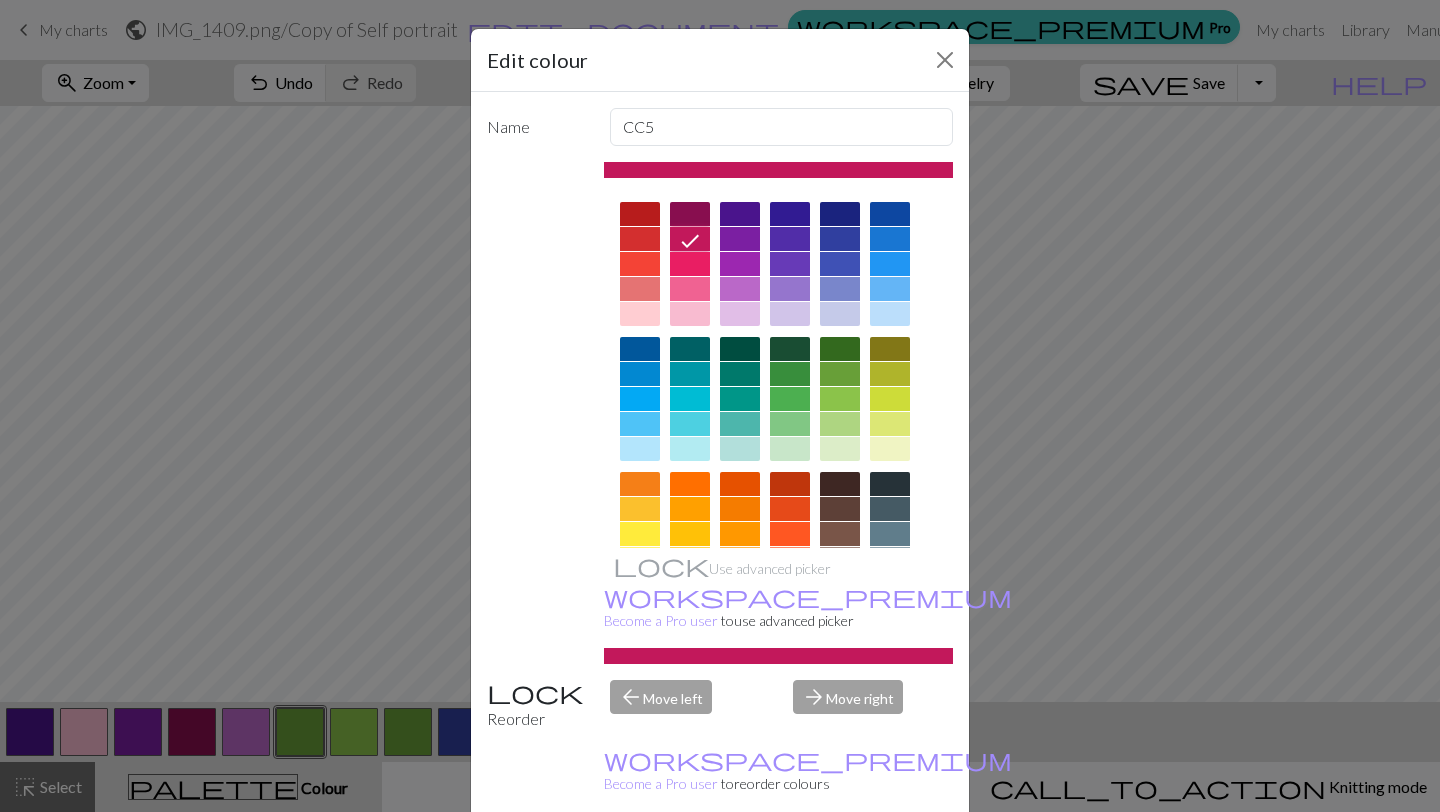 click on "Done" at bounding box center [840, 863] 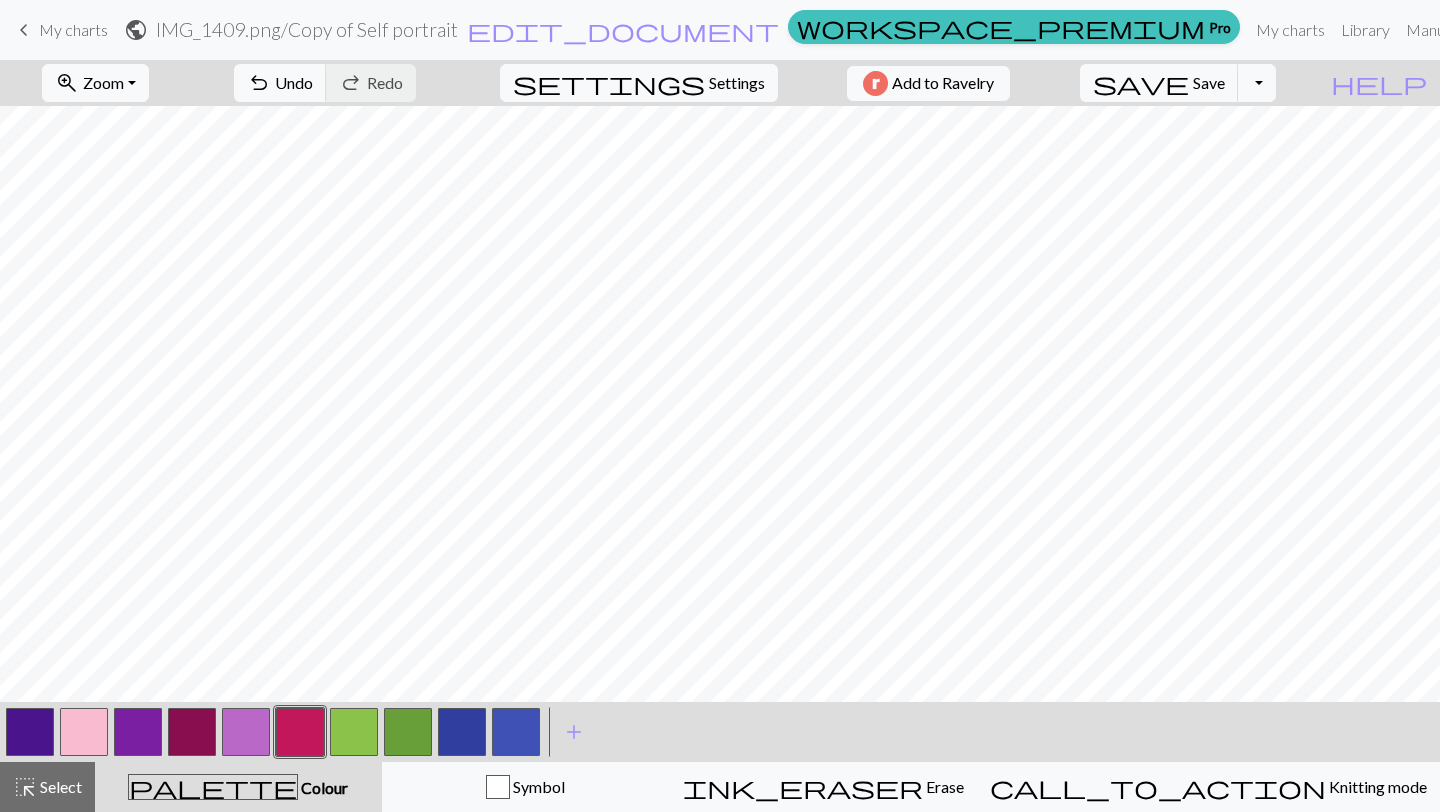 click at bounding box center (354, 732) 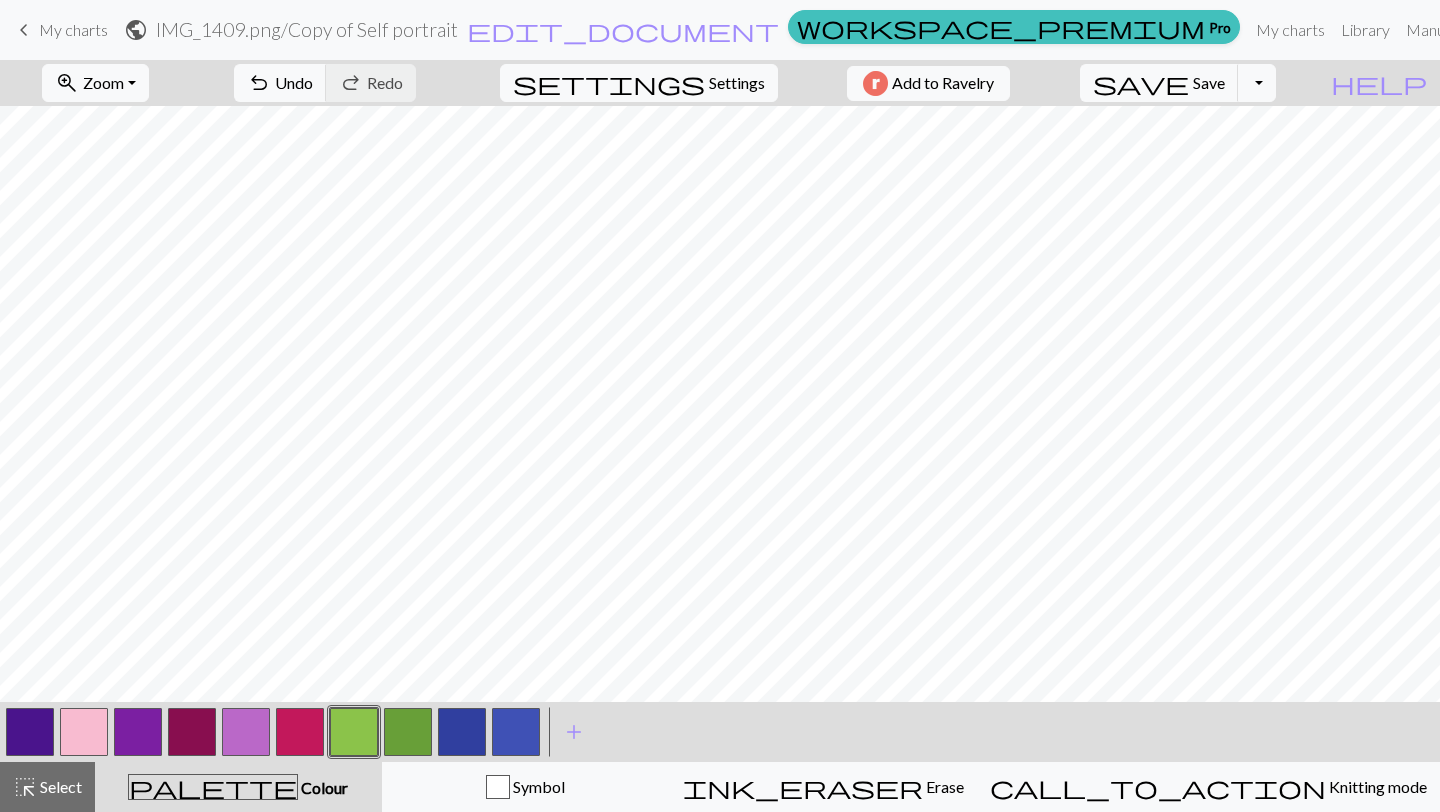 click at bounding box center [354, 732] 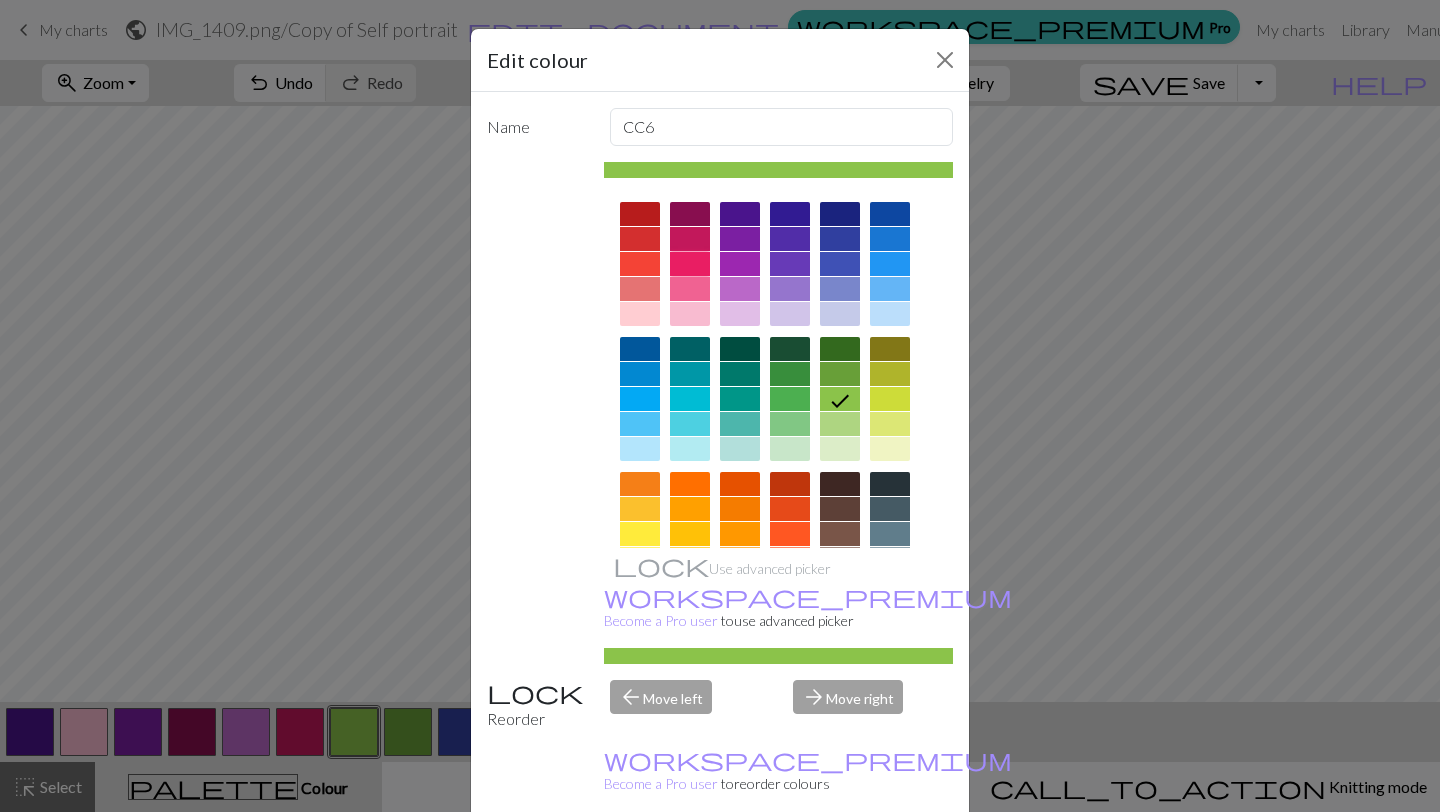 click at bounding box center [690, 264] 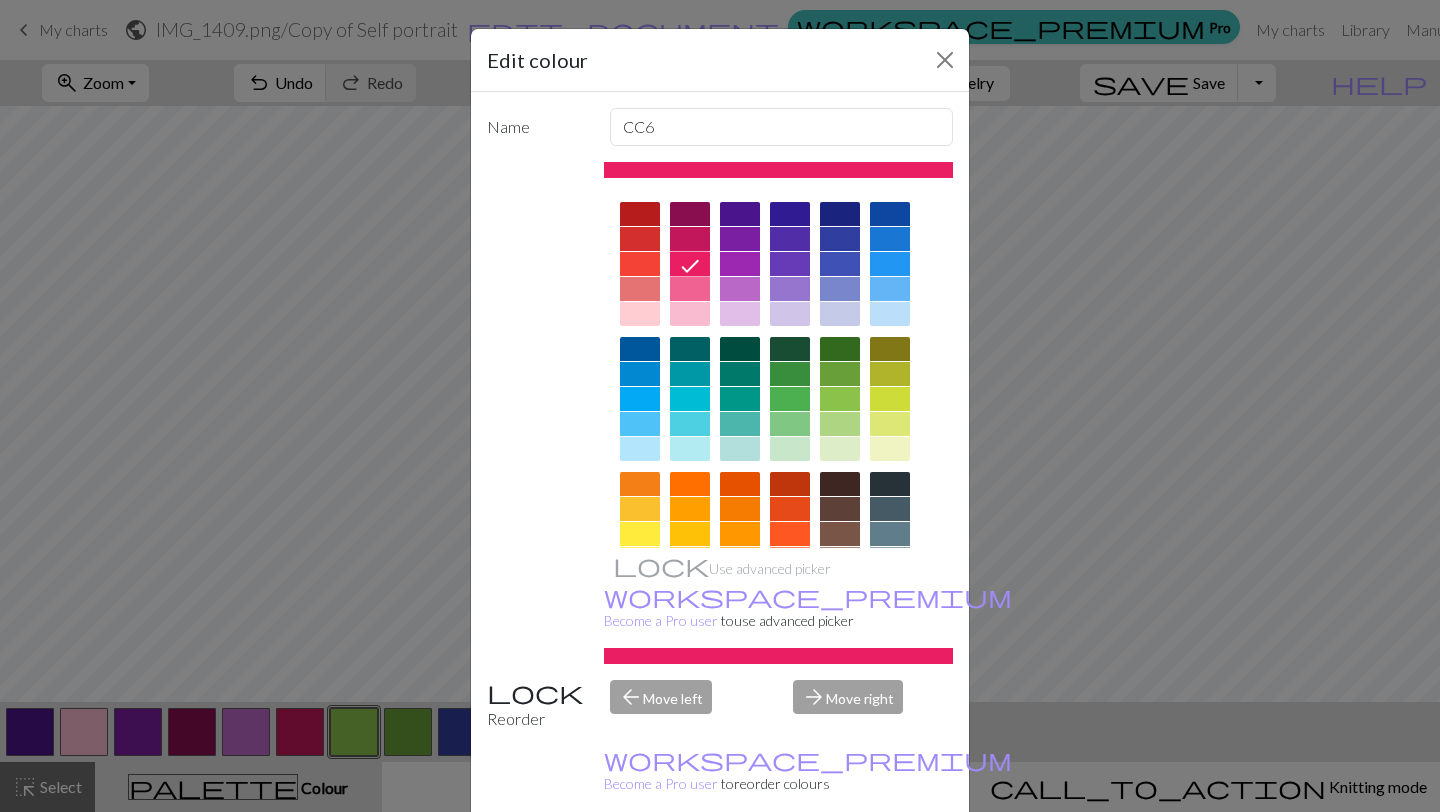 click 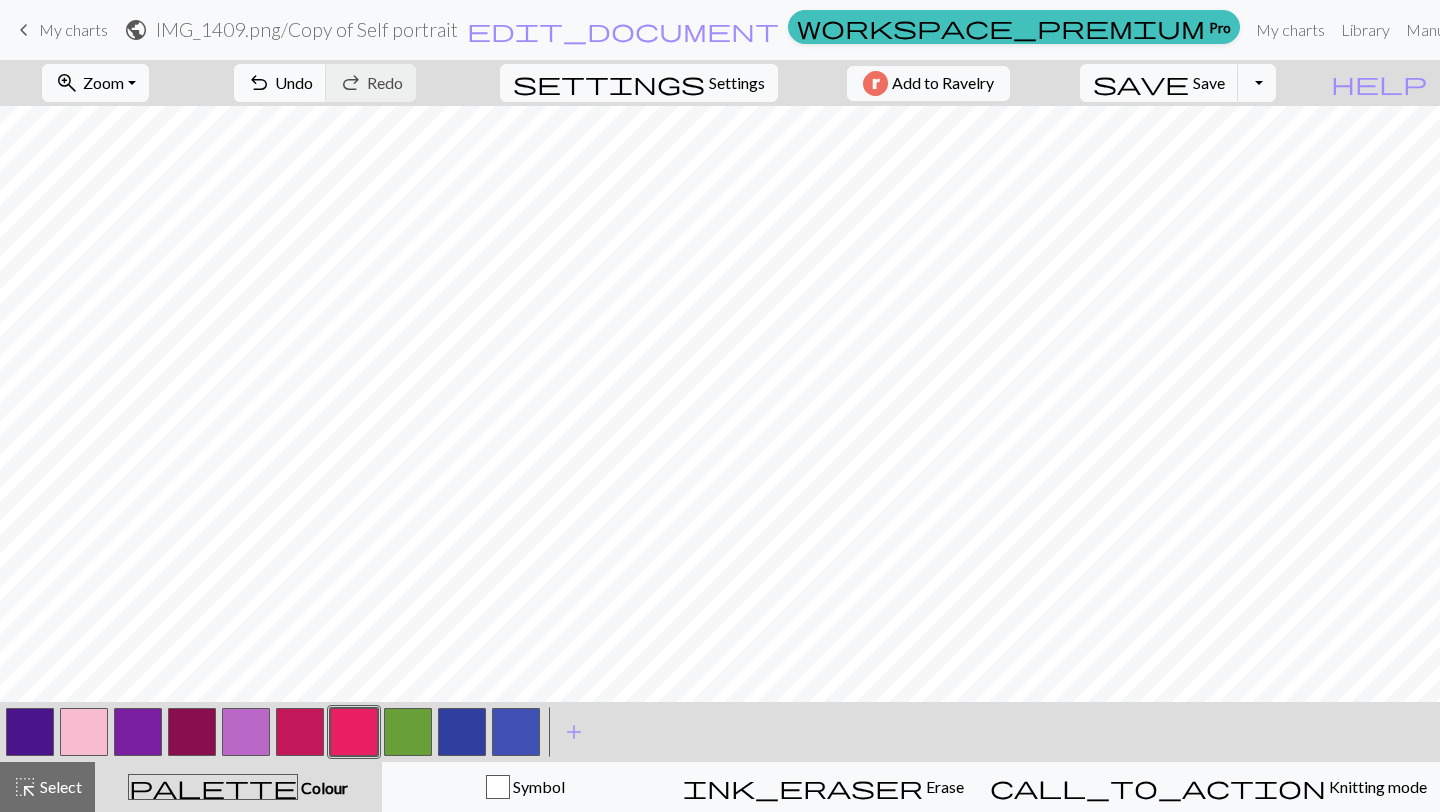 click at bounding box center (408, 732) 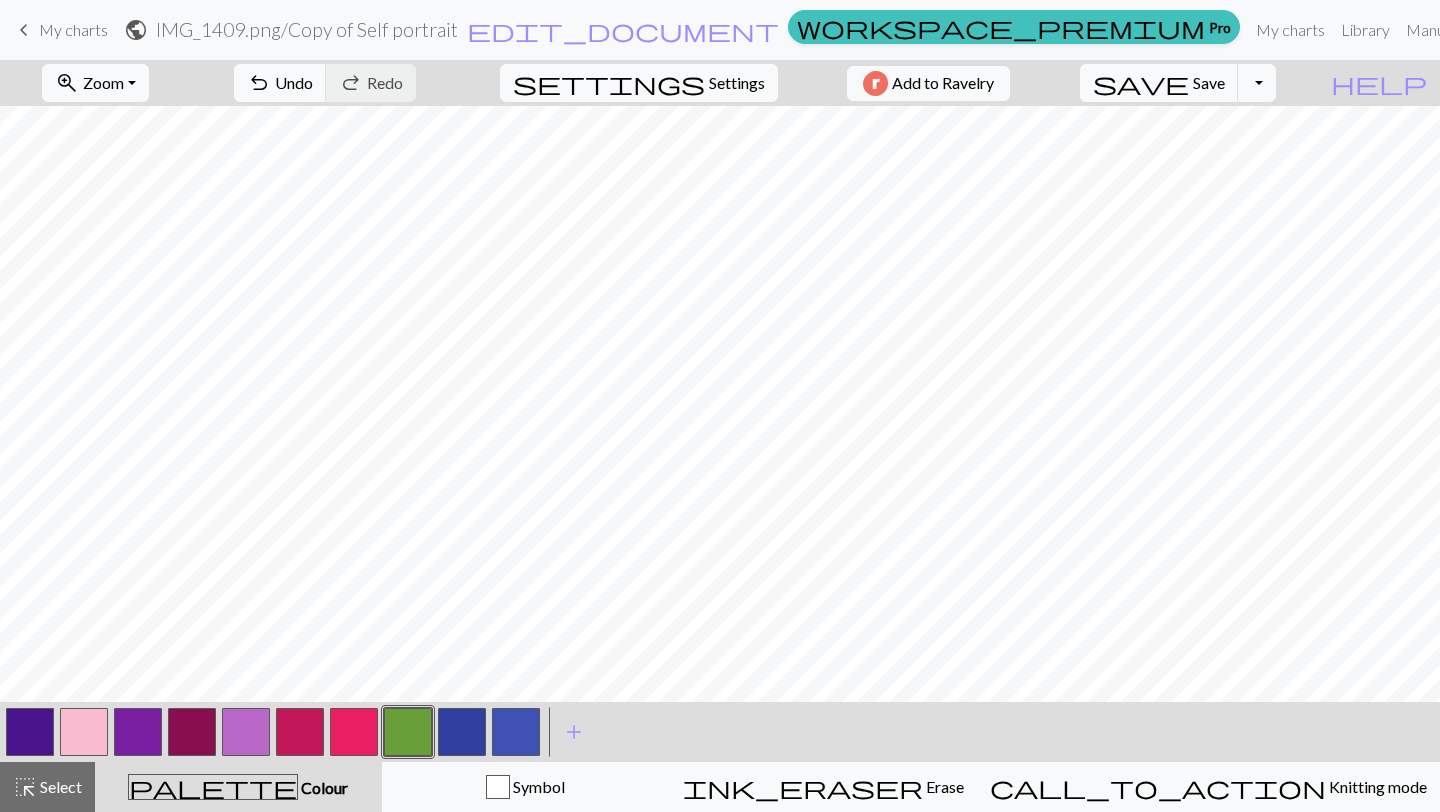 click at bounding box center (408, 732) 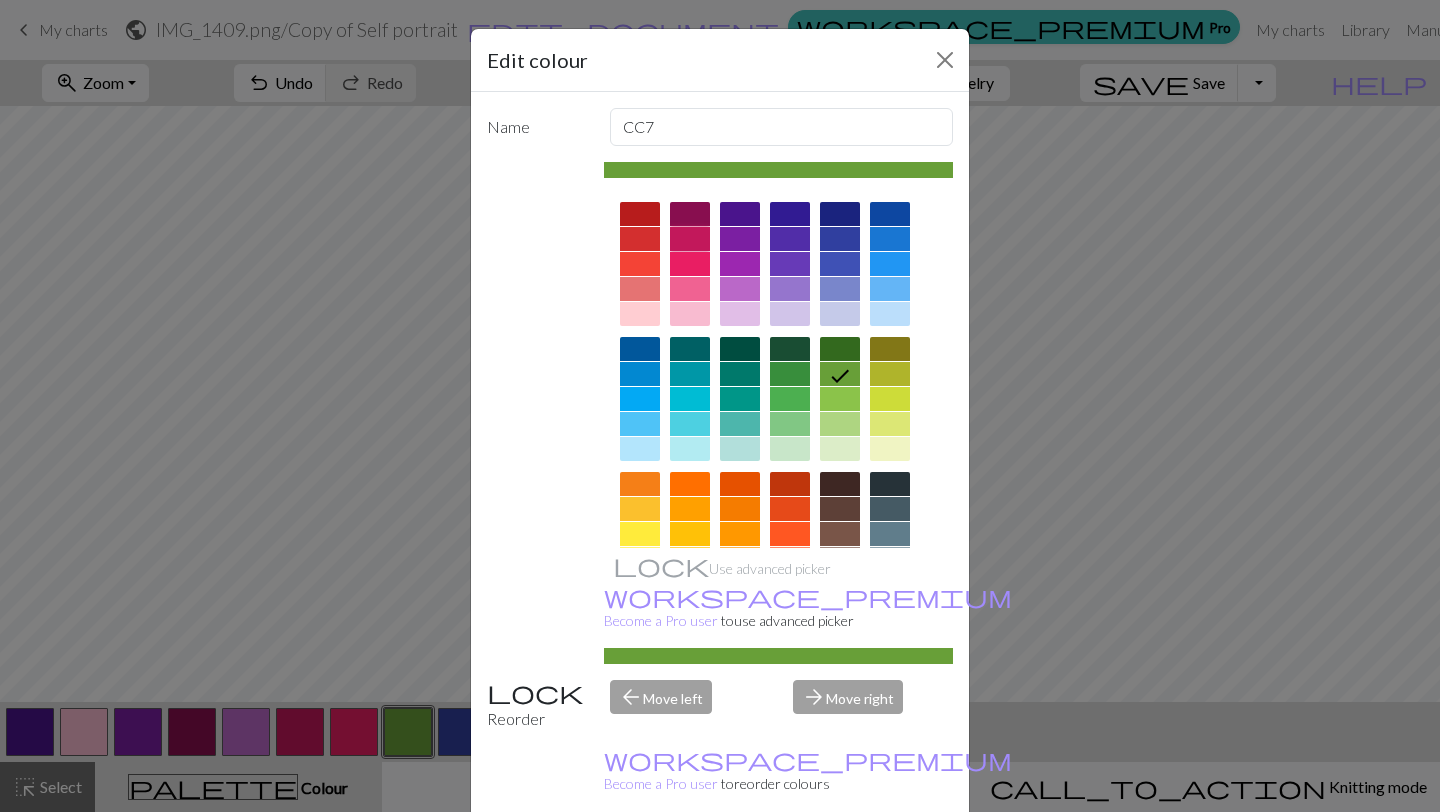 click at bounding box center (690, 239) 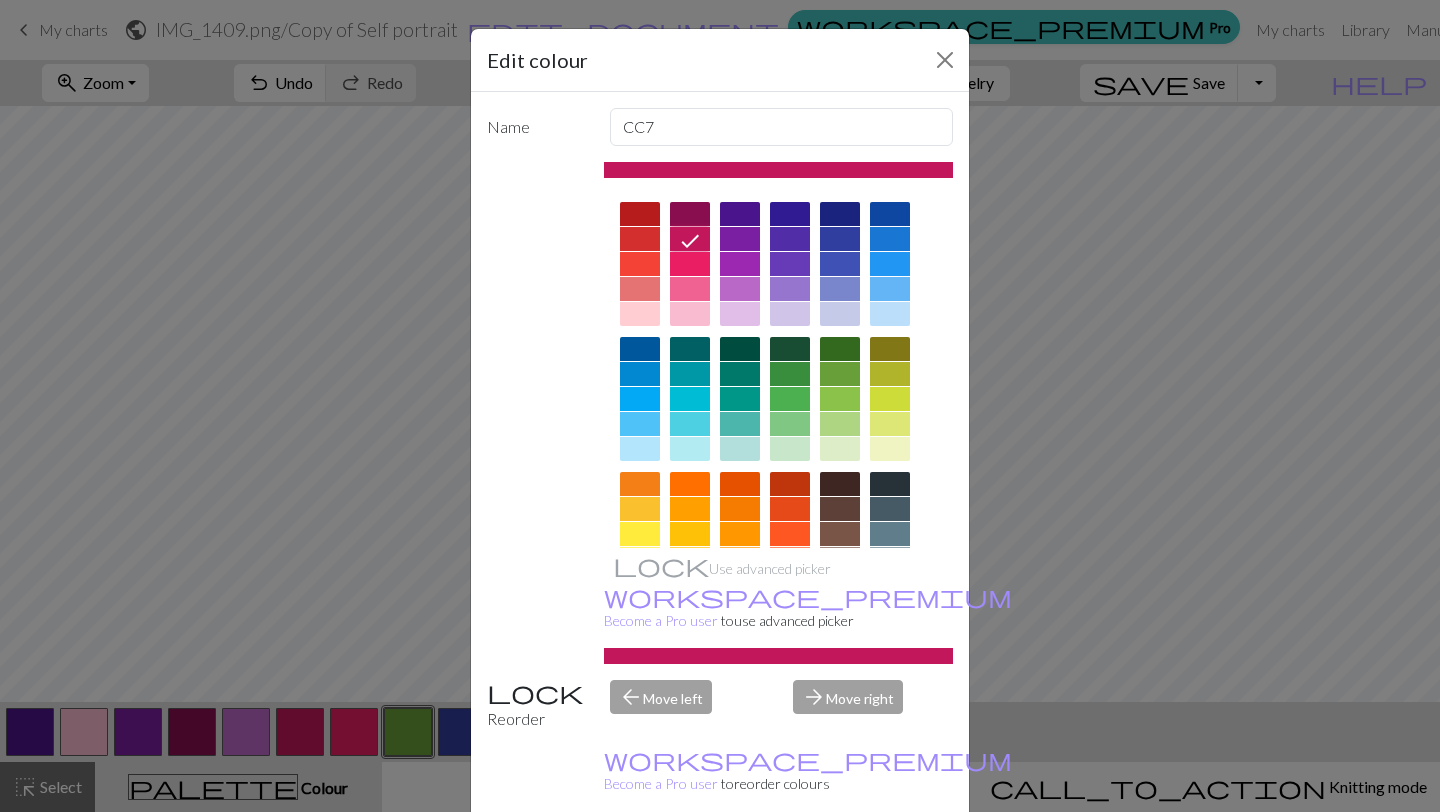 click on "Done" at bounding box center [840, 863] 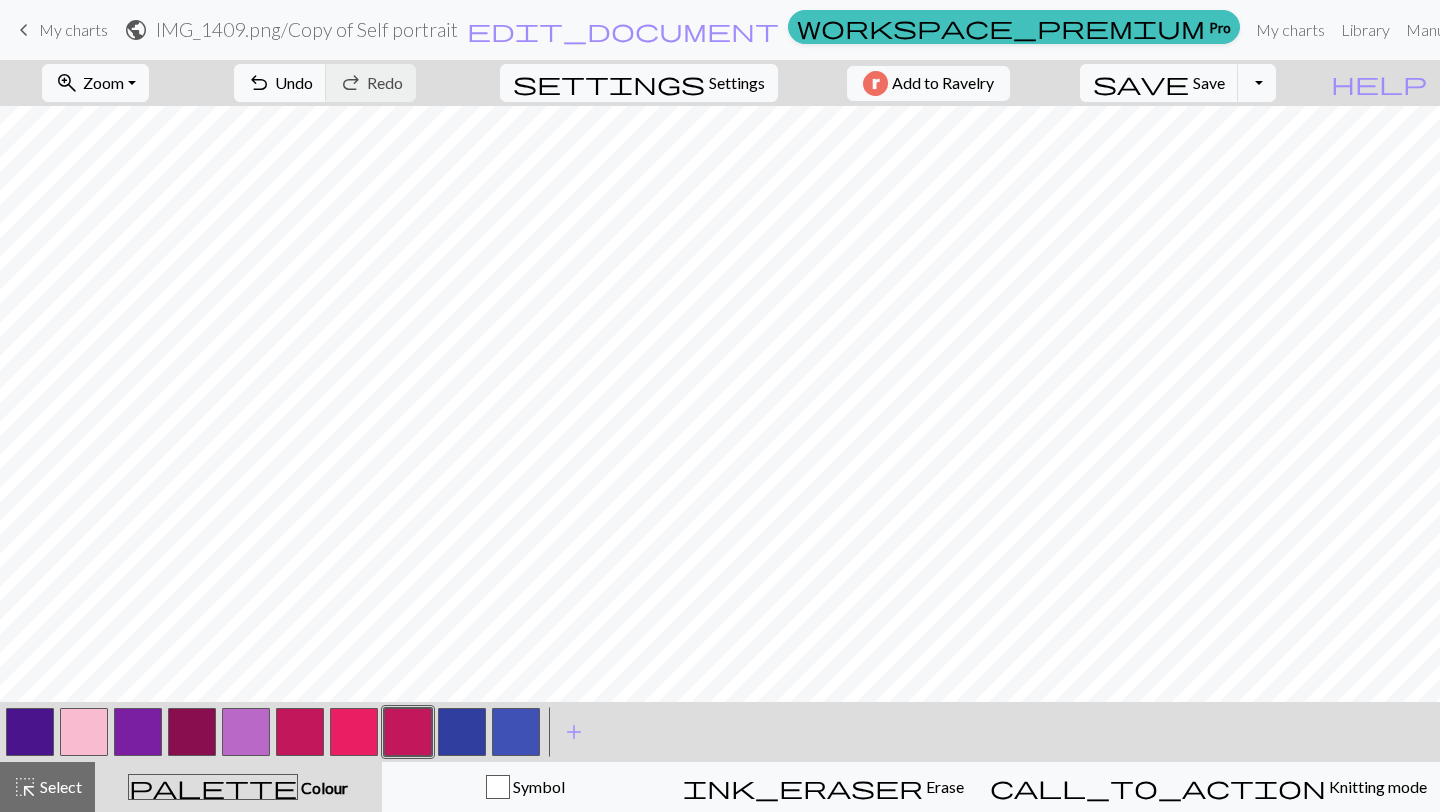 click at bounding box center (300, 732) 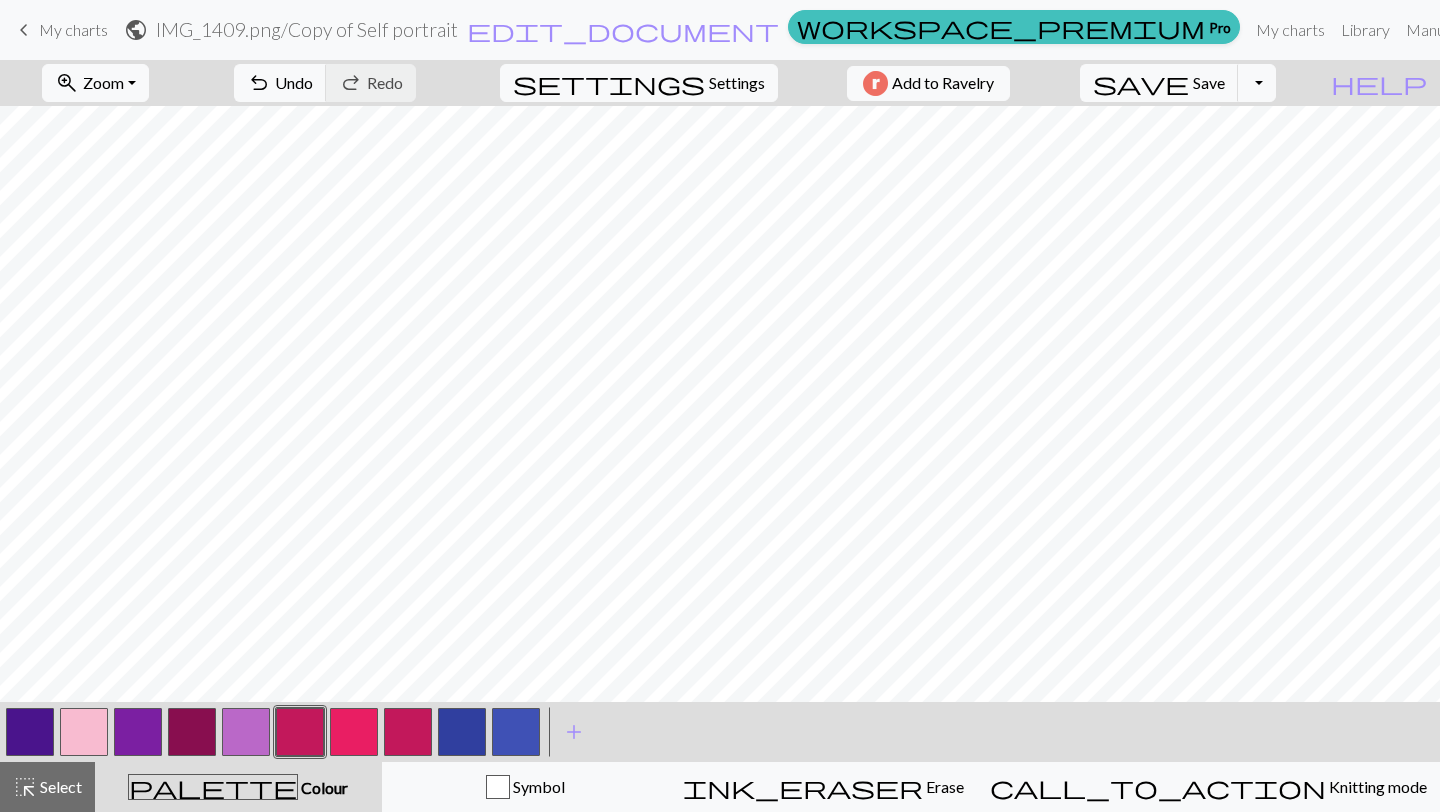 click at bounding box center (300, 732) 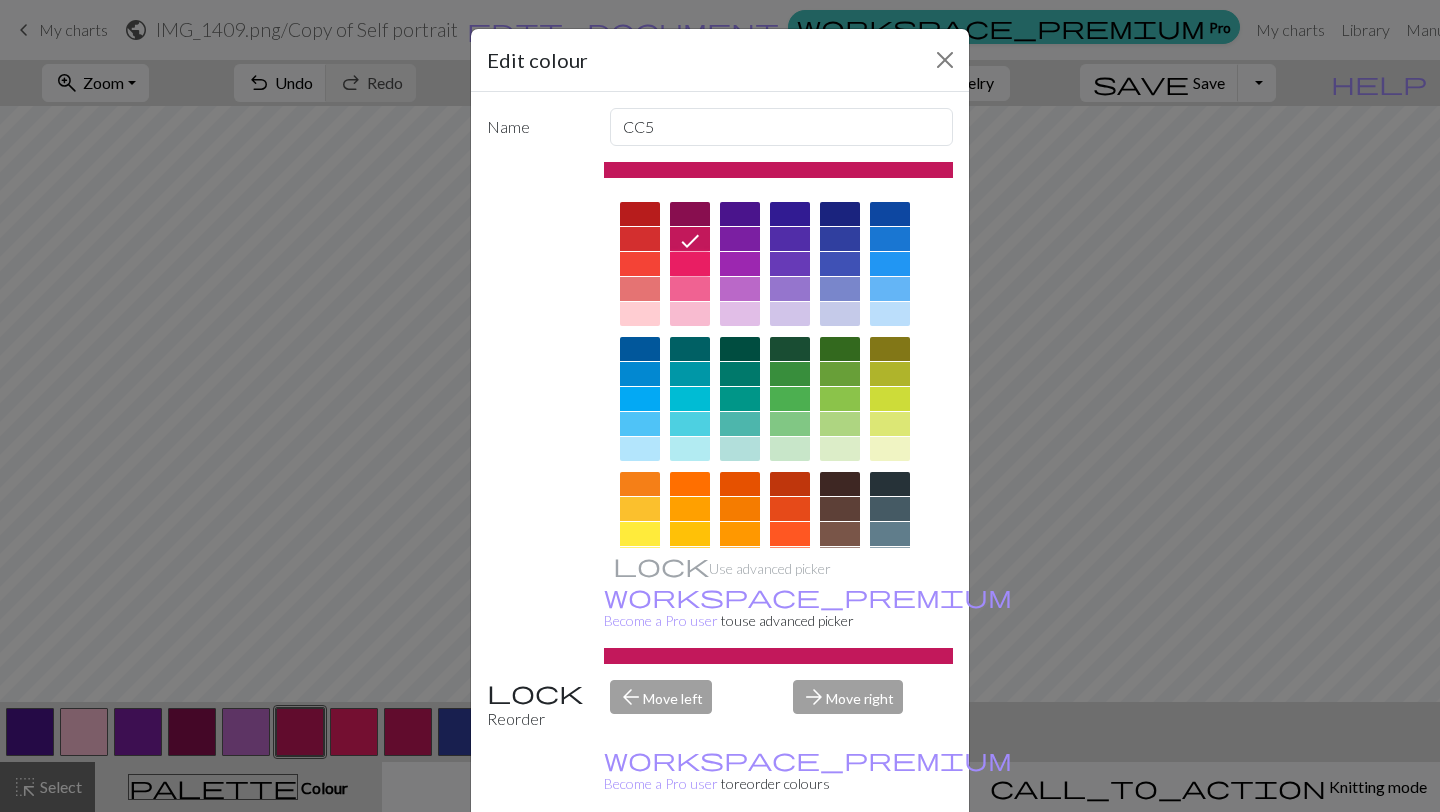 click at bounding box center [690, 264] 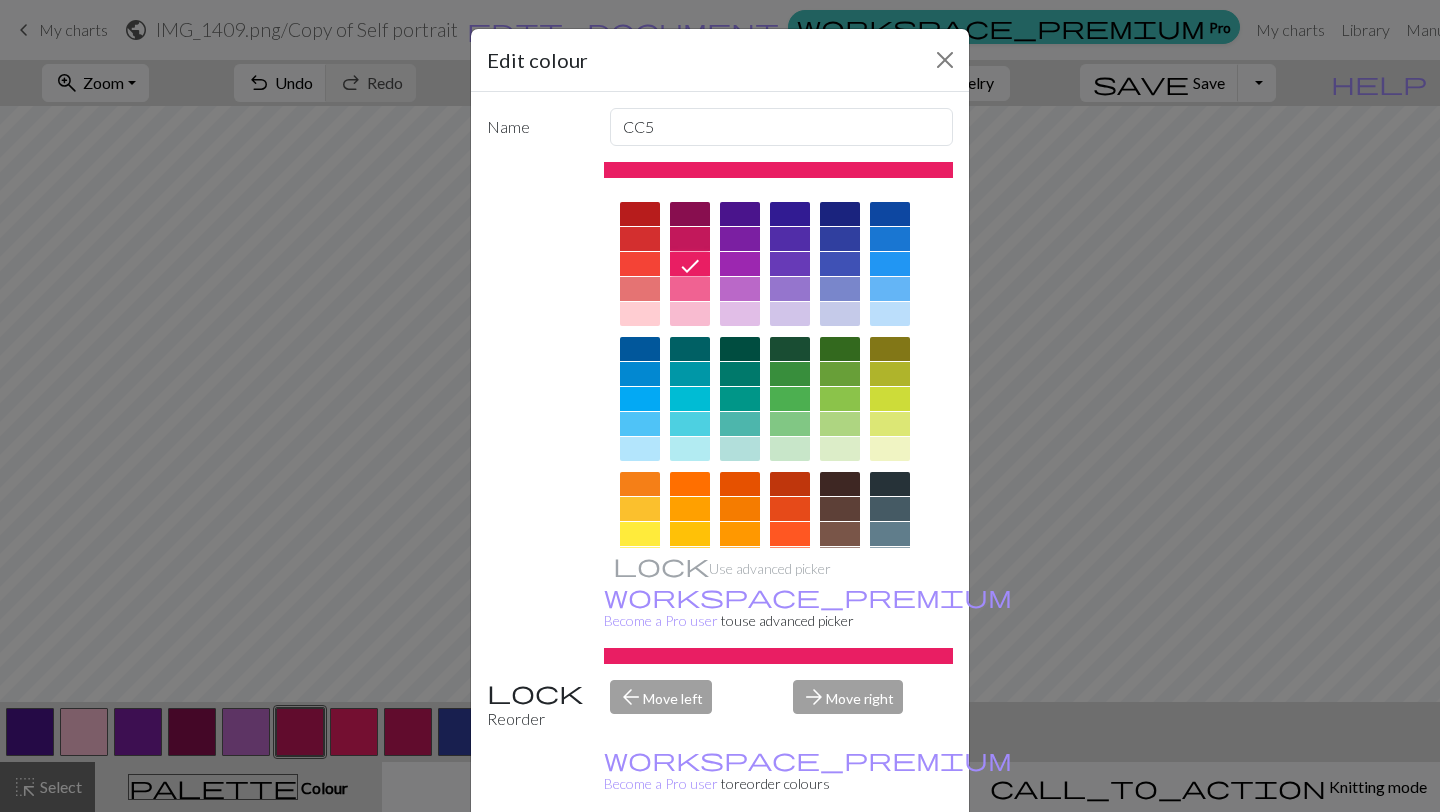 click on "Done" at bounding box center [840, 863] 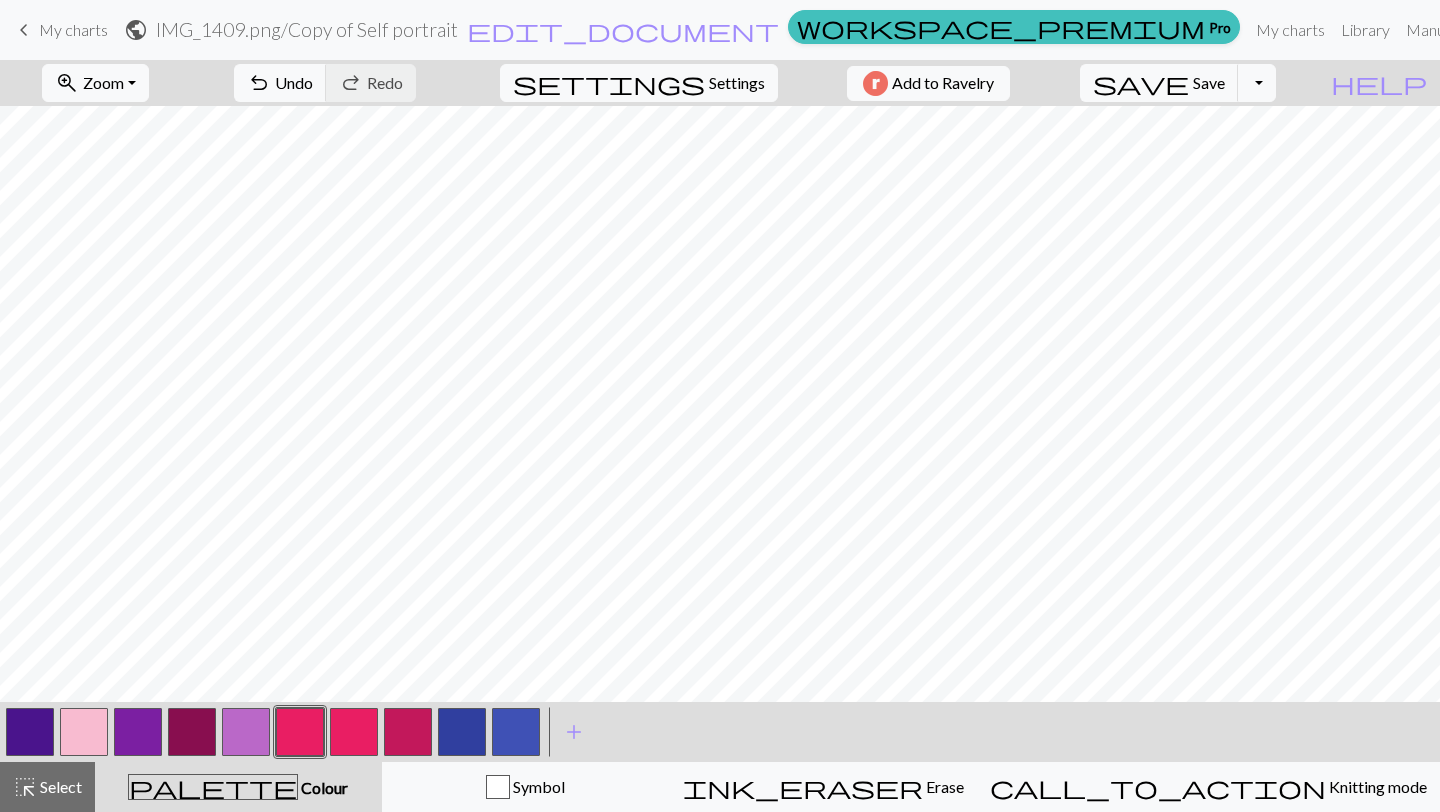 click at bounding box center [354, 732] 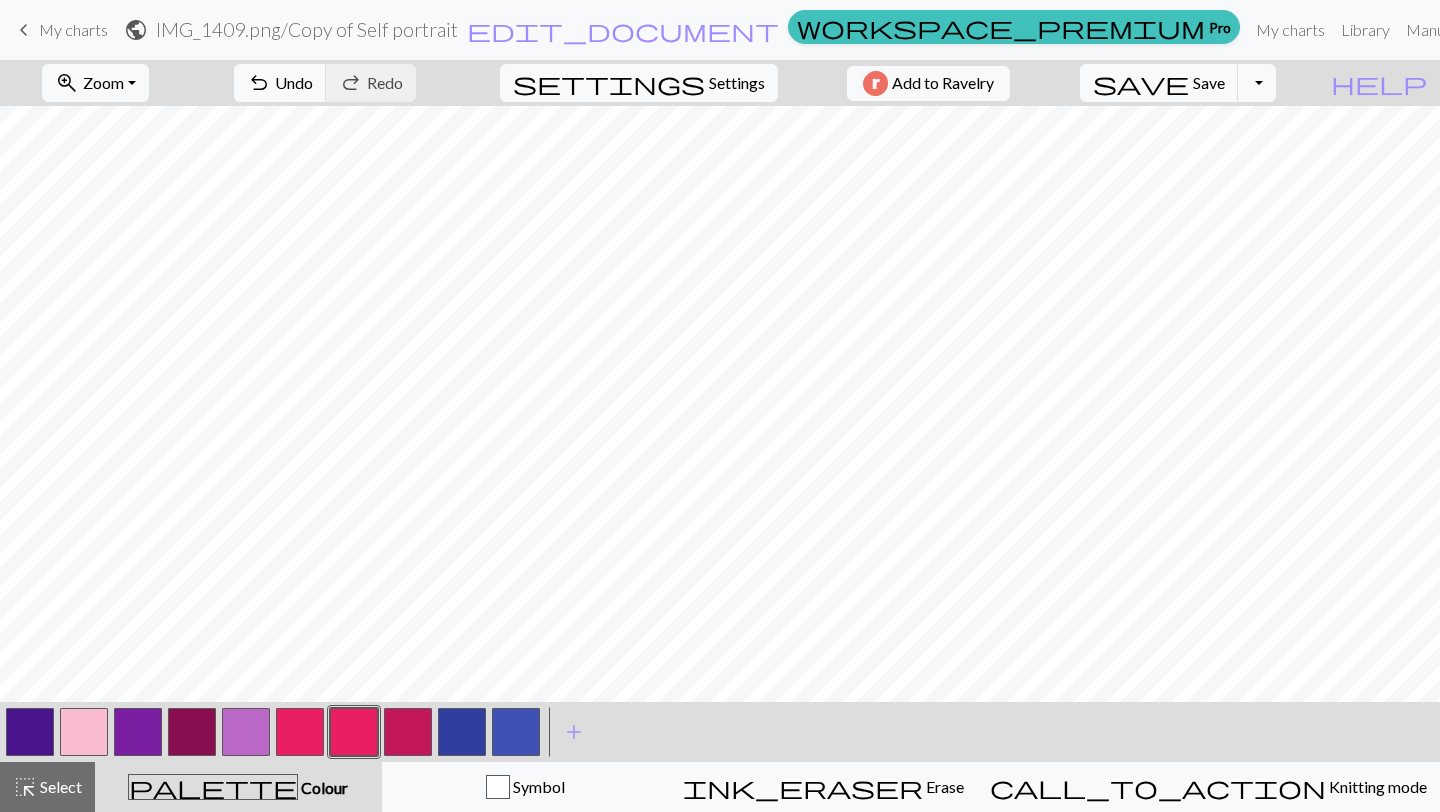 click at bounding box center (354, 732) 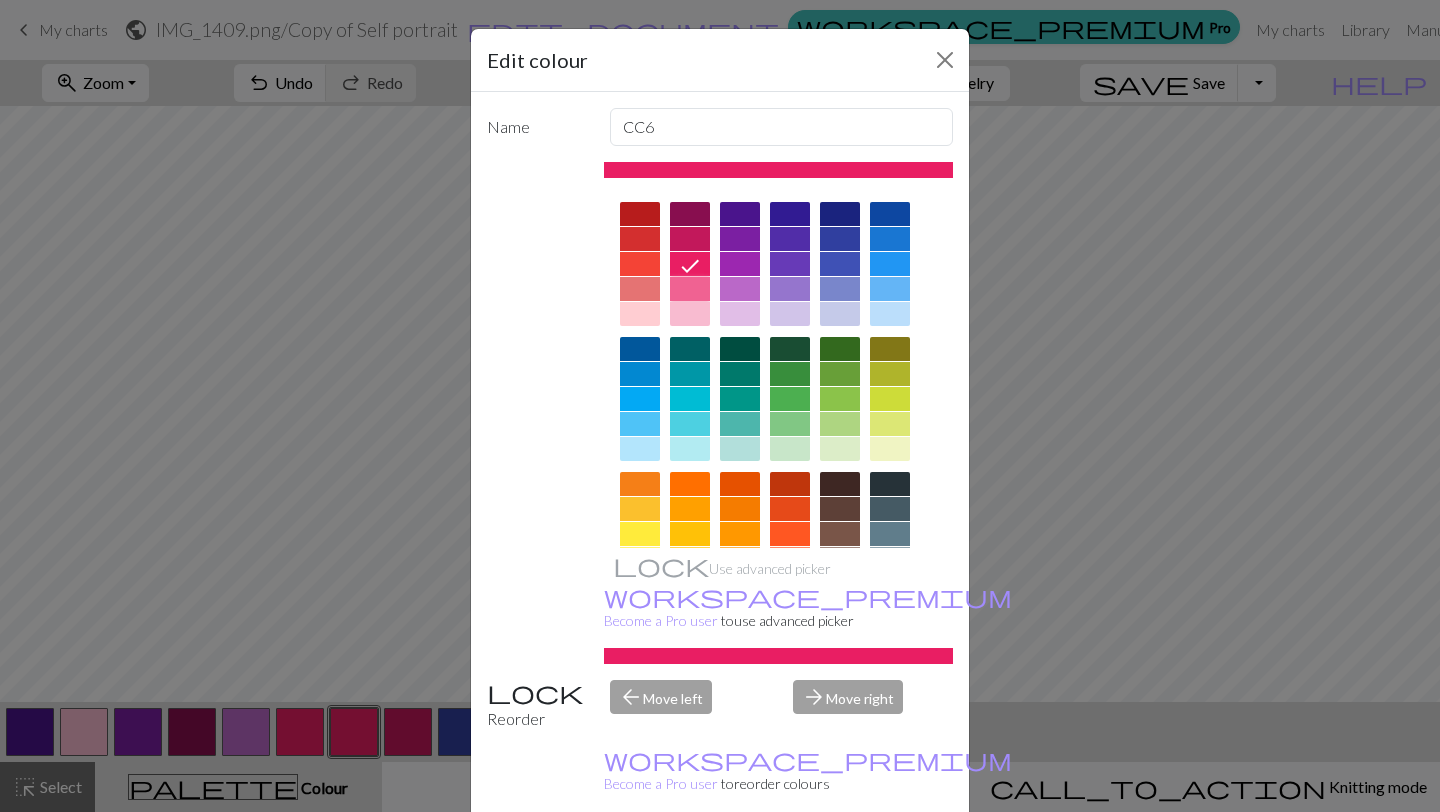 click at bounding box center (690, 289) 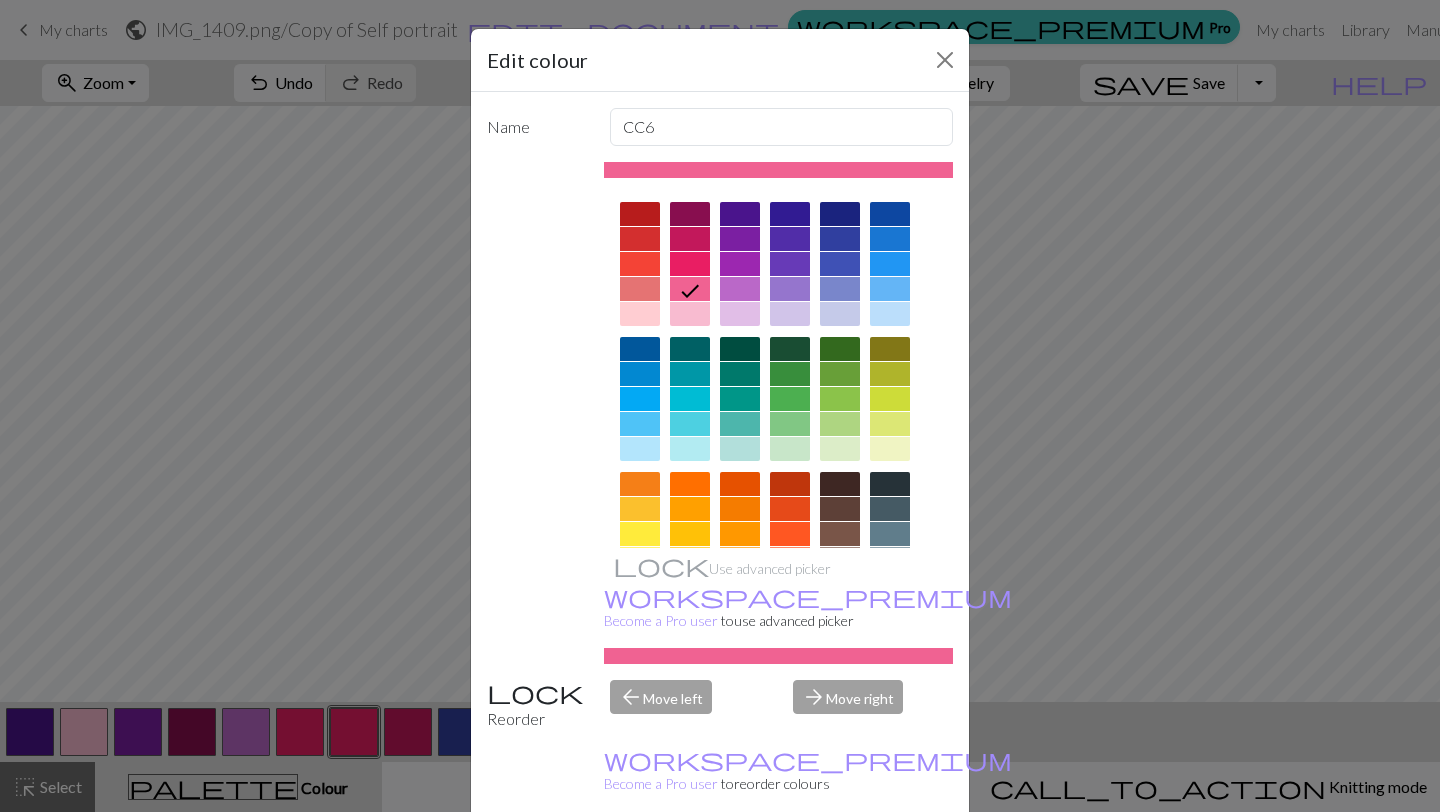 click on "Done" at bounding box center (840, 863) 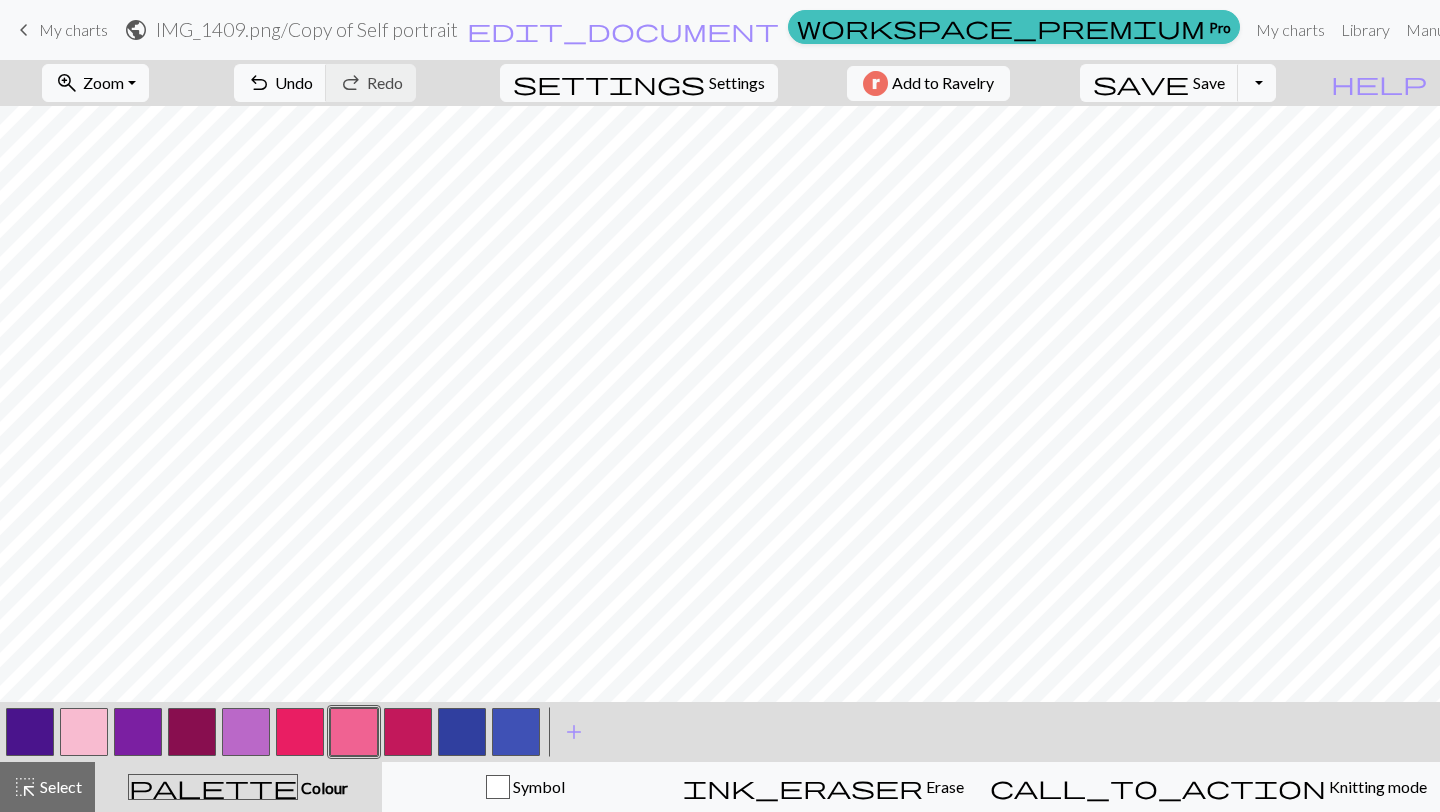 click at bounding box center (462, 732) 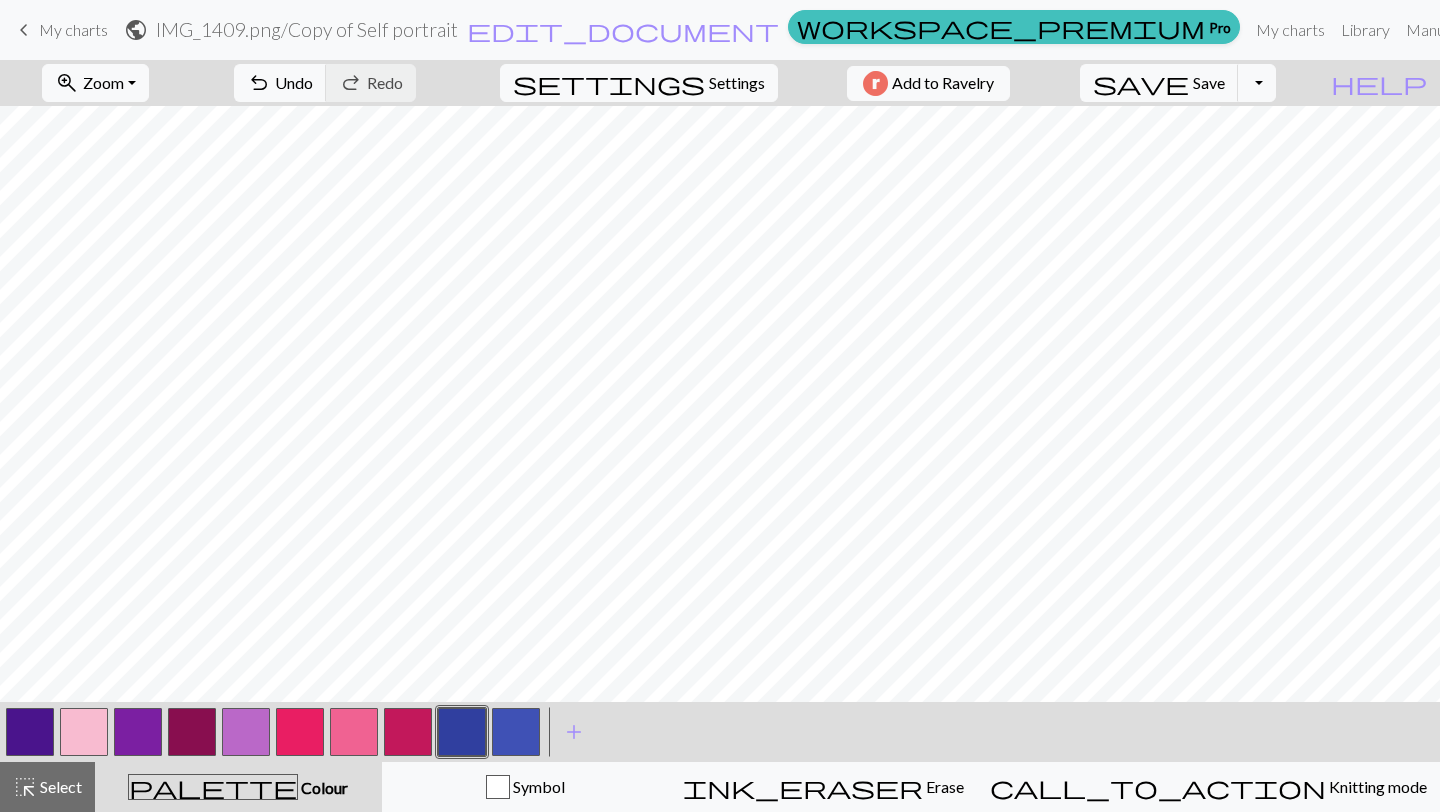 click at bounding box center (462, 732) 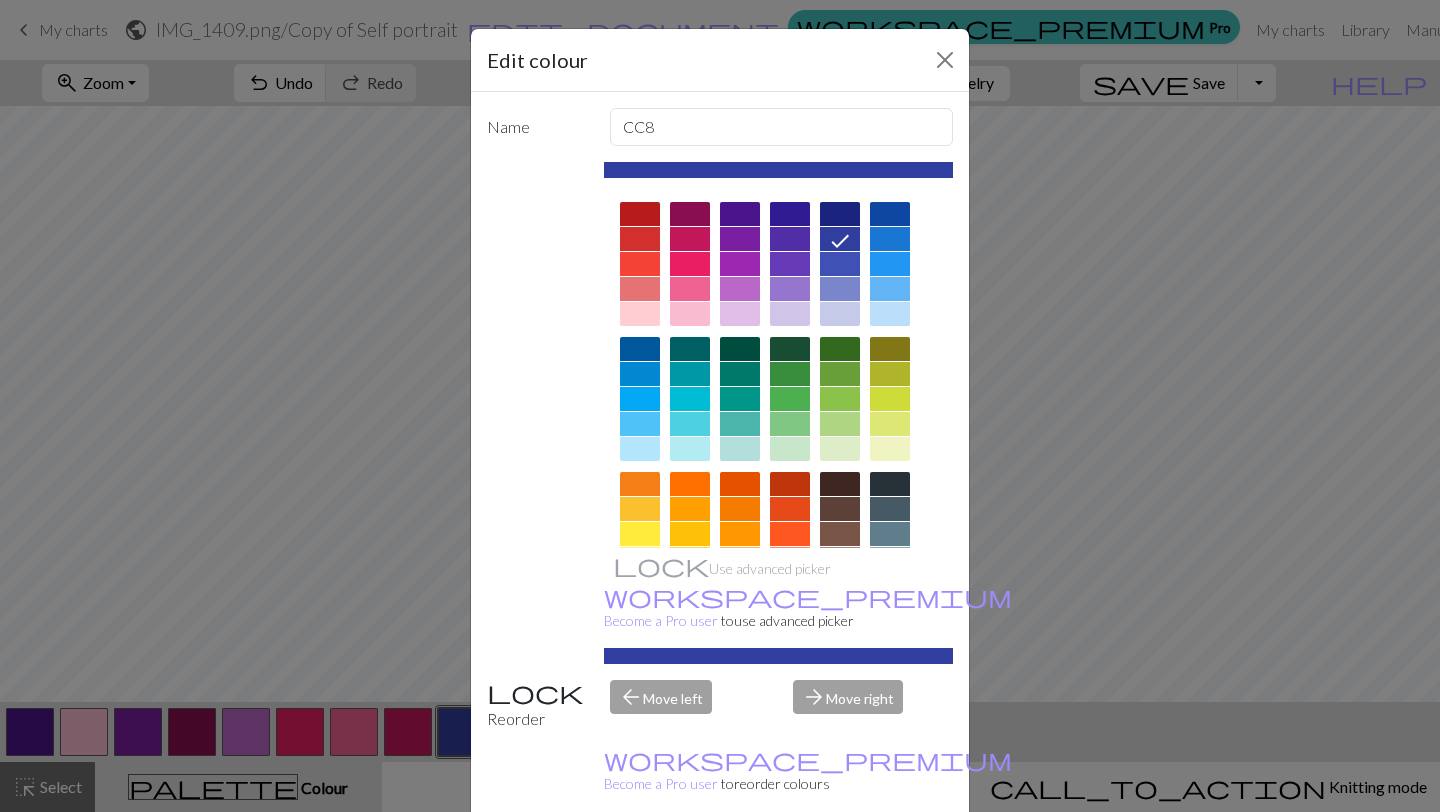 click at bounding box center (740, 239) 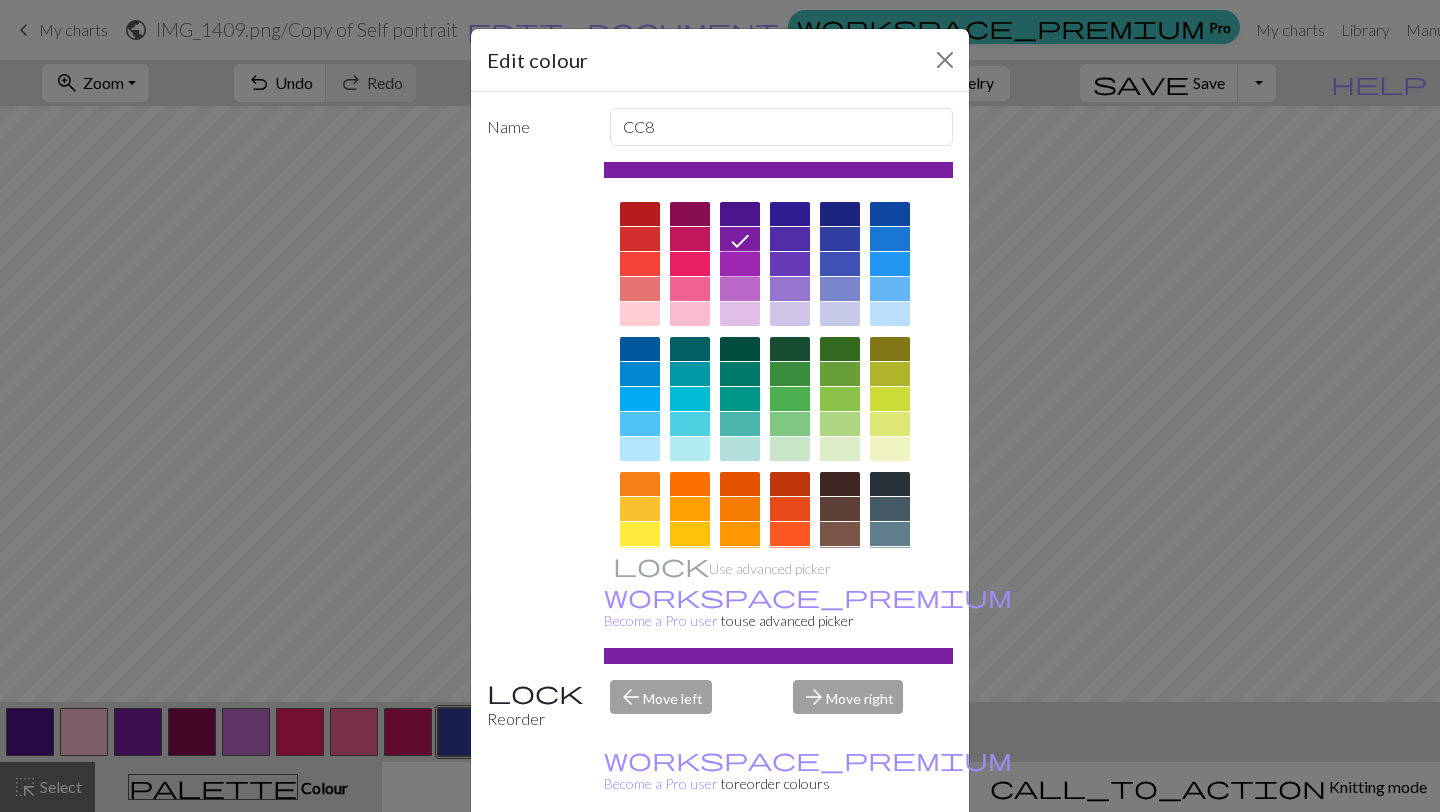 click at bounding box center (740, 264) 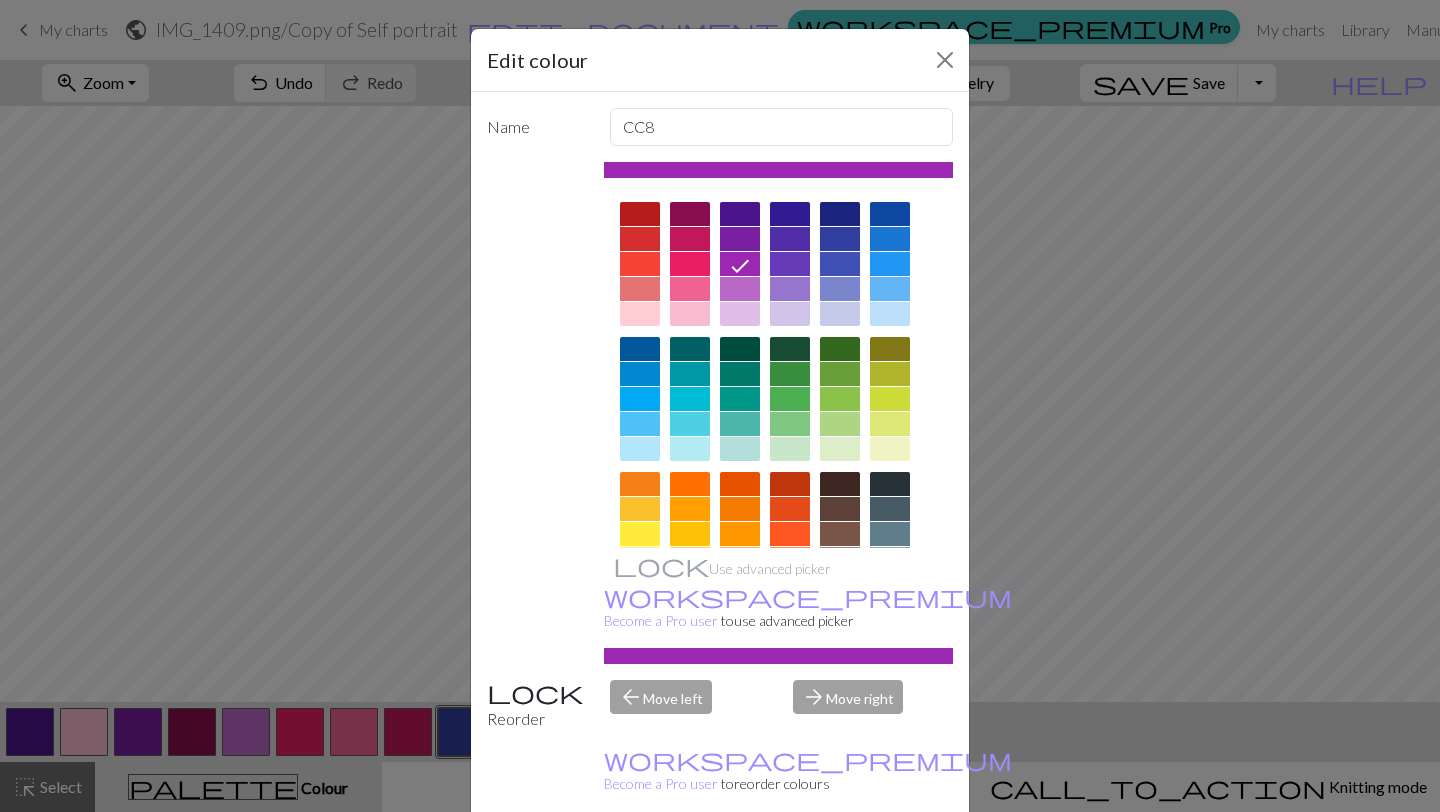 click on "Done" at bounding box center [840, 863] 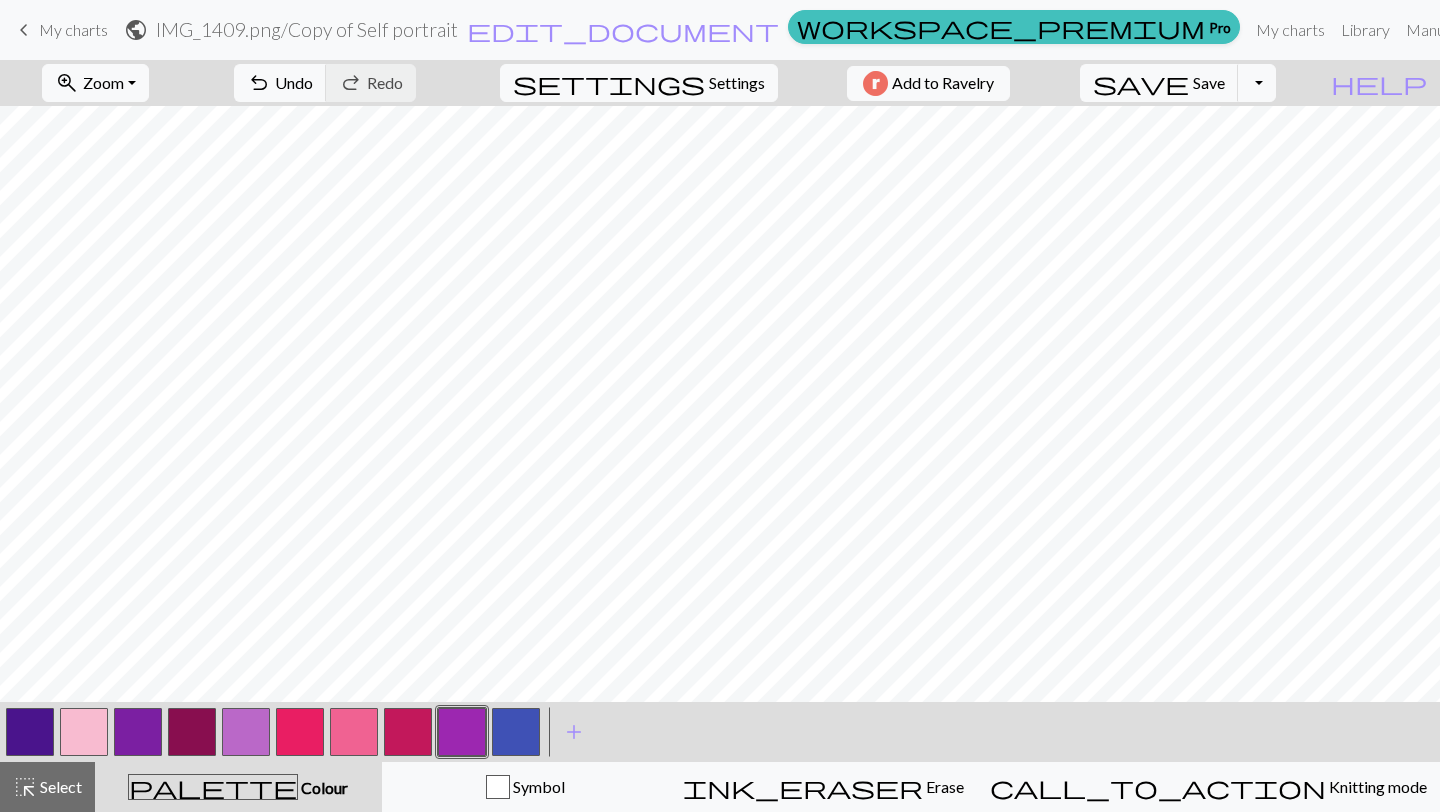 click at bounding box center (516, 732) 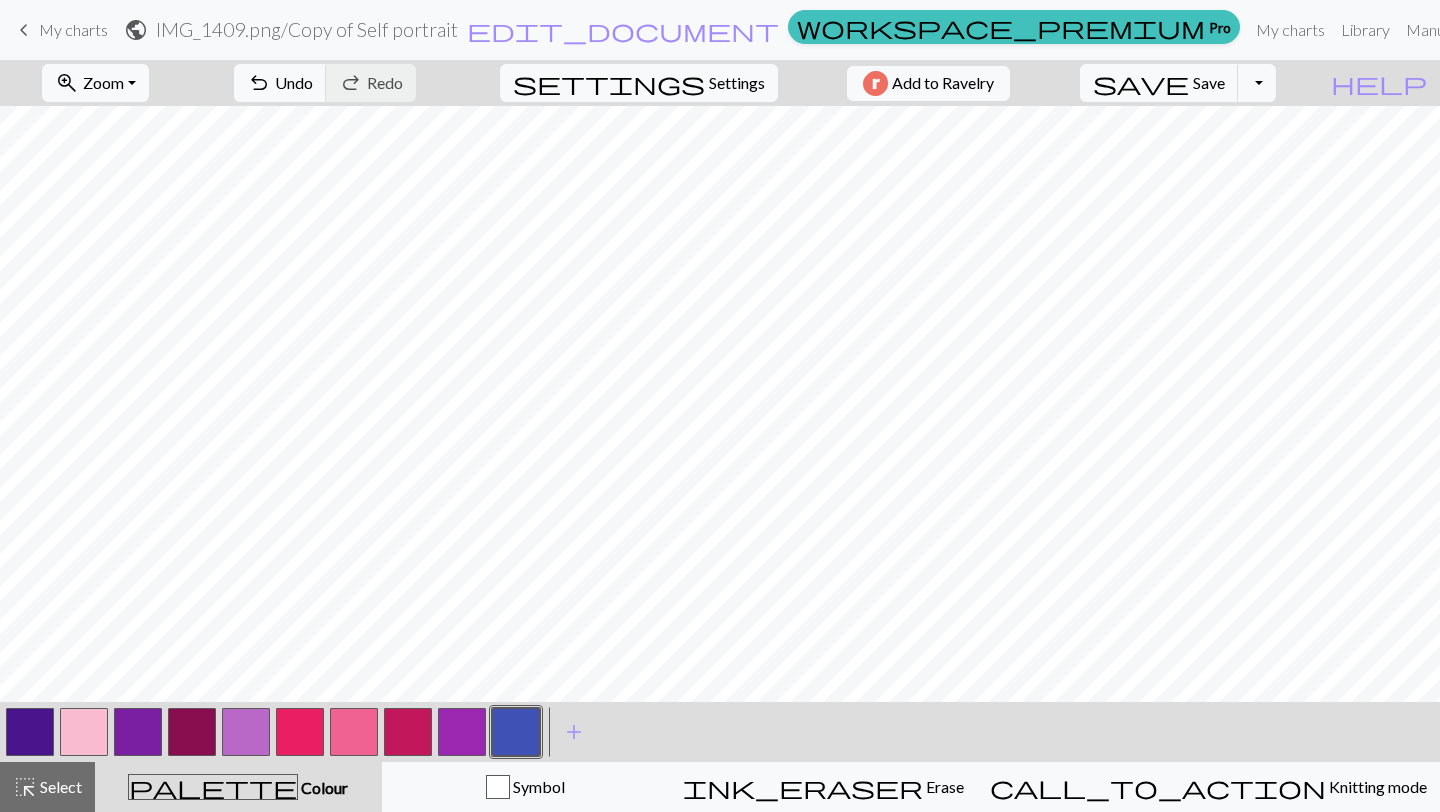 click at bounding box center [516, 732] 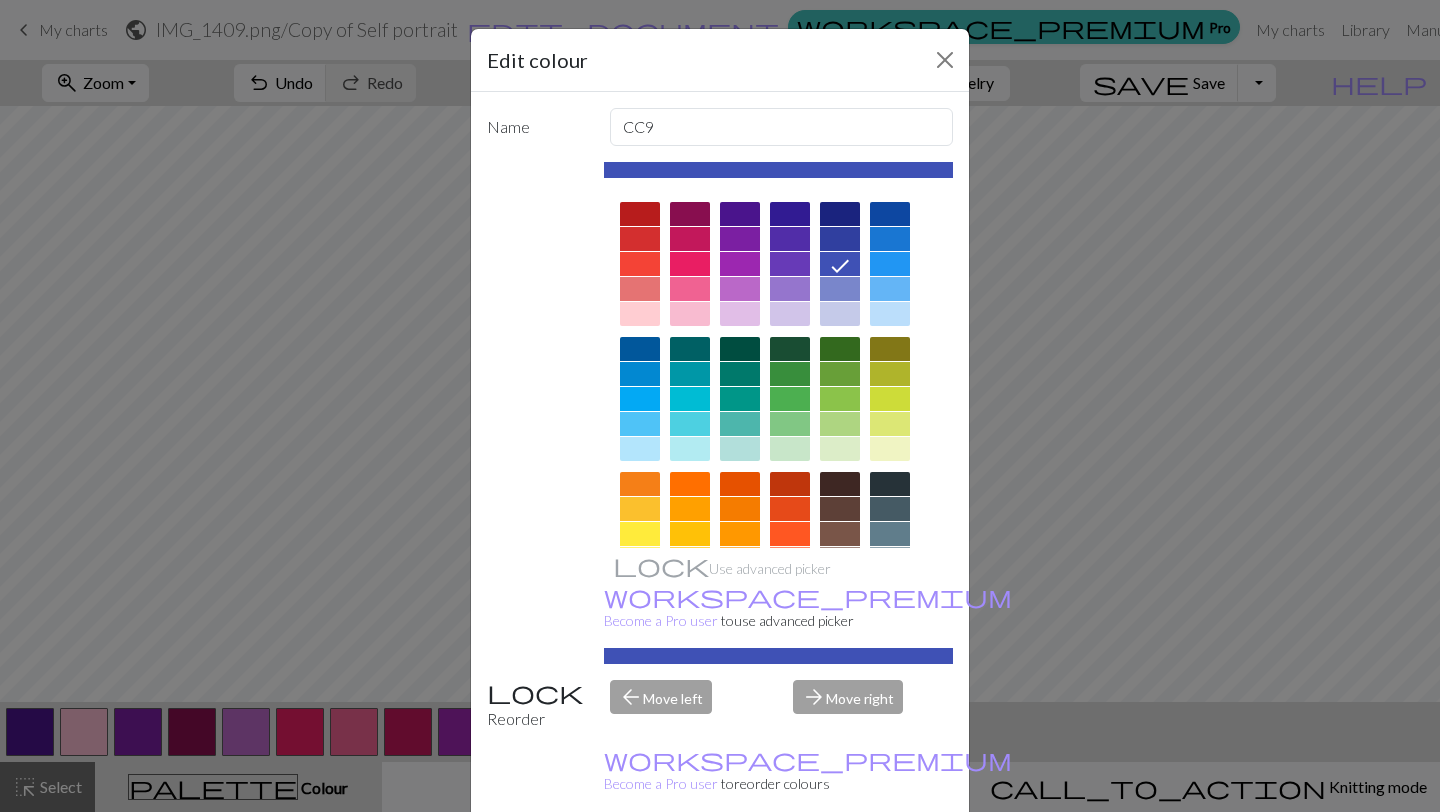 click at bounding box center [740, 289] 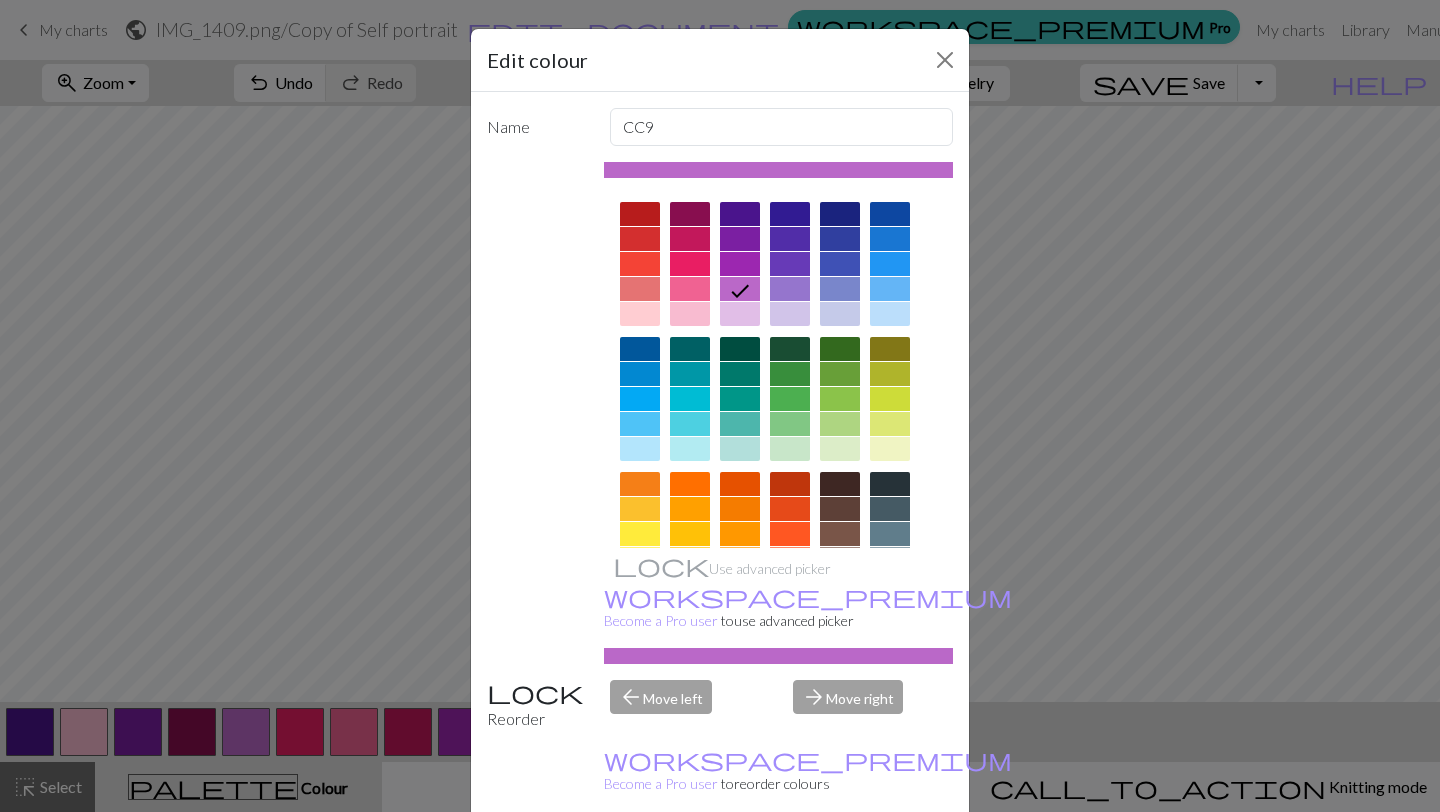 click on "Done" at bounding box center [840, 863] 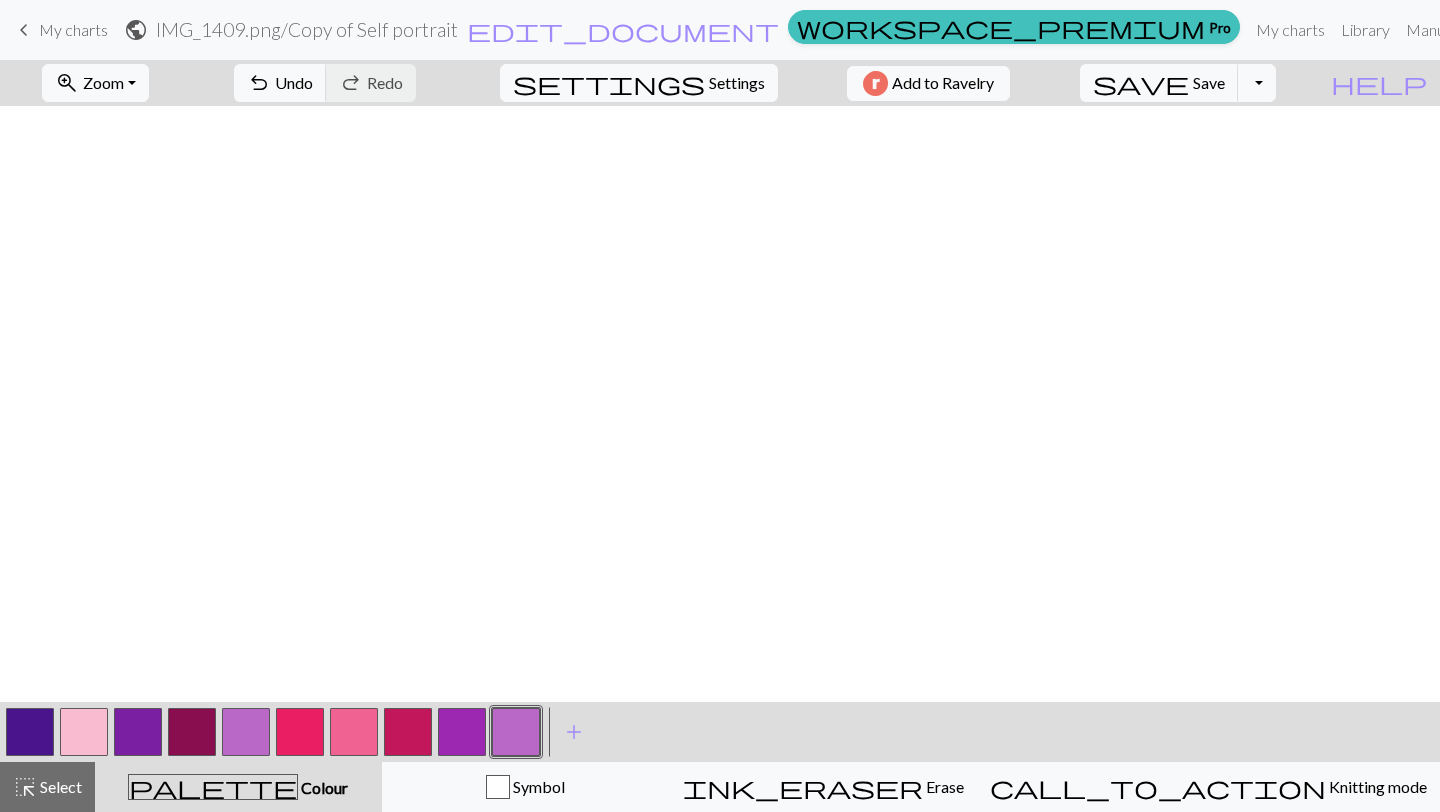 scroll, scrollTop: 0, scrollLeft: 0, axis: both 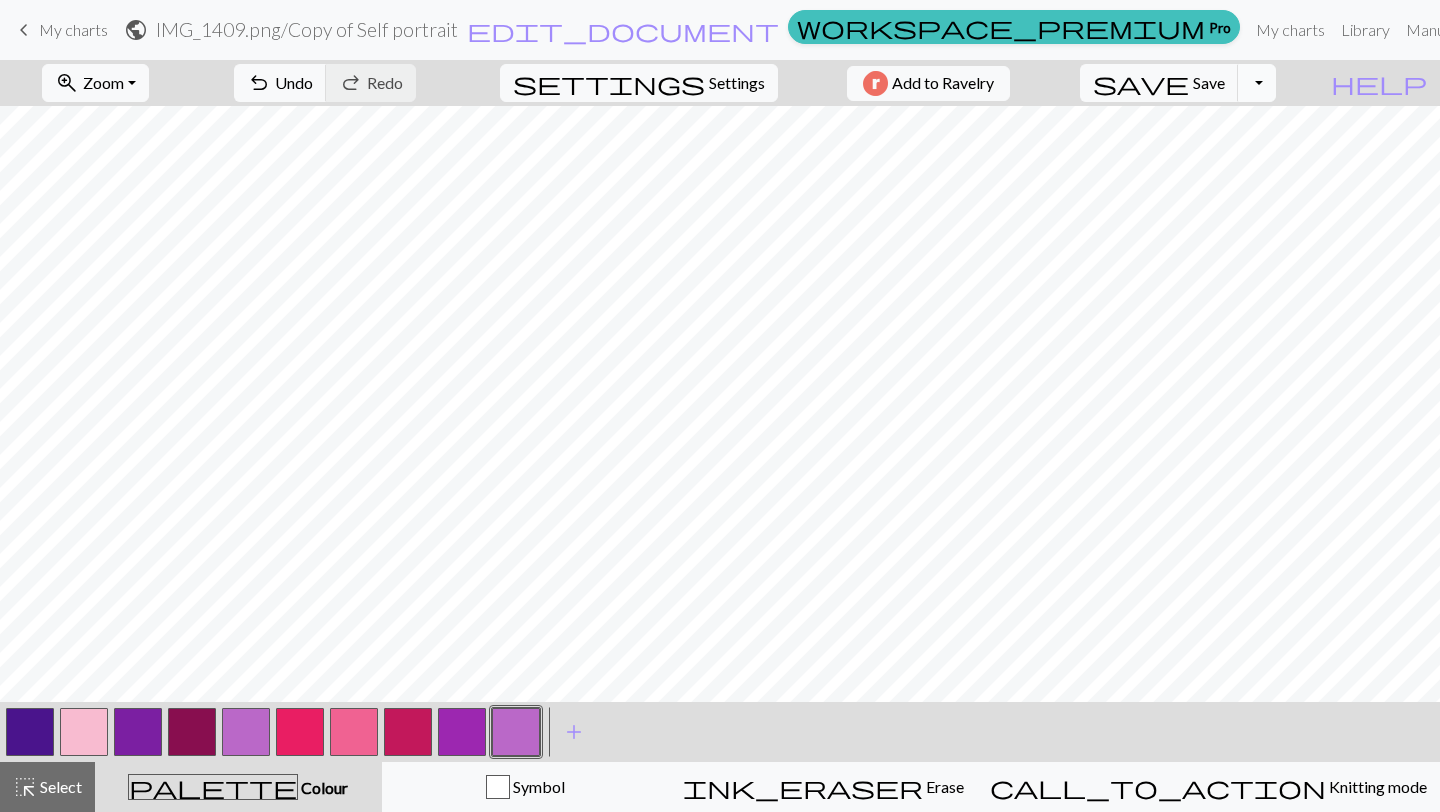 click on "Toggle Dropdown" at bounding box center (1257, 83) 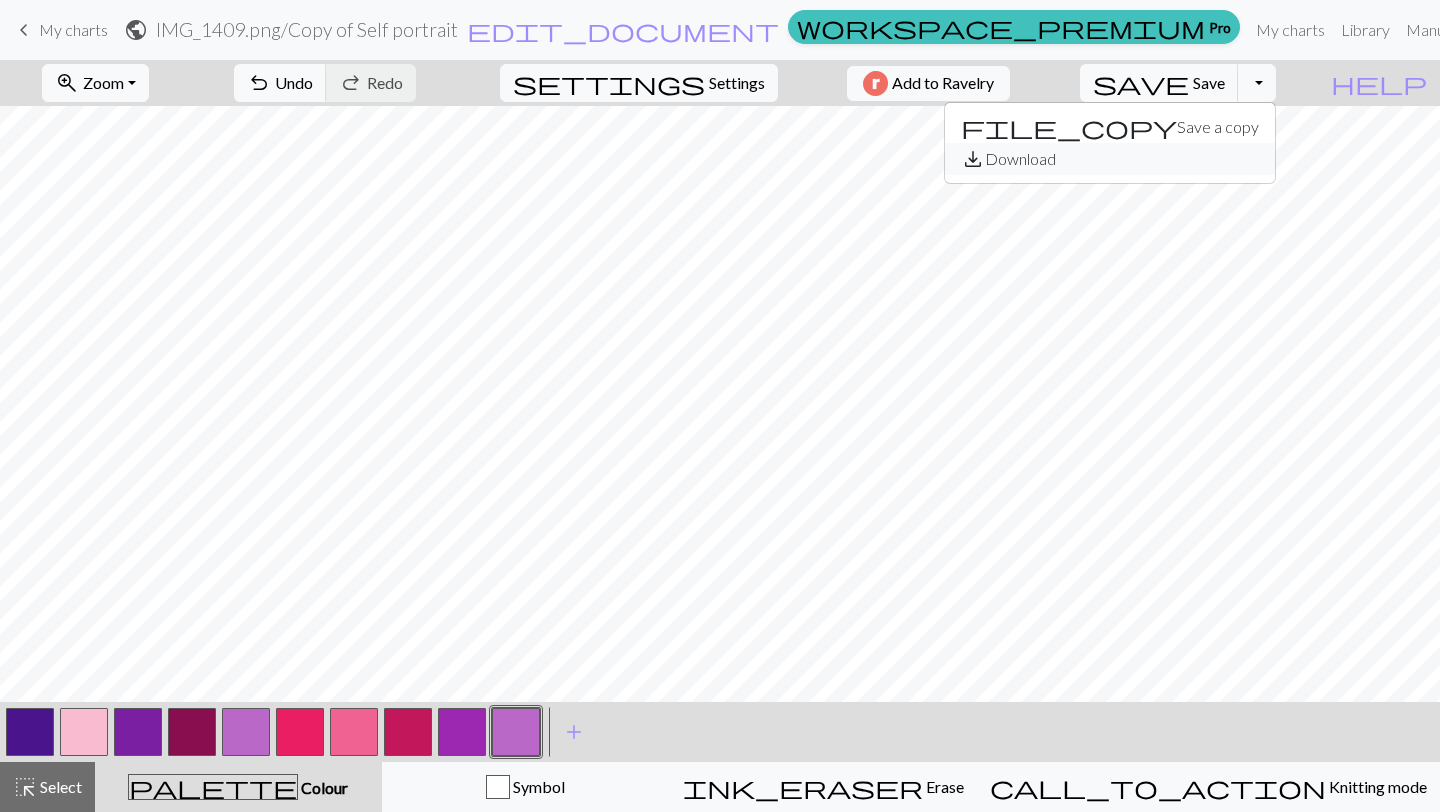 click on "save_alt  Download" at bounding box center (1110, 159) 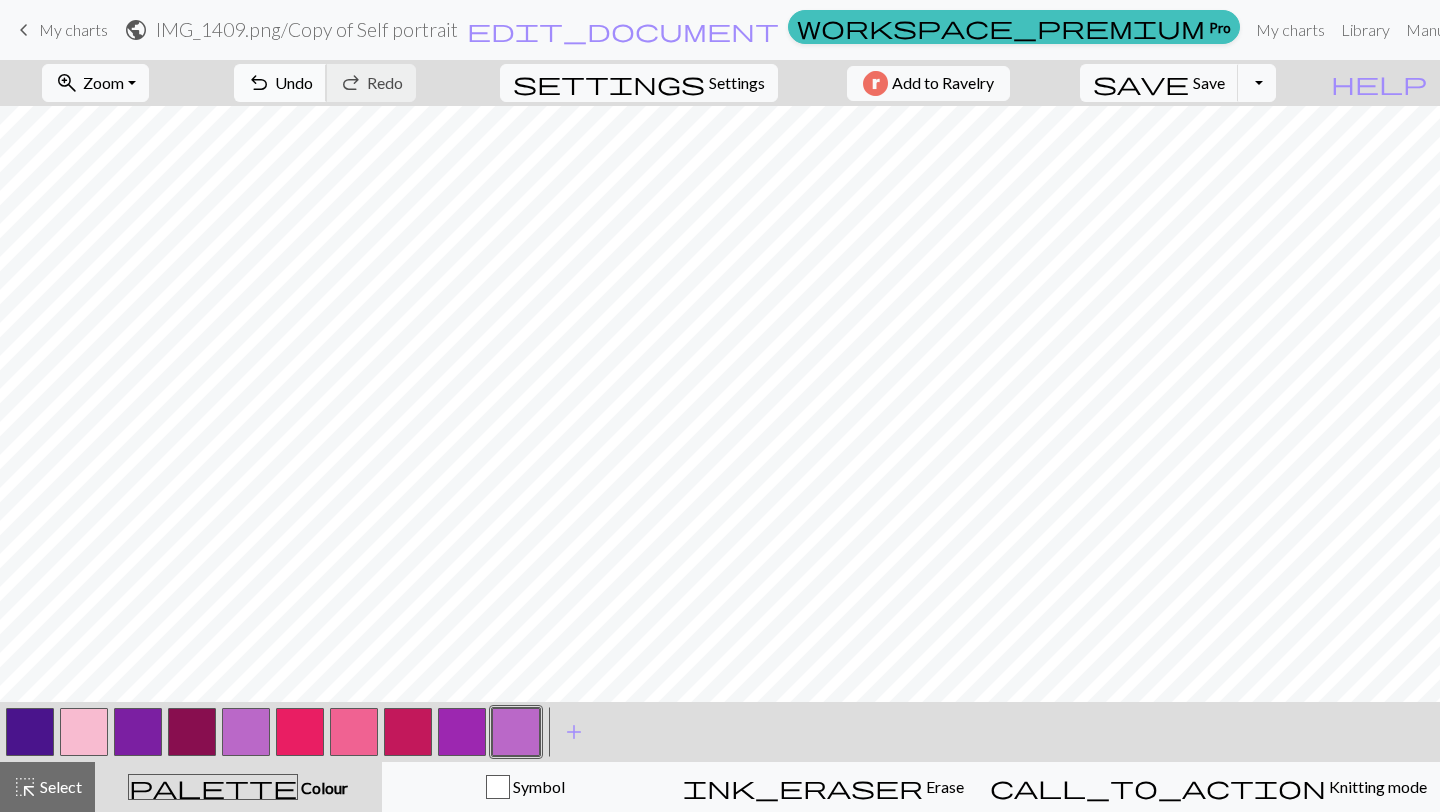 click on "undo Undo Undo" at bounding box center (280, 83) 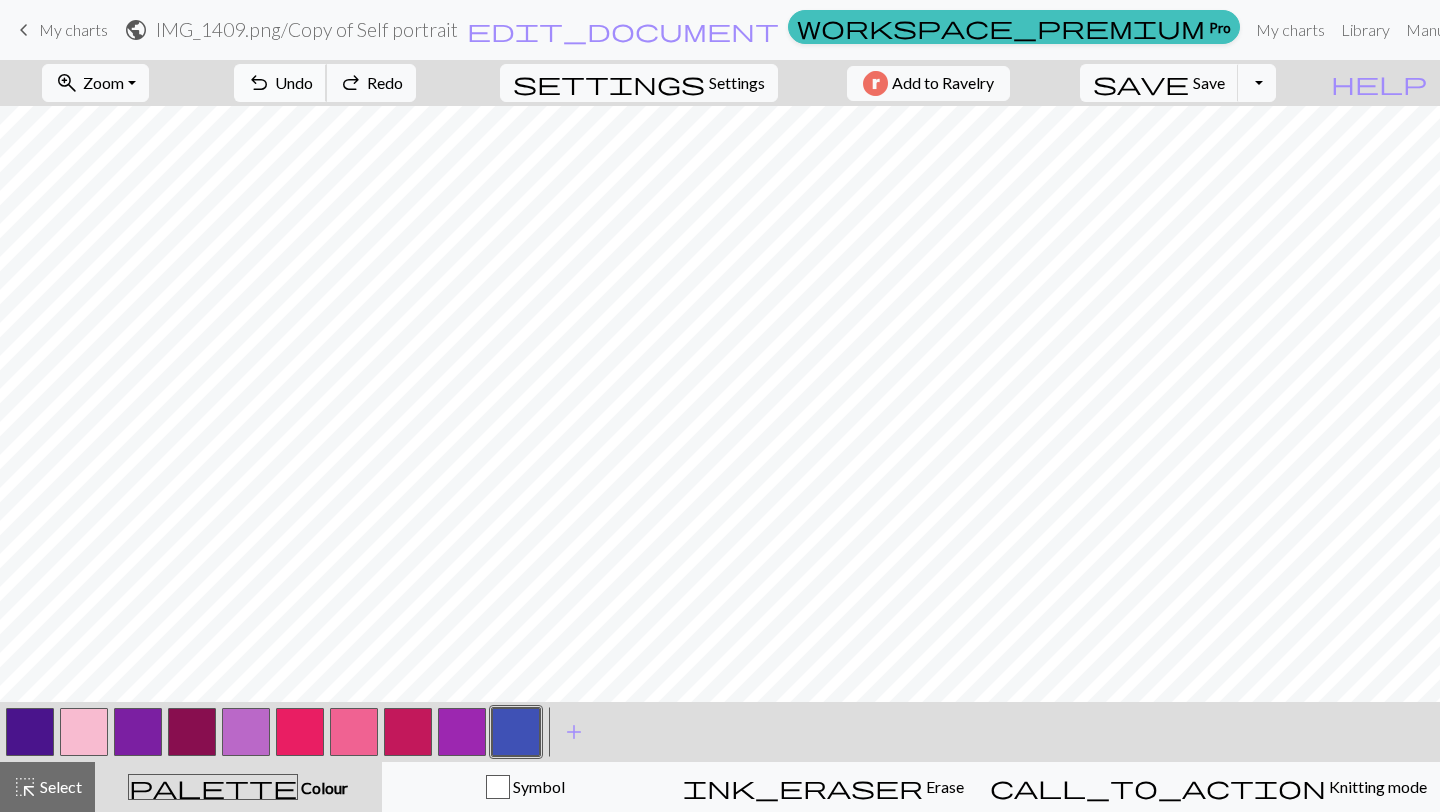 click on "undo Undo Undo" at bounding box center [280, 83] 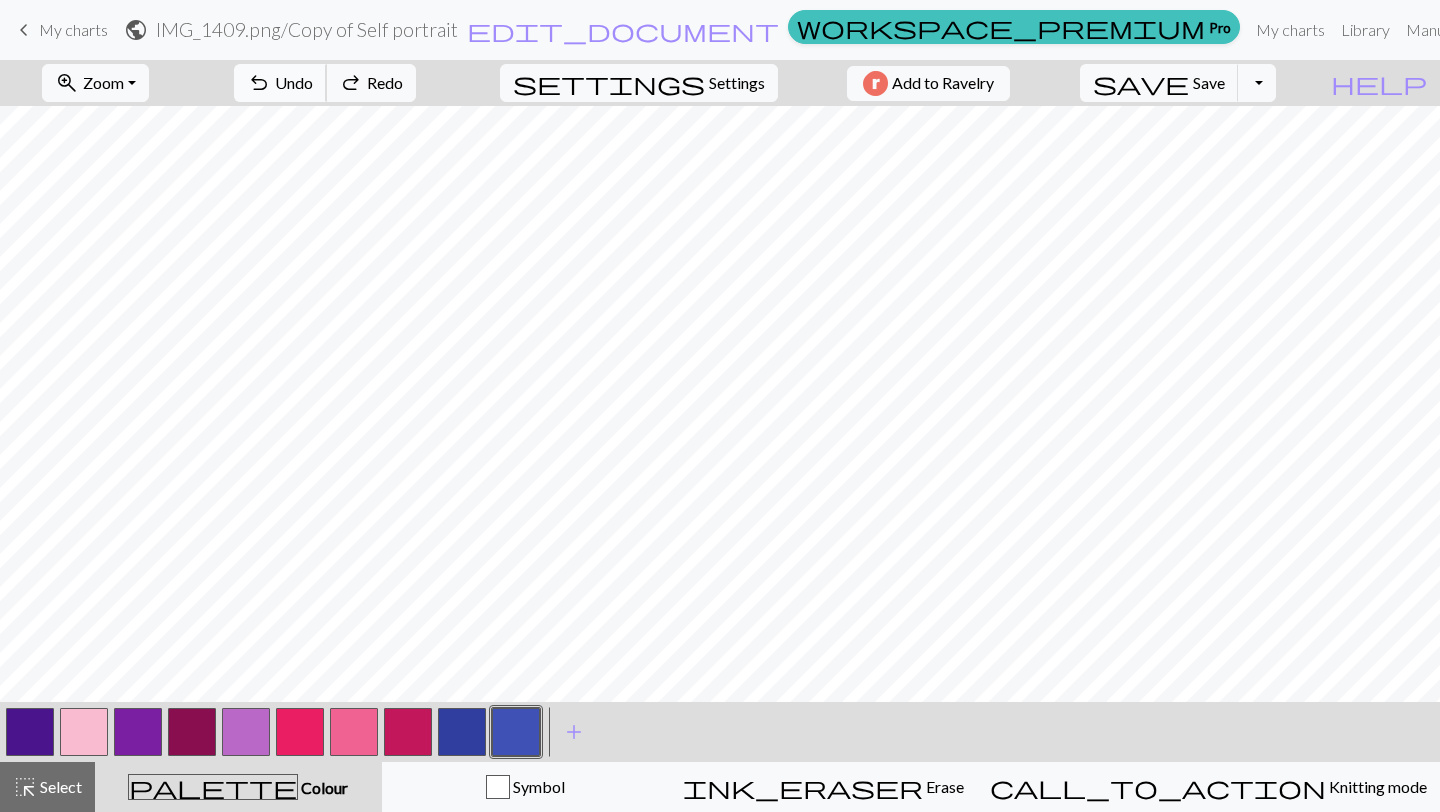 click on "undo Undo Undo" at bounding box center [280, 83] 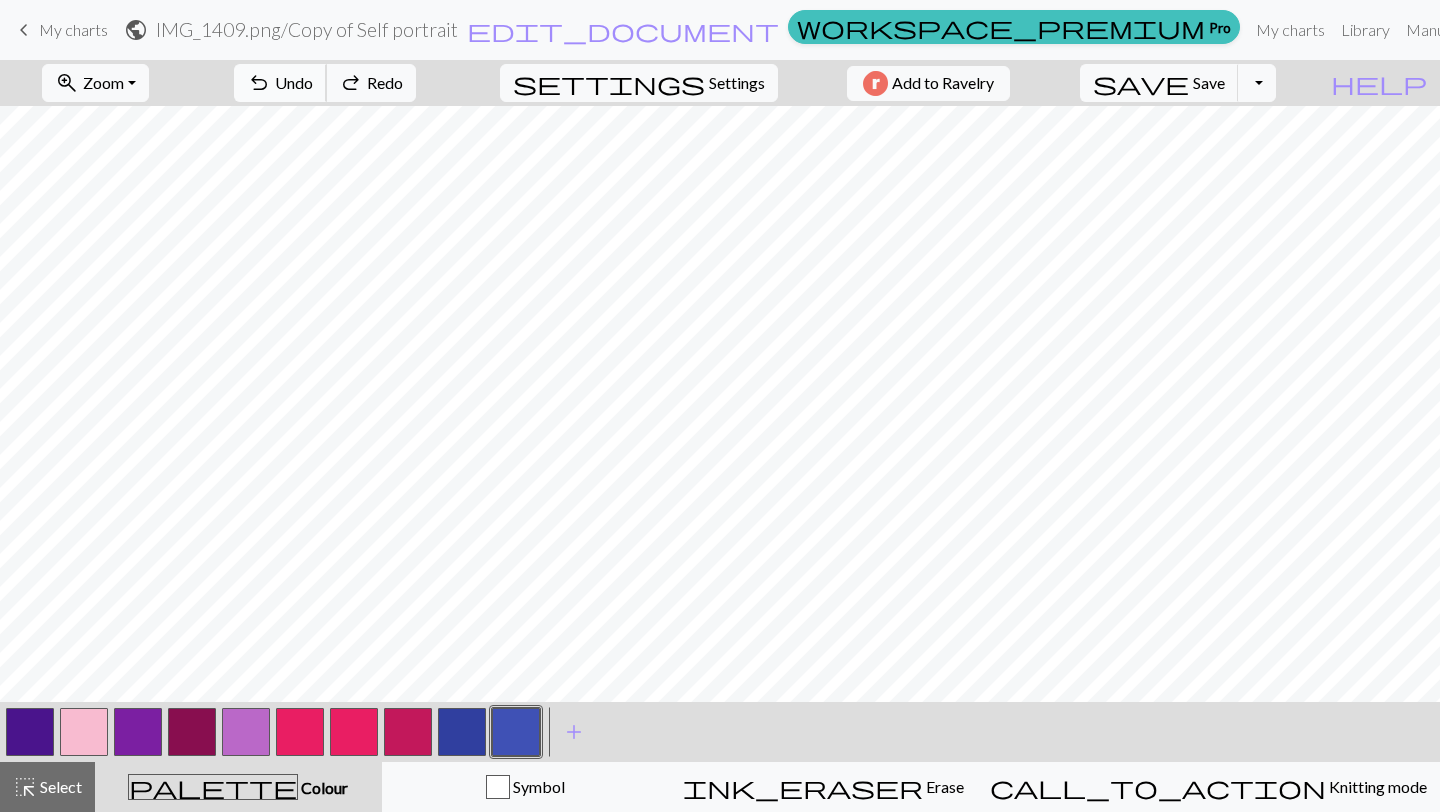 click on "undo Undo Undo" at bounding box center [280, 83] 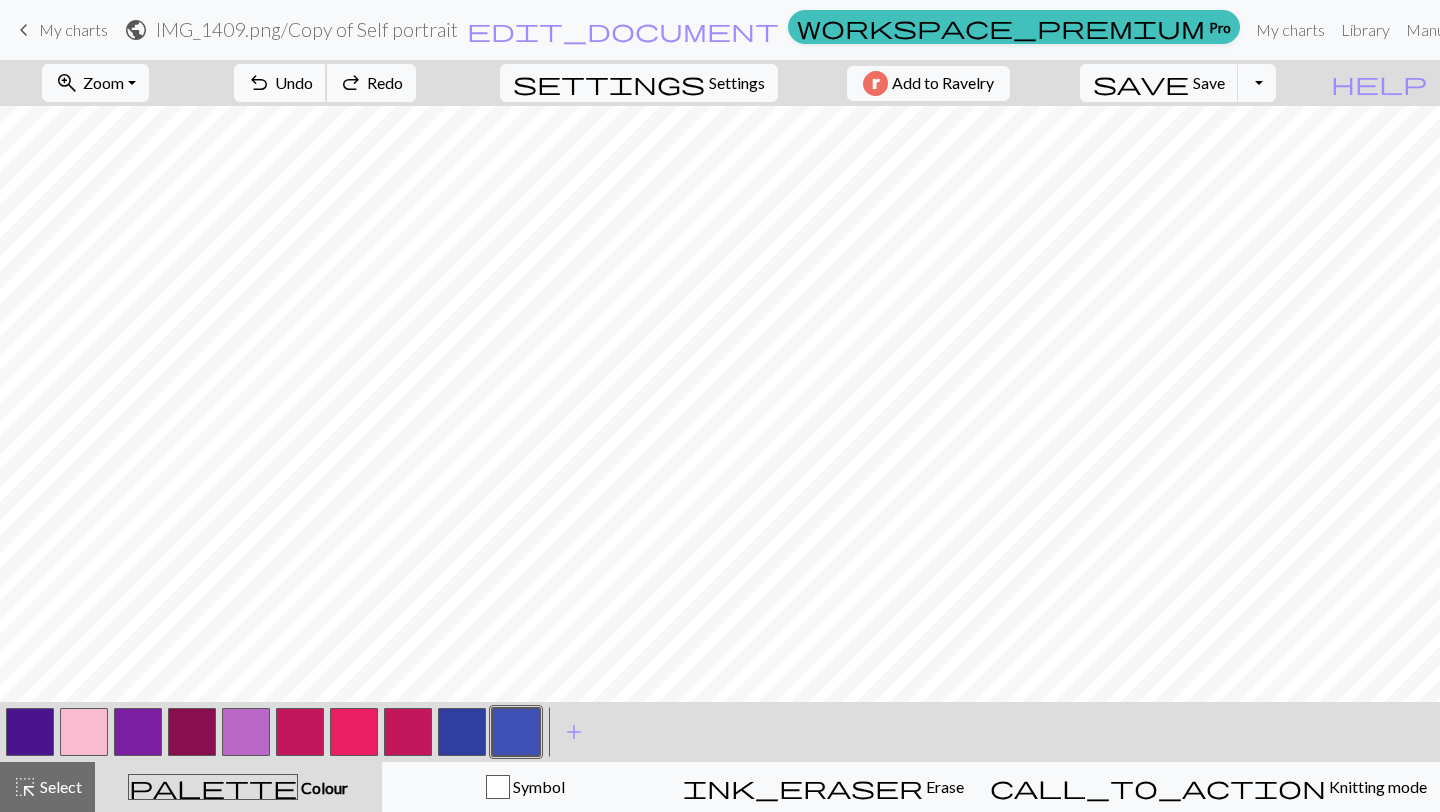 click on "undo Undo Undo" at bounding box center [280, 83] 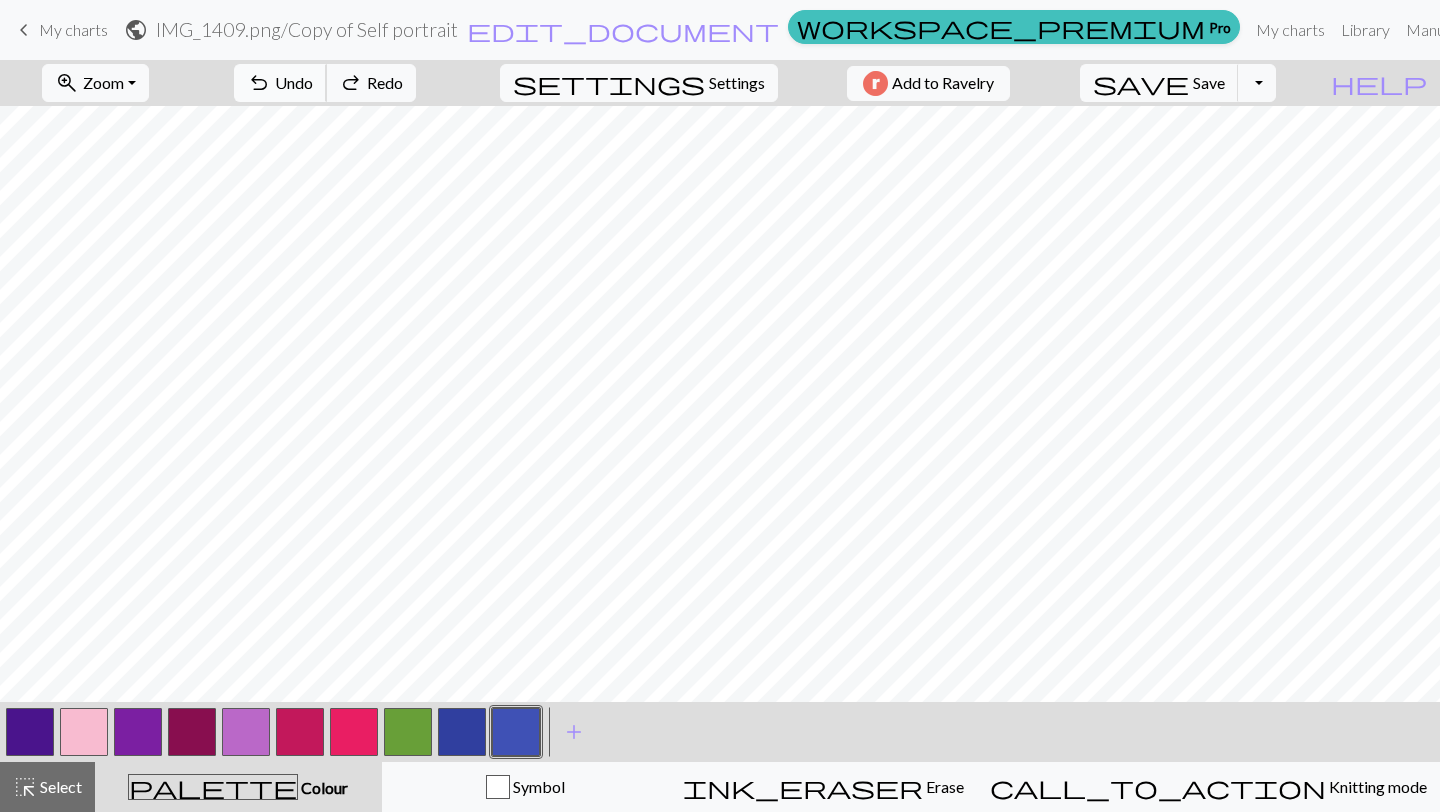 click on "undo Undo Undo" at bounding box center [280, 83] 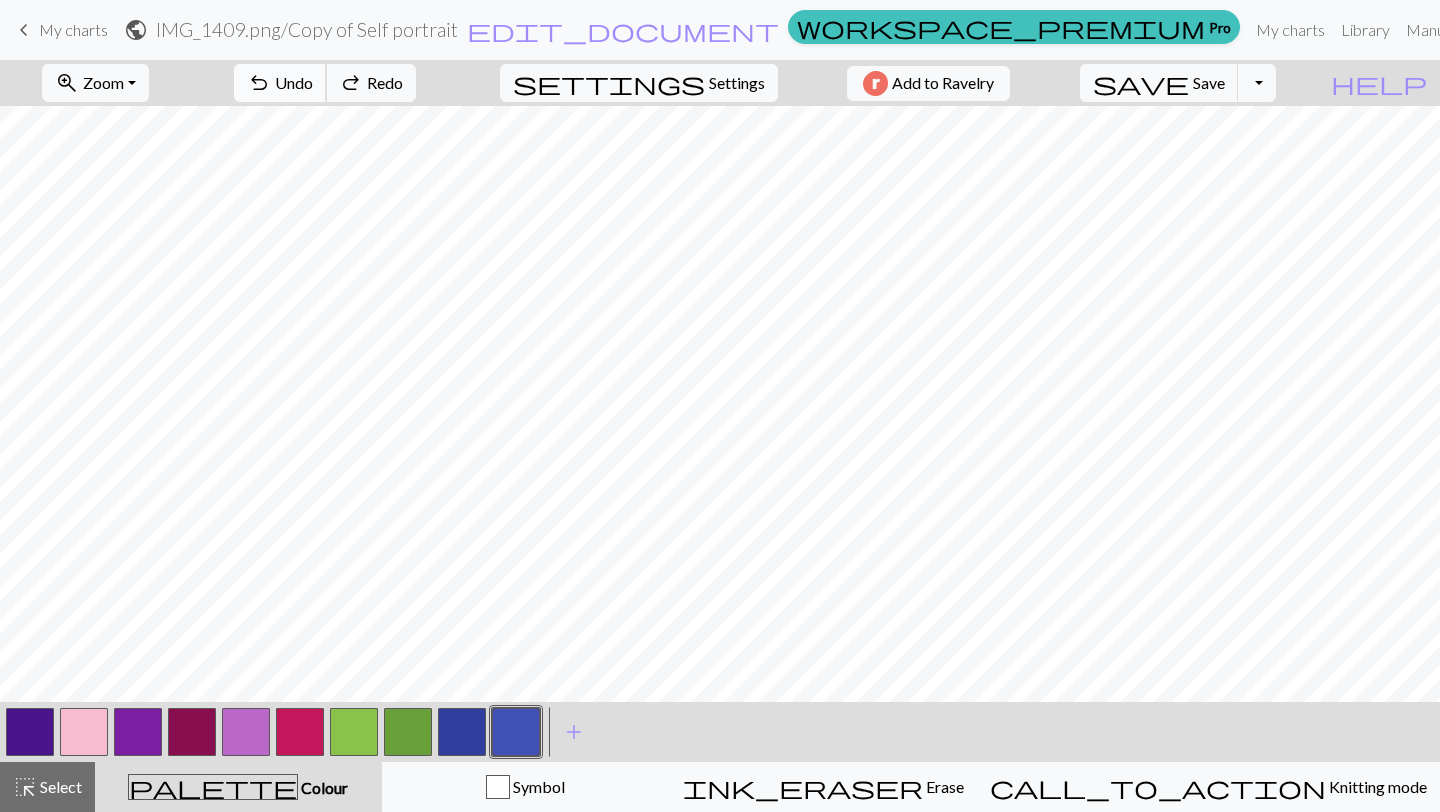 click on "undo Undo Undo" at bounding box center [280, 83] 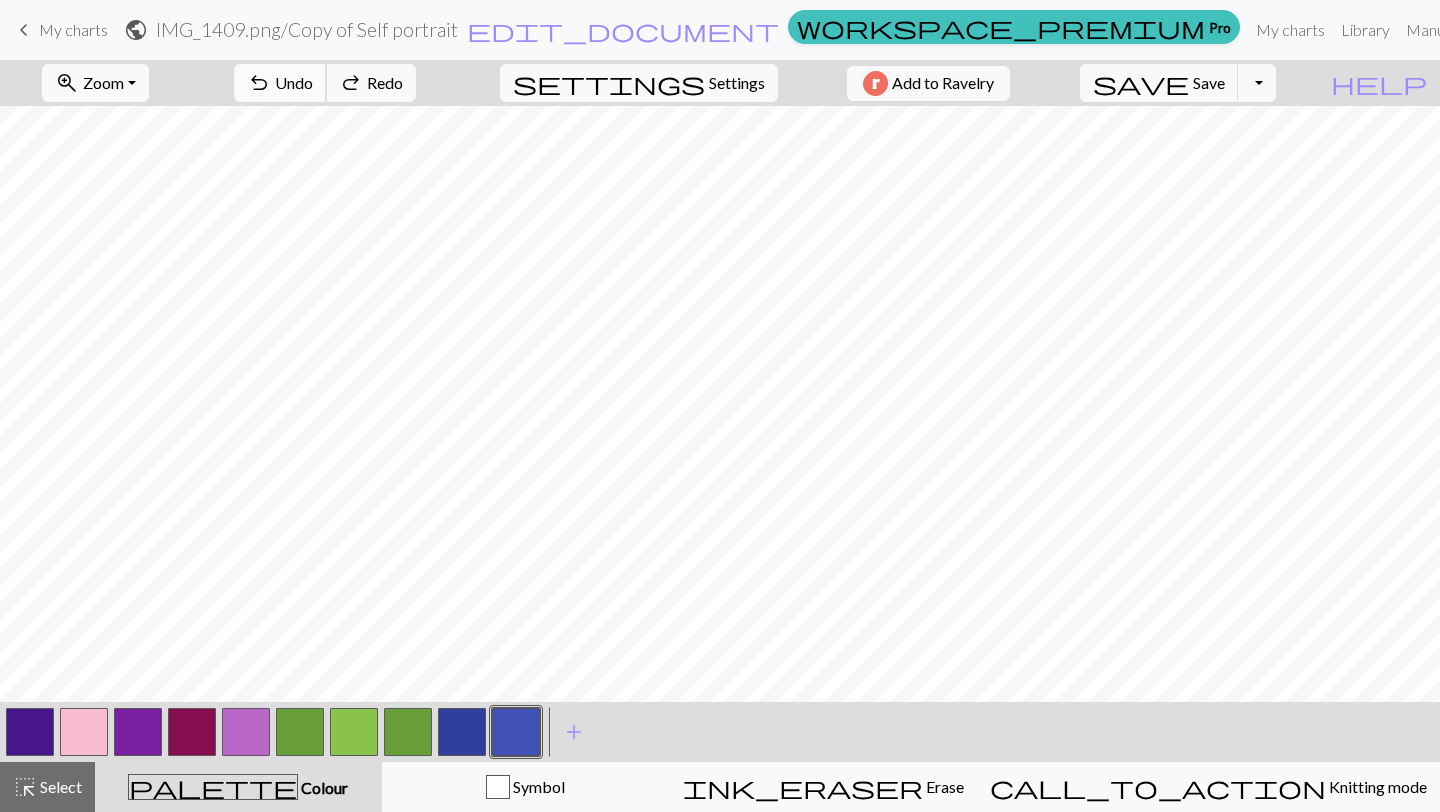 click on "undo Undo Undo" at bounding box center (280, 83) 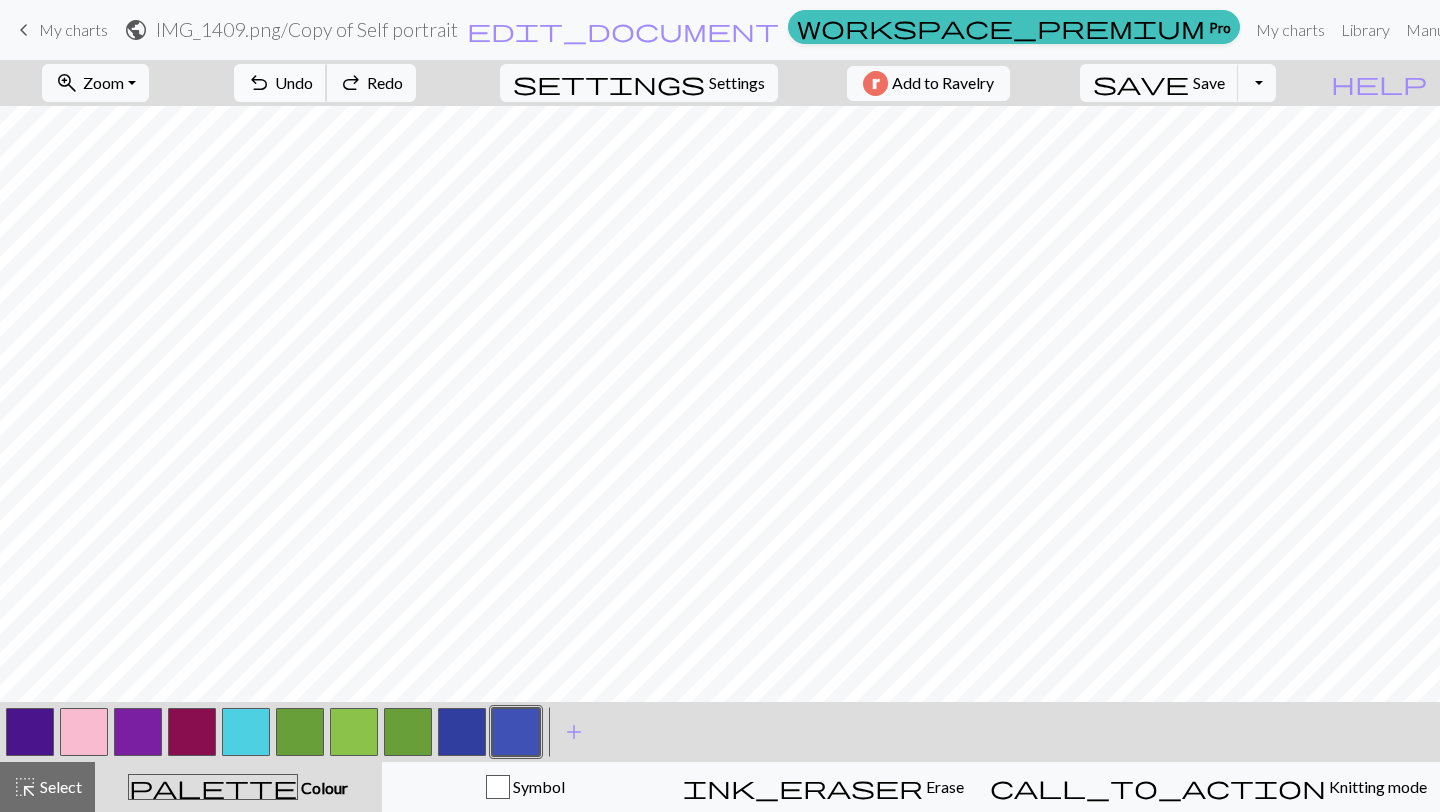 click on "undo Undo Undo" at bounding box center (280, 83) 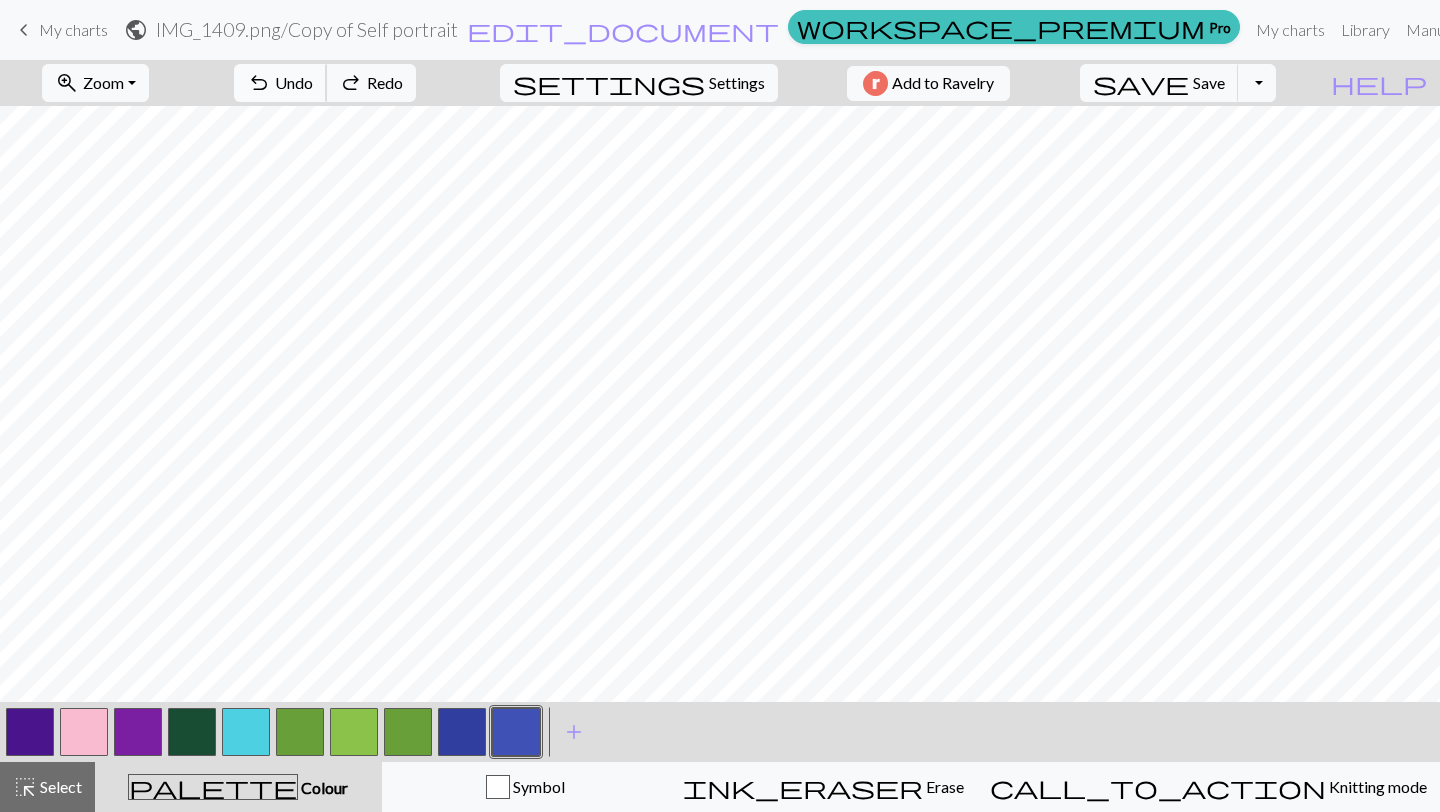 click on "undo Undo Undo" at bounding box center [280, 83] 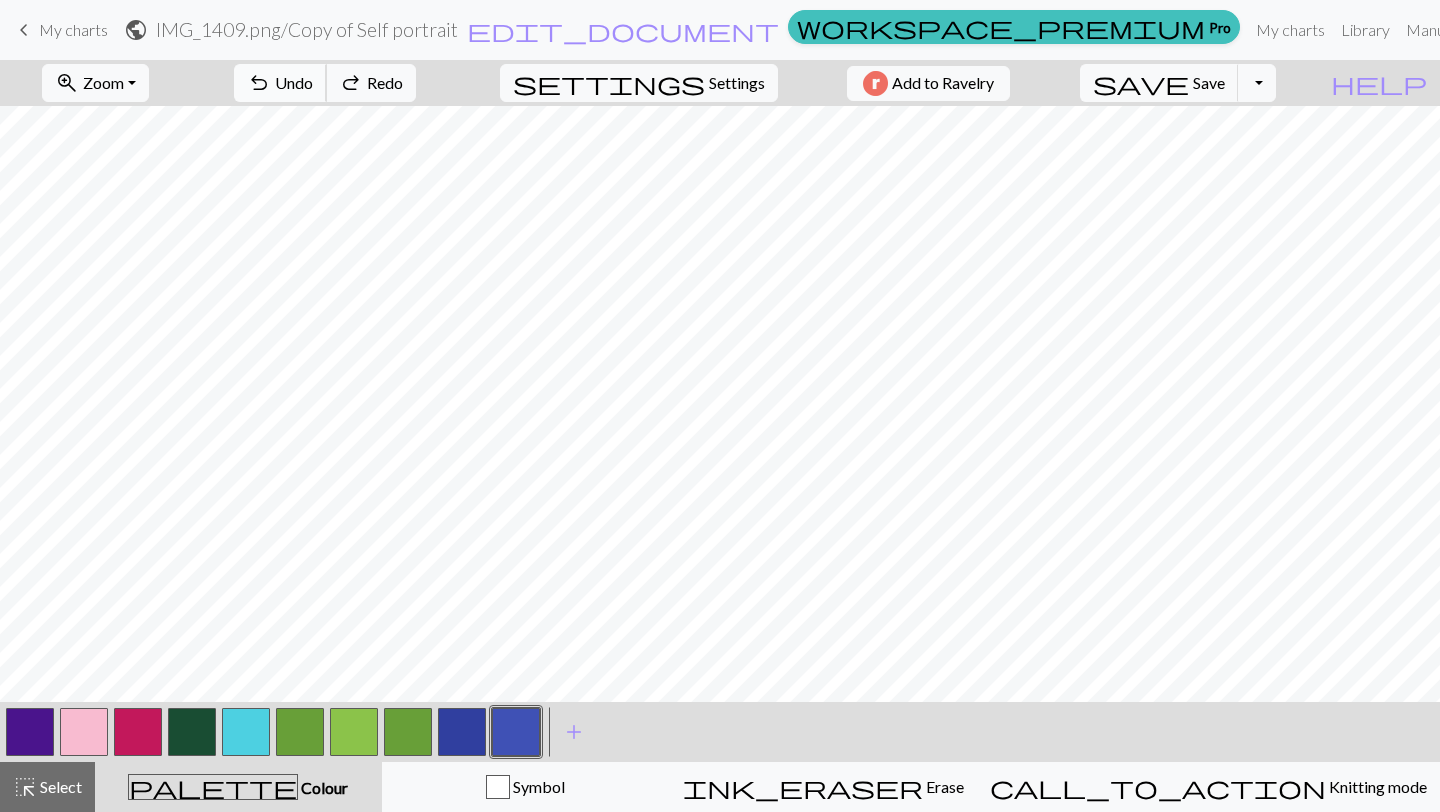 click on "undo Undo Undo" at bounding box center [280, 83] 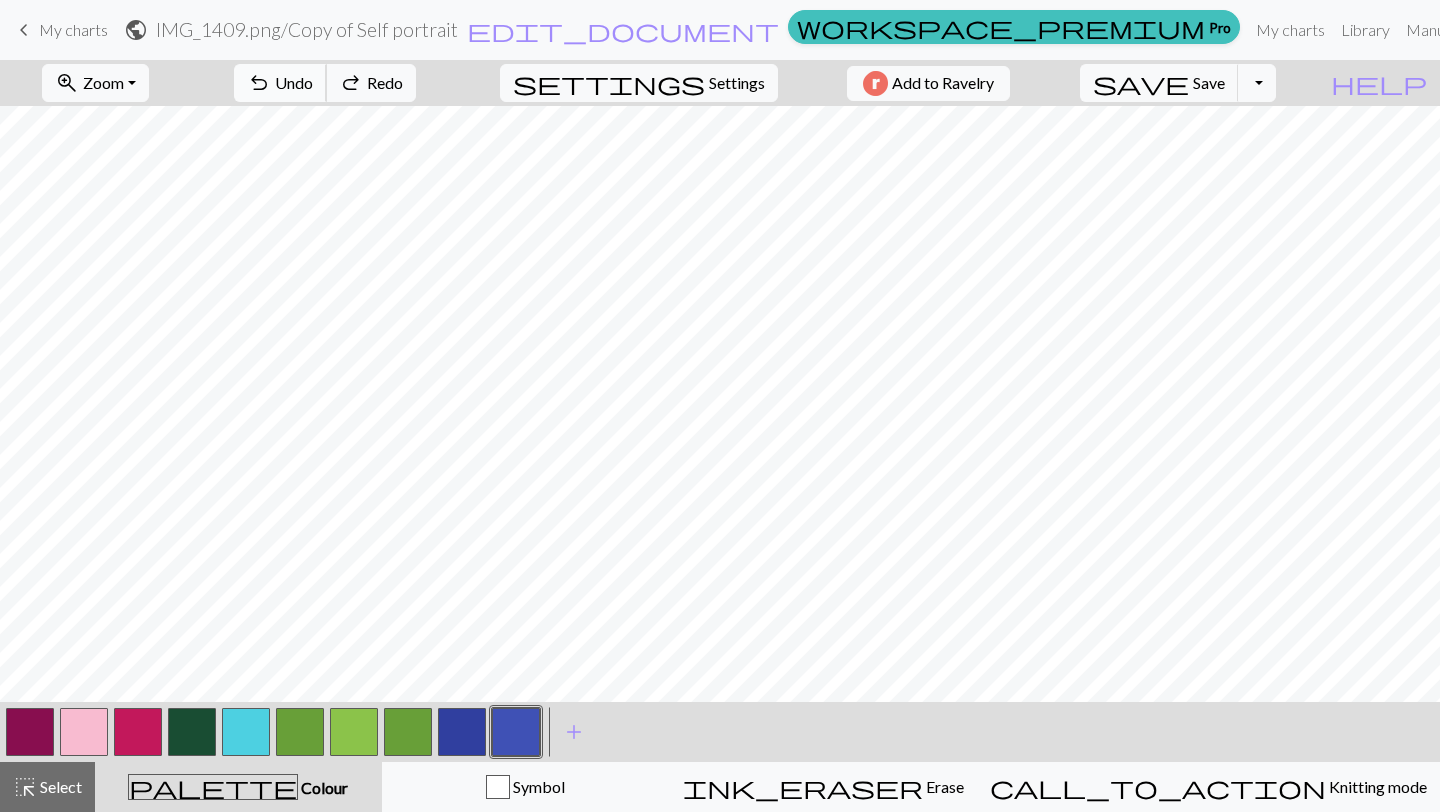 click on "undo Undo Undo" at bounding box center [280, 83] 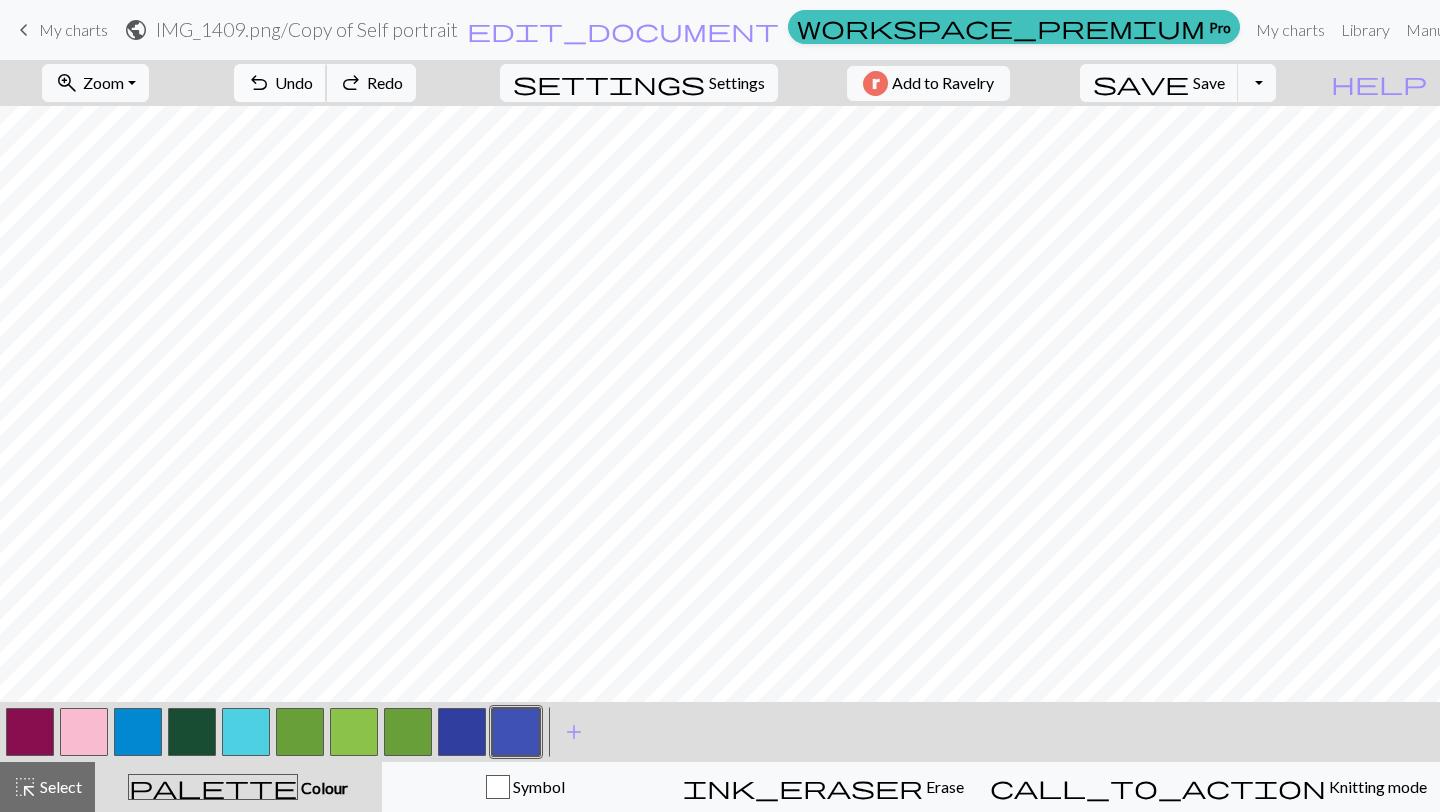 click on "undo Undo Undo" at bounding box center (280, 83) 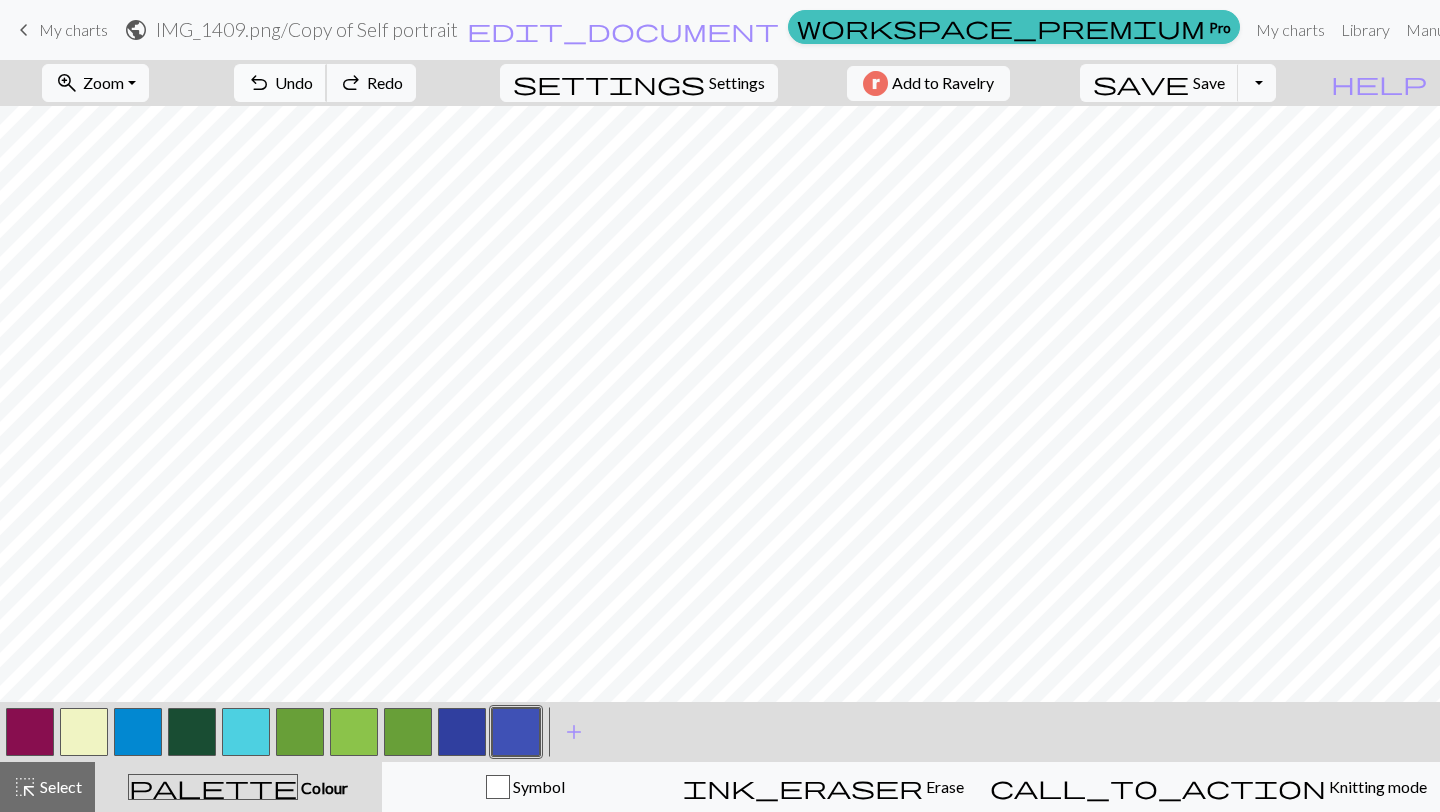 click on "undo Undo Undo" at bounding box center (280, 83) 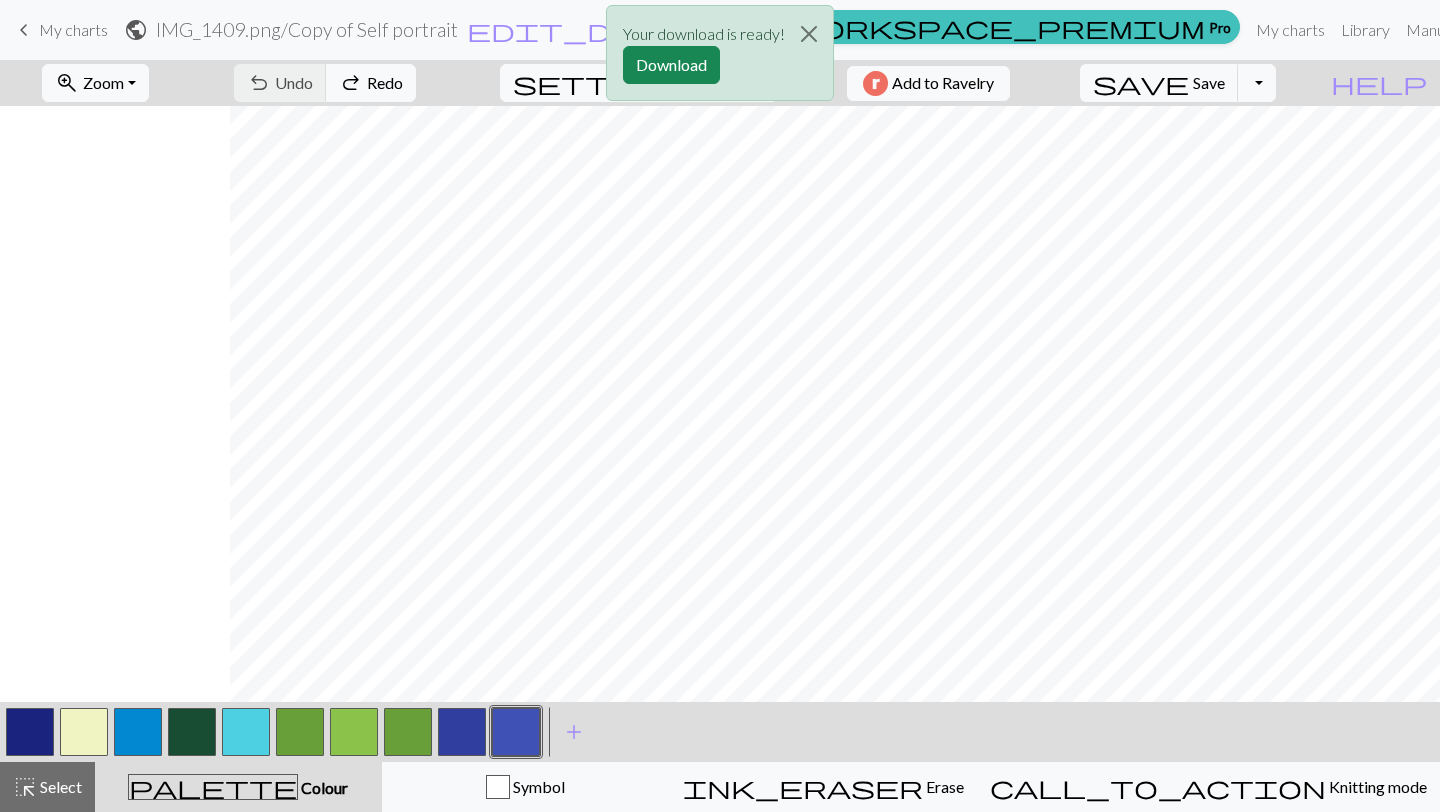 scroll, scrollTop: 1026, scrollLeft: 230, axis: both 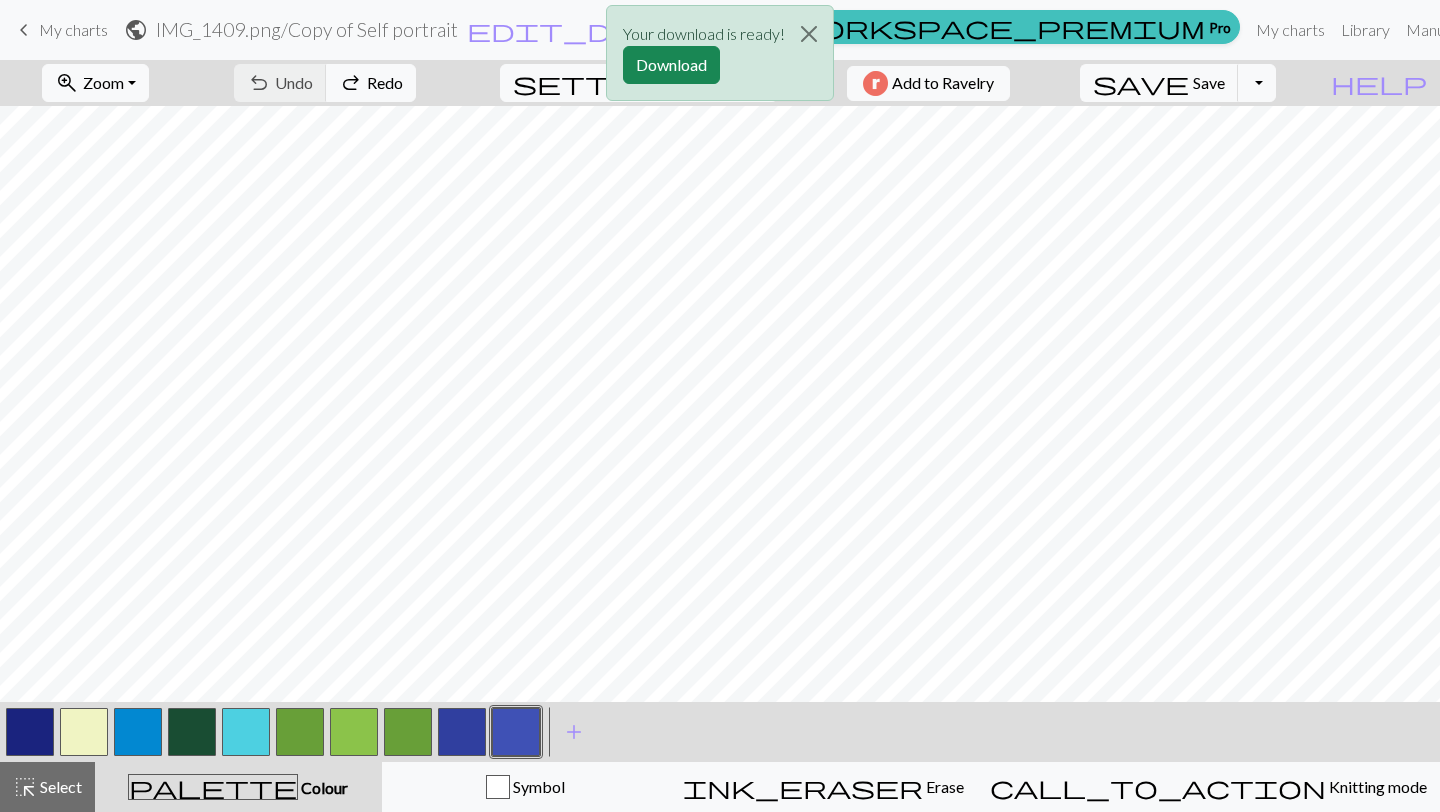 click at bounding box center (354, 732) 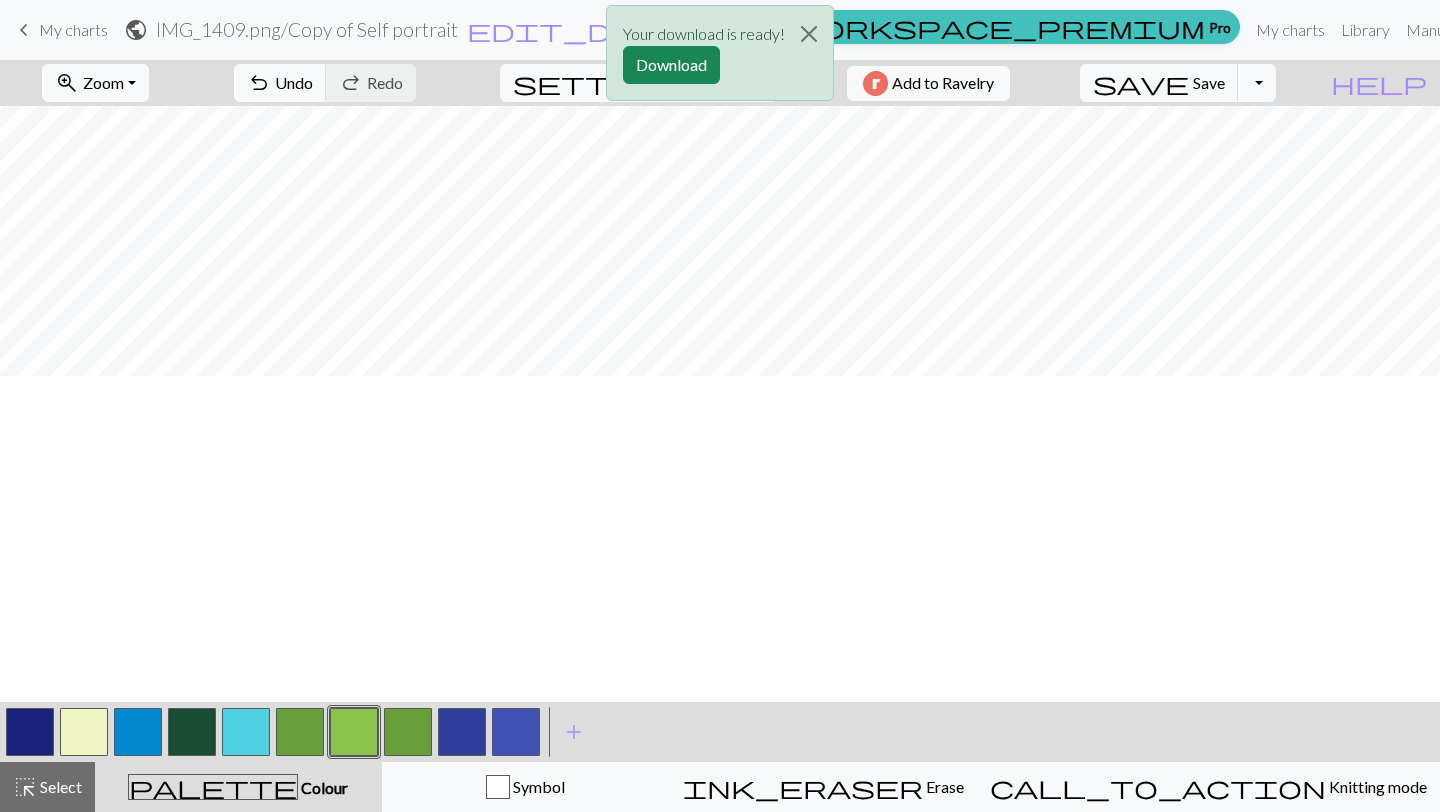scroll, scrollTop: 544, scrollLeft: 230, axis: both 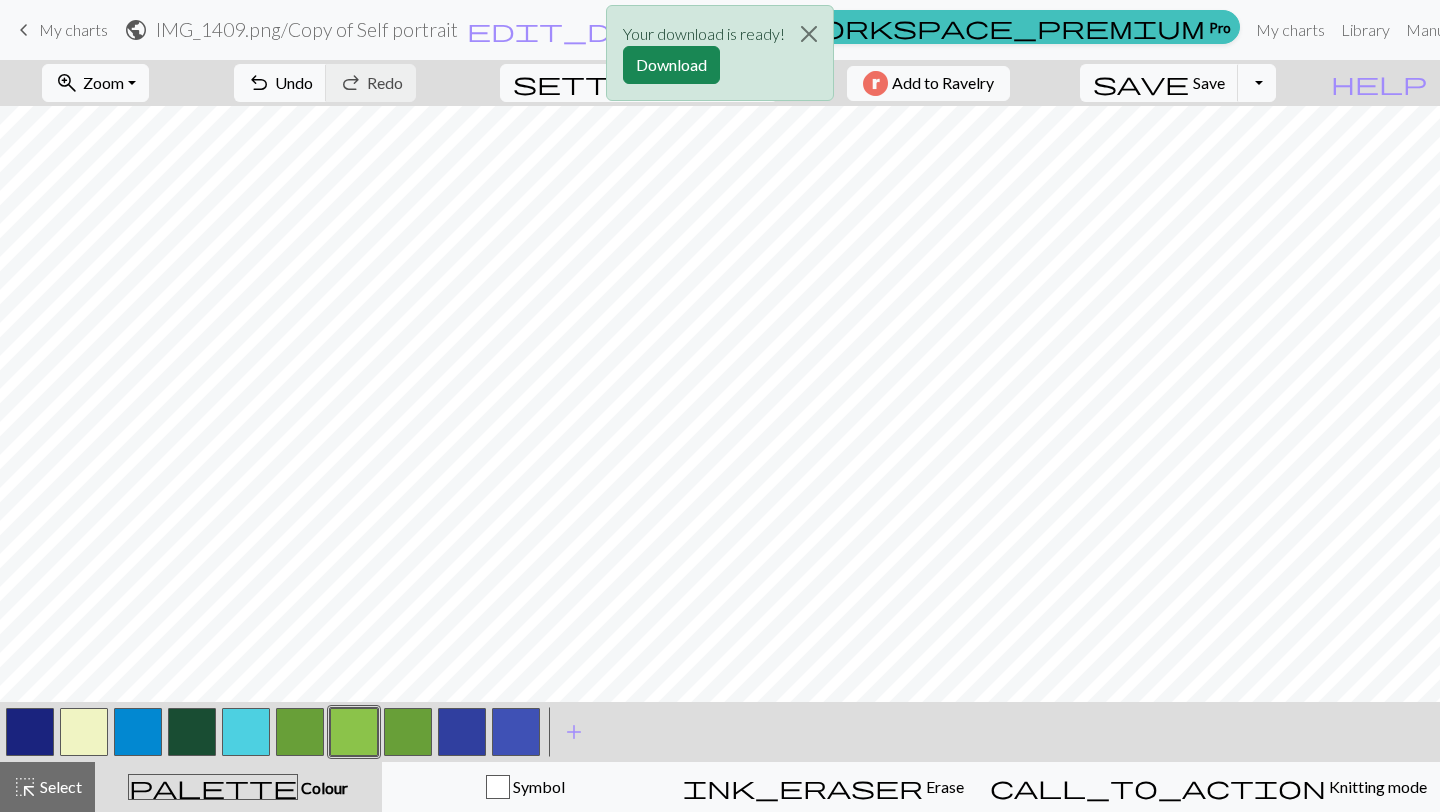 click on "Your download is ready! Download" at bounding box center (720, 58) 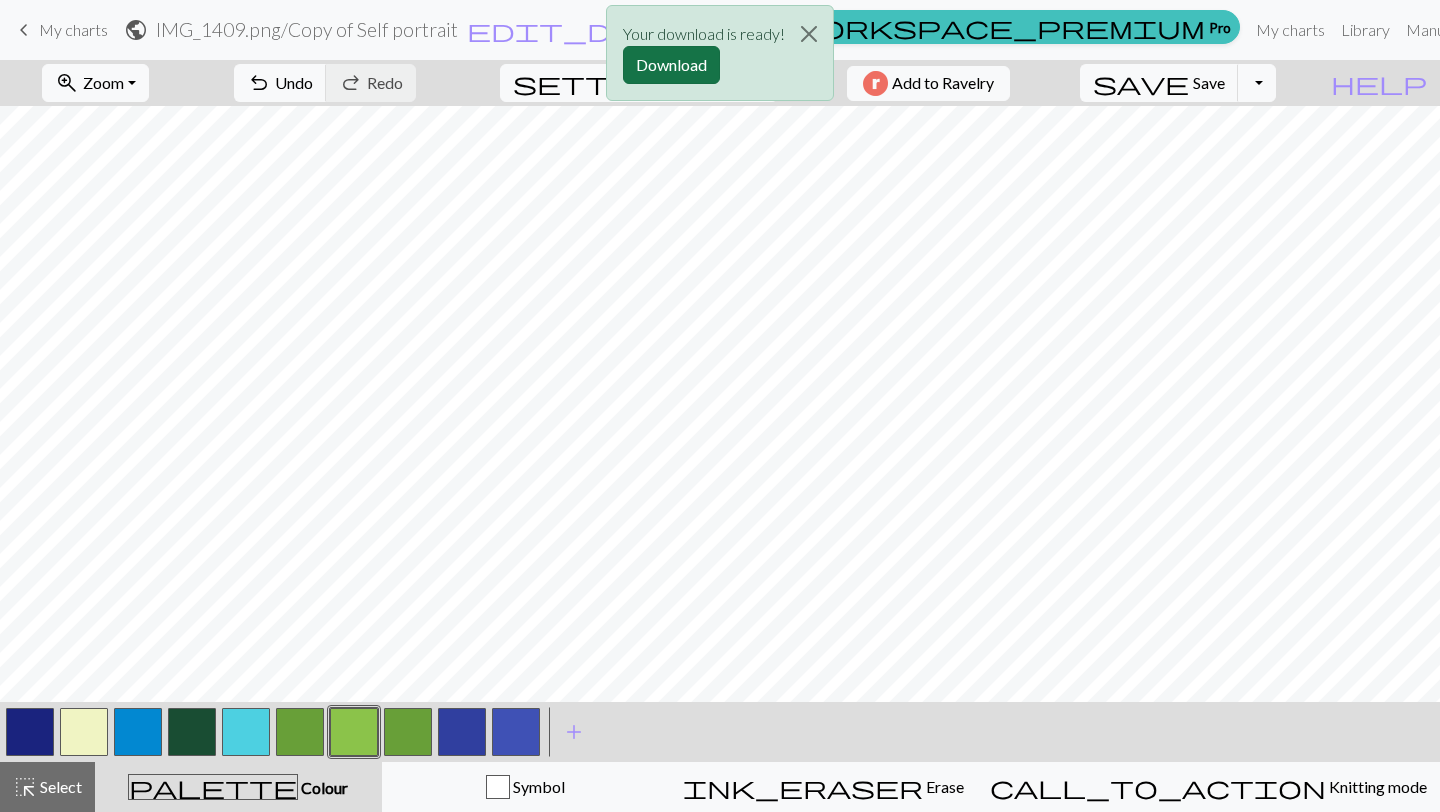 click on "Download" at bounding box center (671, 65) 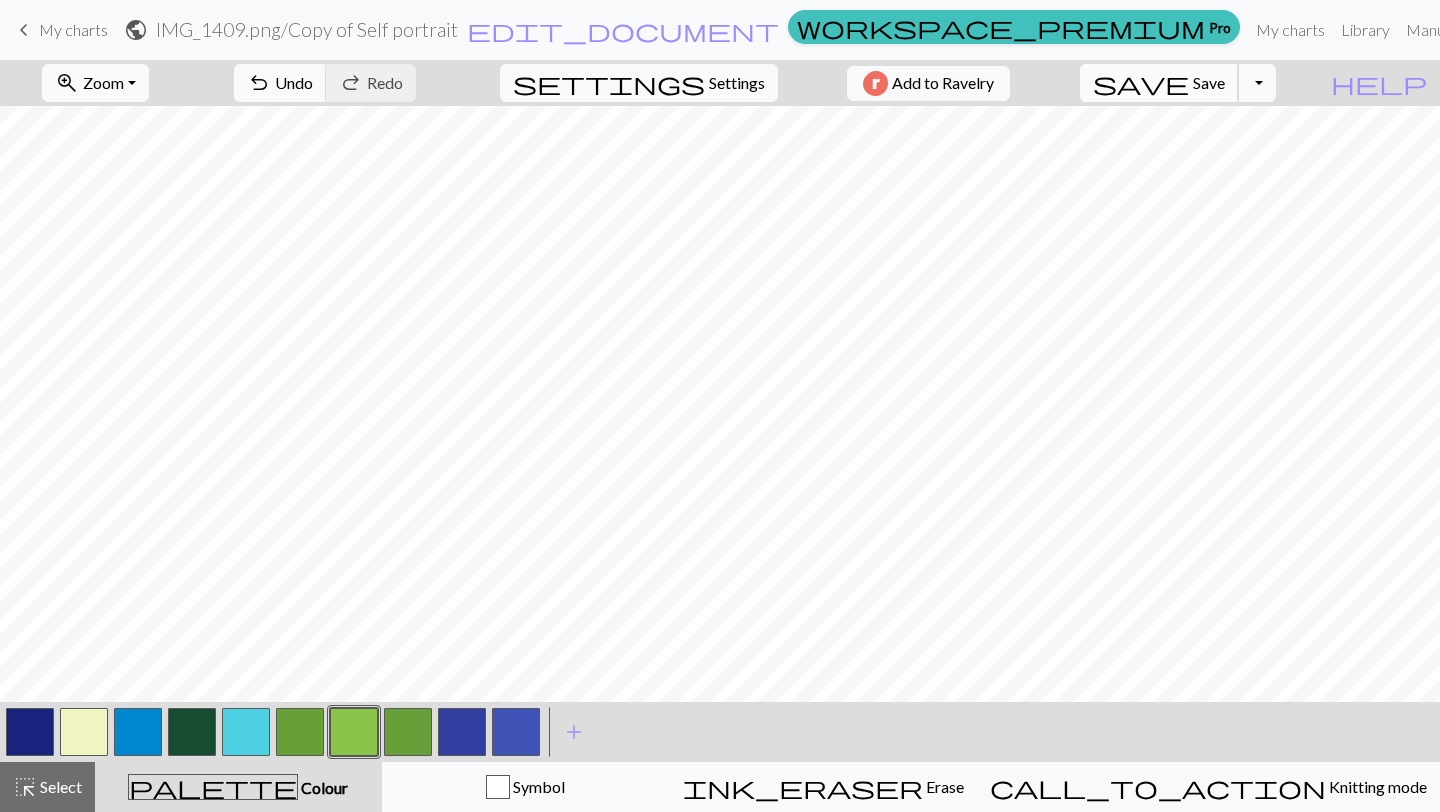 click on "Save" at bounding box center [1209, 82] 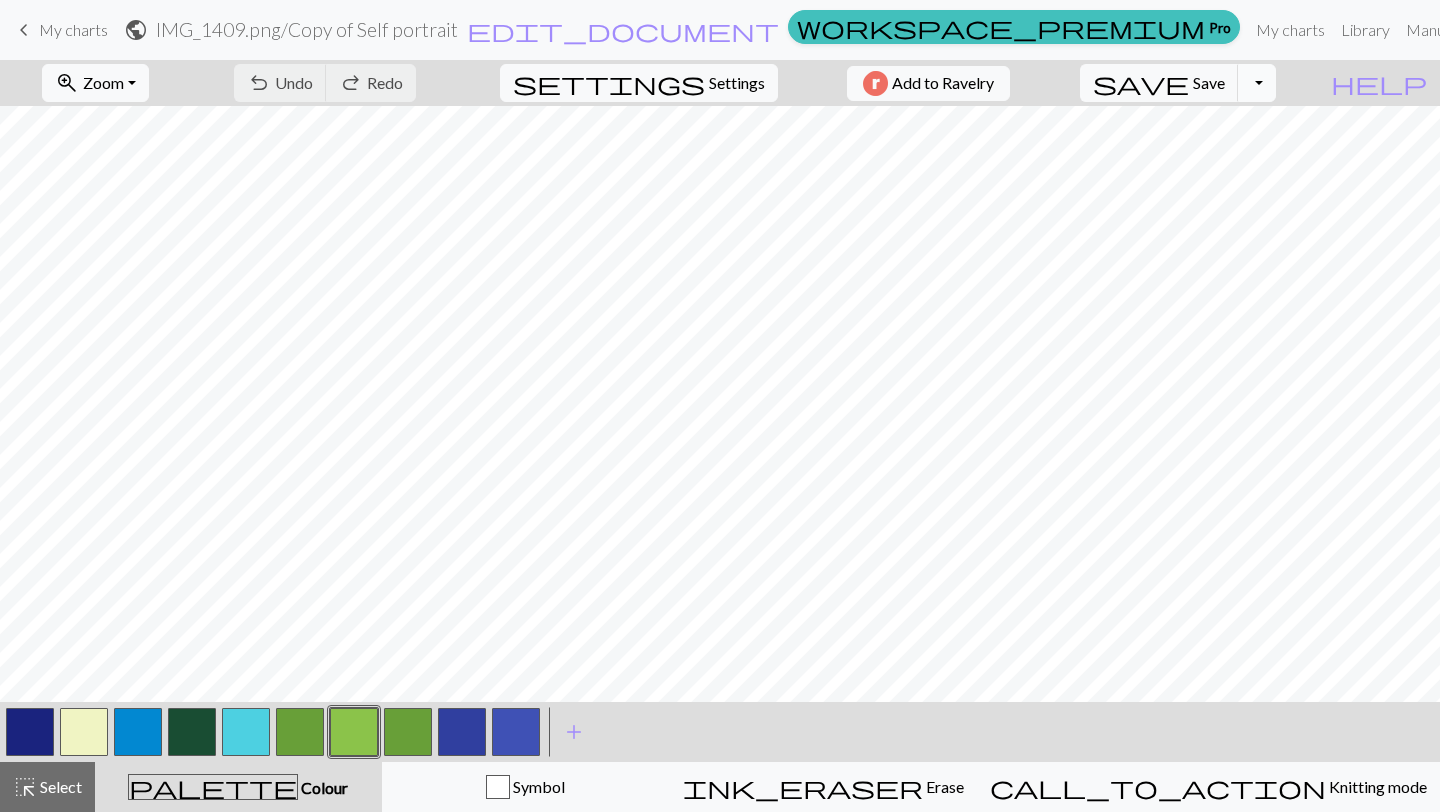 click on "This website uses cookies to ensure you get the best experience on our website.  Learn more Got it! keyboard_arrow_left   My charts public IMG_1409.png  /  Copy of Self portrait edit_document Edit settings workspace_premium  Pro My charts Library Manual Hi  sarikadopp   Account settings Logout zoom_in Zoom Zoom Fit all Fit width Fit height 50% 100% 150% 200% undo Undo Undo redo Redo Redo settings  Settings    Add to Ravelry save Save Save Toggle Dropdown file_copy  Save a copy save_alt  Download help Show me around < > add Add a  colour highlight_alt   Select   Select palette   Colour   Colour   Symbol ink_eraser   Erase   Erase call_to_action   Knitting mode   Knitting mode Chart saved Make knitting charts for free | Chart Minder" at bounding box center (720, 406) 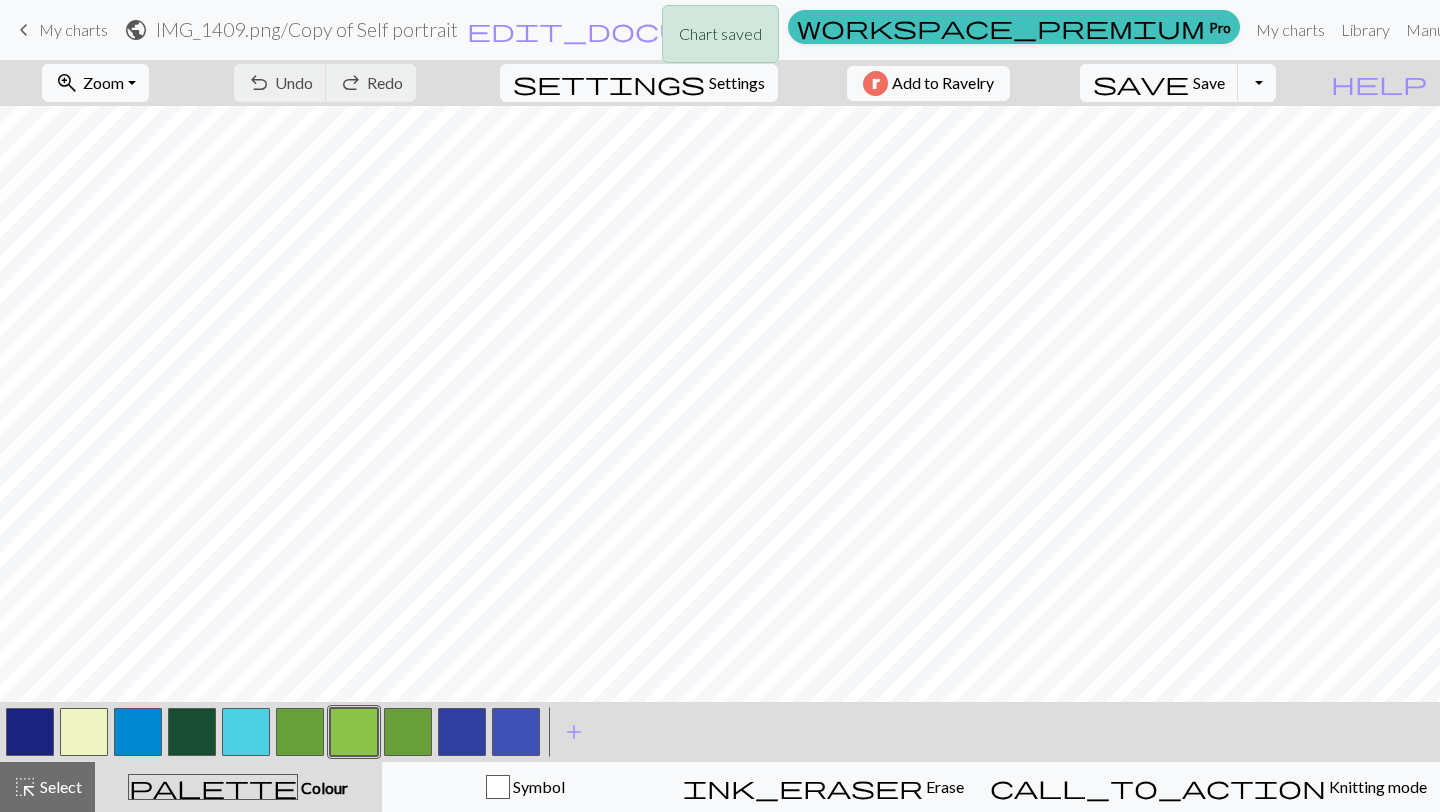 click on "Toggle Dropdown" at bounding box center (1257, 83) 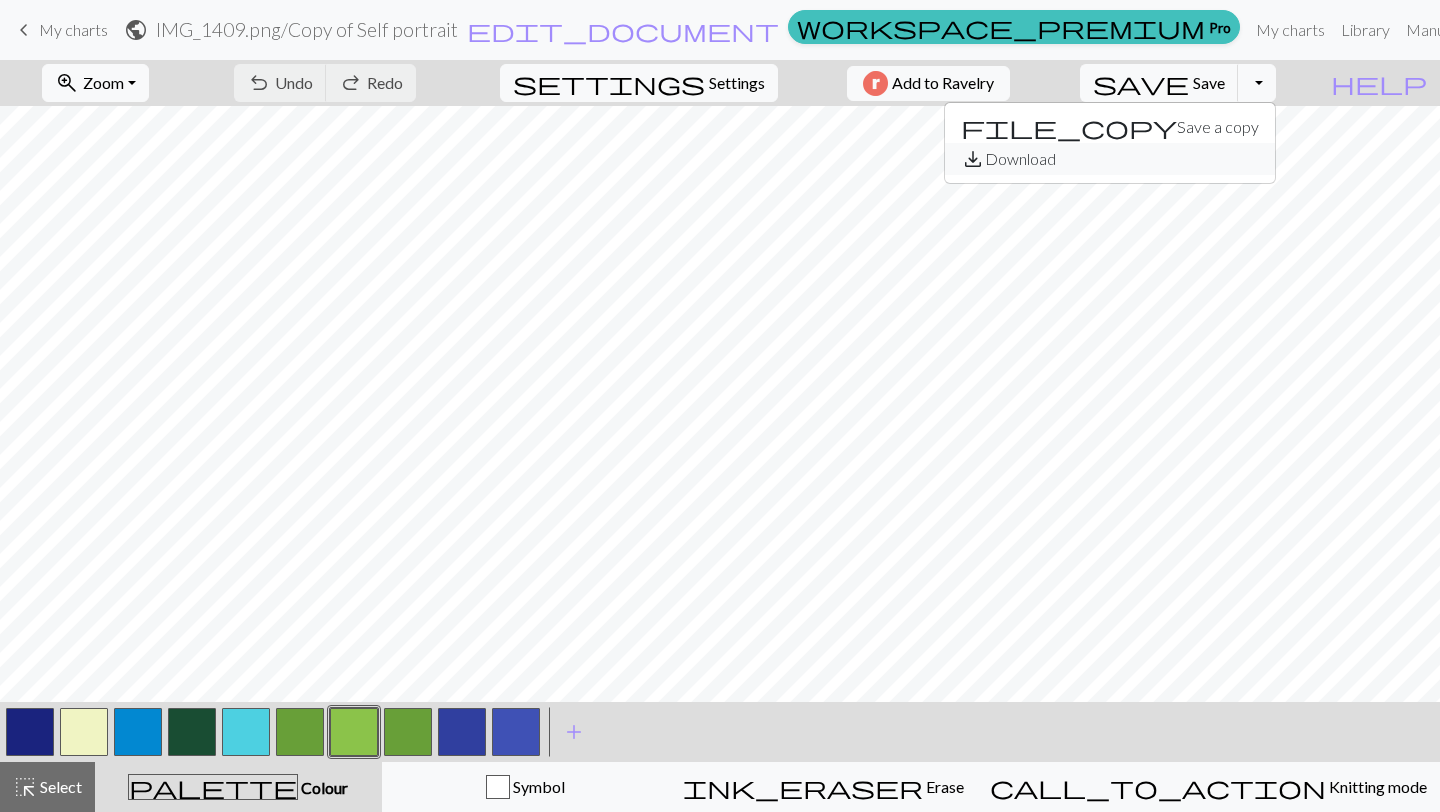 click on "save_alt  Download" at bounding box center (1110, 159) 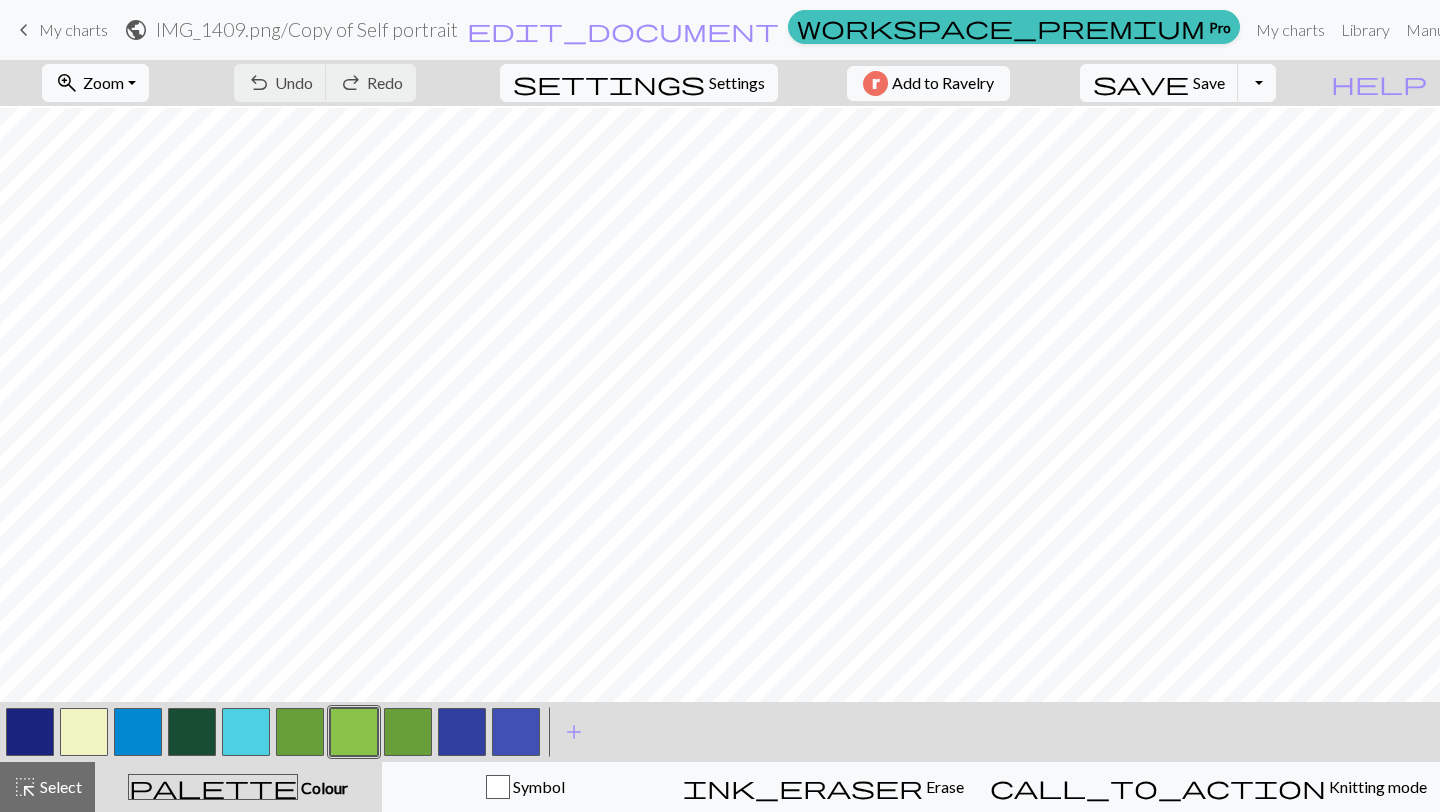 scroll, scrollTop: 904, scrollLeft: 230, axis: both 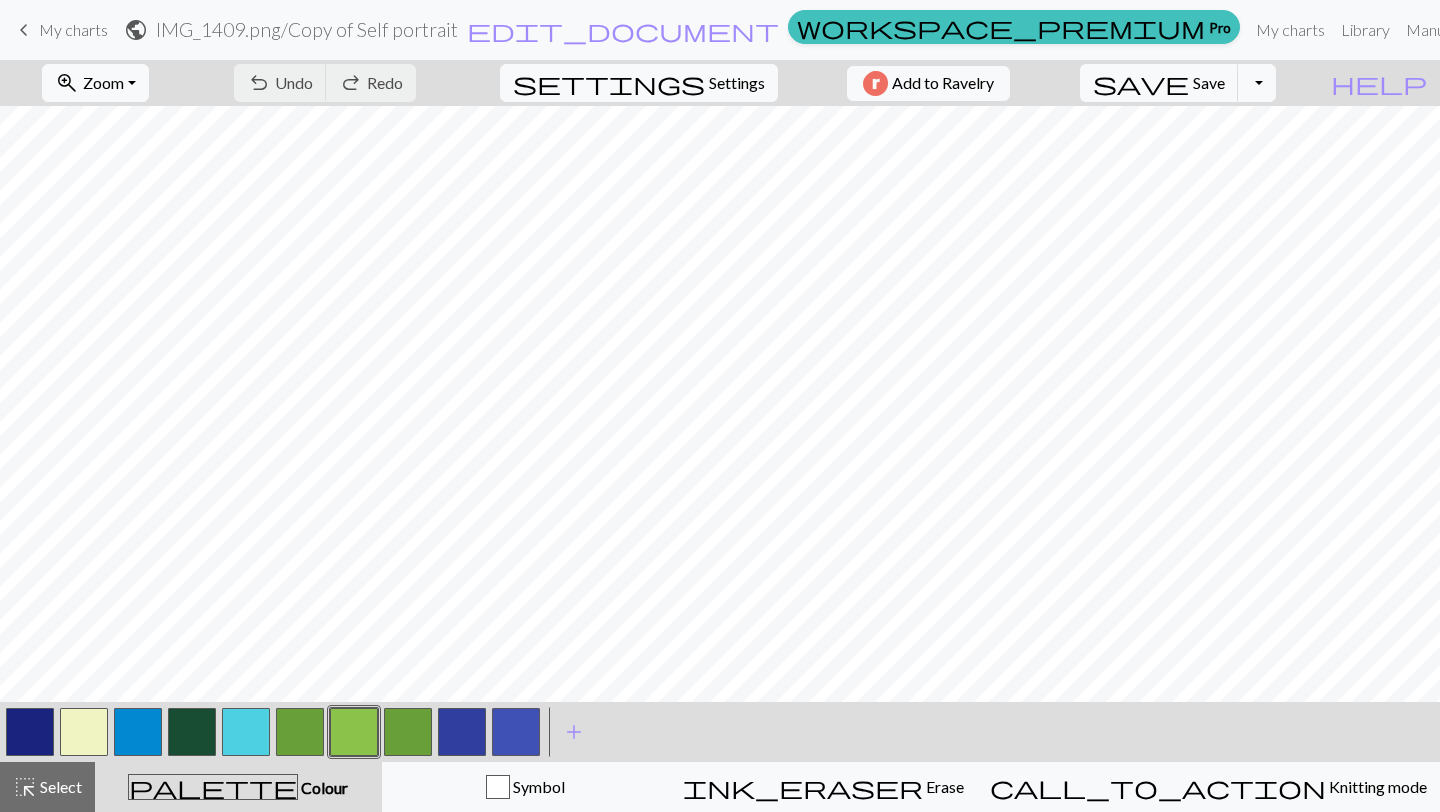 click at bounding box center (246, 732) 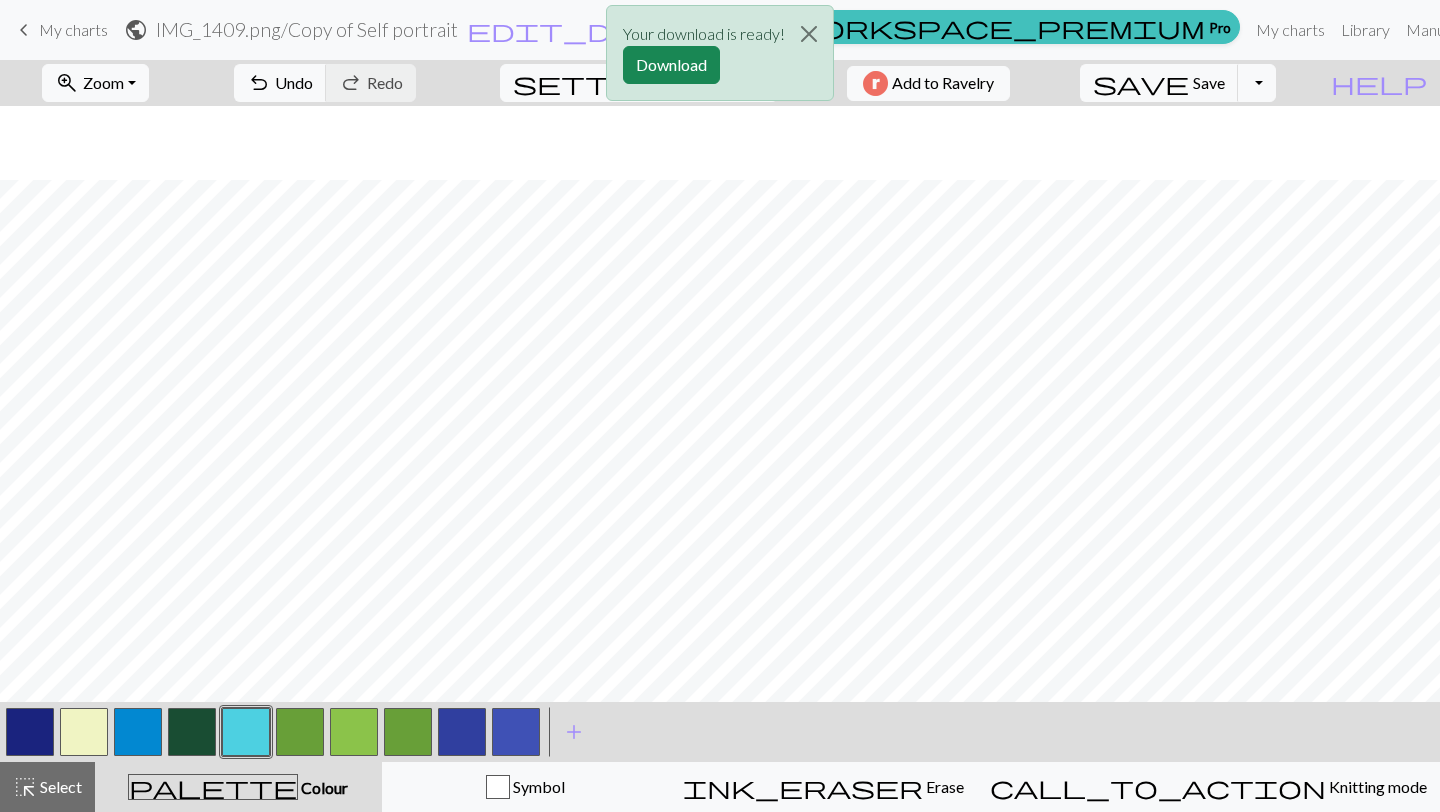 scroll, scrollTop: 885, scrollLeft: 230, axis: both 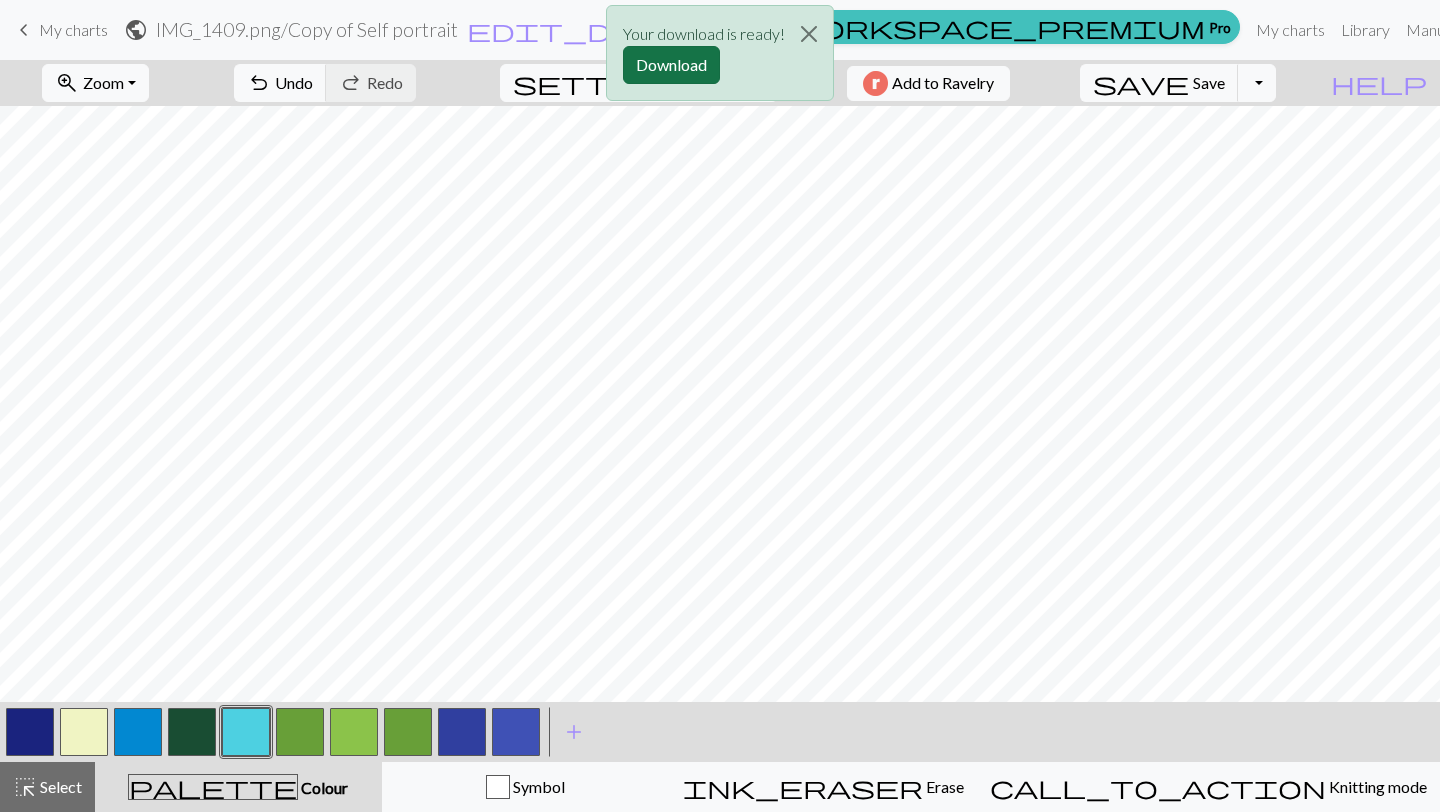 click on "Download" at bounding box center [671, 65] 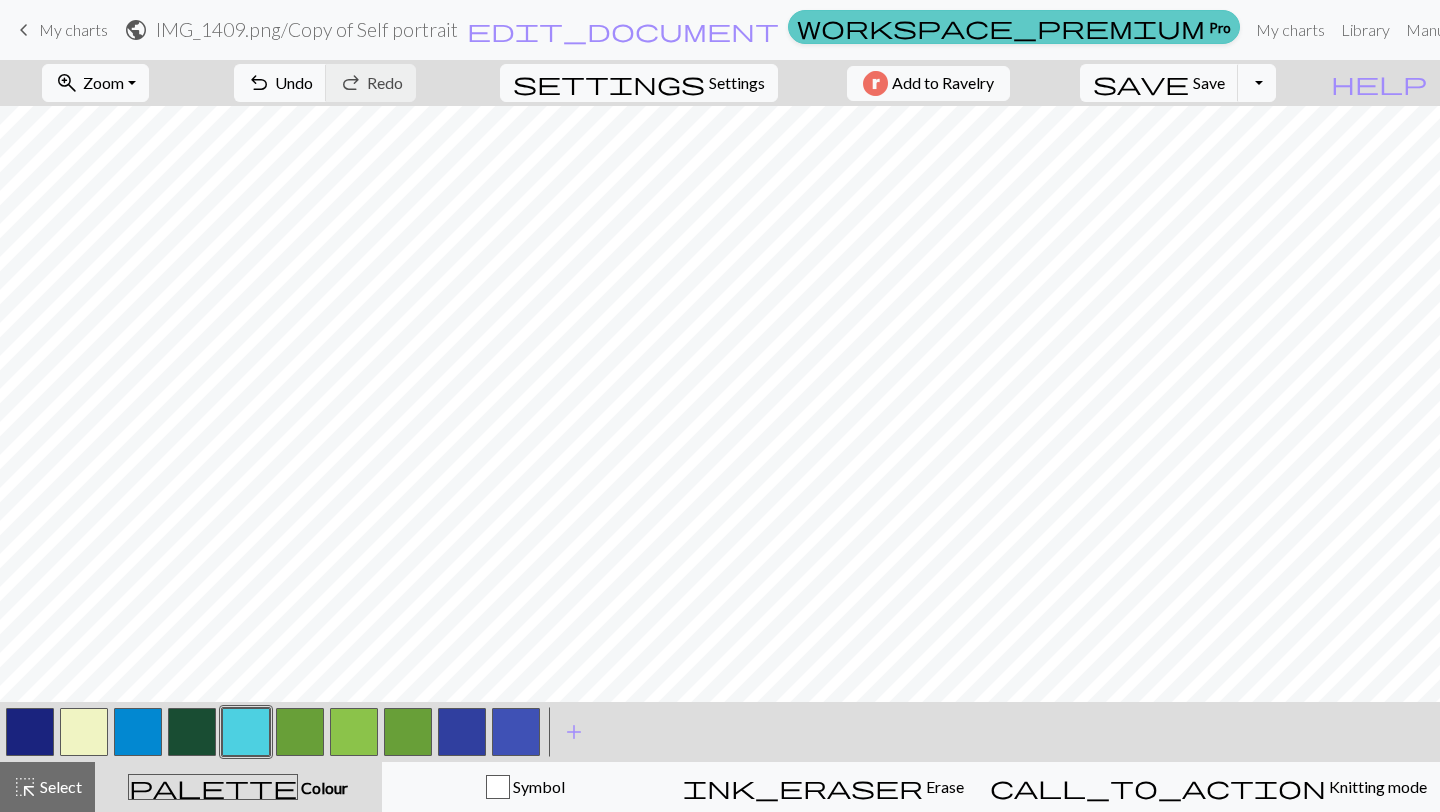 click on "workspace_premium  Pro" at bounding box center [1014, 27] 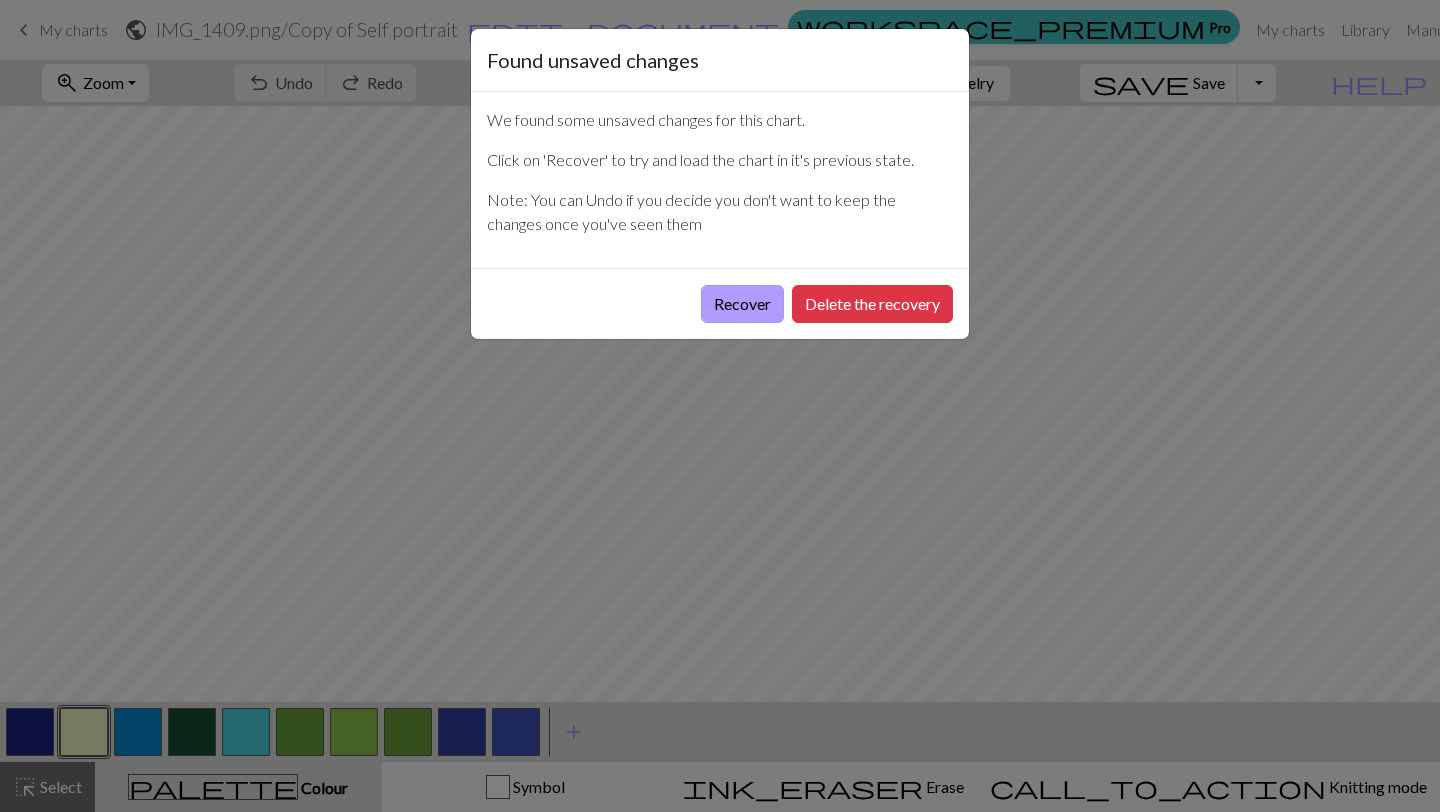 click on "Recover" at bounding box center [742, 304] 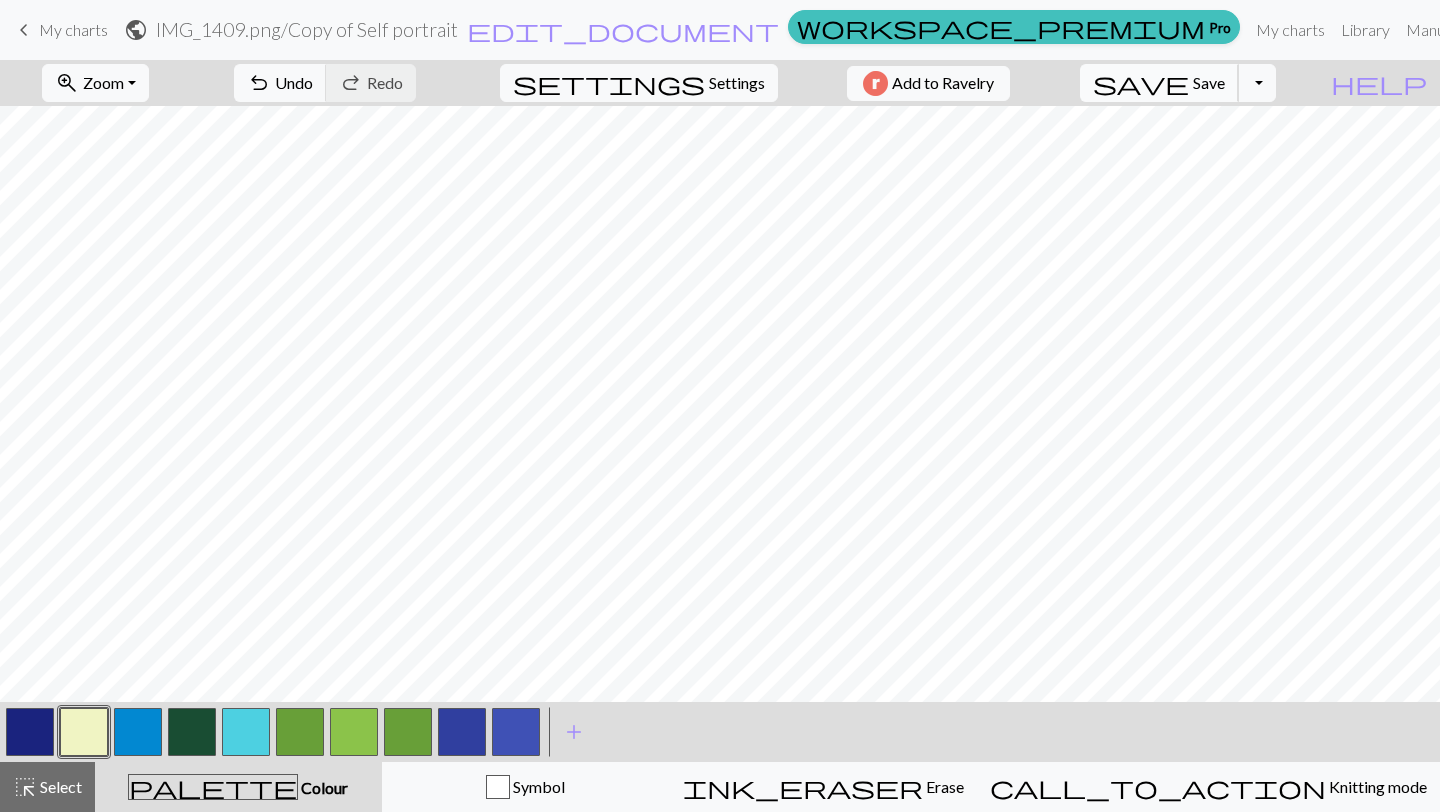 click on "Save" at bounding box center (1209, 82) 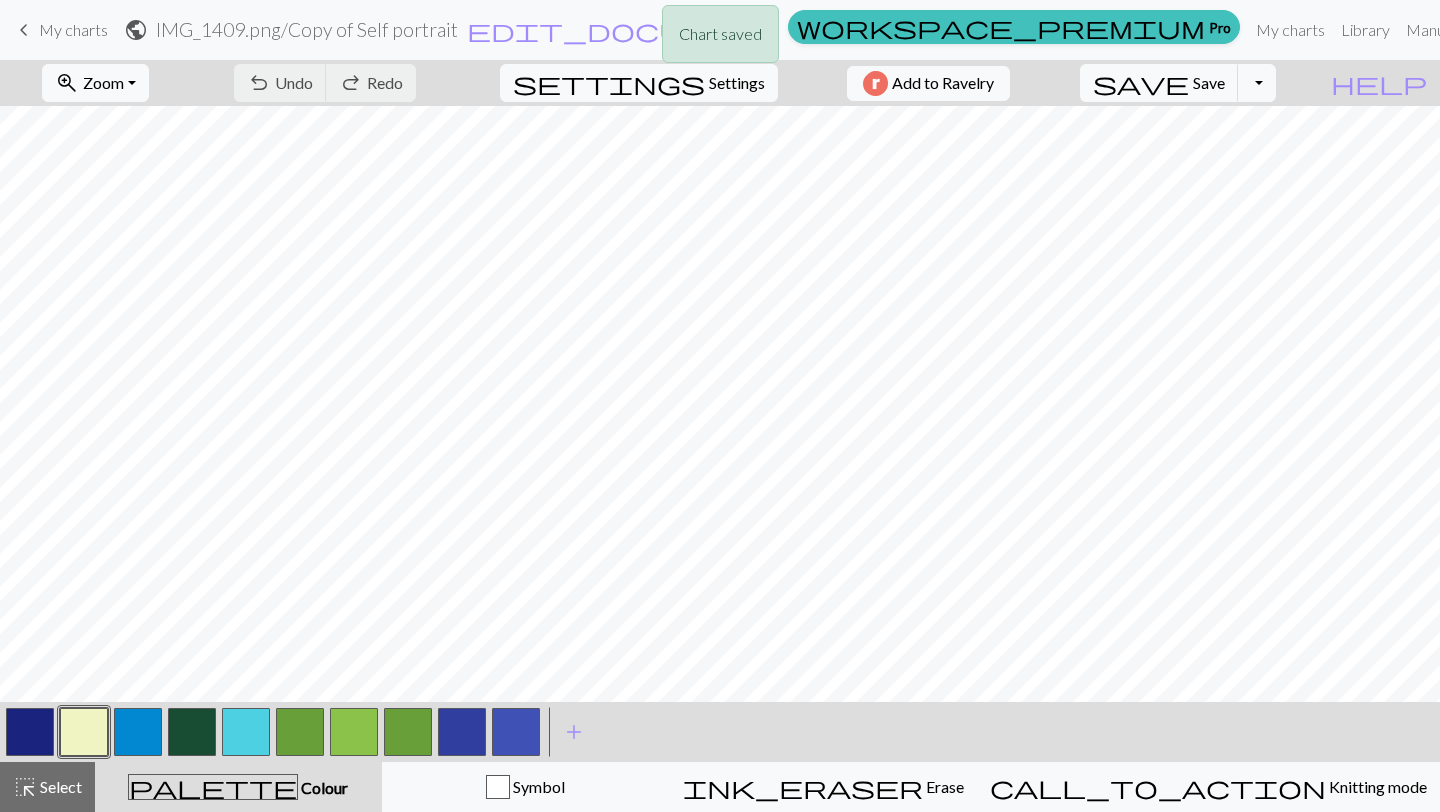 click on "Chart saved" at bounding box center (720, 39) 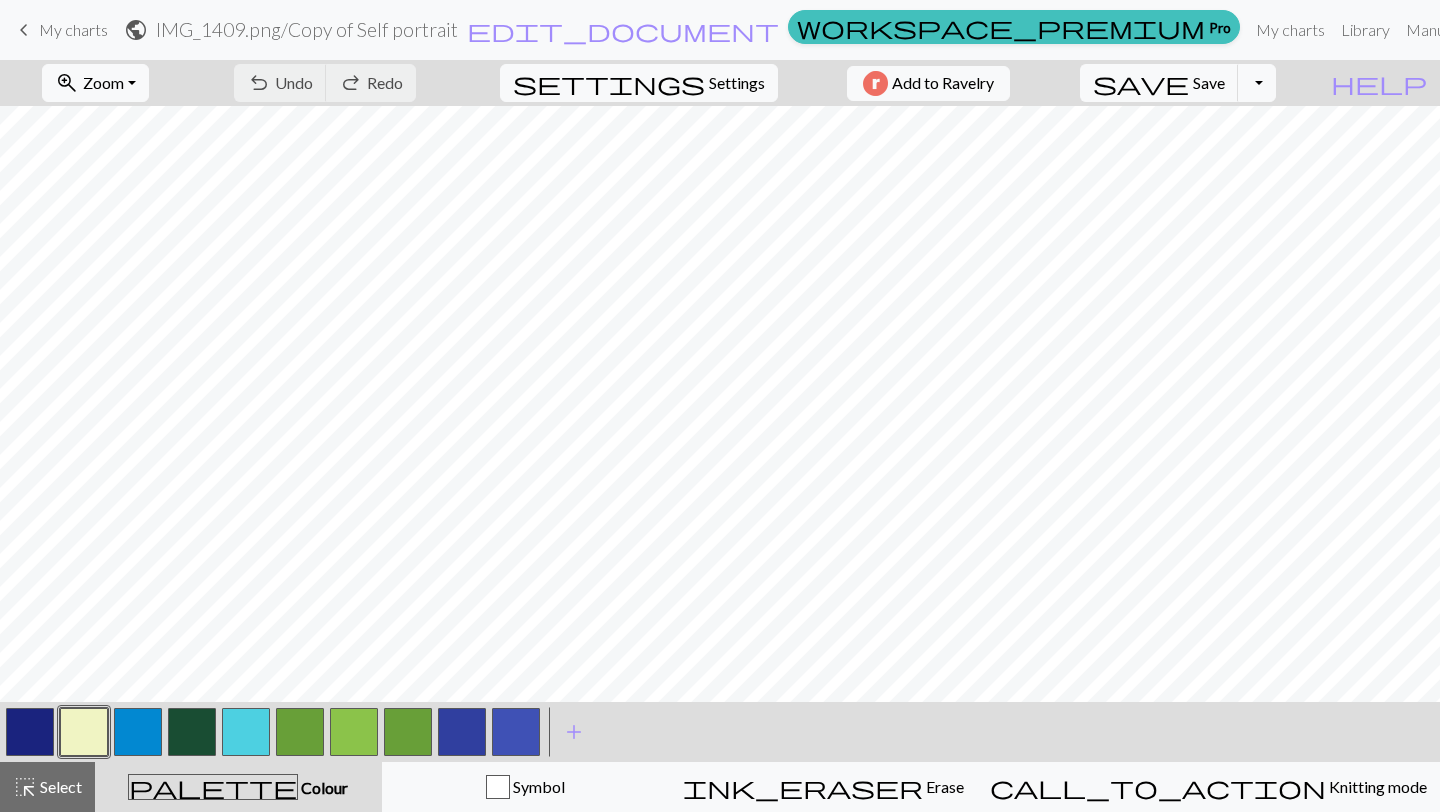 click on "My charts" at bounding box center (73, 29) 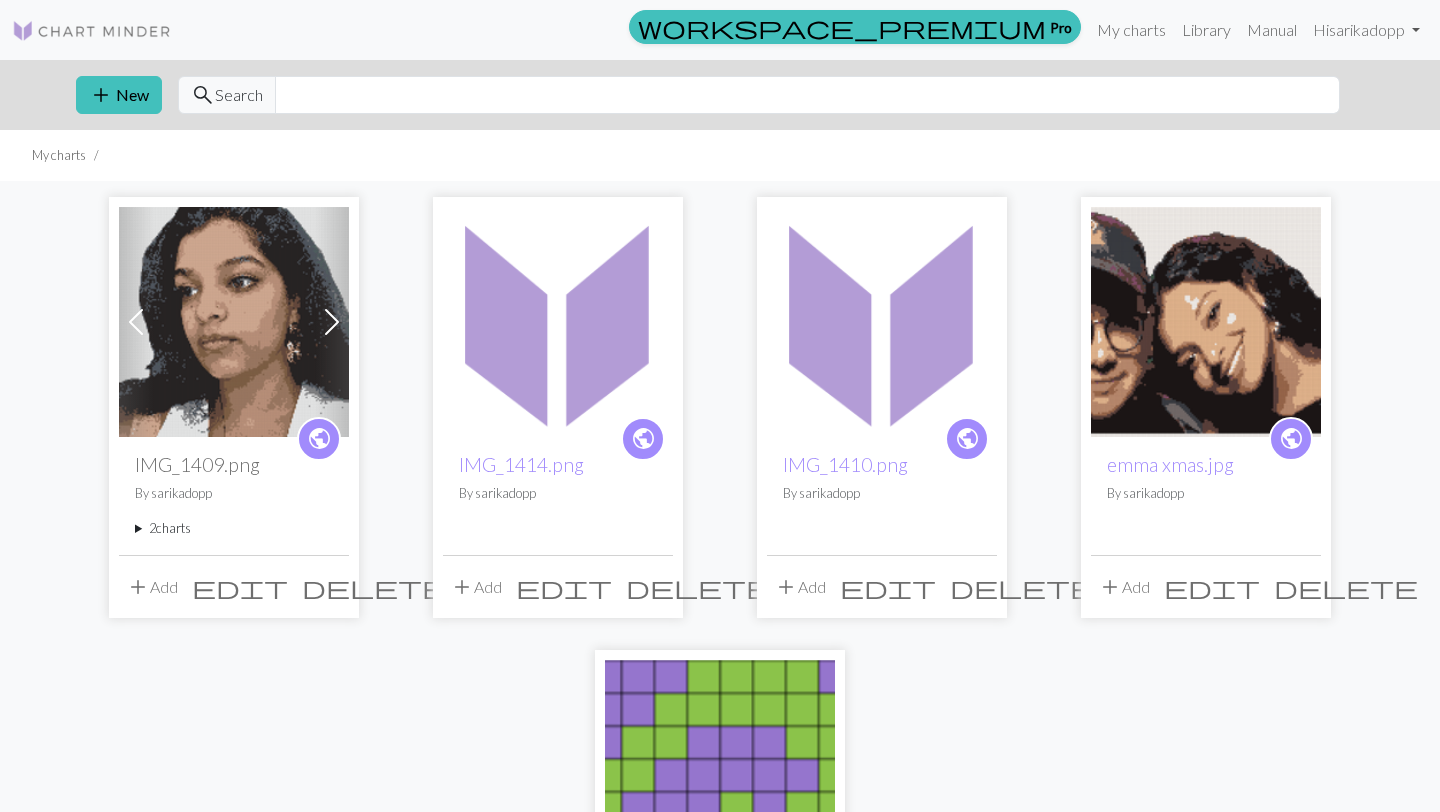 click at bounding box center (234, 322) 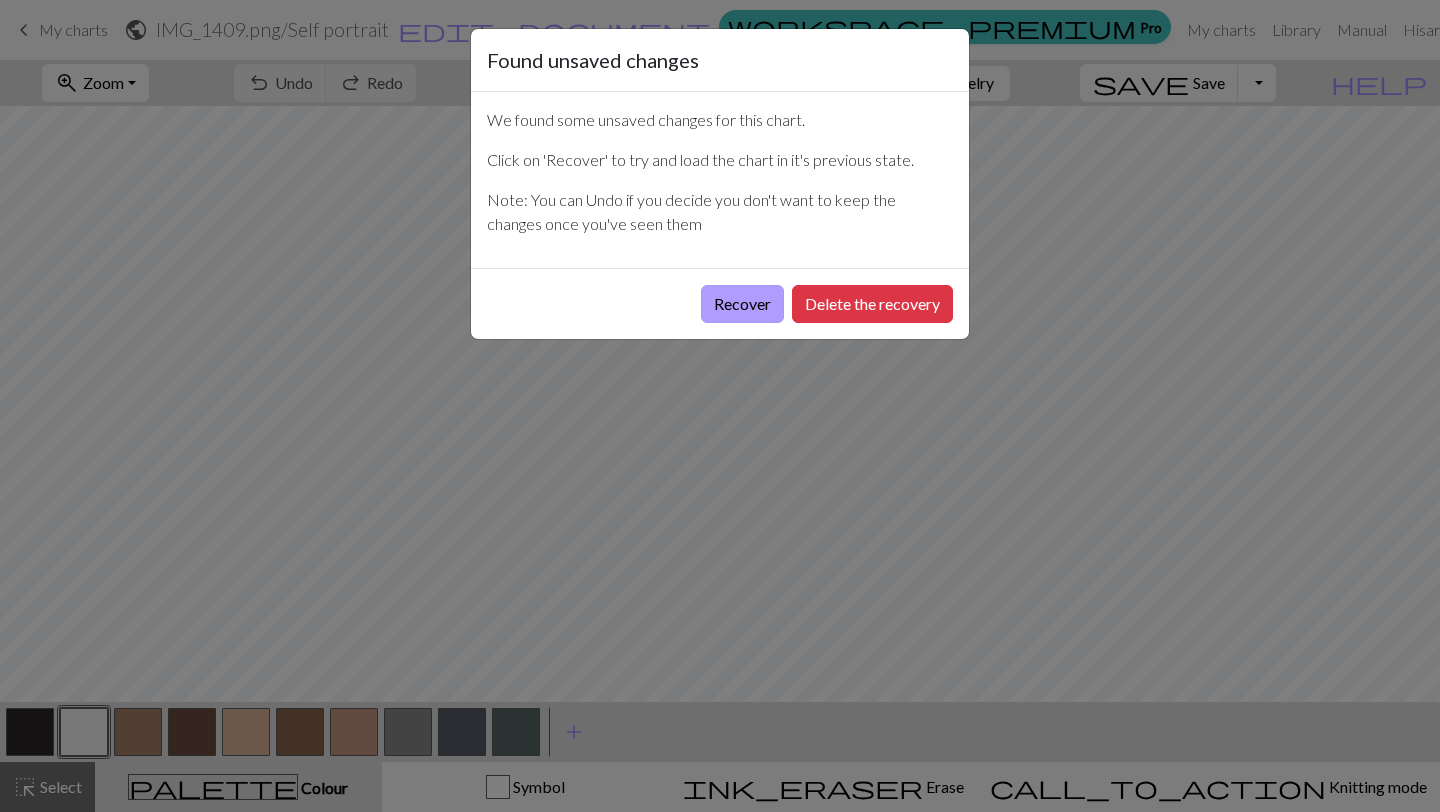 click on "Recover" at bounding box center (742, 304) 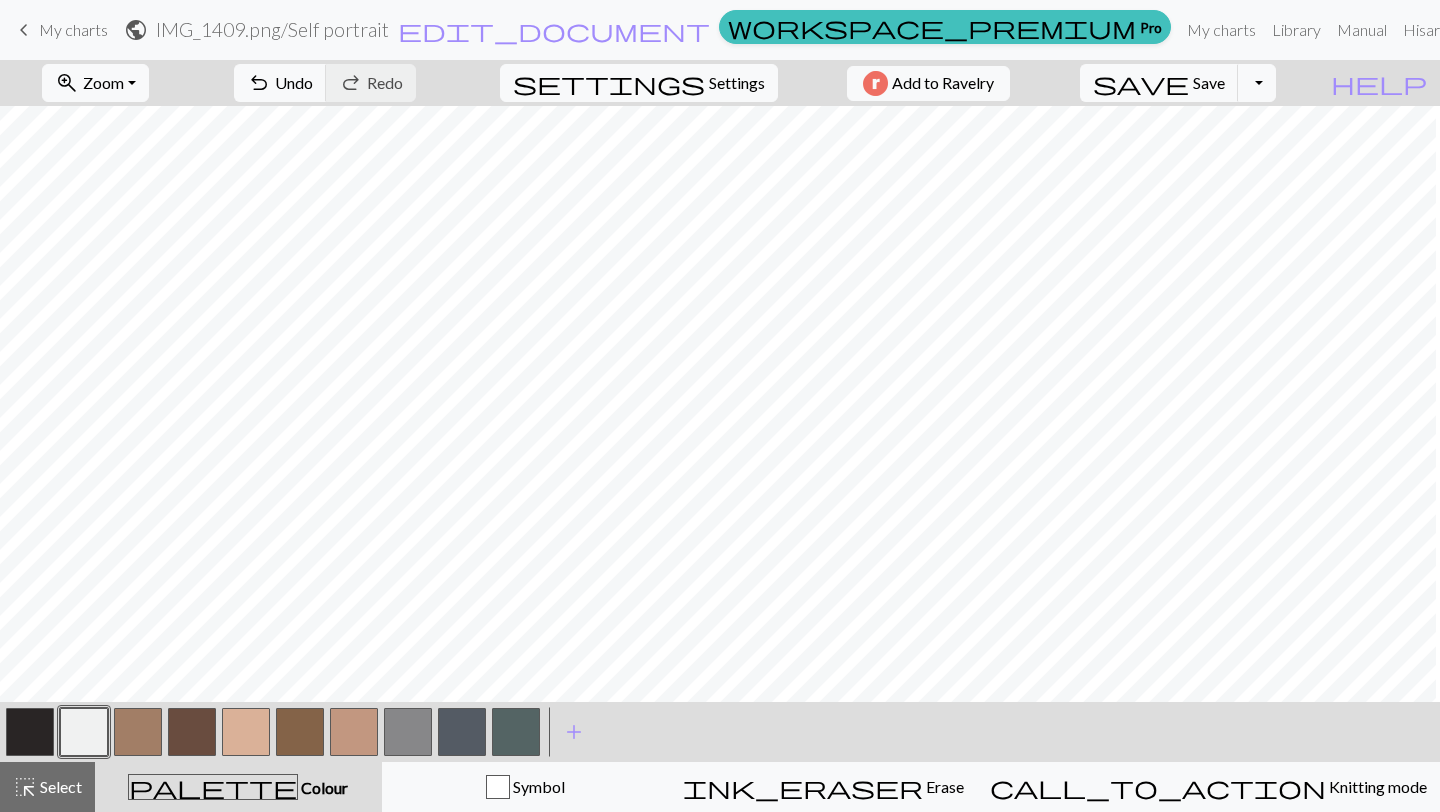 scroll, scrollTop: 2040, scrollLeft: 1081, axis: both 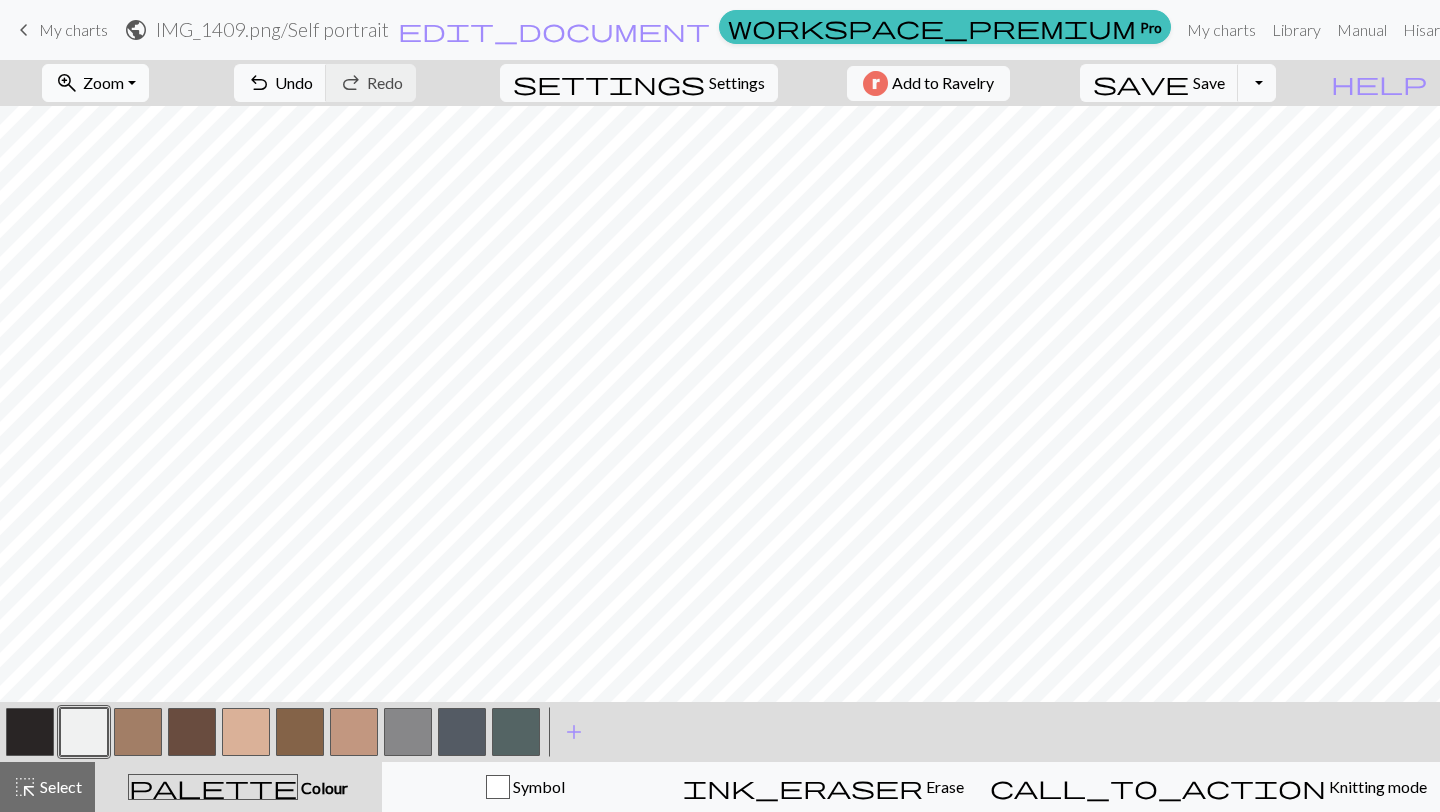 click on "Zoom" at bounding box center [103, 82] 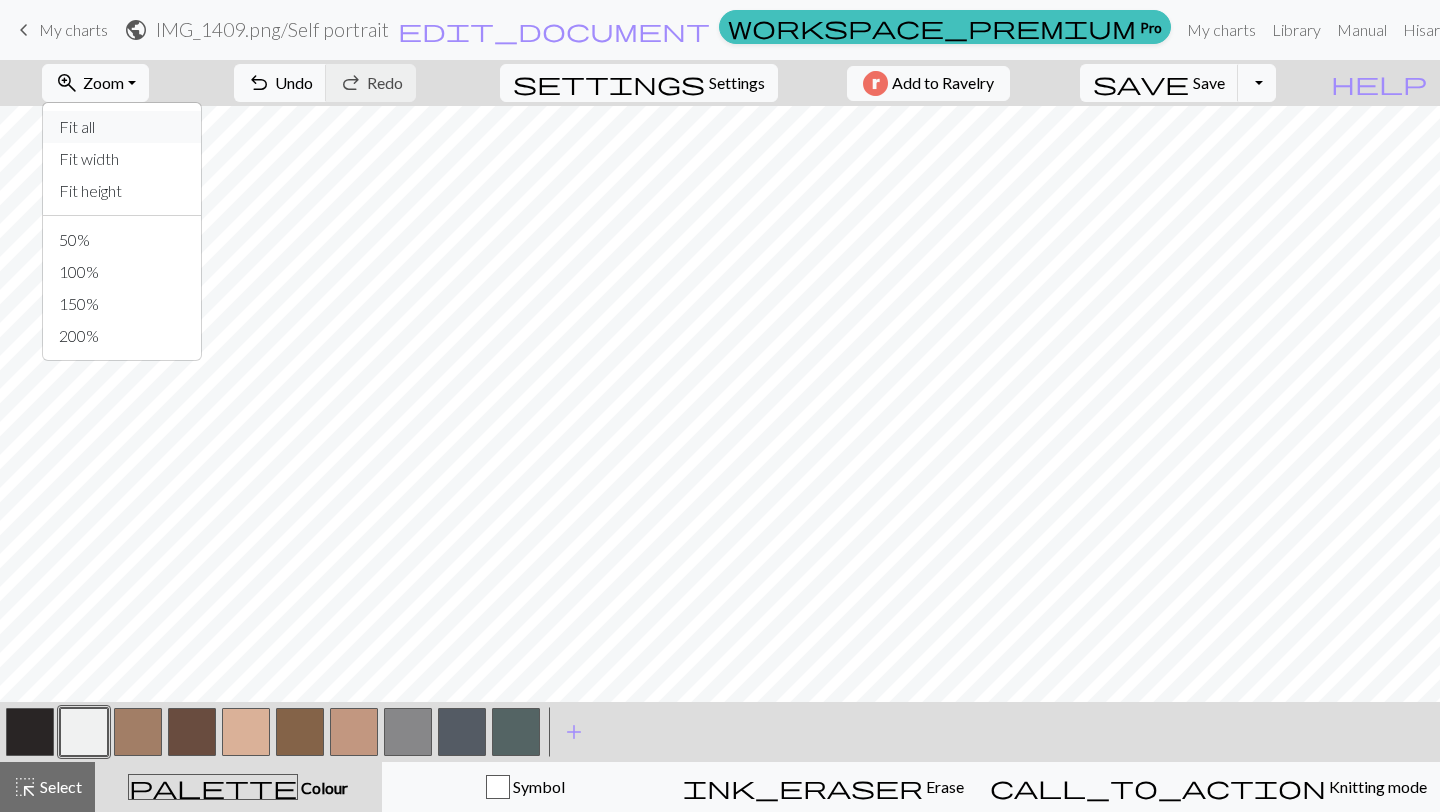 click on "Fit all" at bounding box center (122, 127) 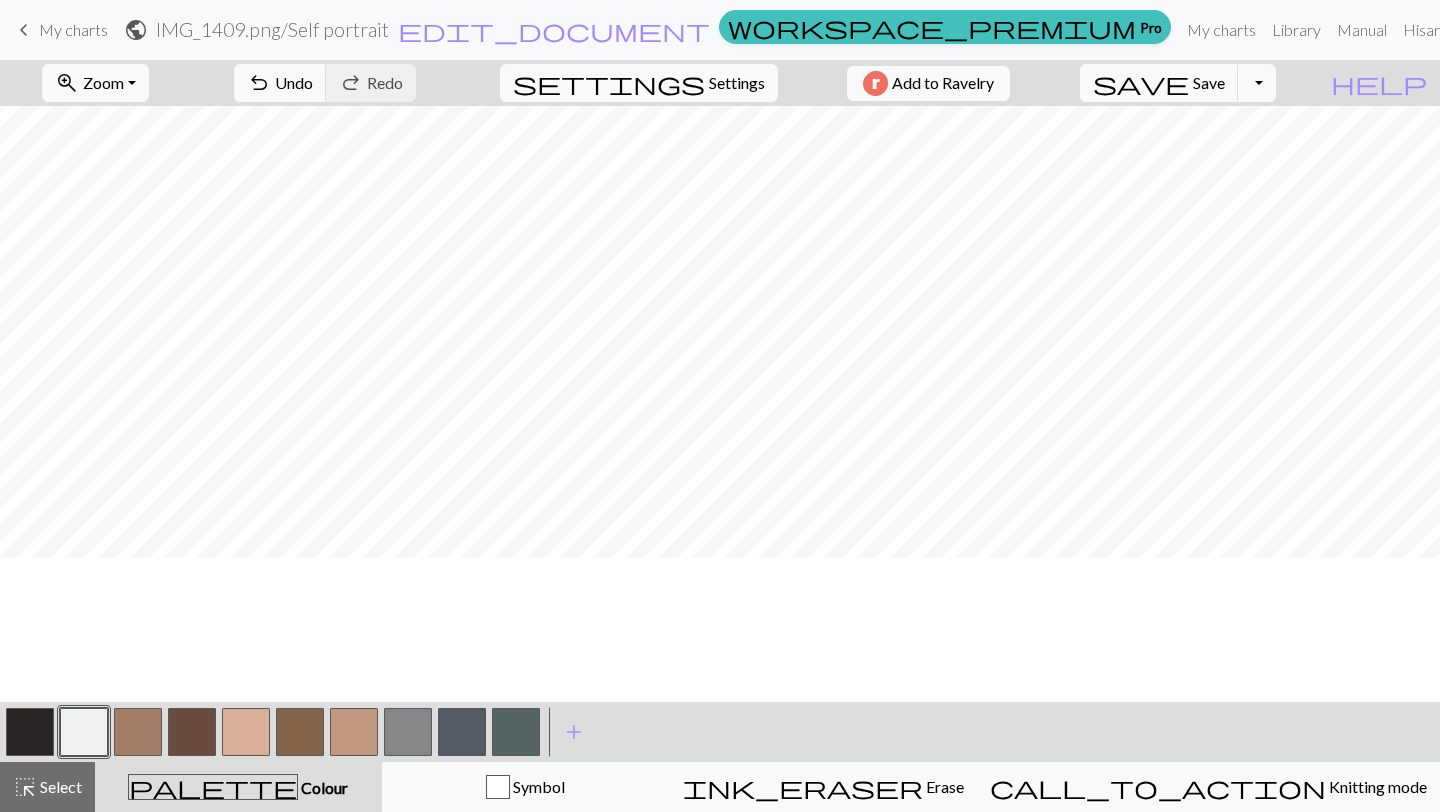 scroll, scrollTop: 880, scrollLeft: 230, axis: both 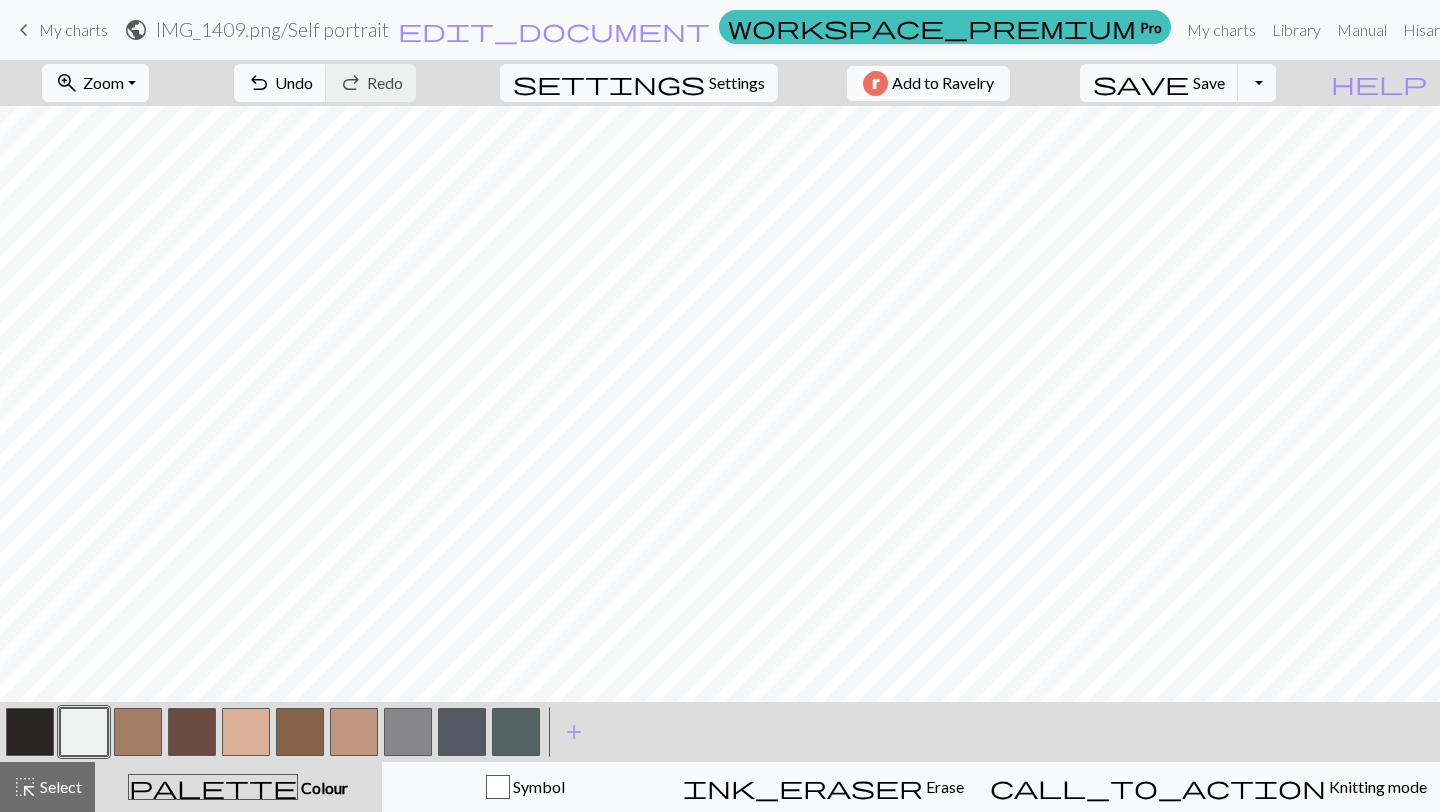 click at bounding box center (354, 732) 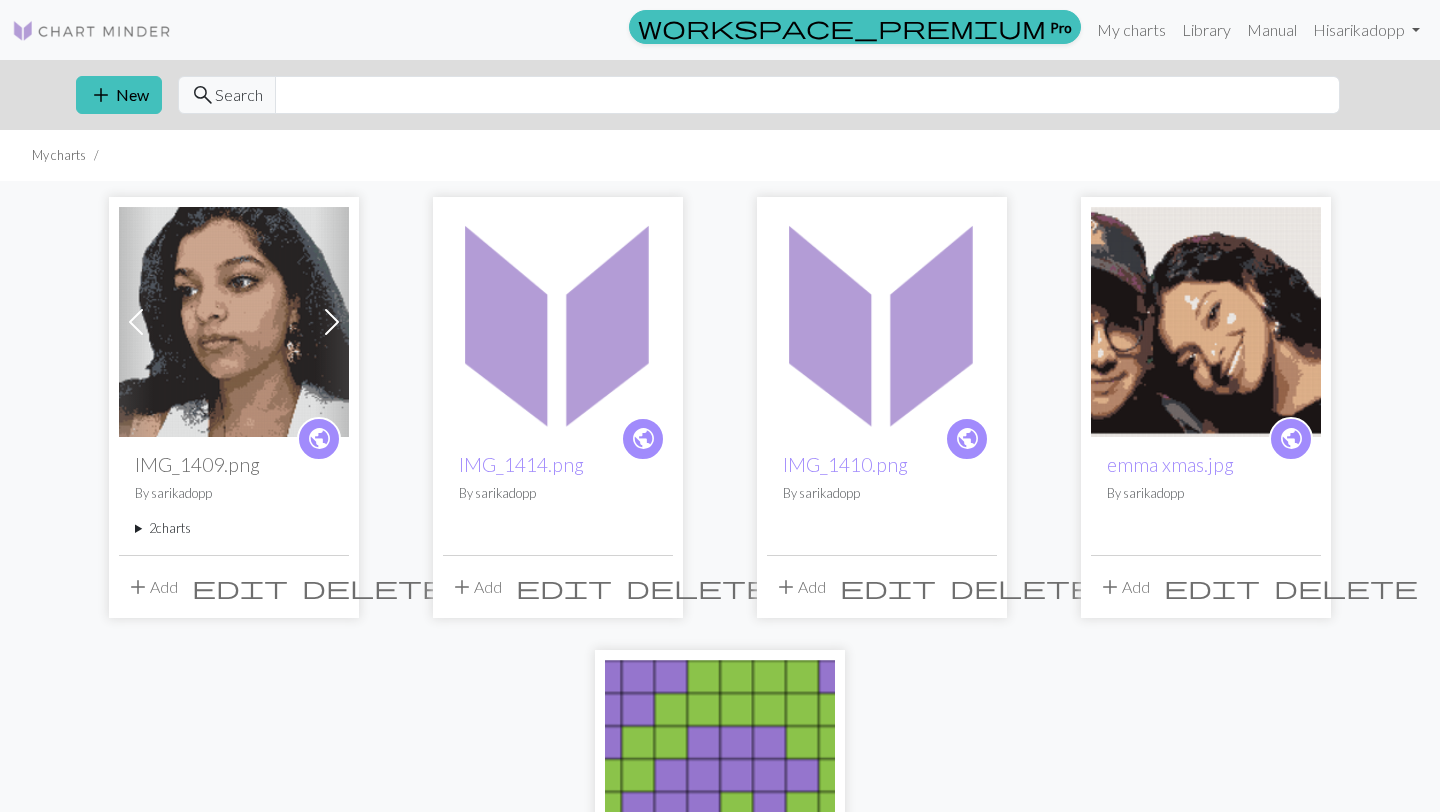 click at bounding box center [234, 322] 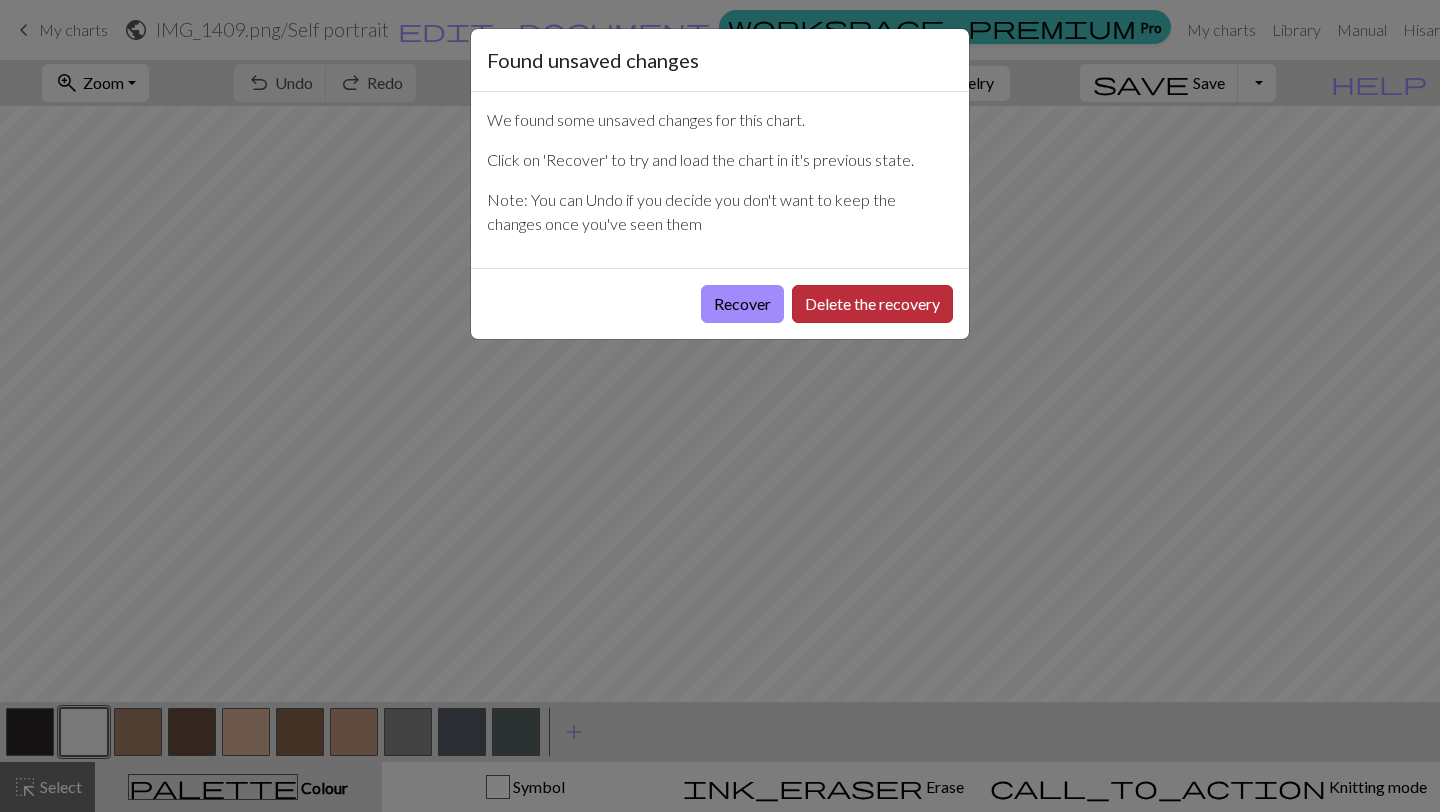 click on "Delete the recovery" at bounding box center [872, 304] 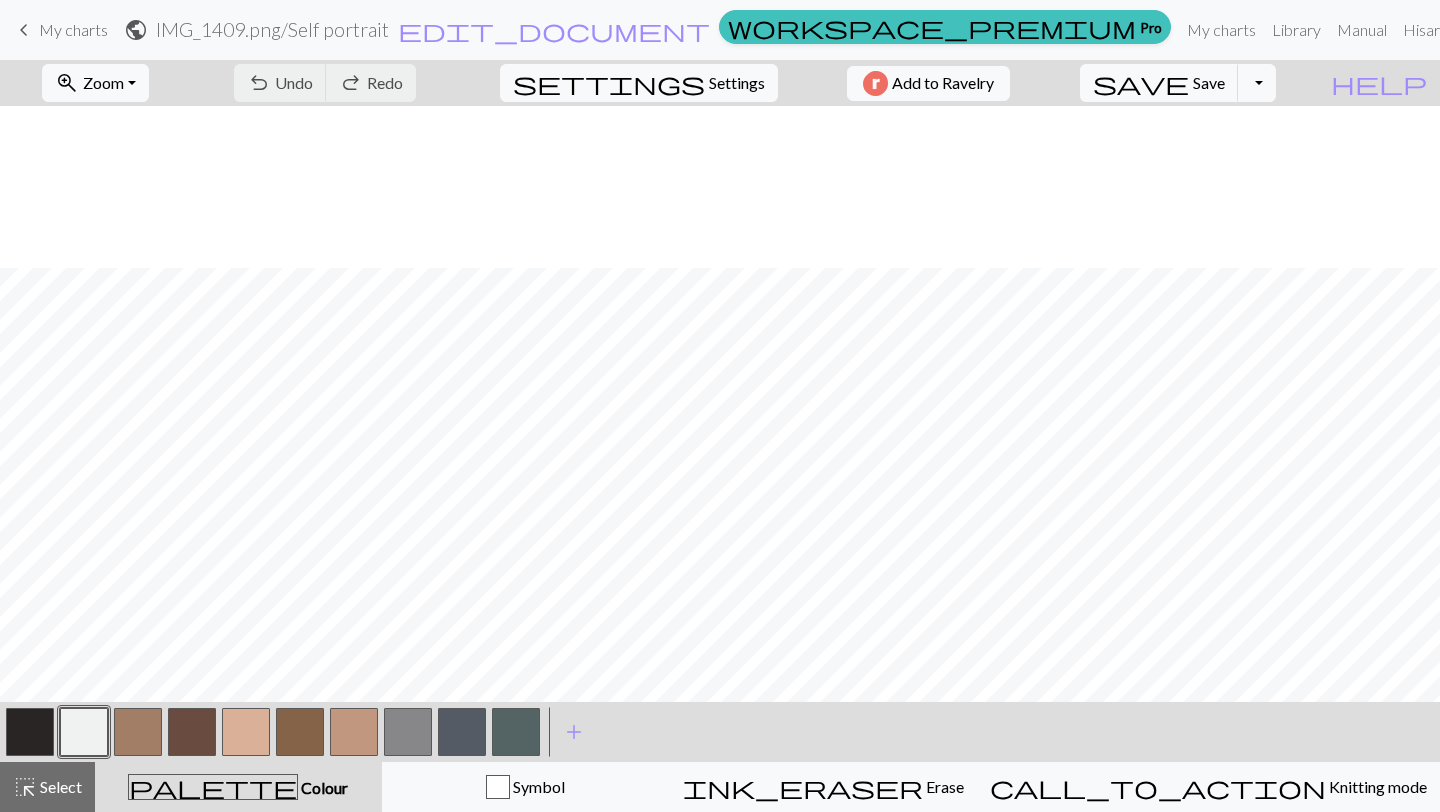scroll, scrollTop: 352, scrollLeft: 1030, axis: both 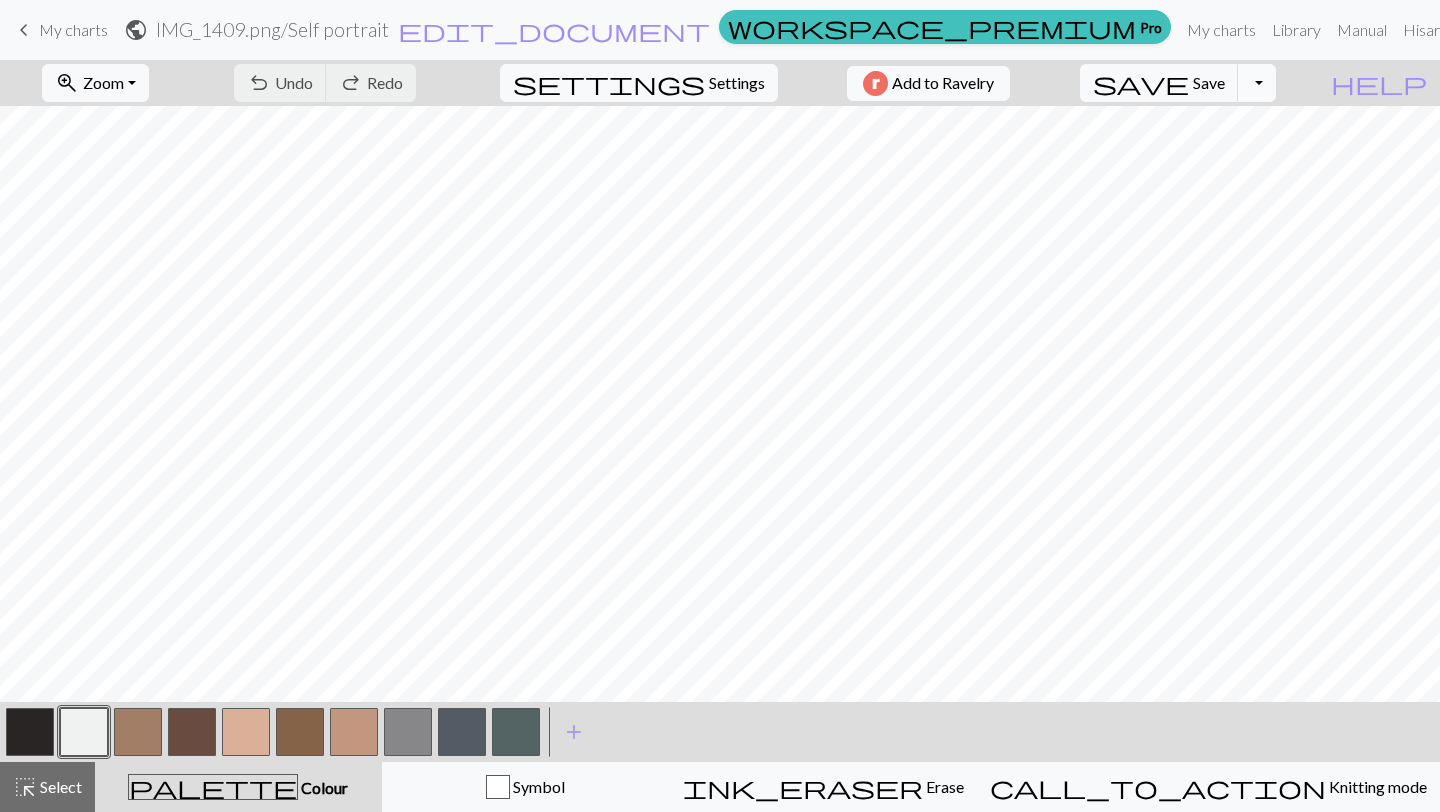 click on "Toggle Dropdown" at bounding box center [1257, 83] 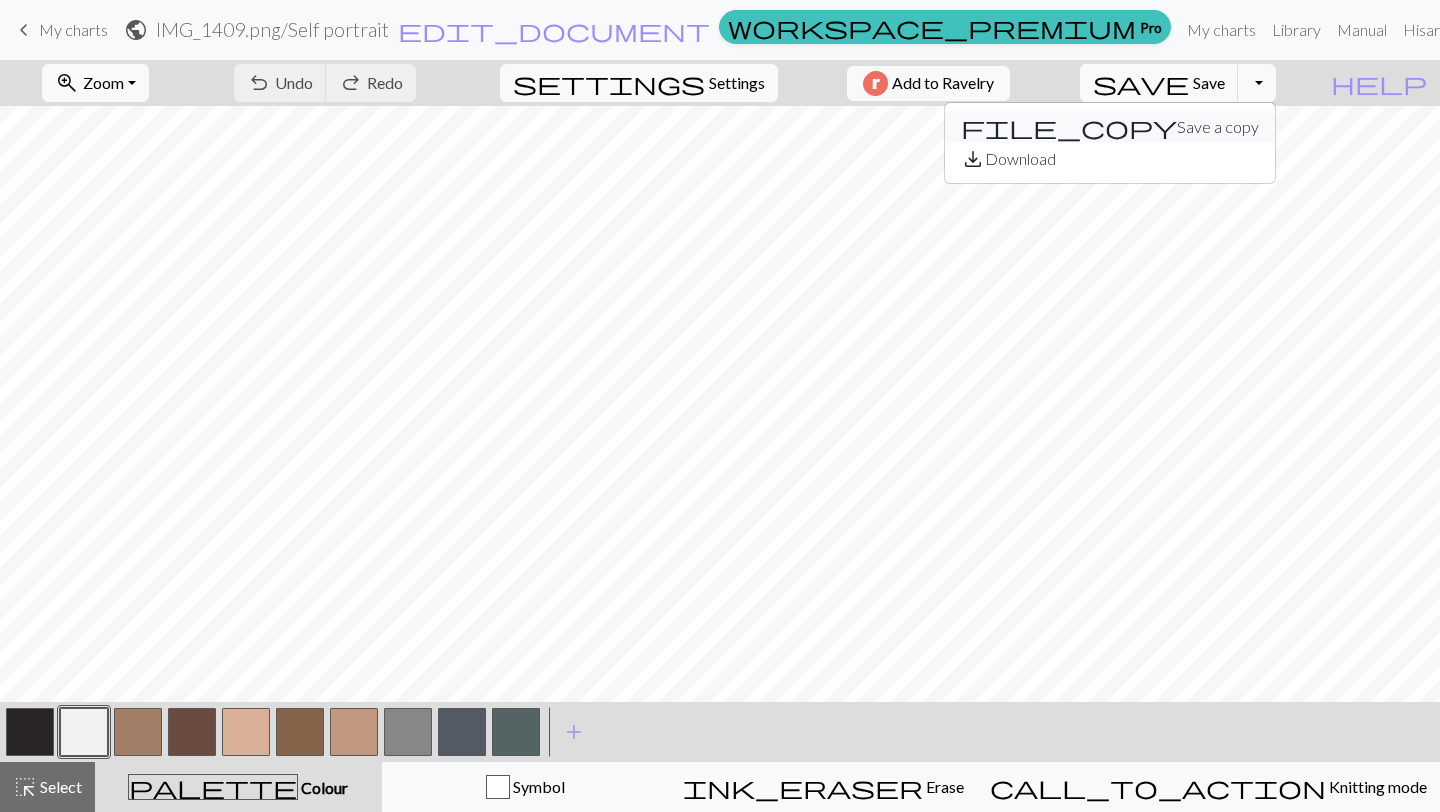 click on "file_copy  Save a copy" at bounding box center [1110, 127] 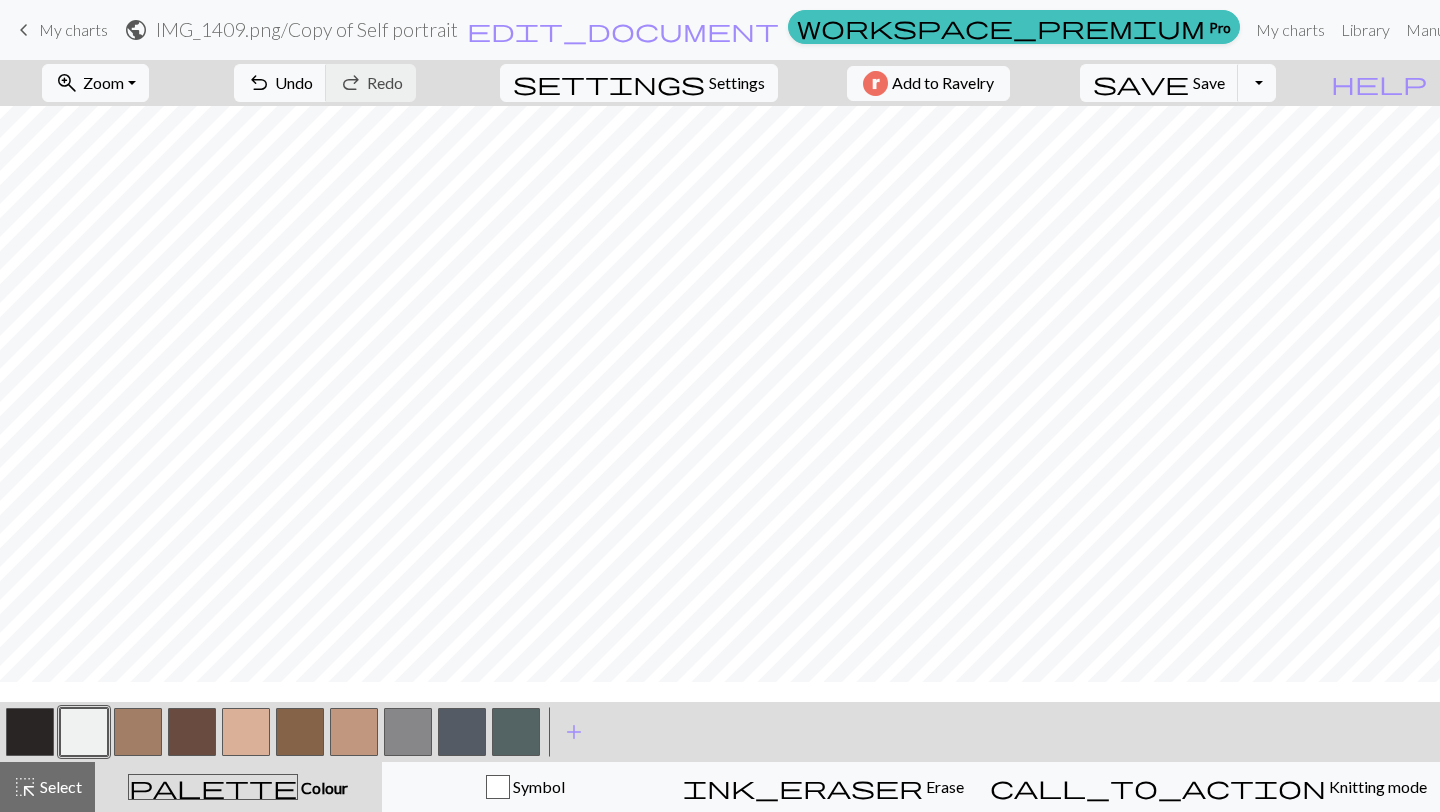 scroll, scrollTop: 2185, scrollLeft: 1030, axis: both 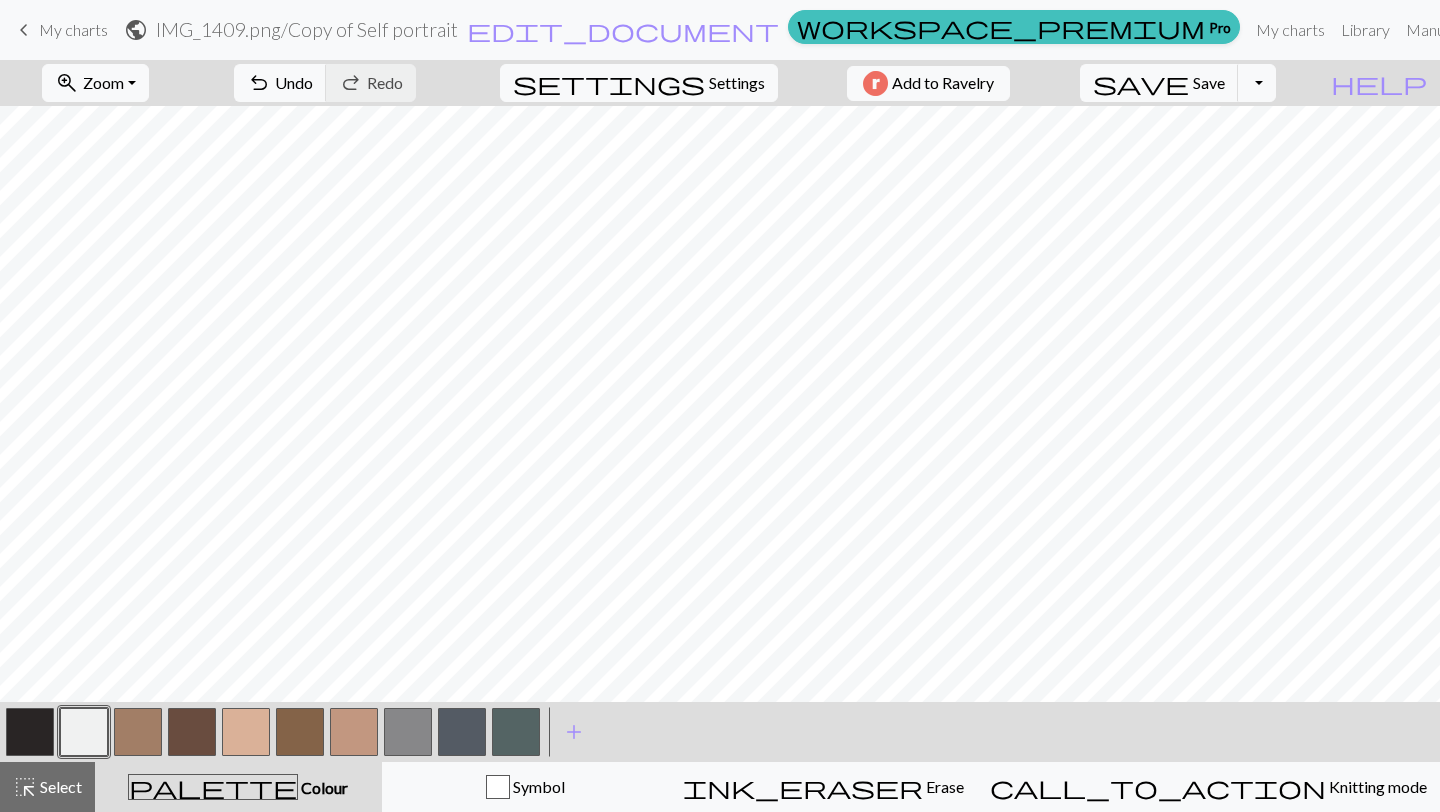 click at bounding box center (354, 732) 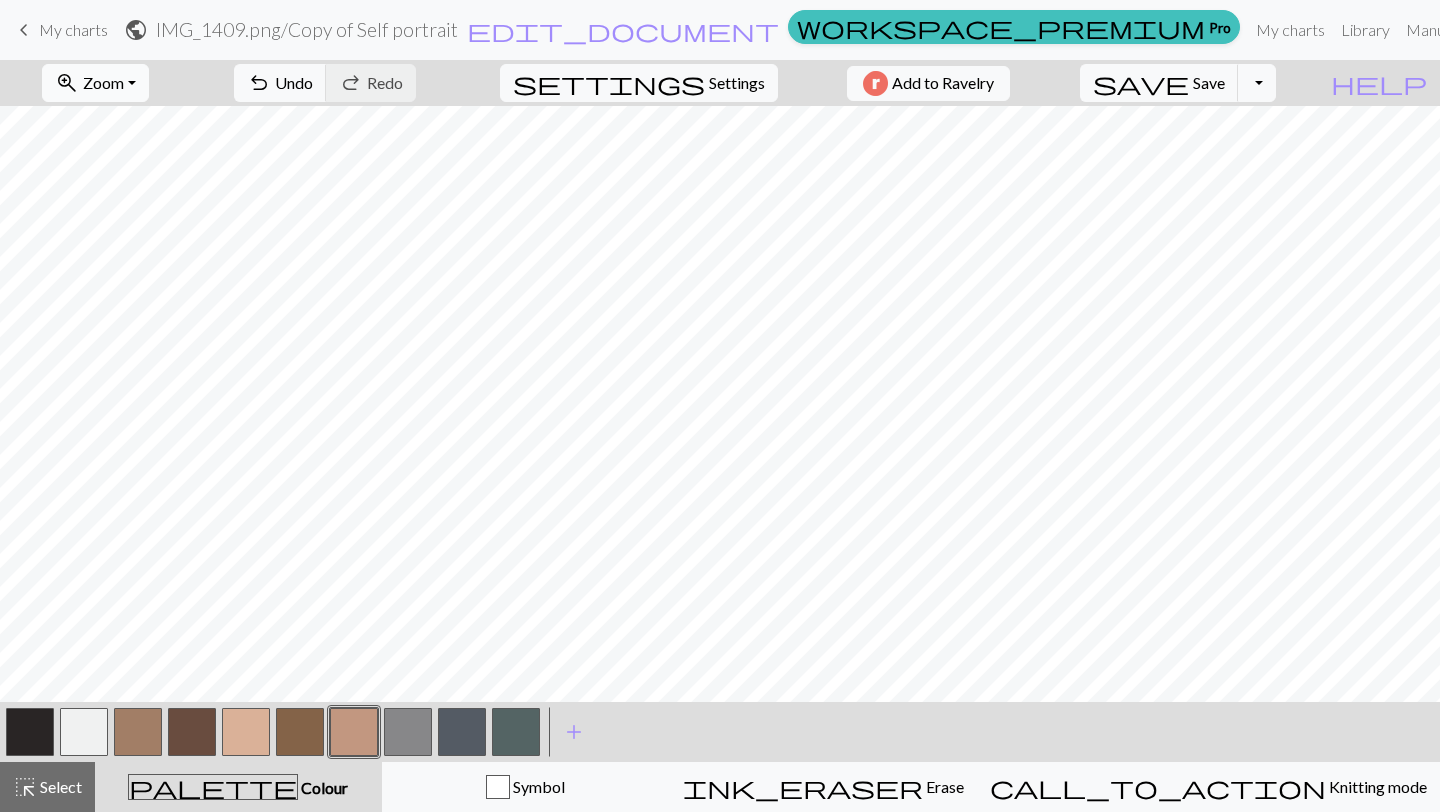 click on "Zoom" at bounding box center [103, 82] 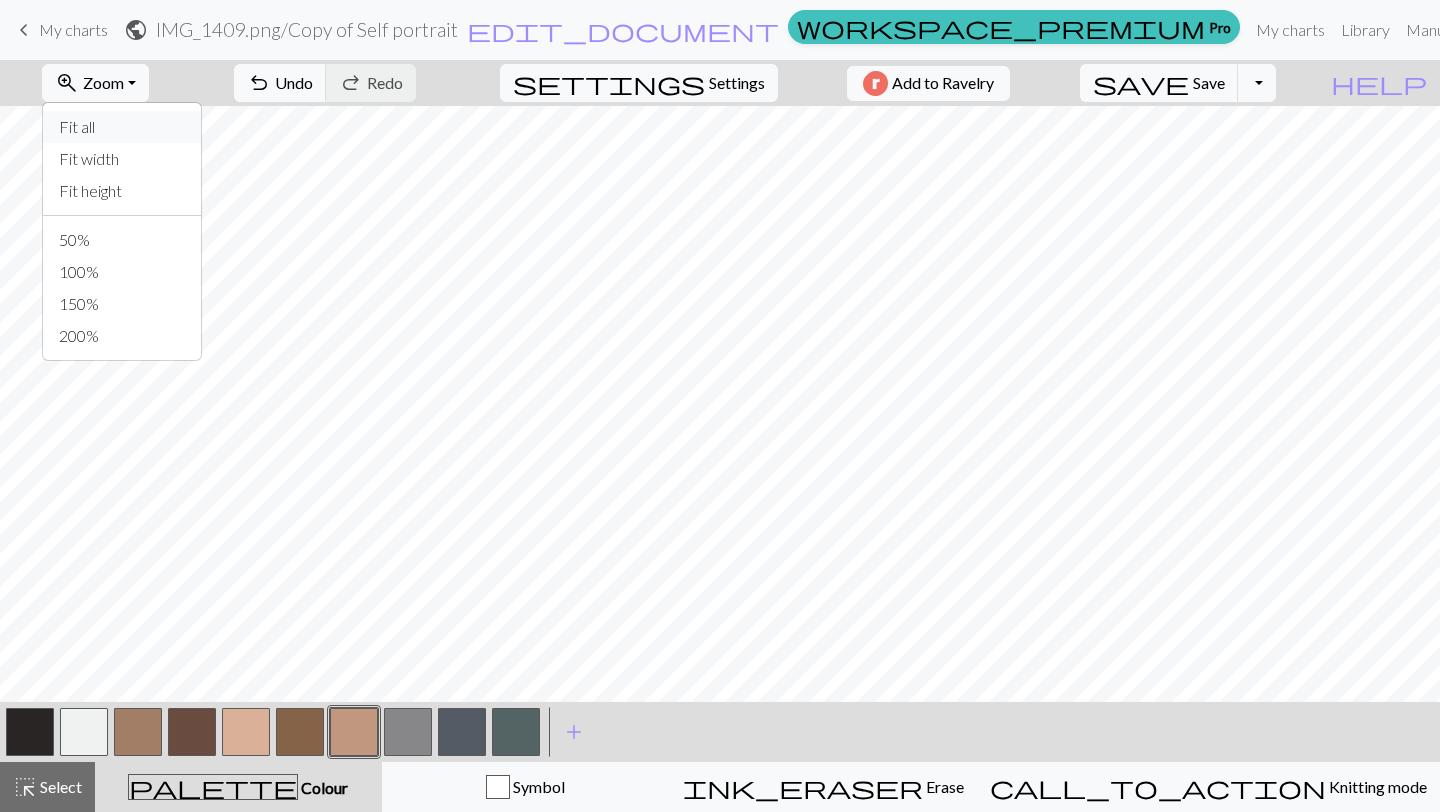 click on "Fit all" at bounding box center [122, 127] 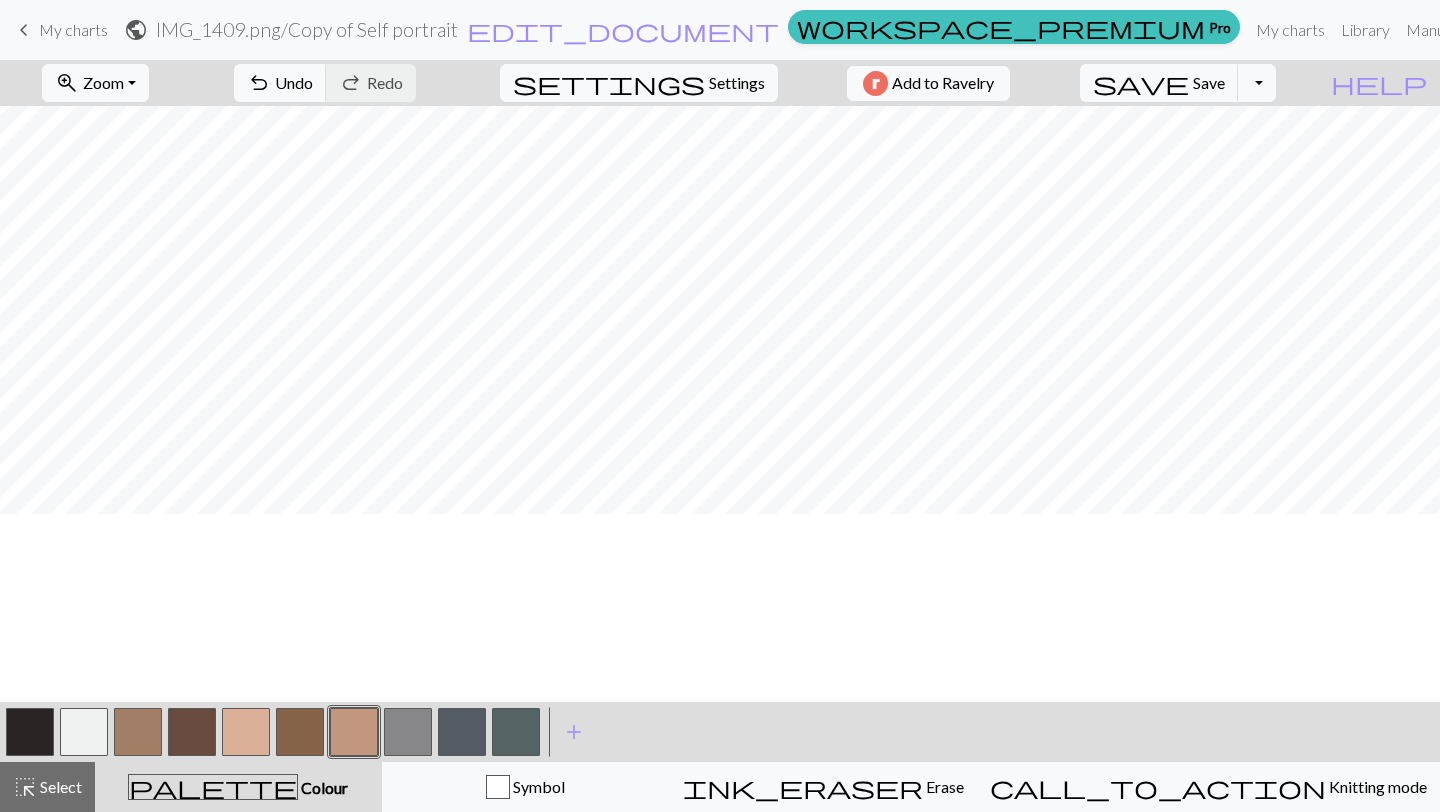 scroll, scrollTop: 924, scrollLeft: 230, axis: both 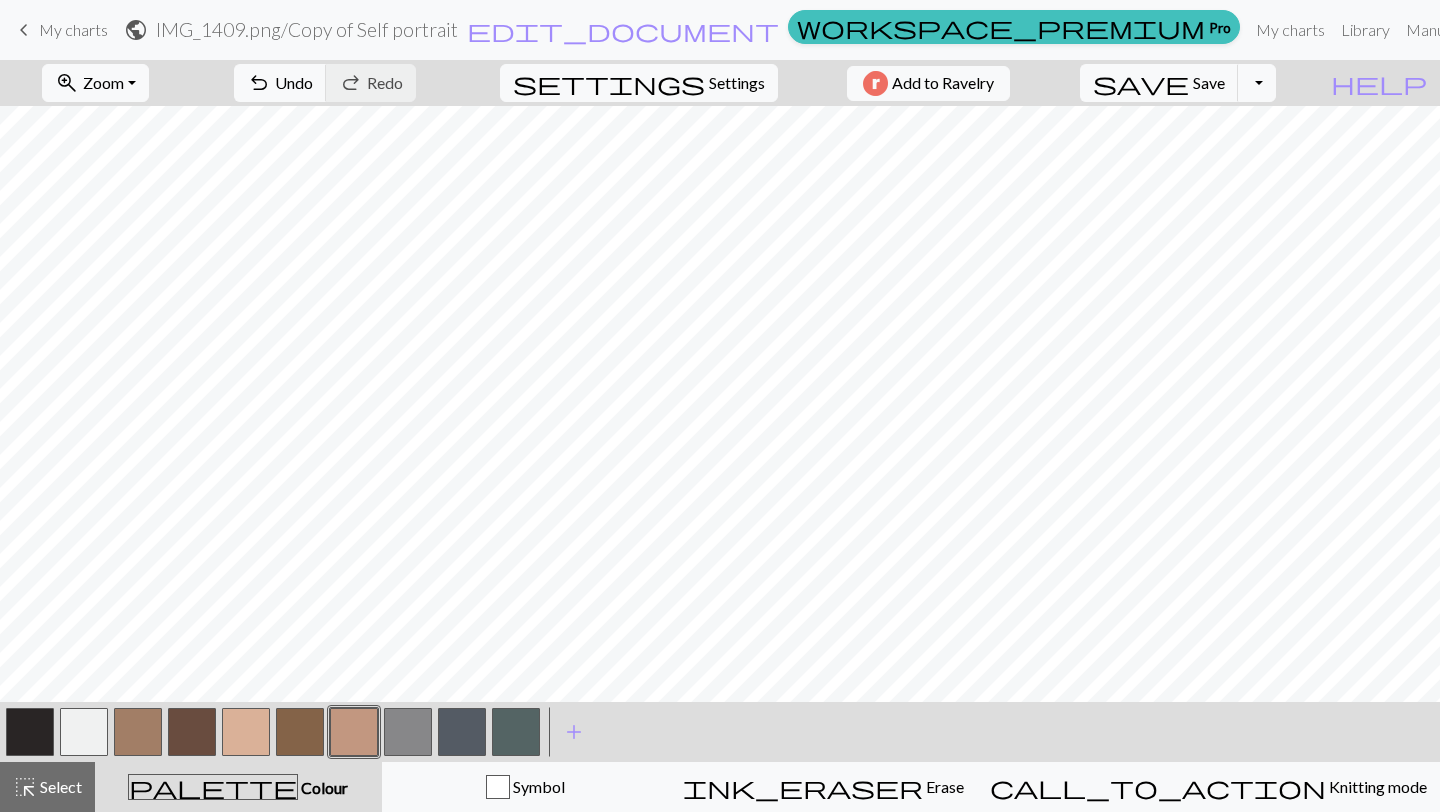 click at bounding box center [30, 732] 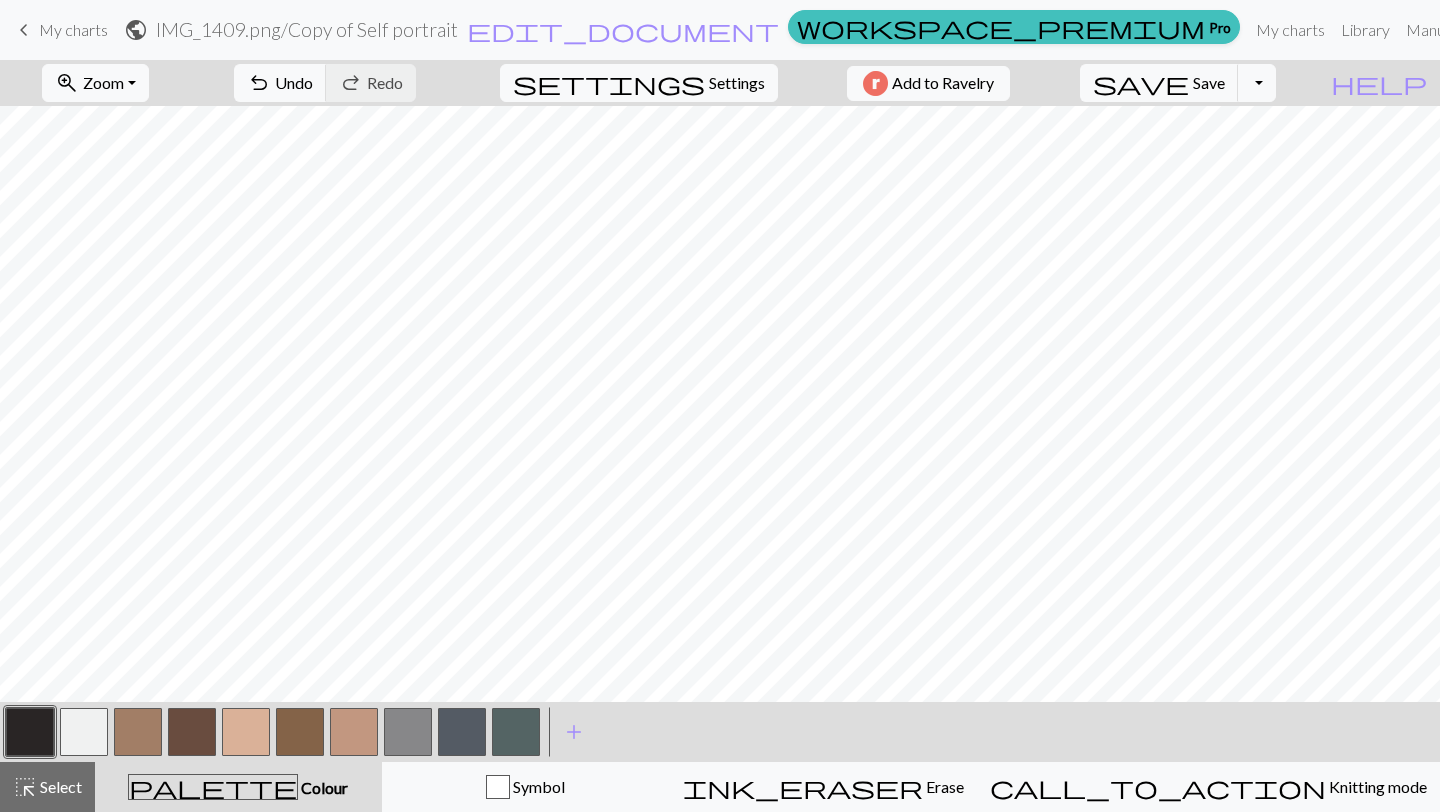 click at bounding box center (246, 732) 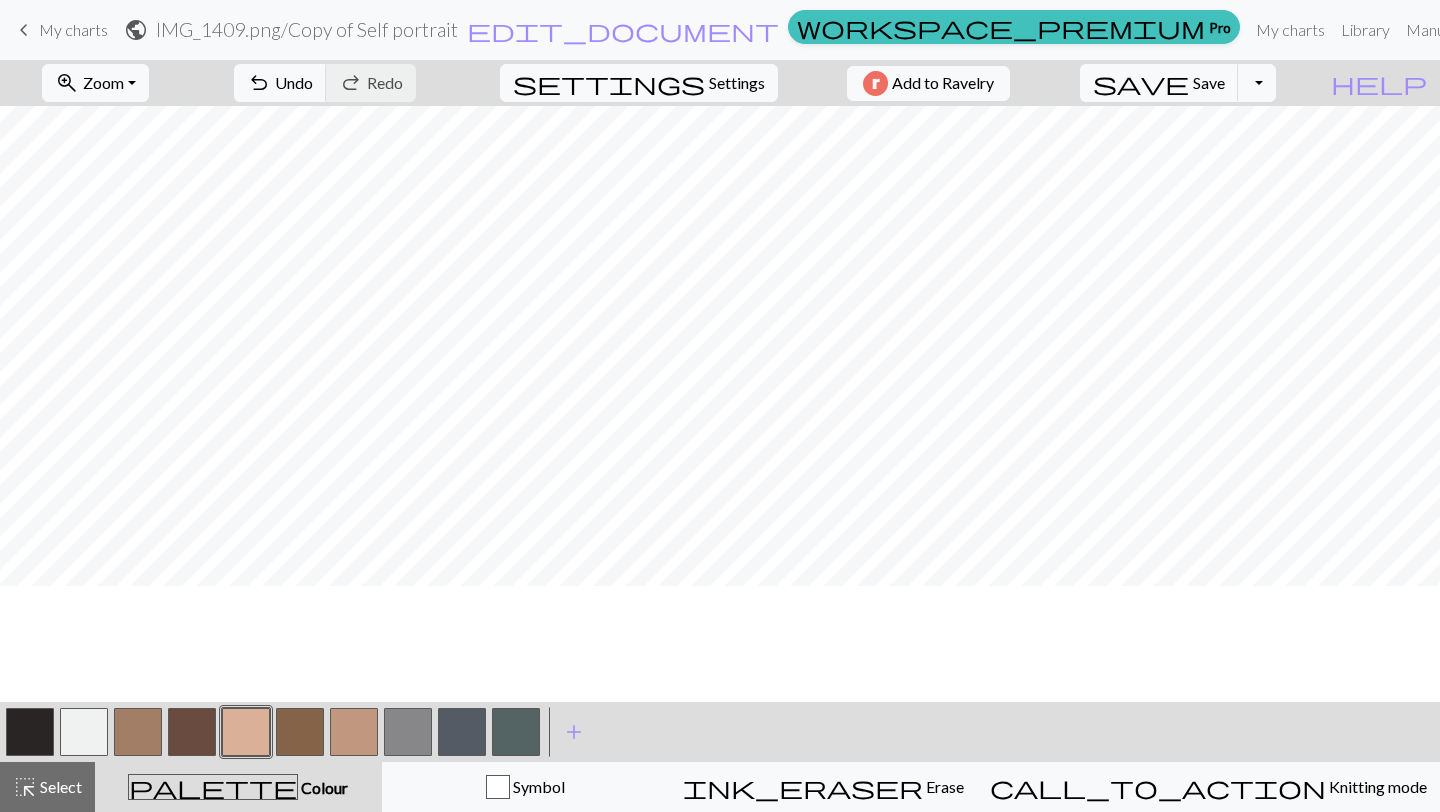 scroll, scrollTop: 825, scrollLeft: 230, axis: both 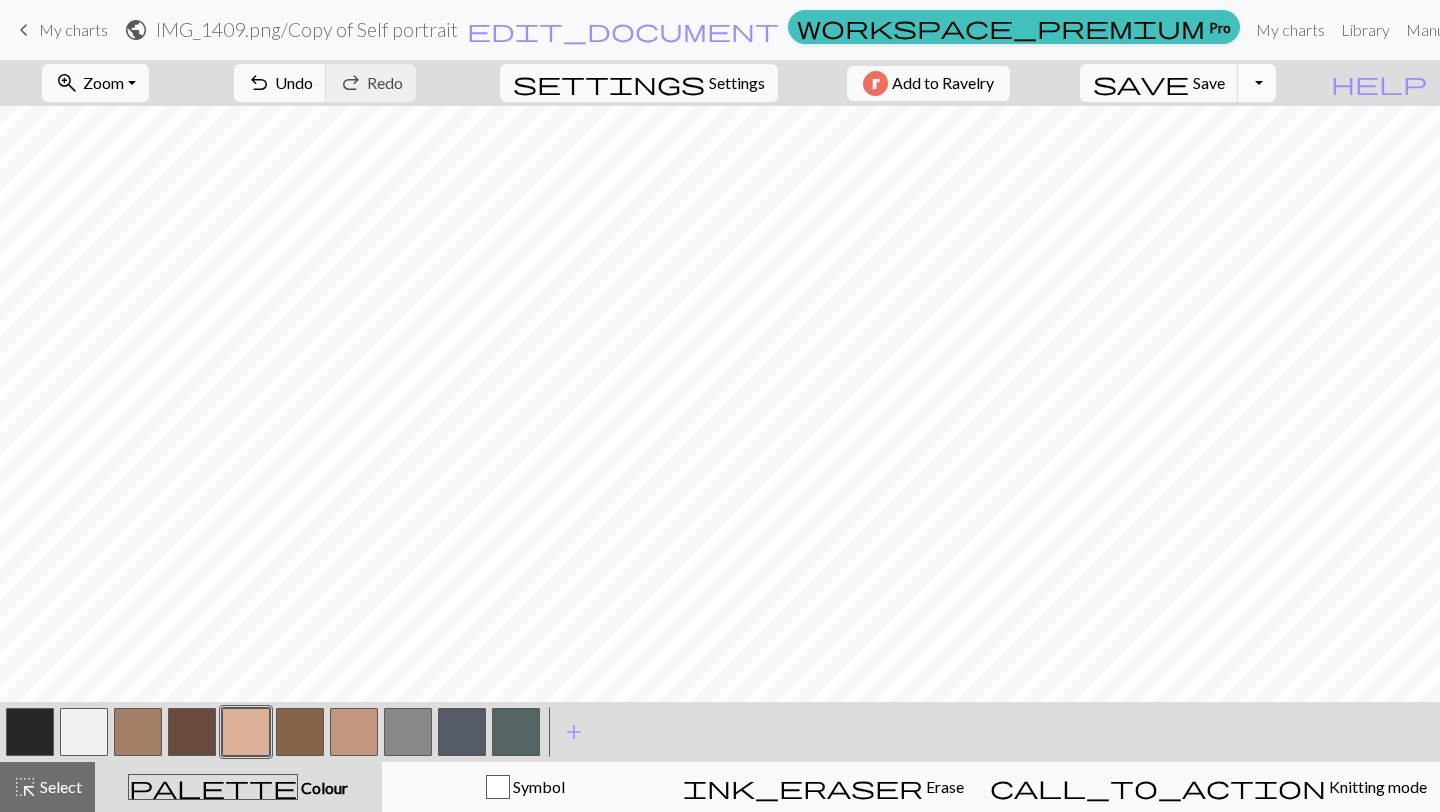 click on "Toggle Dropdown" at bounding box center [1257, 83] 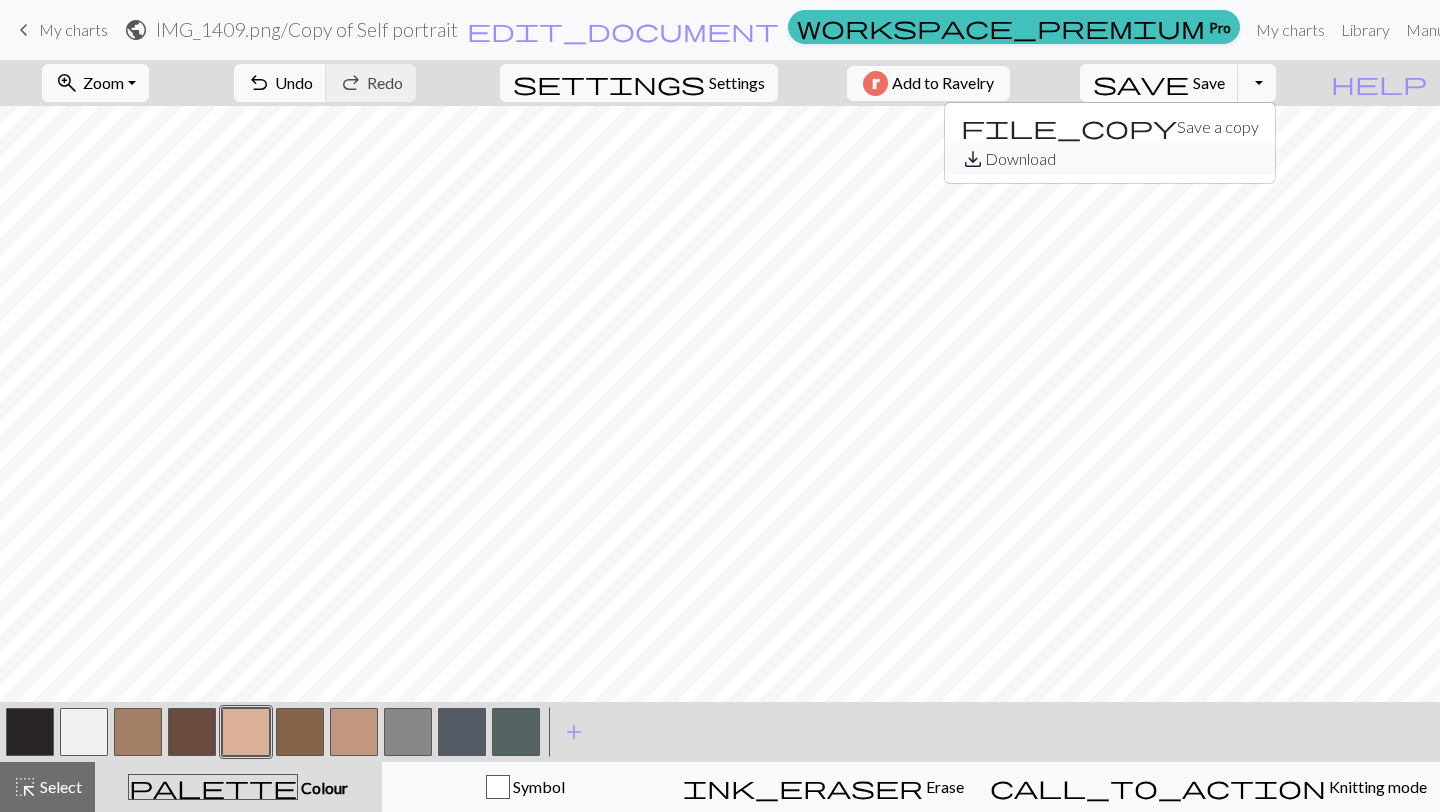 click on "save_alt  Download" at bounding box center (1110, 159) 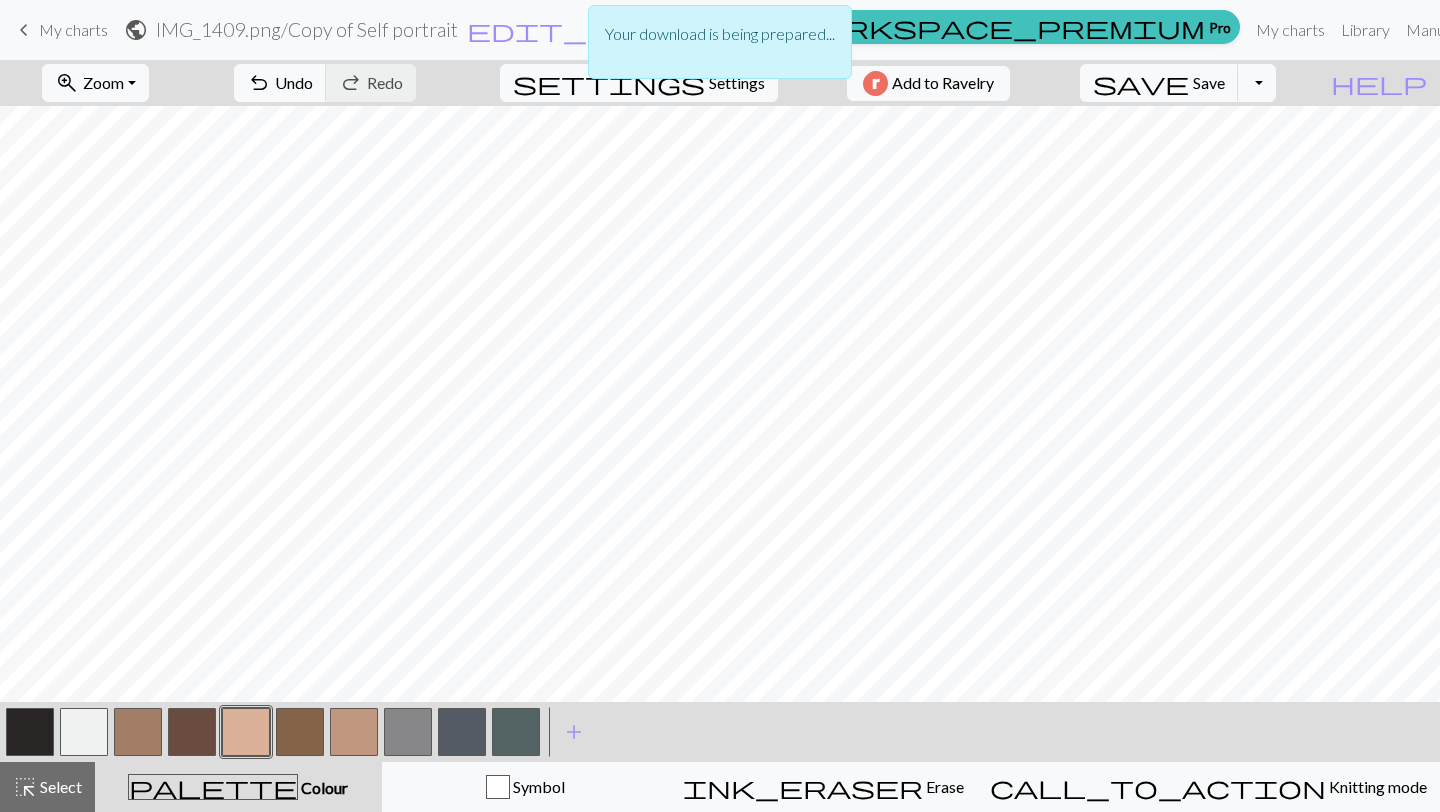 click on "Your download is being prepared..." at bounding box center [720, 47] 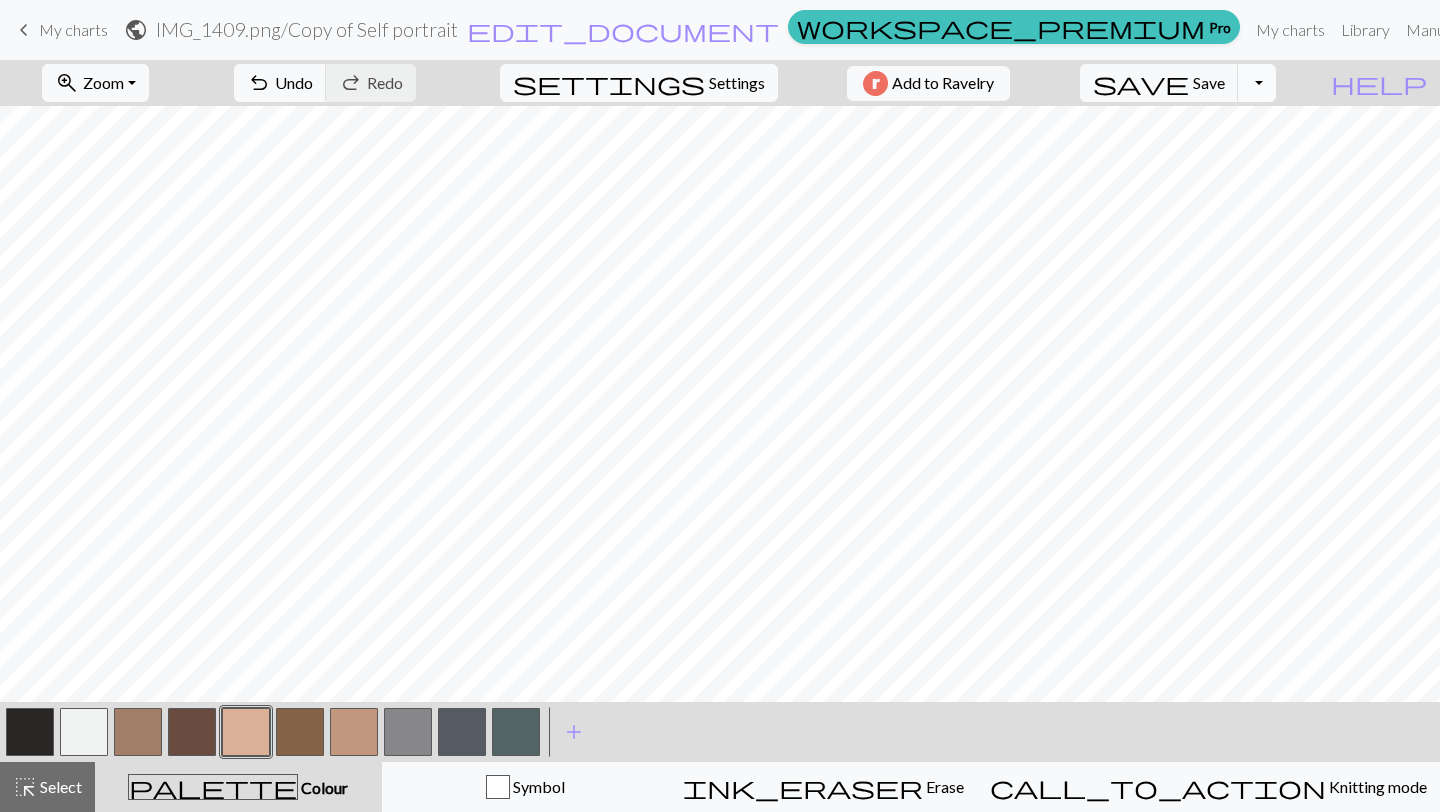 click on "Toggle Dropdown" at bounding box center (1257, 83) 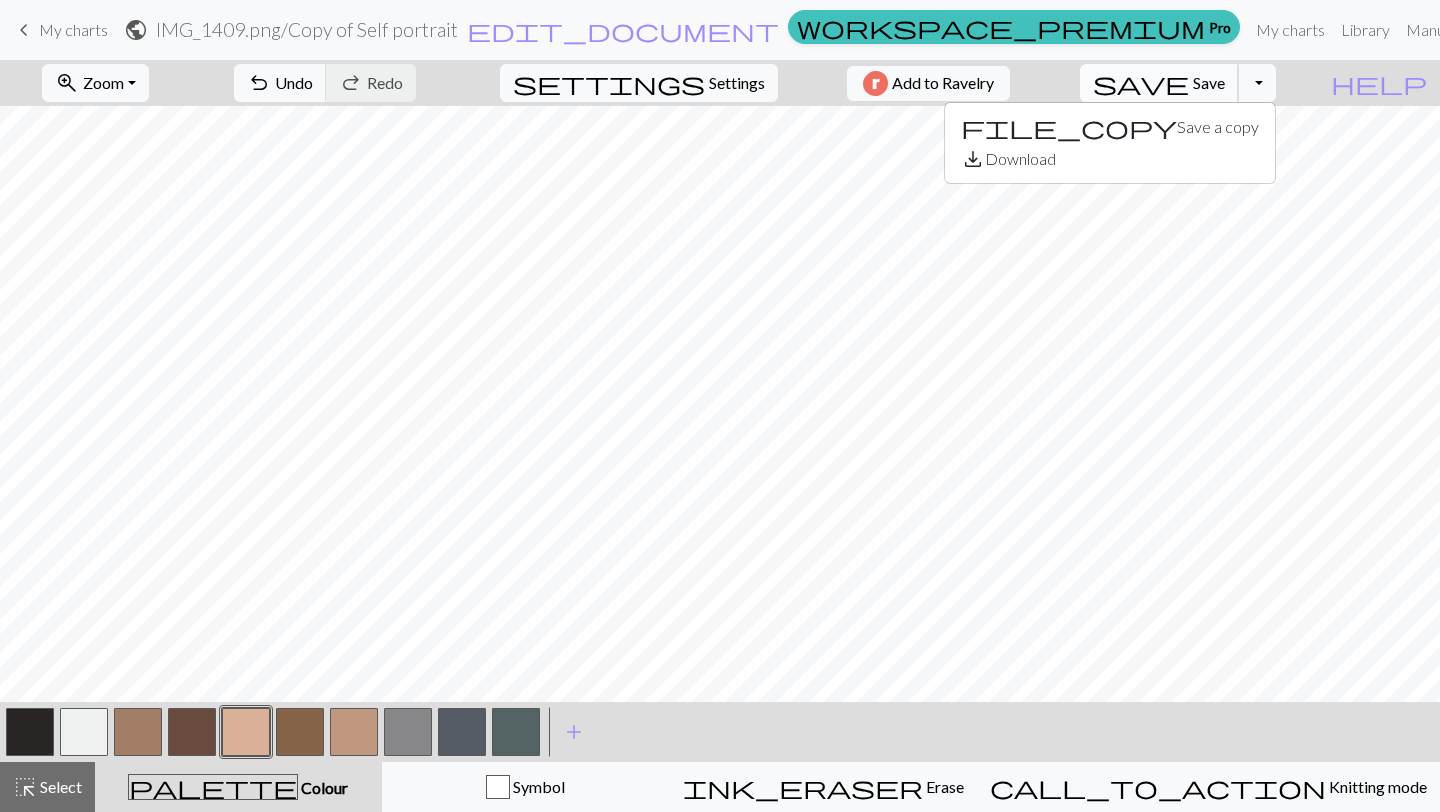 click on "Save" at bounding box center [1209, 82] 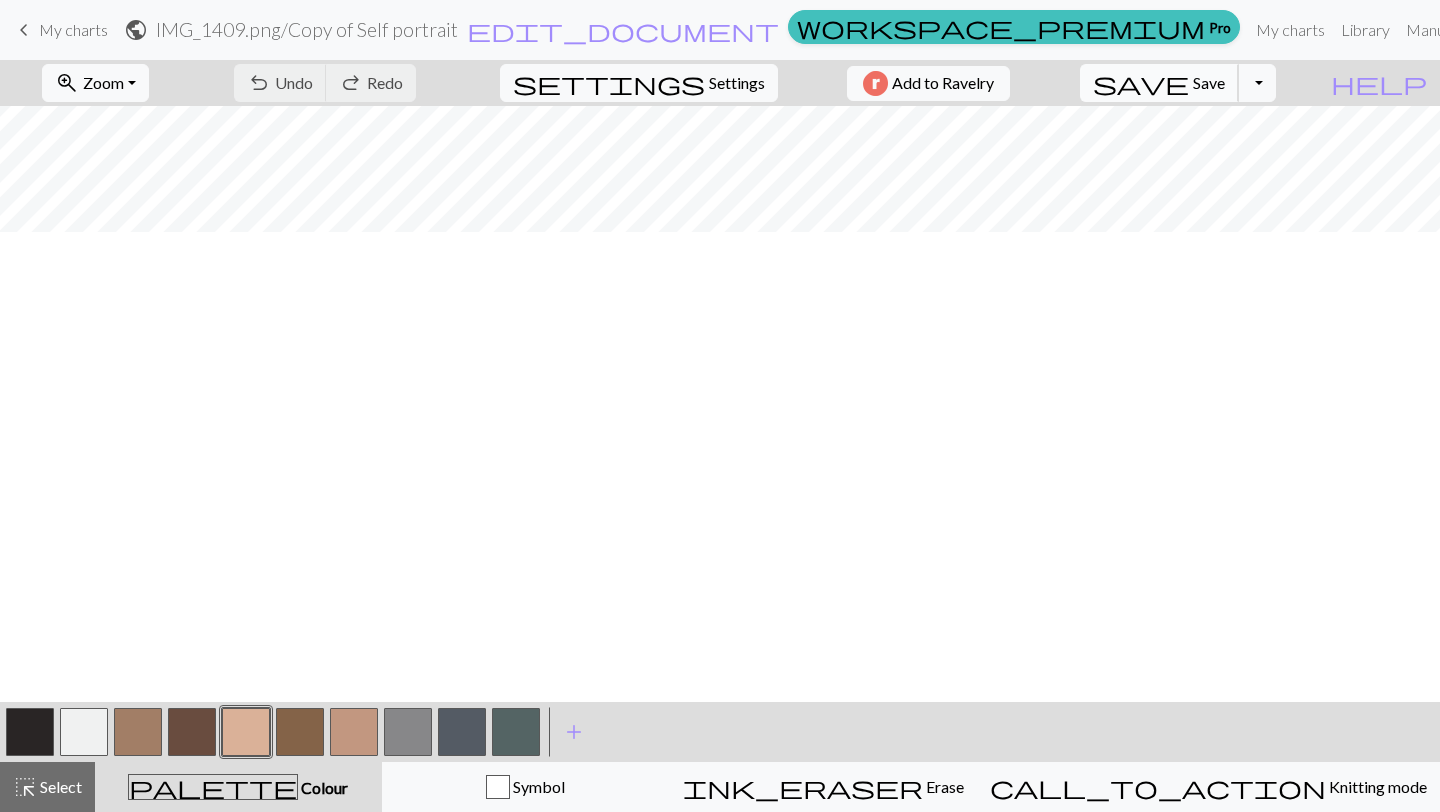 scroll, scrollTop: 420, scrollLeft: 230, axis: both 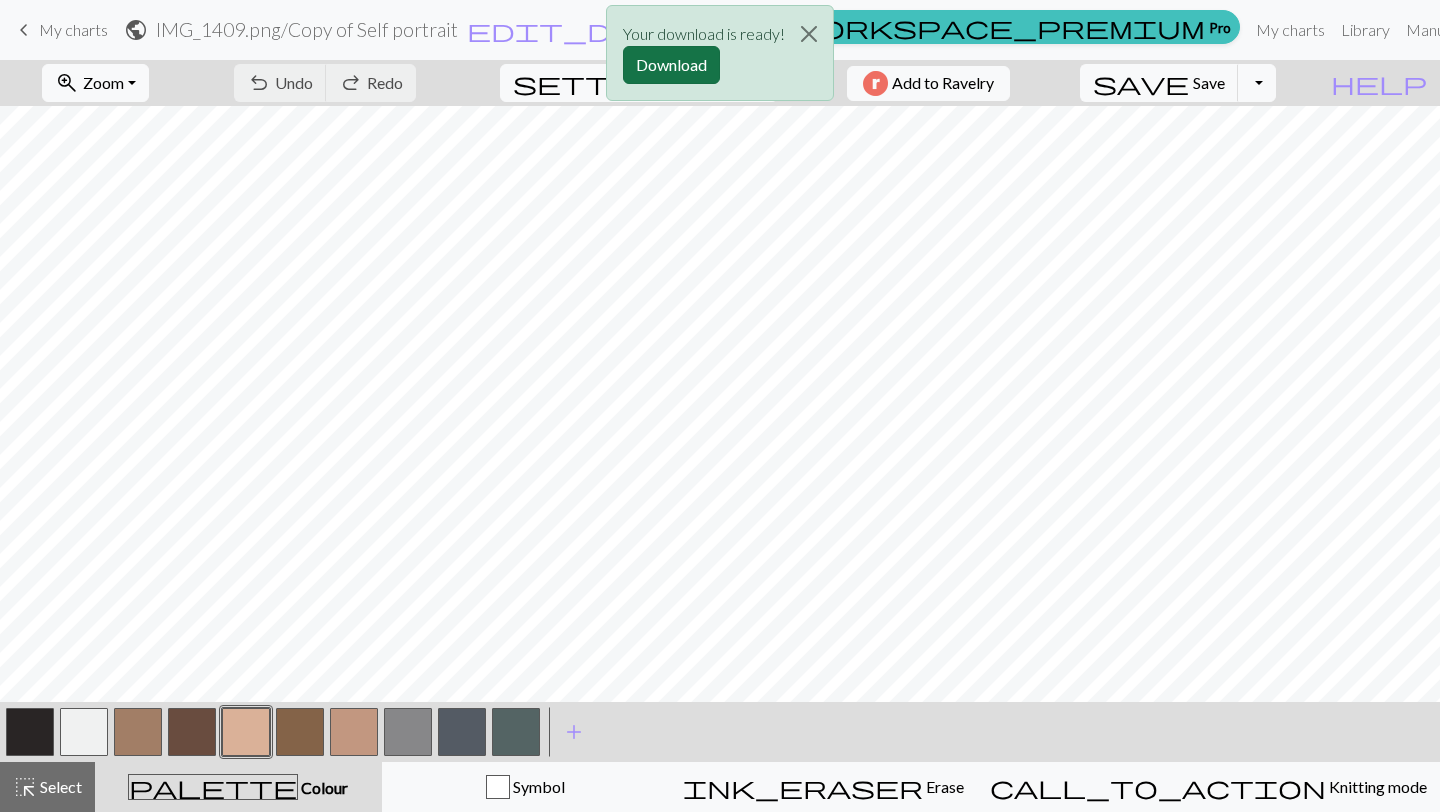 click on "Download" at bounding box center (671, 65) 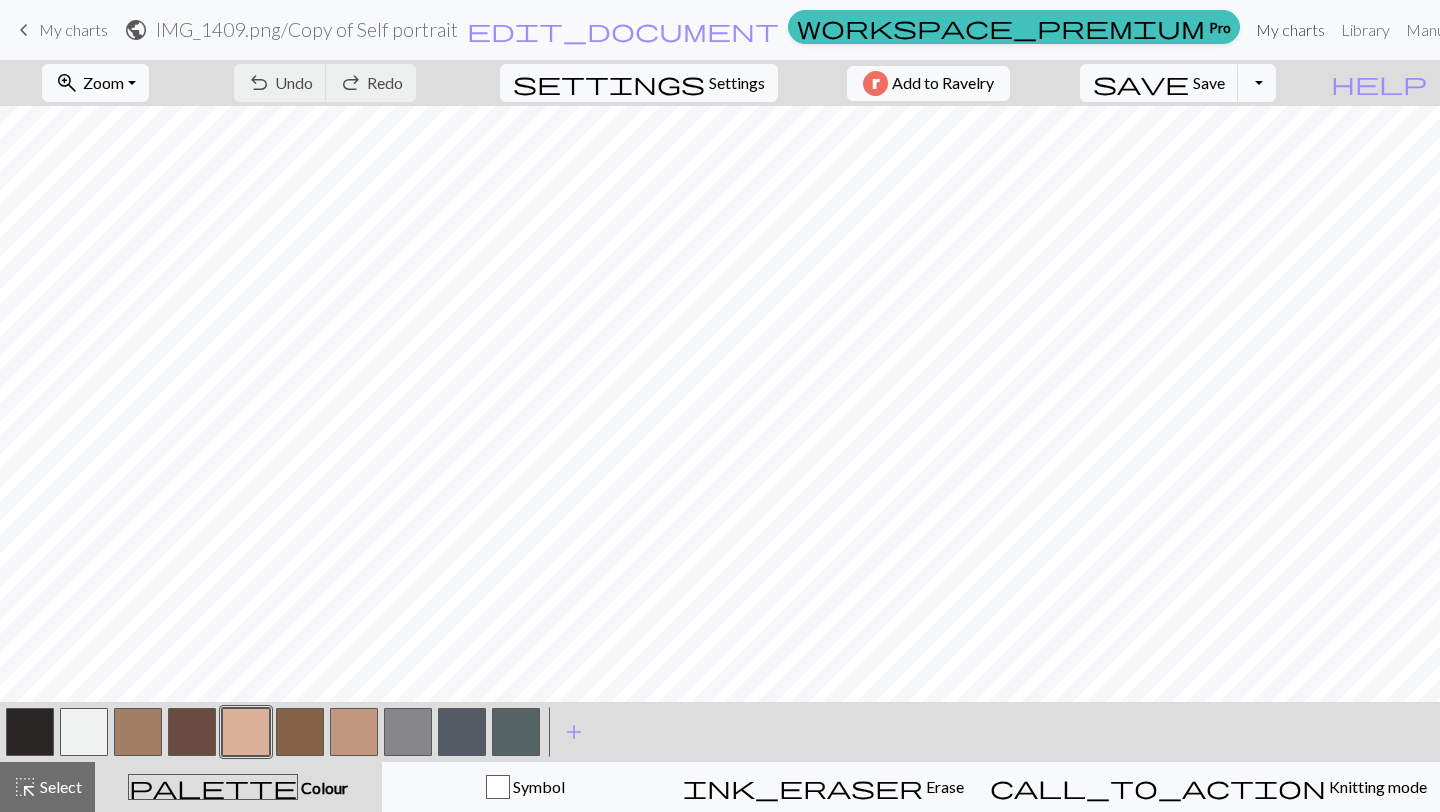 click on "My charts" at bounding box center (1290, 30) 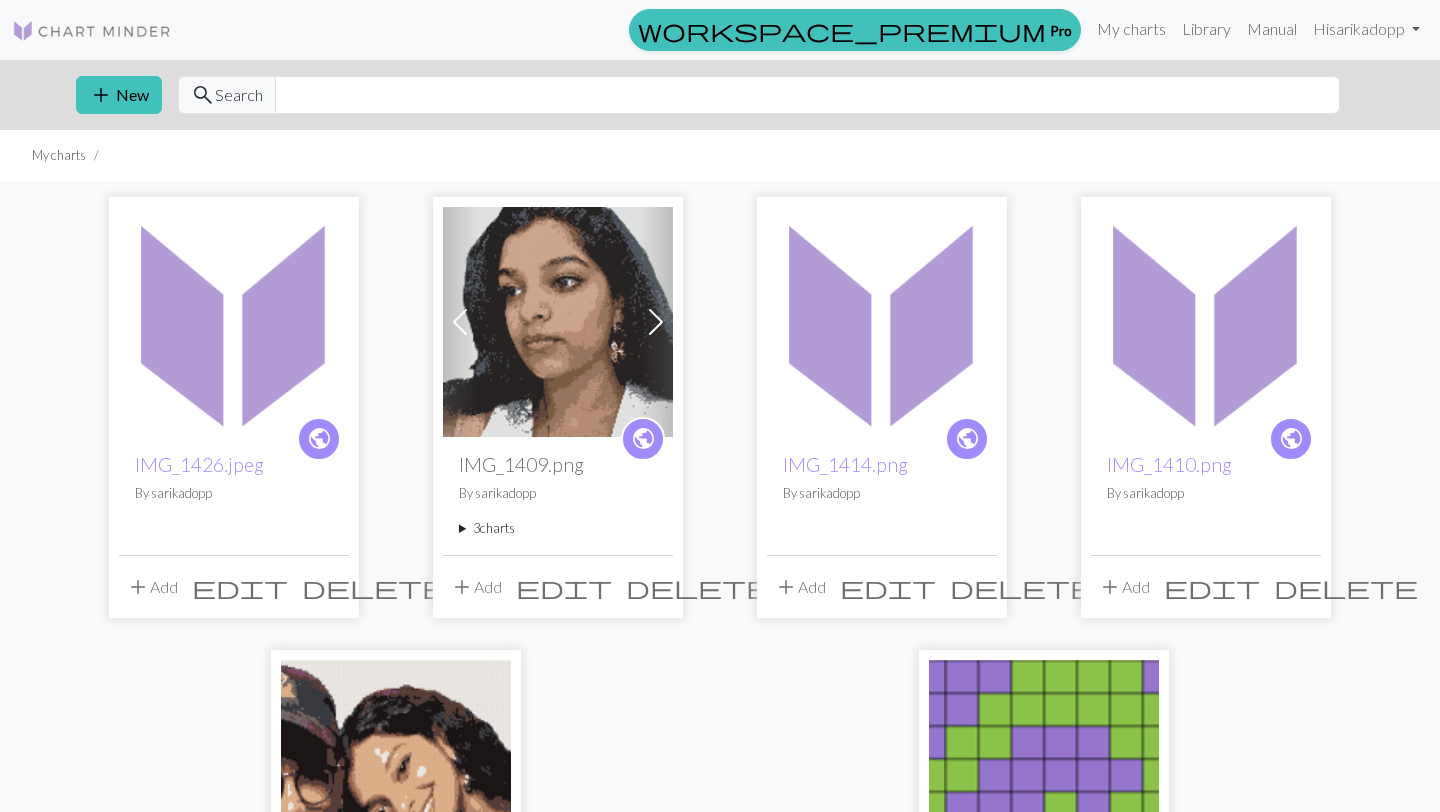 scroll, scrollTop: 0, scrollLeft: 0, axis: both 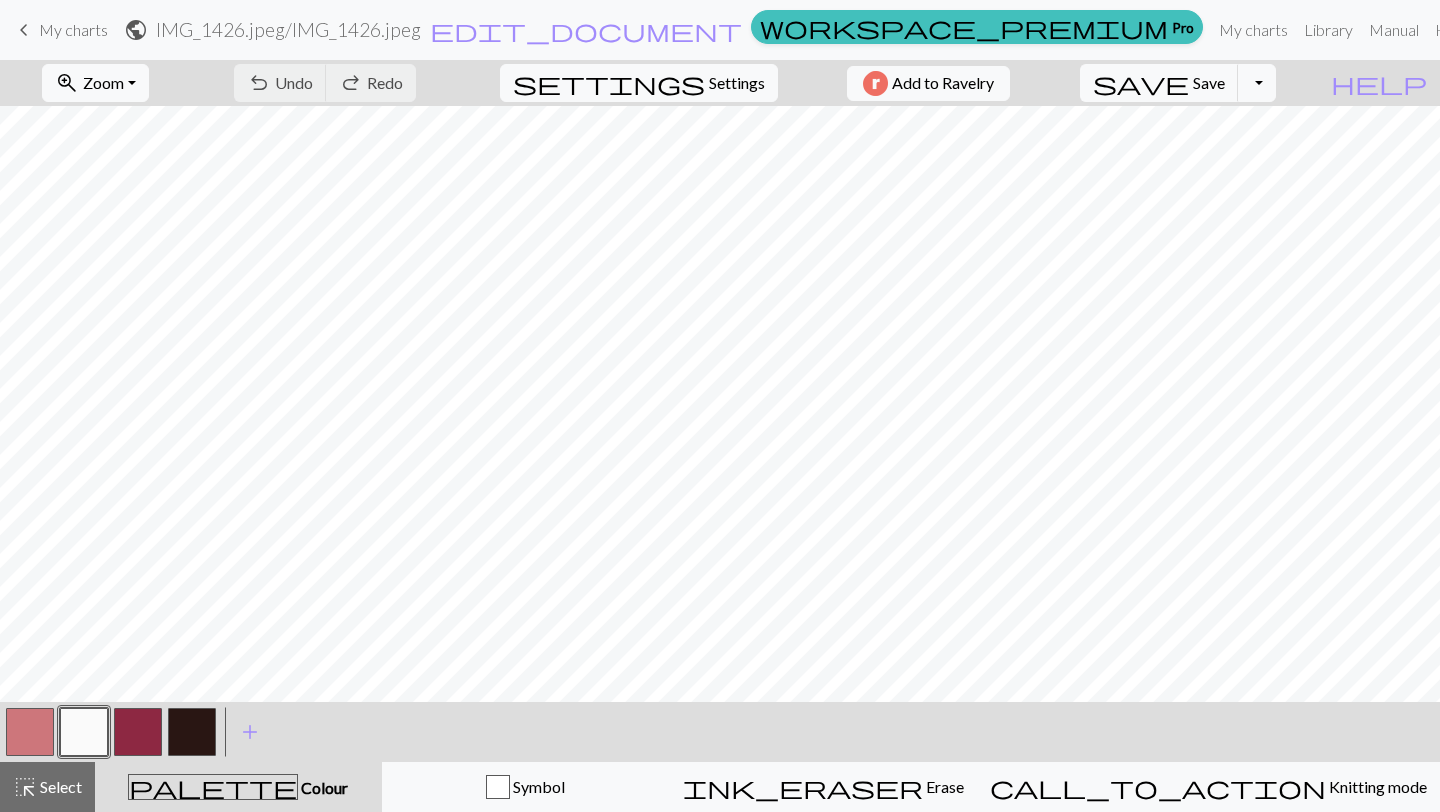 click at bounding box center [84, 732] 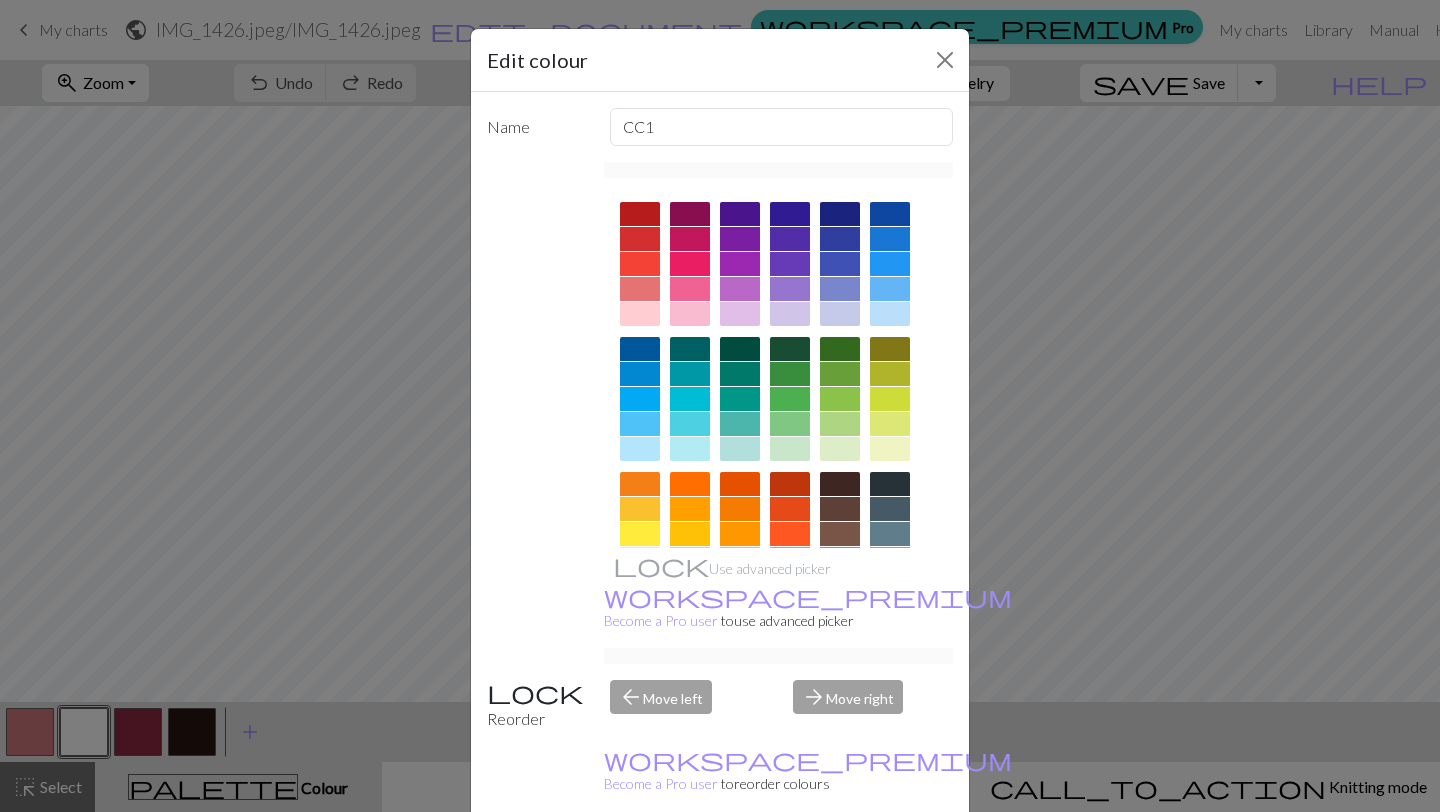 click at bounding box center (640, 314) 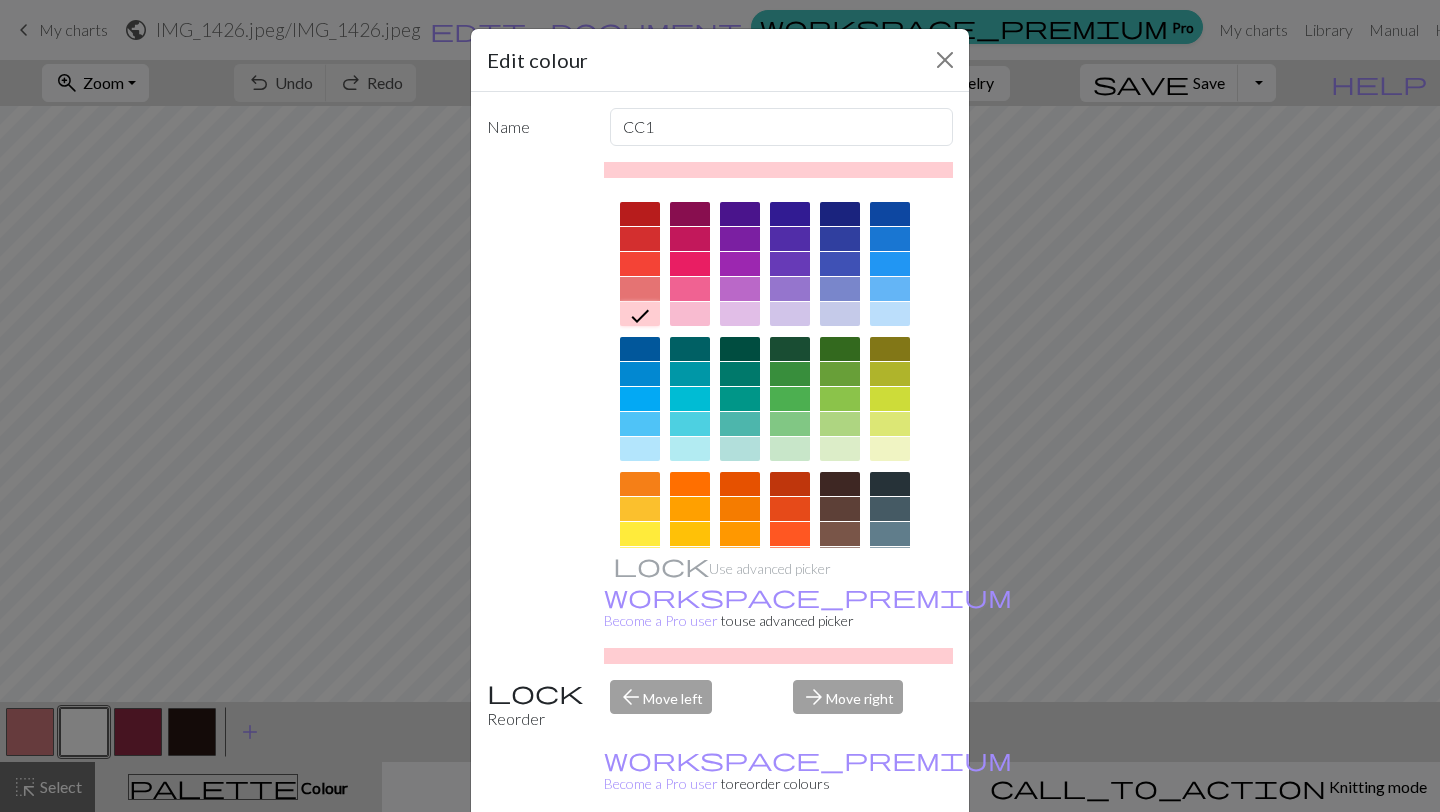 click on "Done" at bounding box center (840, 863) 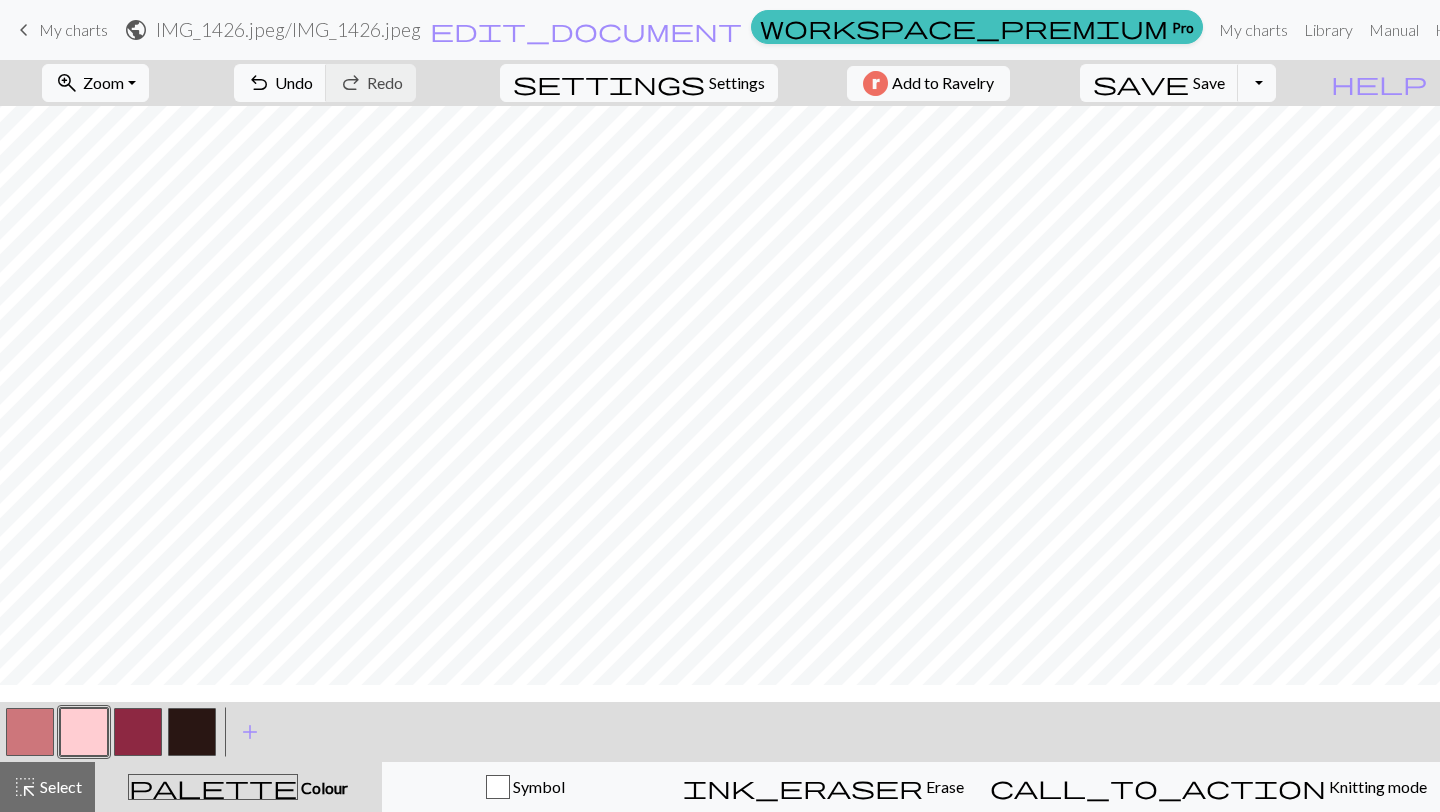 scroll, scrollTop: 1848, scrollLeft: 590, axis: both 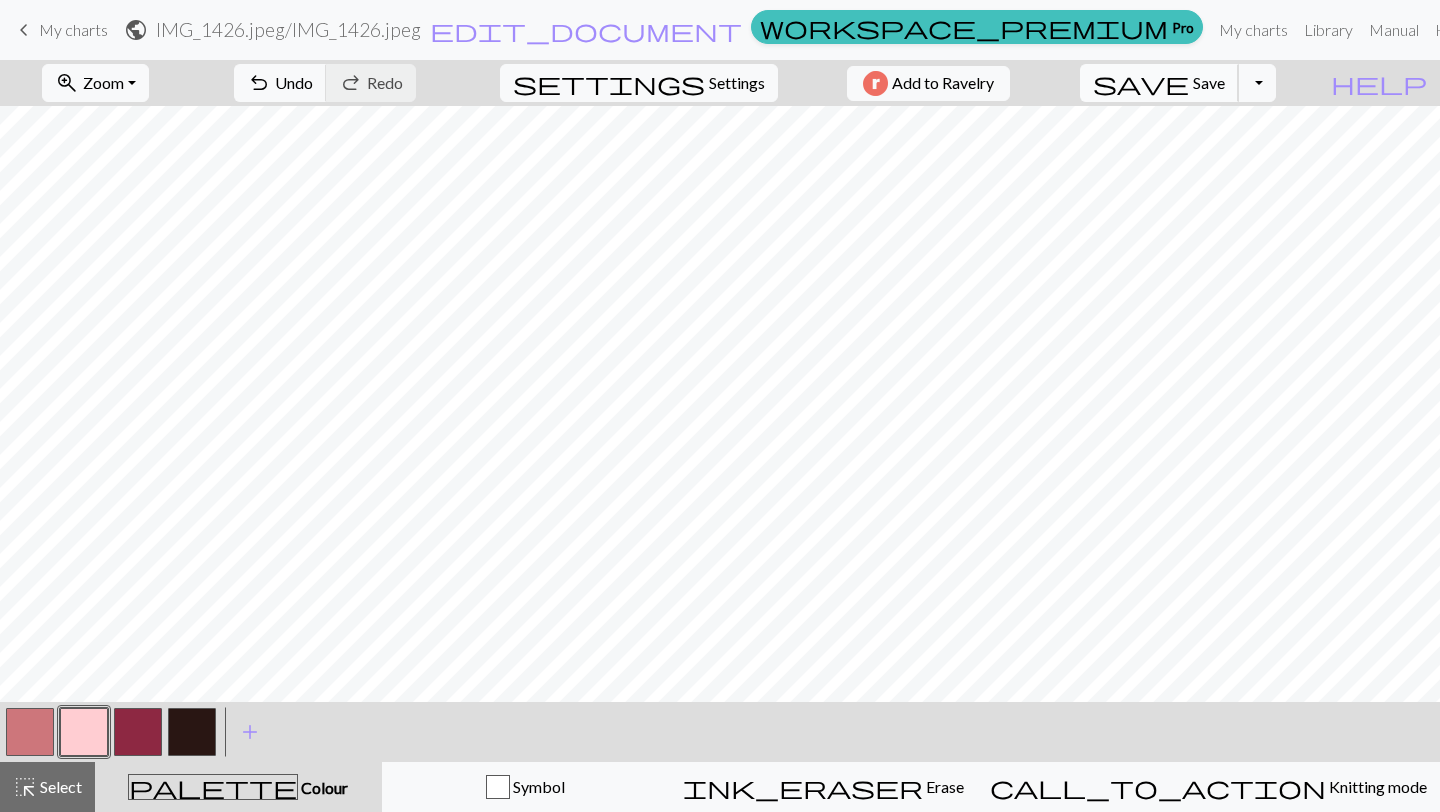 click on "Save" at bounding box center [1209, 82] 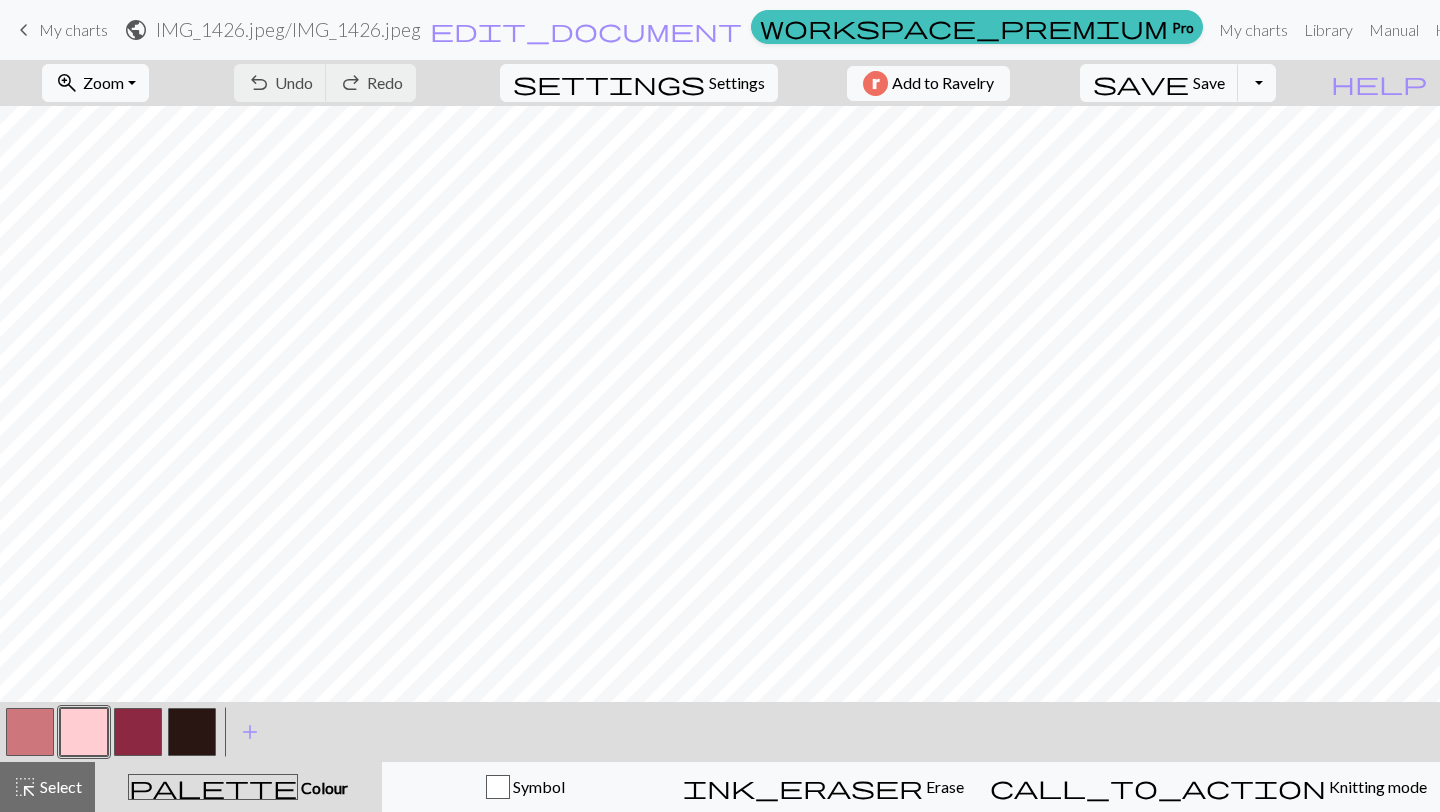 click at bounding box center (84, 732) 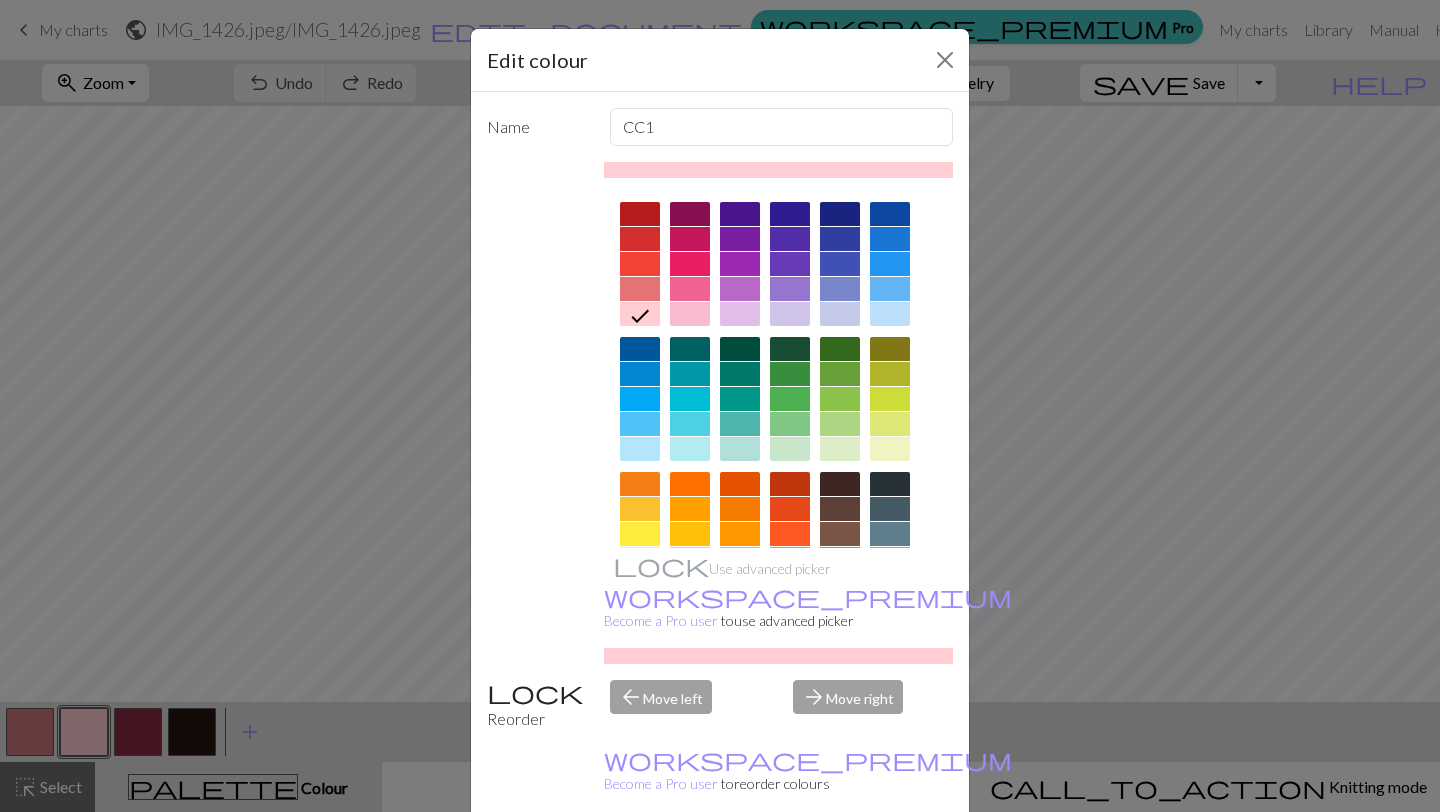 click at bounding box center [640, 289] 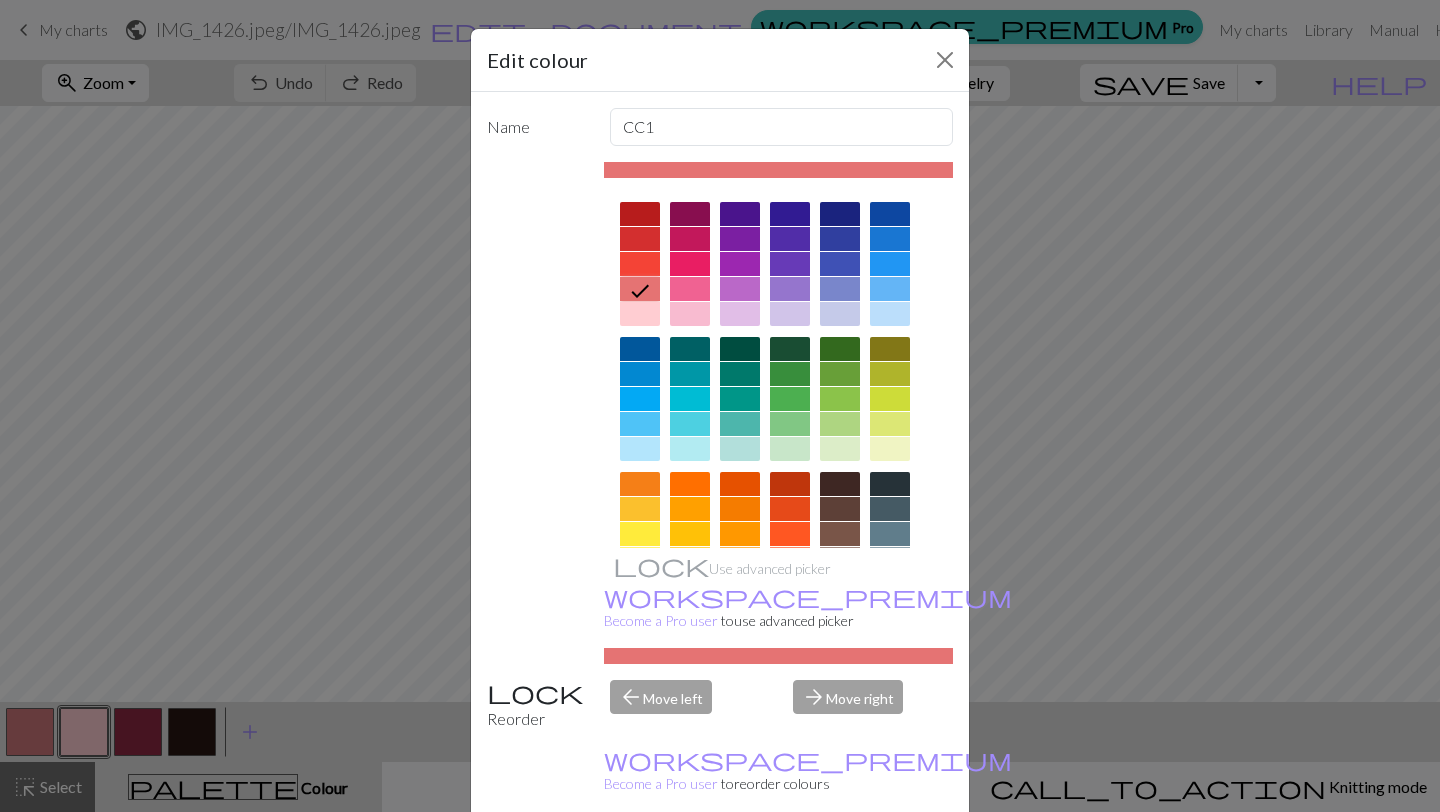 click on "Done" at bounding box center (840, 863) 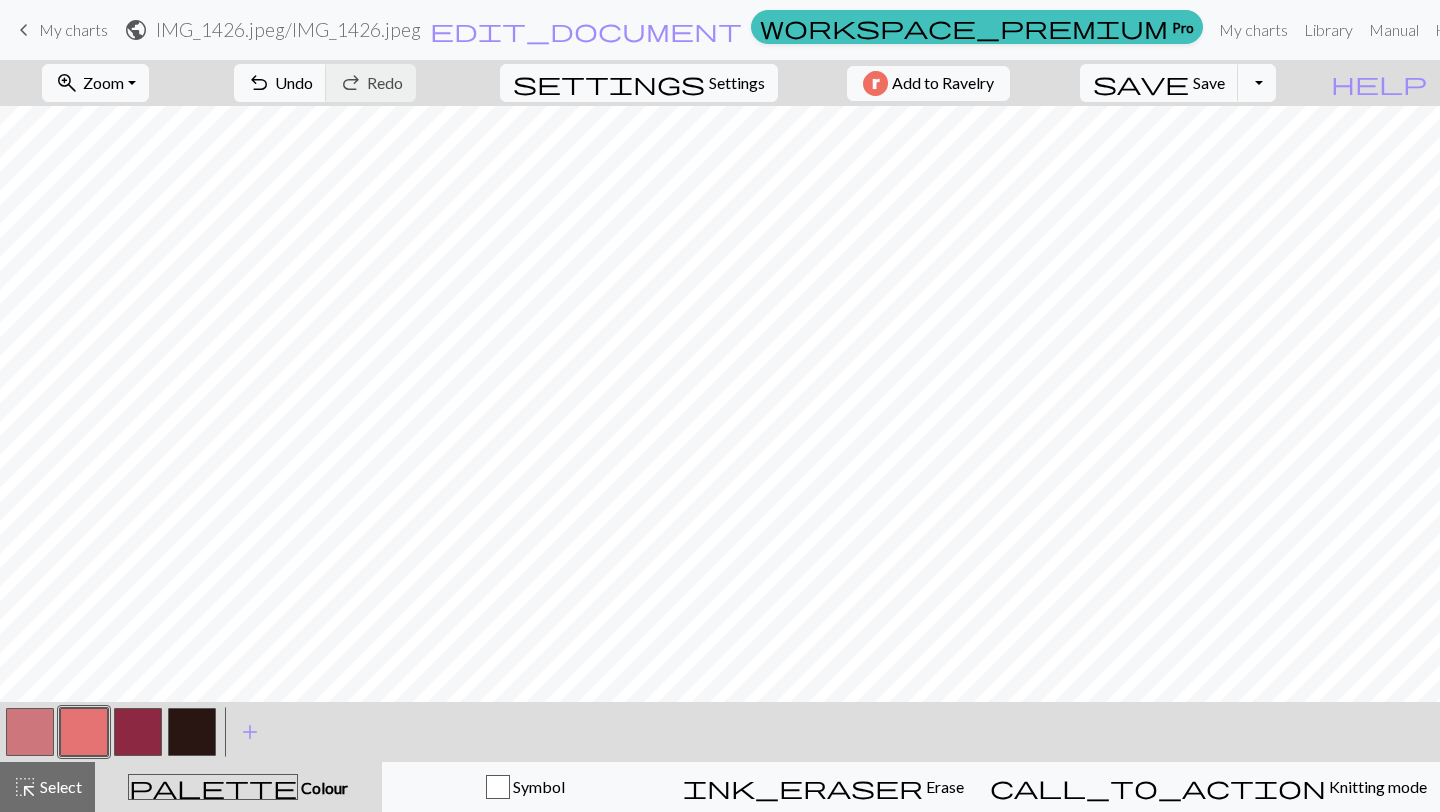 click at bounding box center [84, 732] 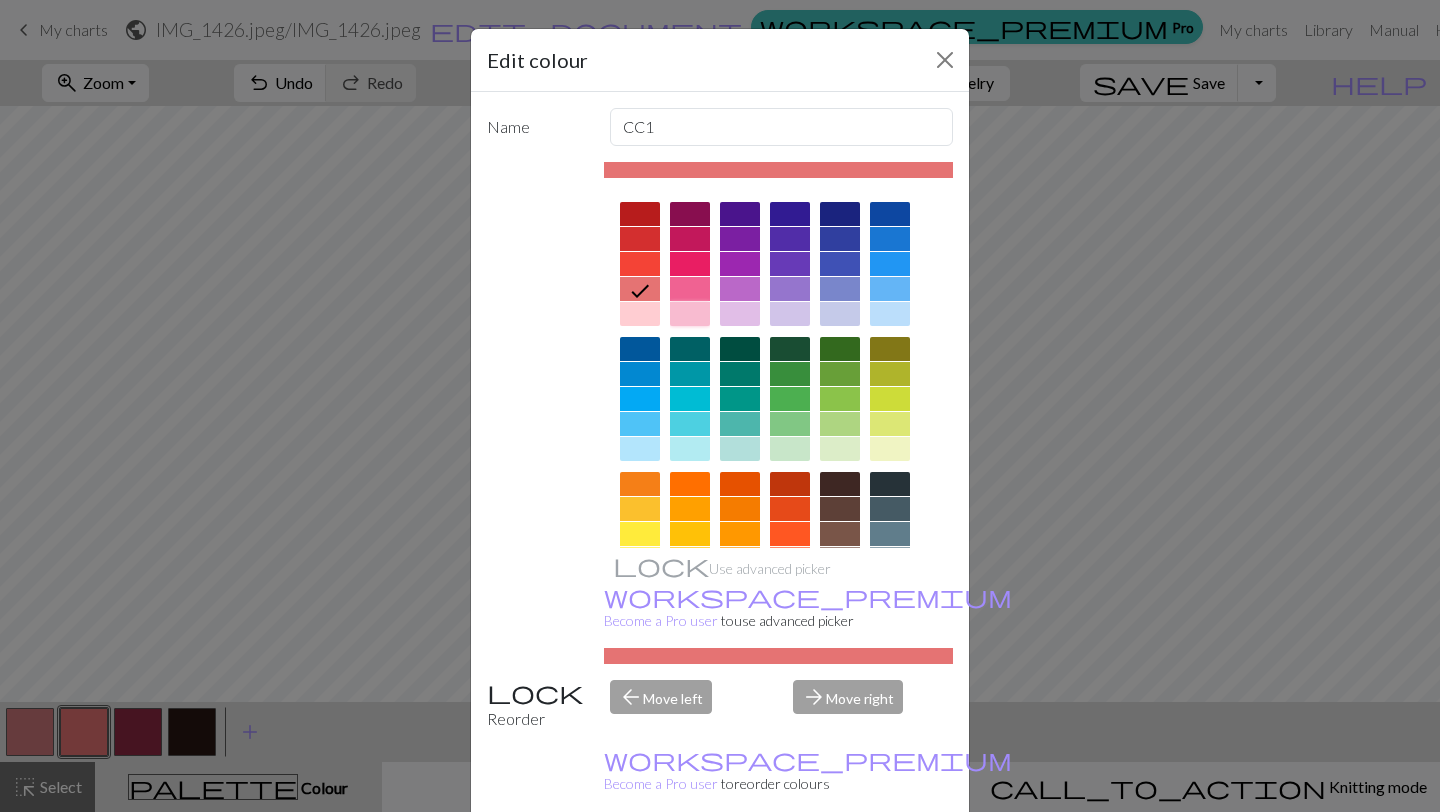 click at bounding box center (690, 314) 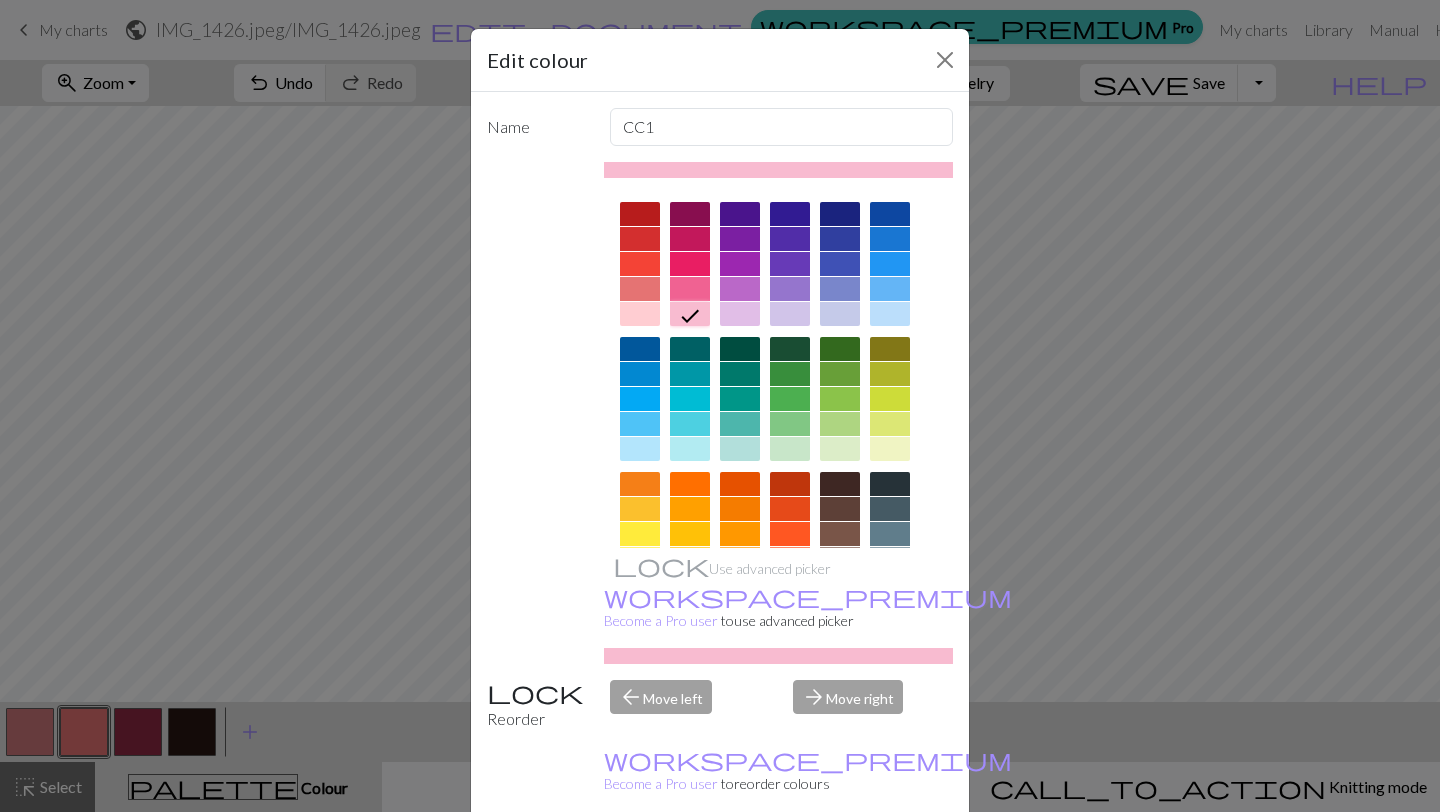 click on "Done" at bounding box center (840, 863) 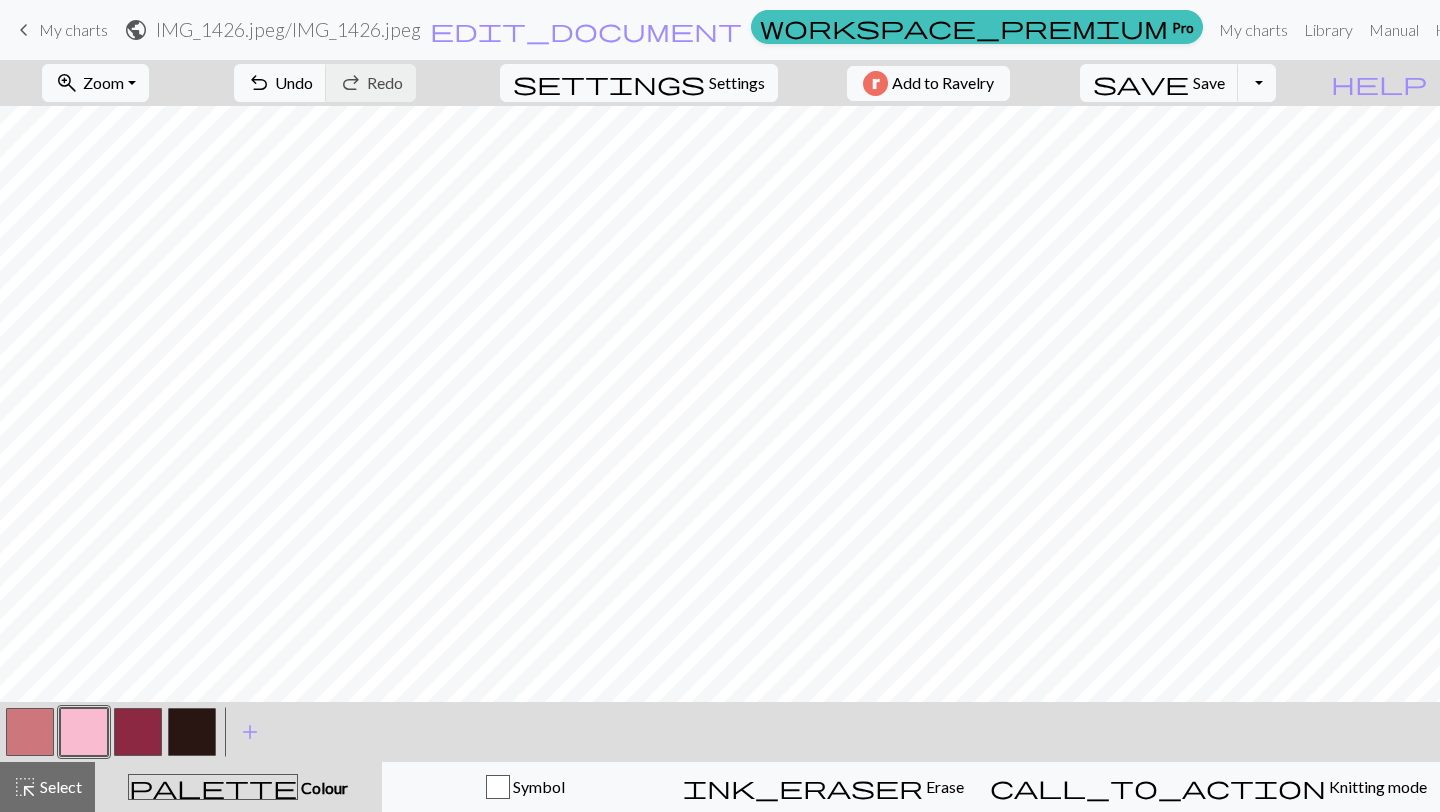 click at bounding box center [84, 732] 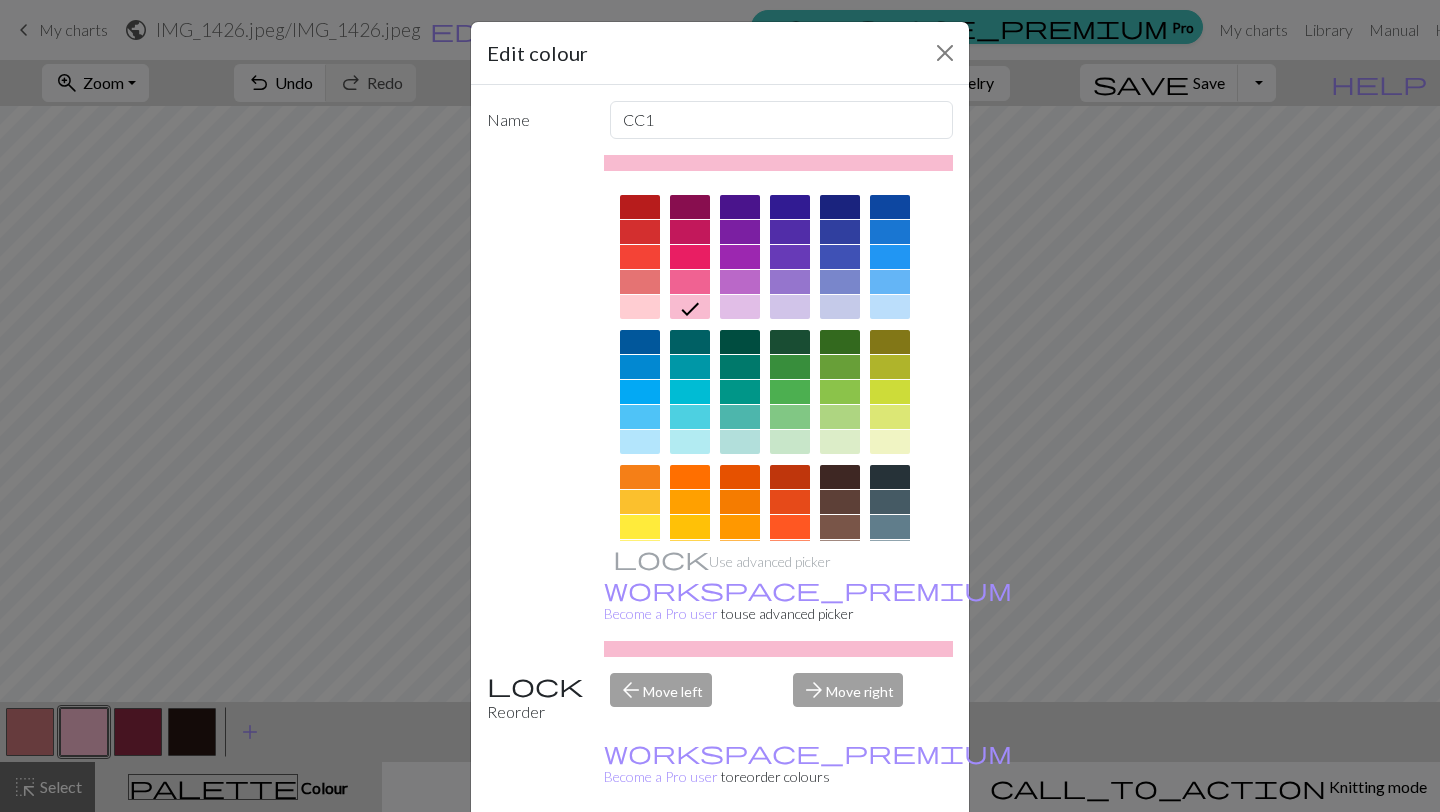 scroll, scrollTop: 0, scrollLeft: 0, axis: both 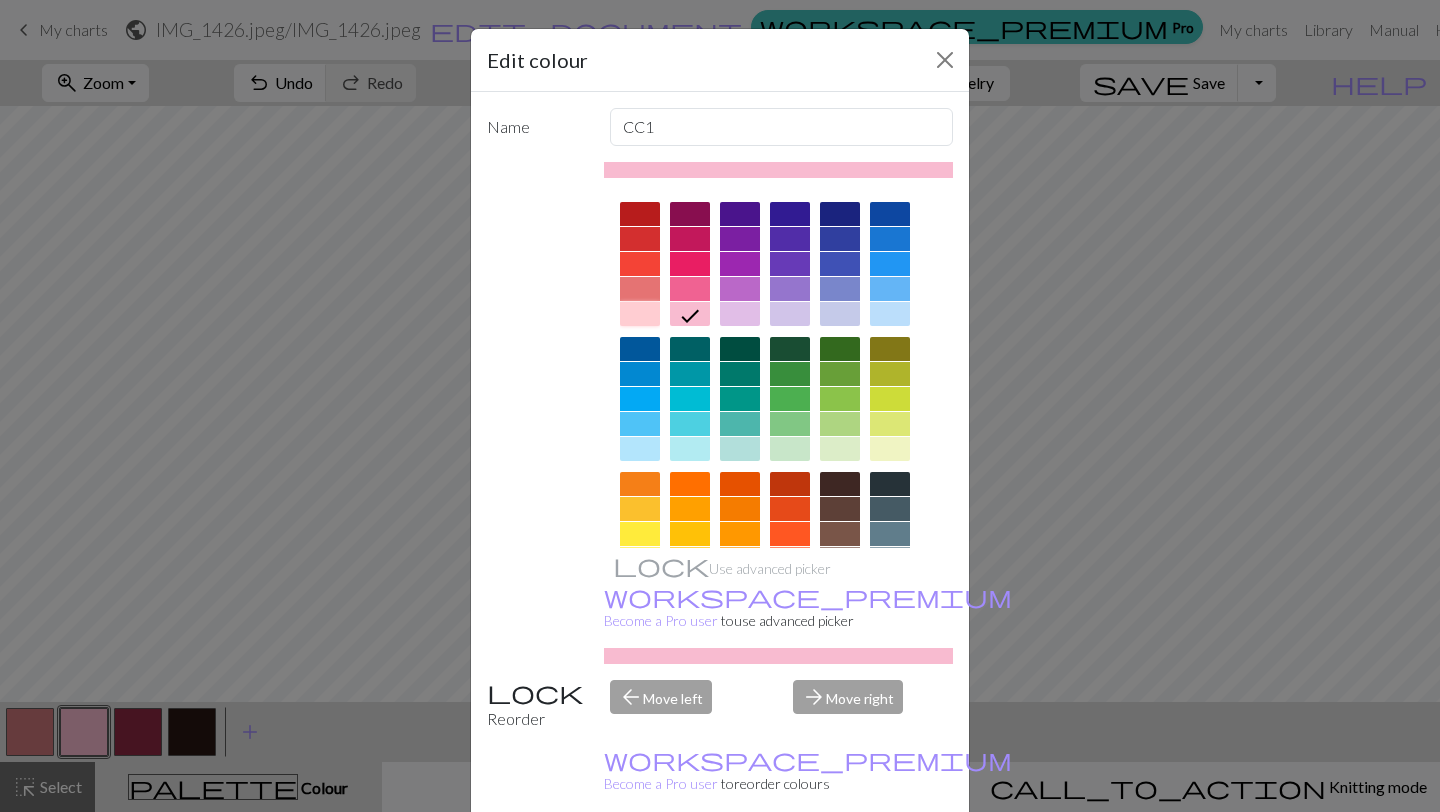 click at bounding box center [640, 314] 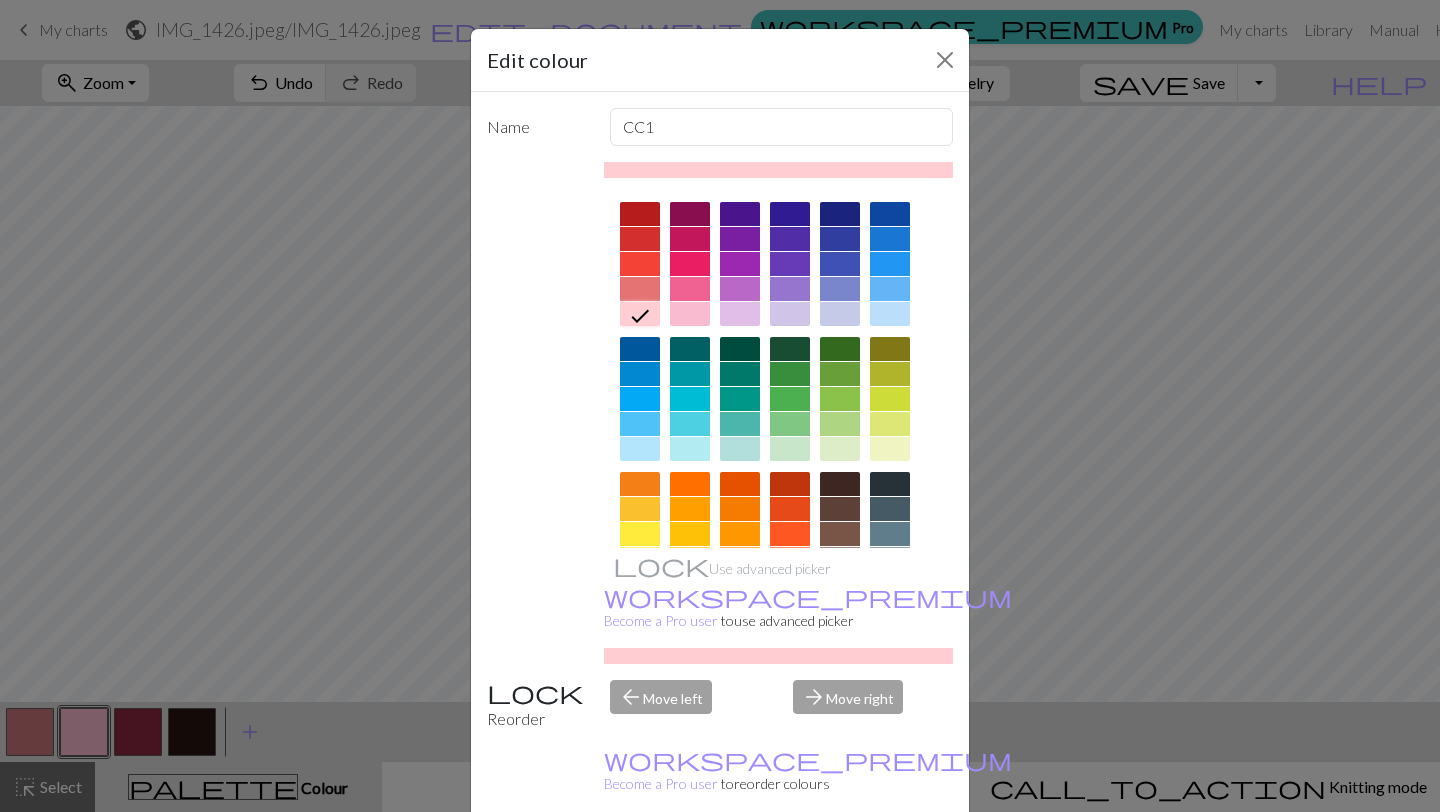 click on "Done" at bounding box center (840, 863) 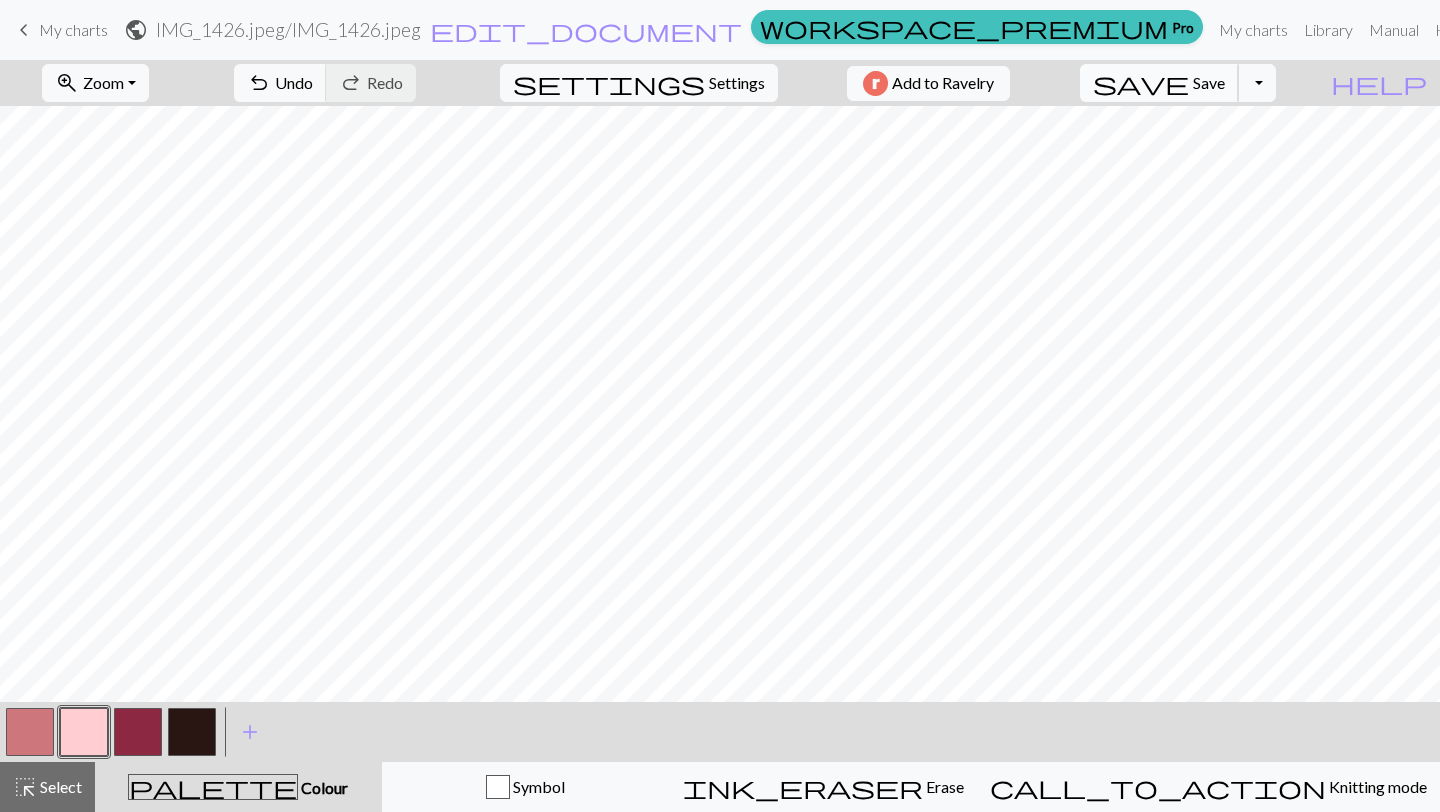 click on "Save" at bounding box center [1209, 82] 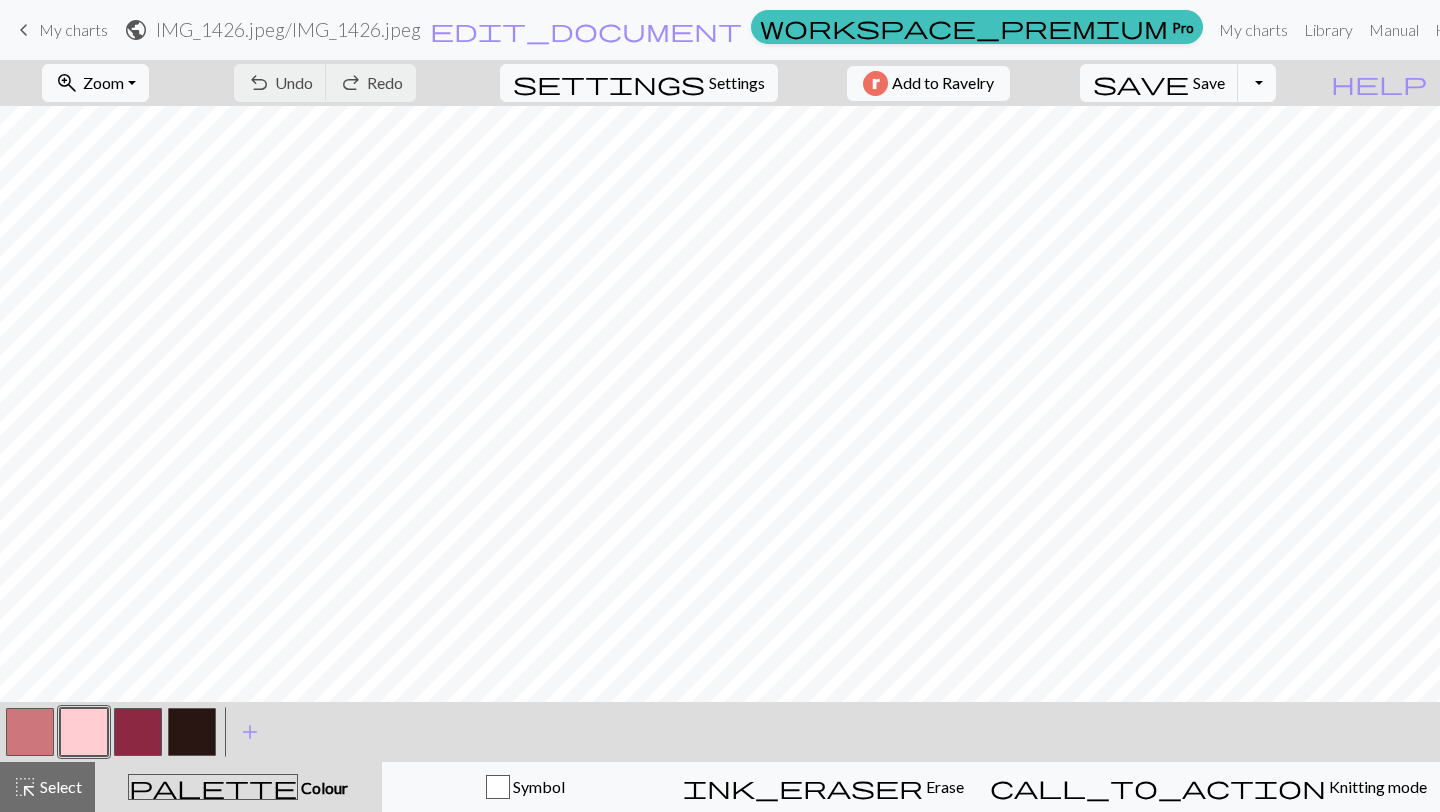 click on "Toggle Dropdown" at bounding box center [1257, 83] 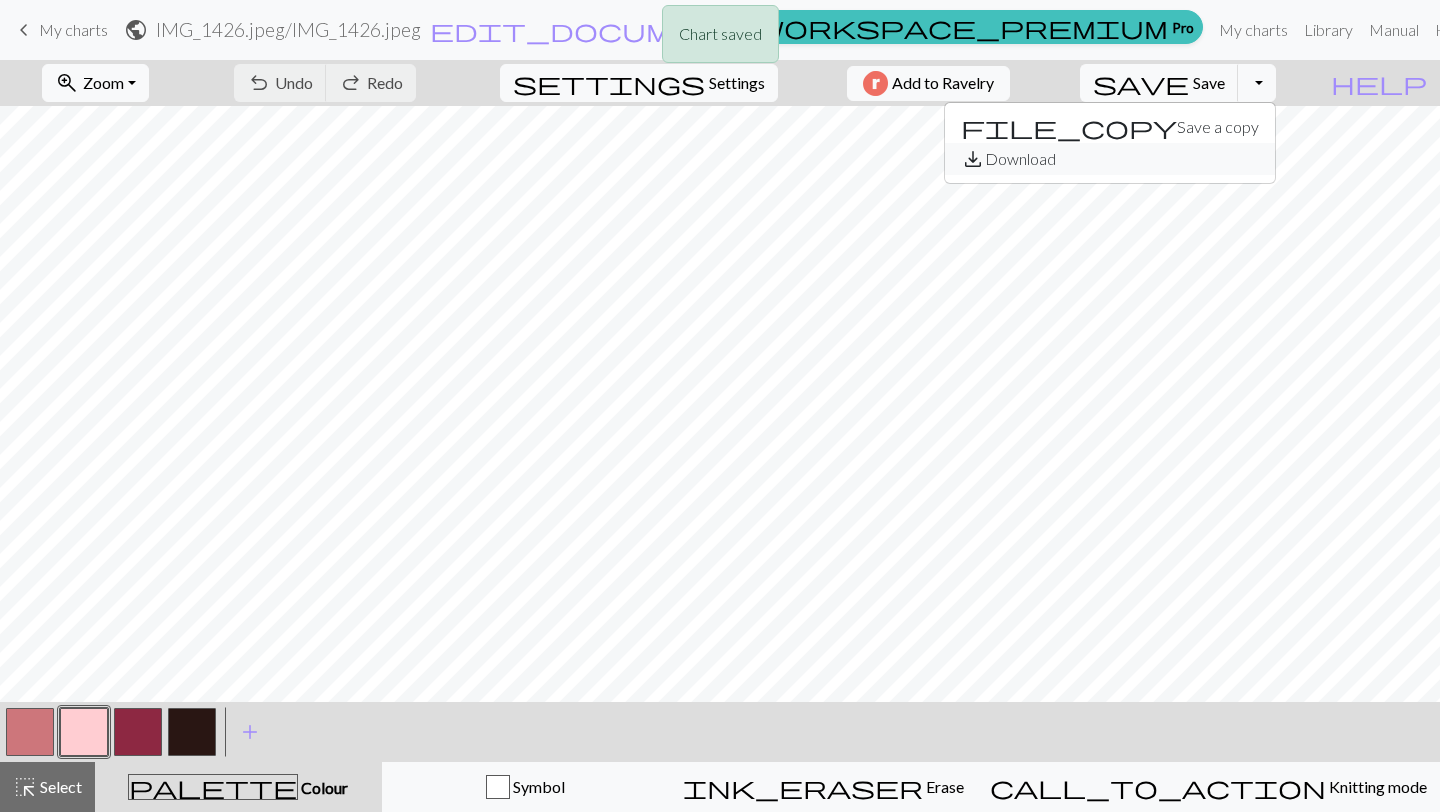 click on "save_alt  Download" at bounding box center (1110, 159) 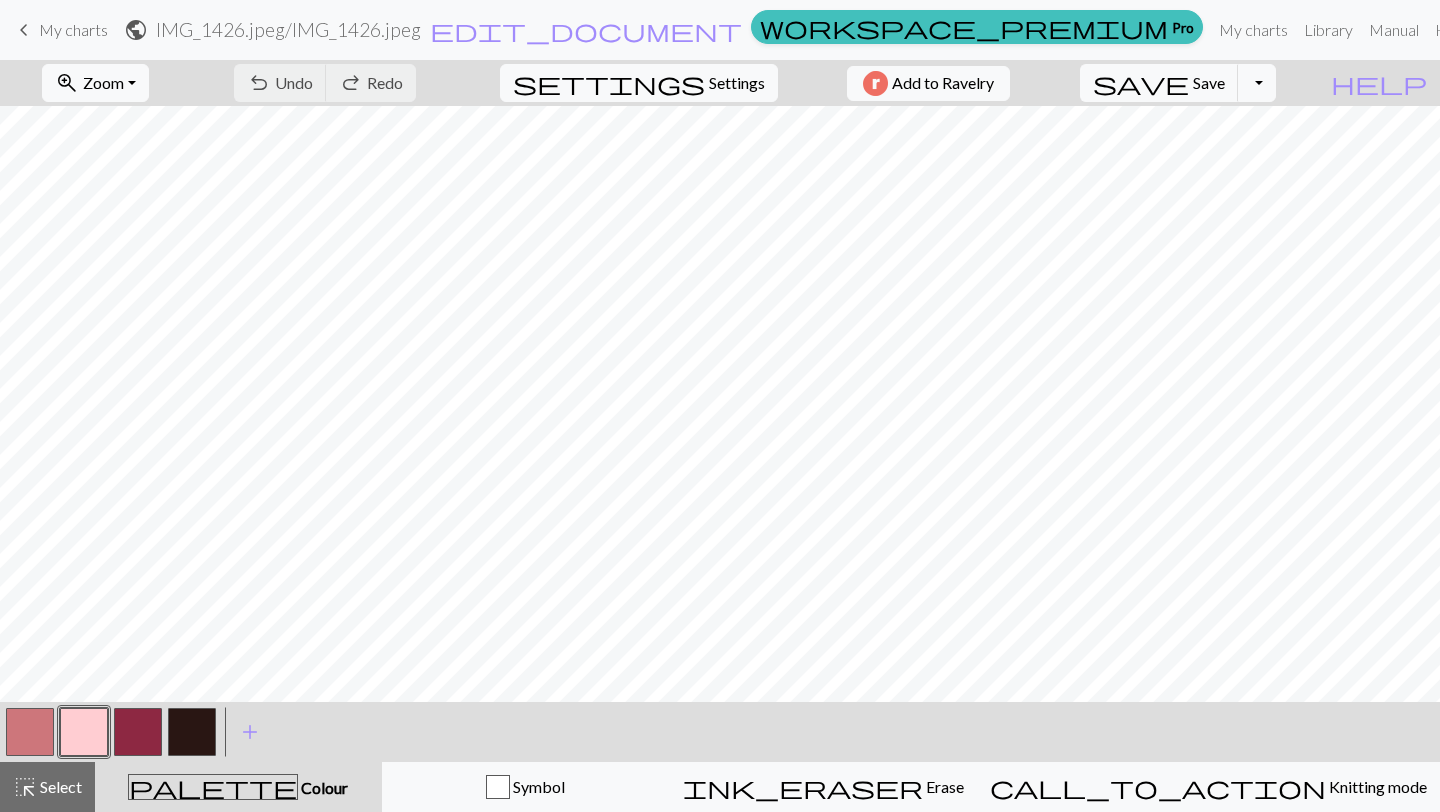 click on "My charts" at bounding box center (73, 29) 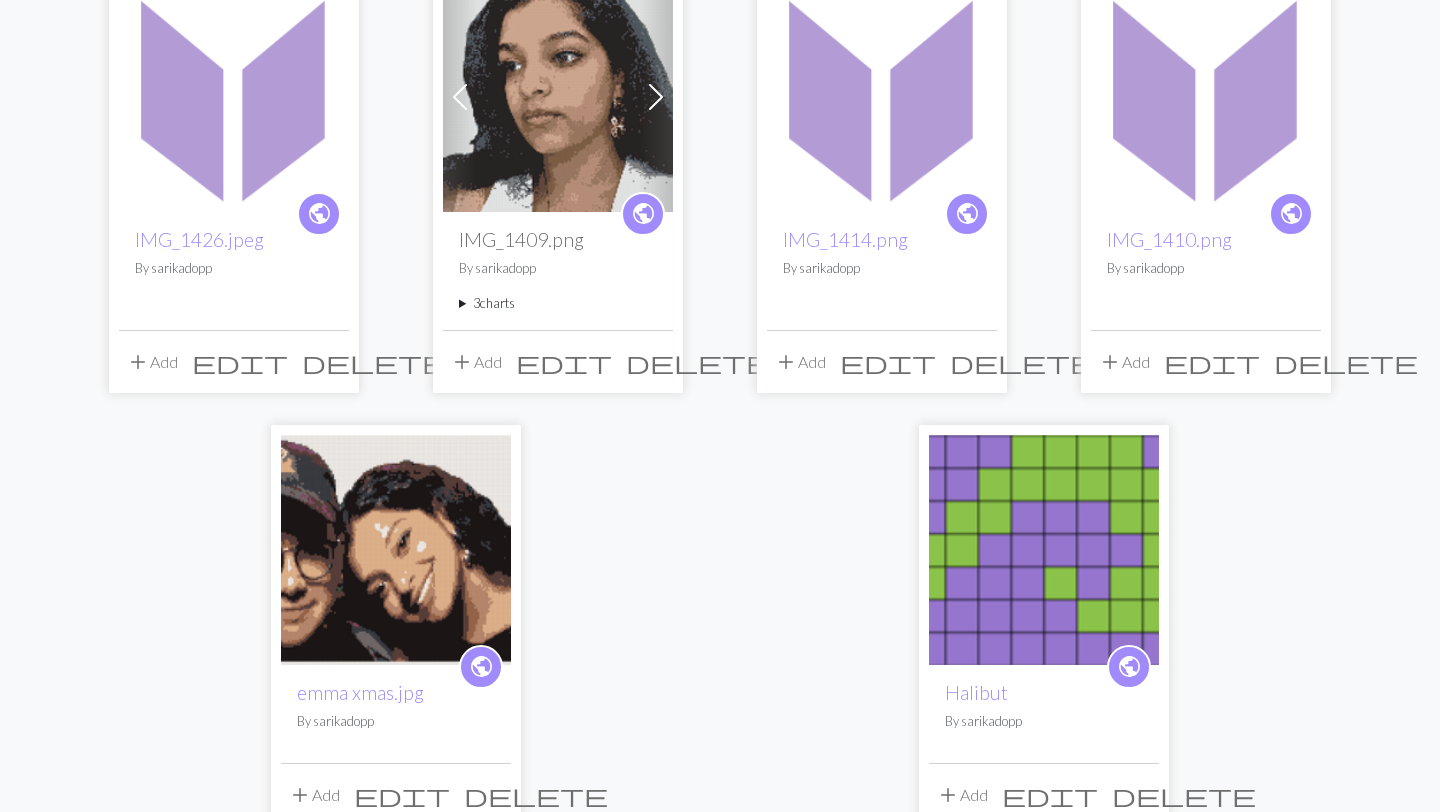 scroll, scrollTop: 197, scrollLeft: 0, axis: vertical 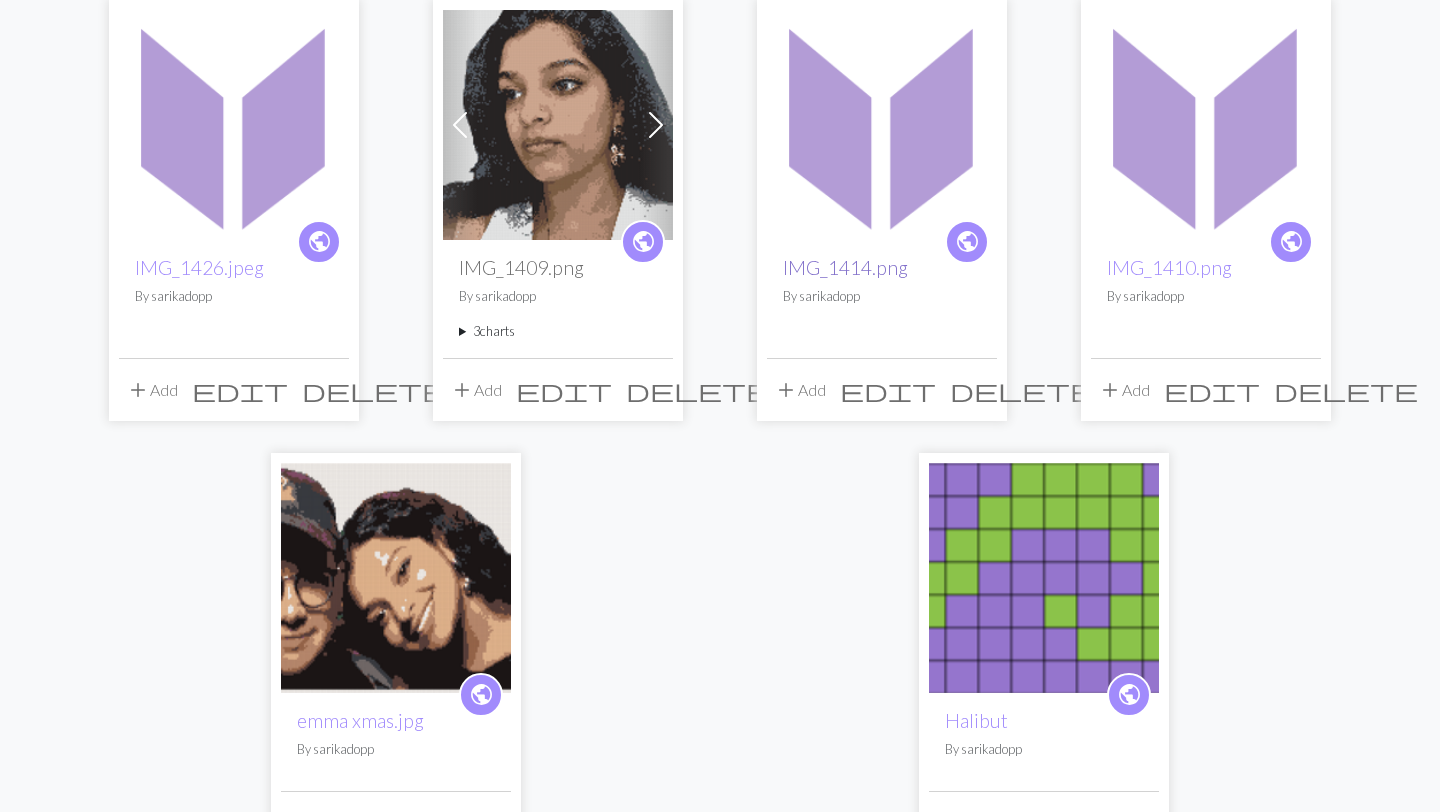 click on "IMG_1414.png" at bounding box center [845, 267] 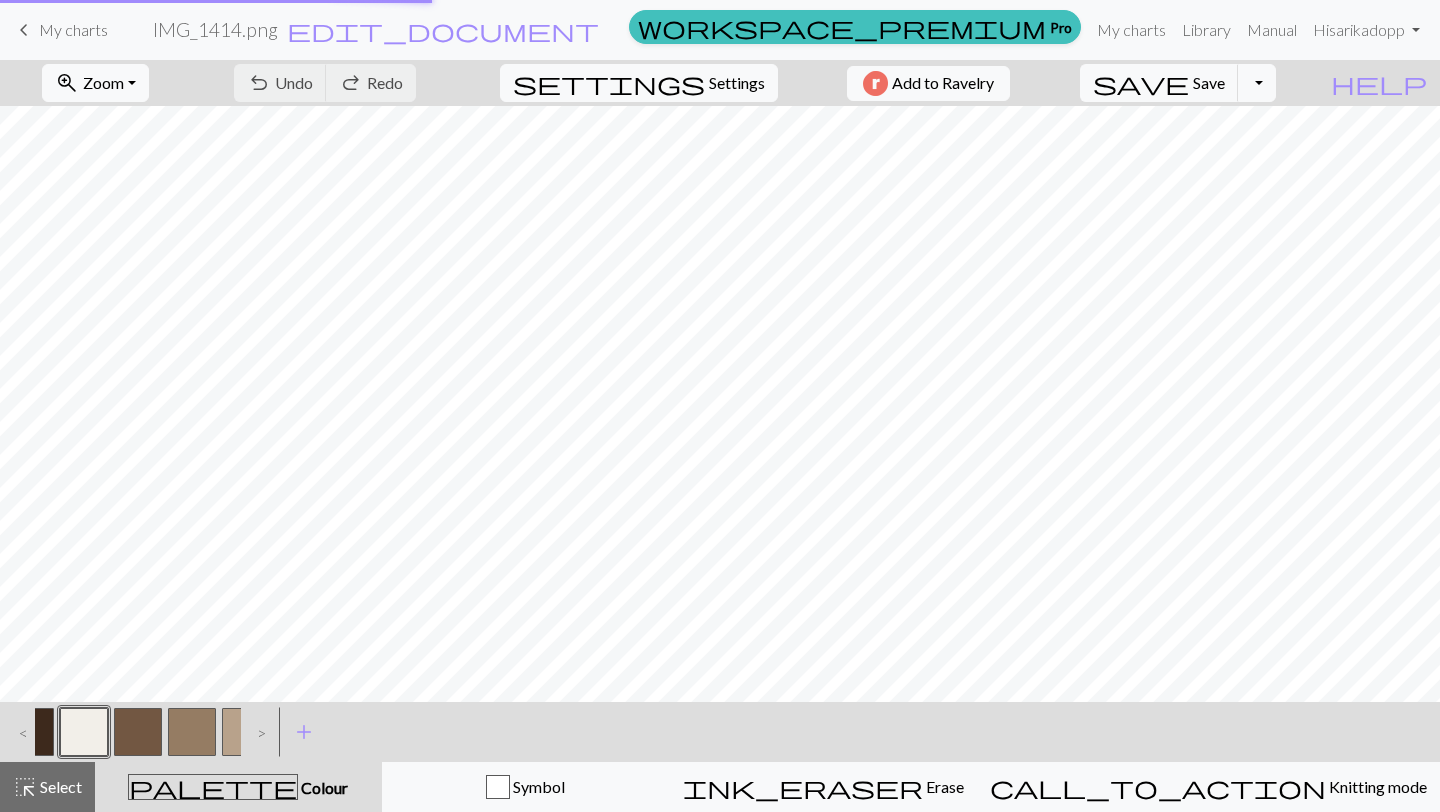 scroll, scrollTop: 0, scrollLeft: 0, axis: both 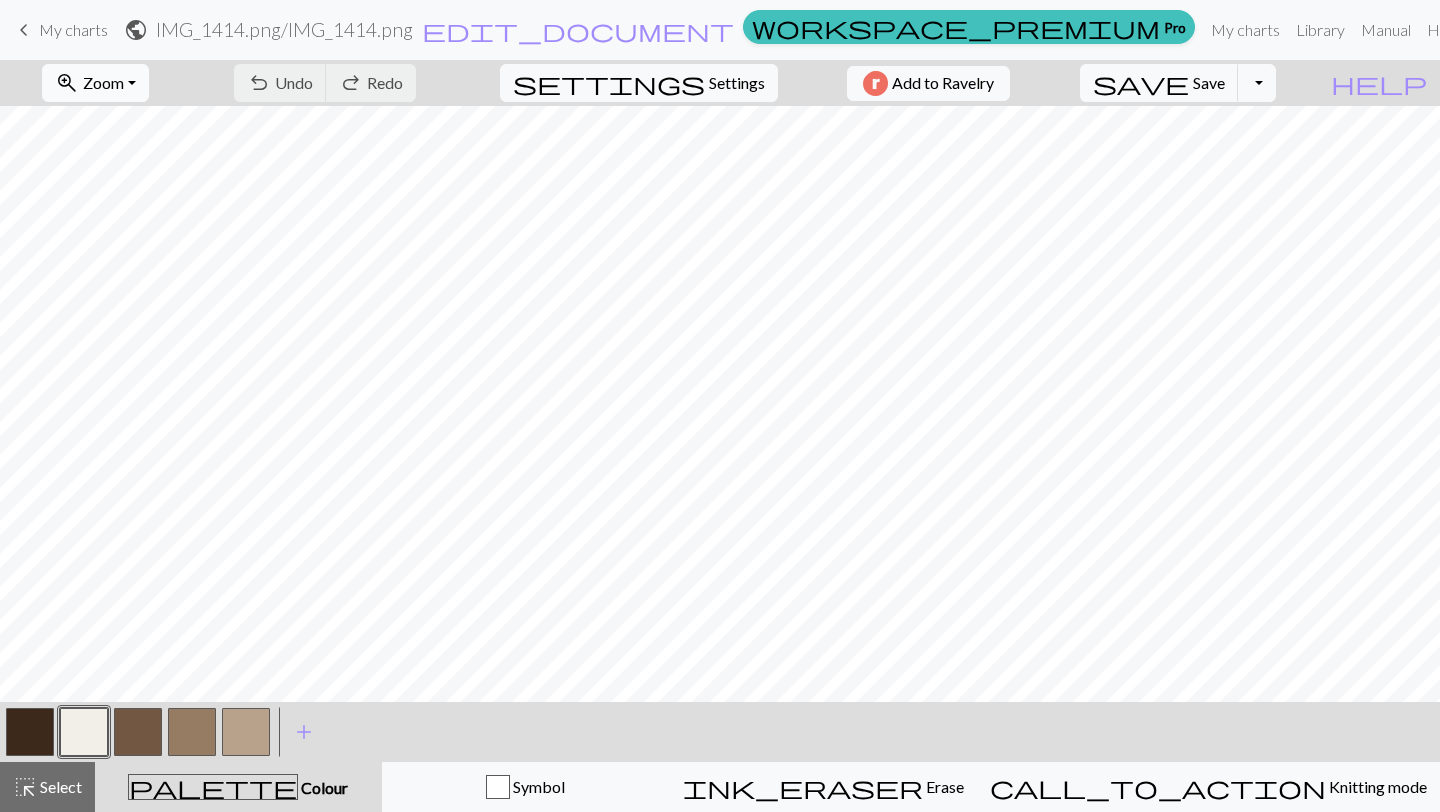 click on "zoom_in Zoom Zoom" at bounding box center (95, 83) 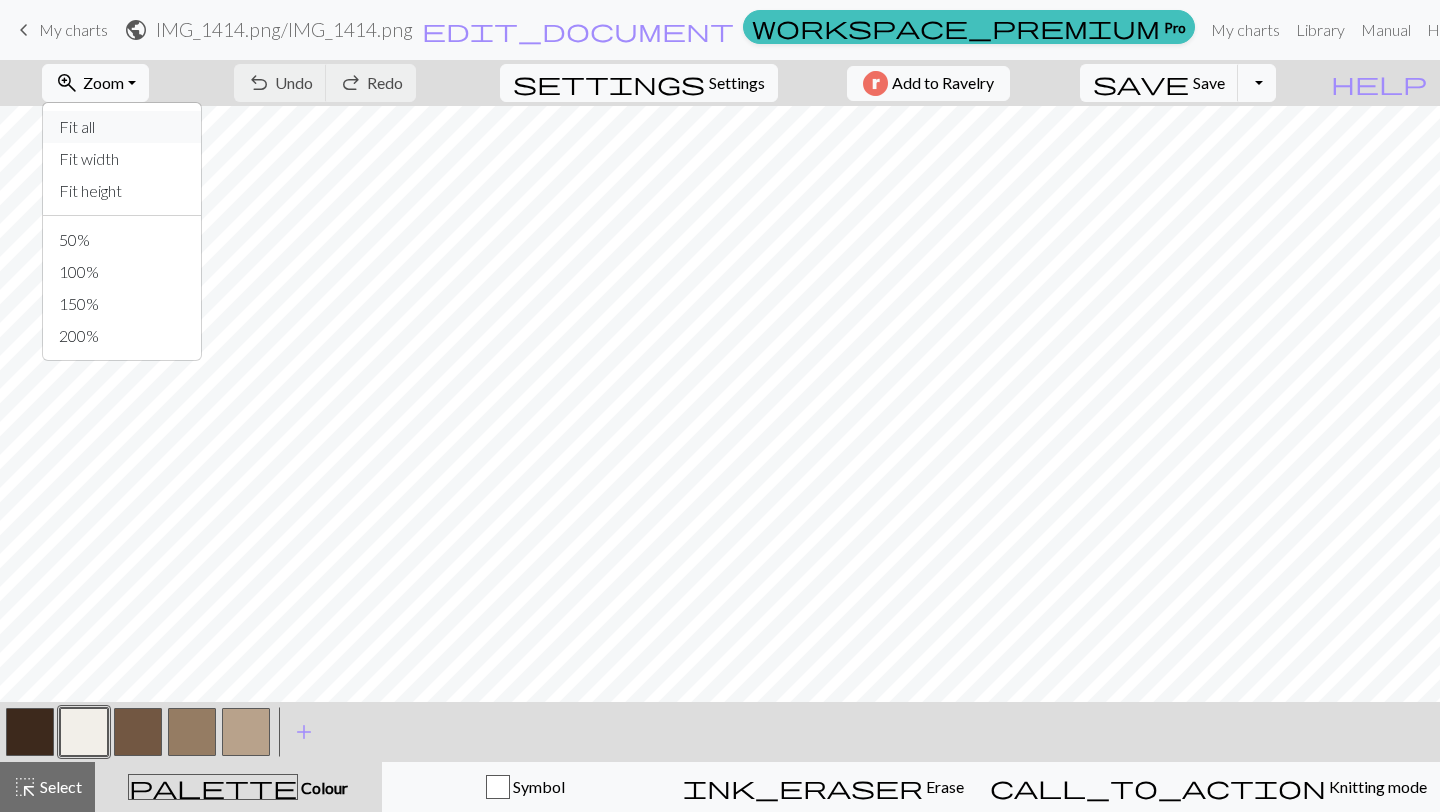 click on "Fit all" at bounding box center (122, 127) 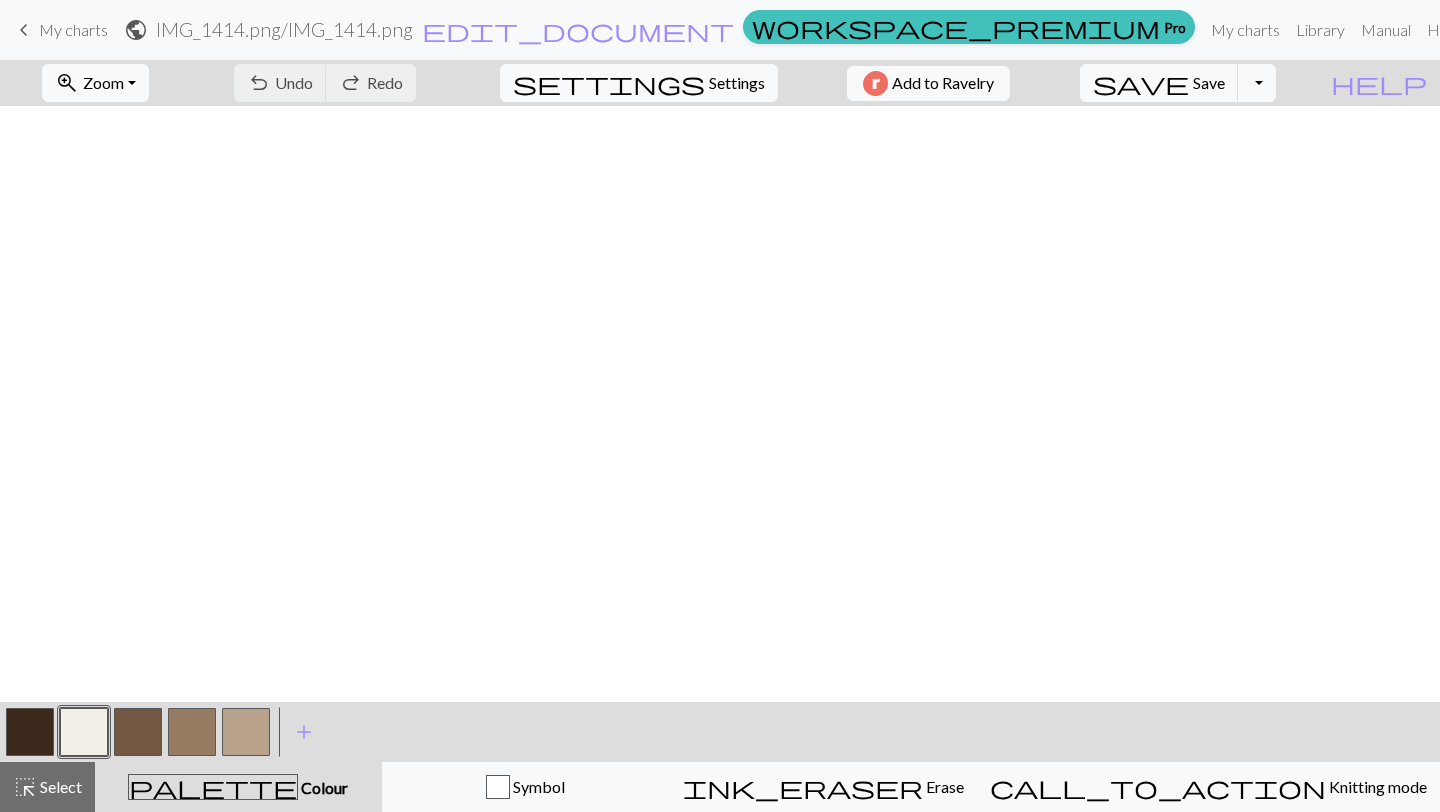 scroll, scrollTop: 1474, scrollLeft: 0, axis: vertical 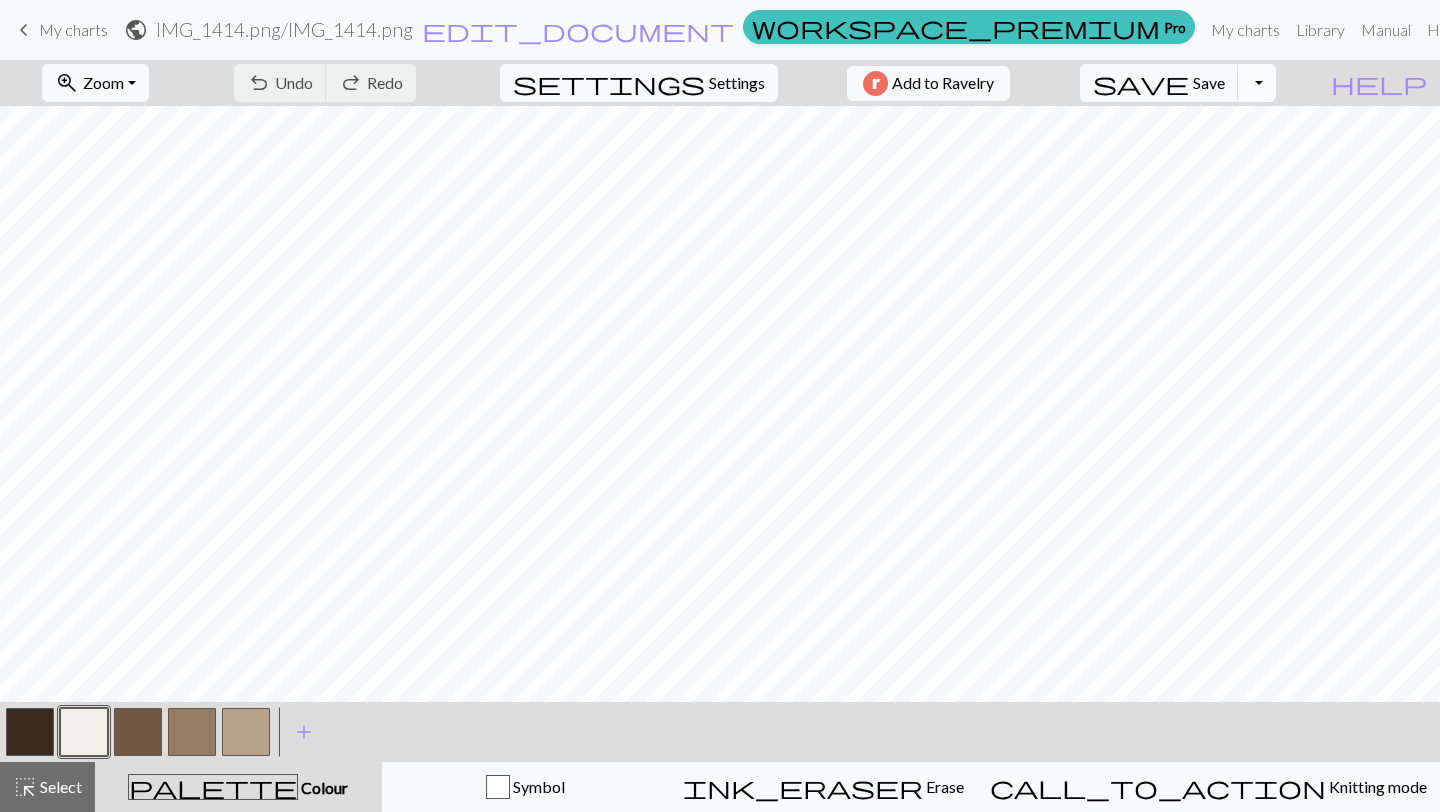 click on "Toggle Dropdown" at bounding box center (1257, 83) 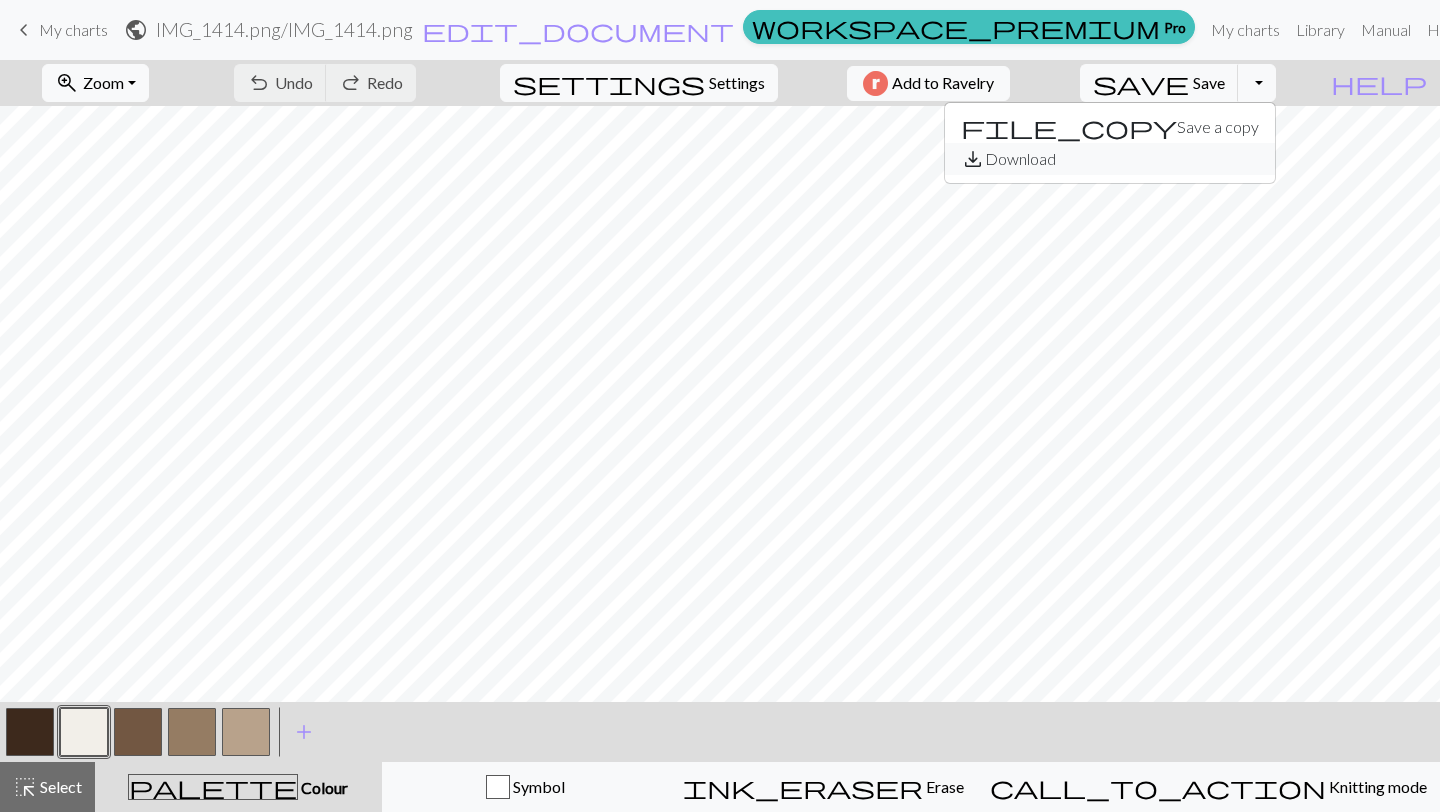click on "save_alt  Download" at bounding box center (1110, 159) 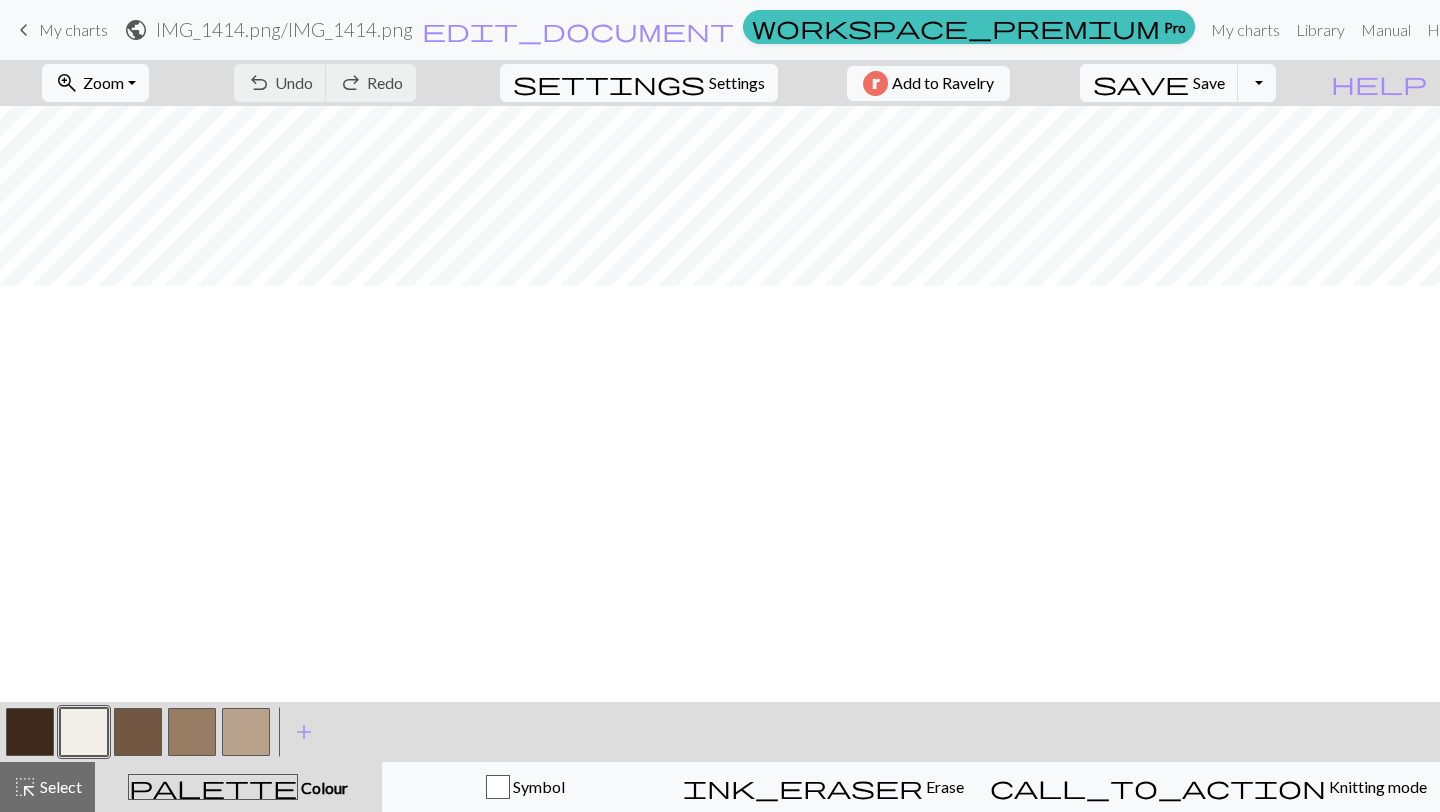 scroll, scrollTop: 0, scrollLeft: 0, axis: both 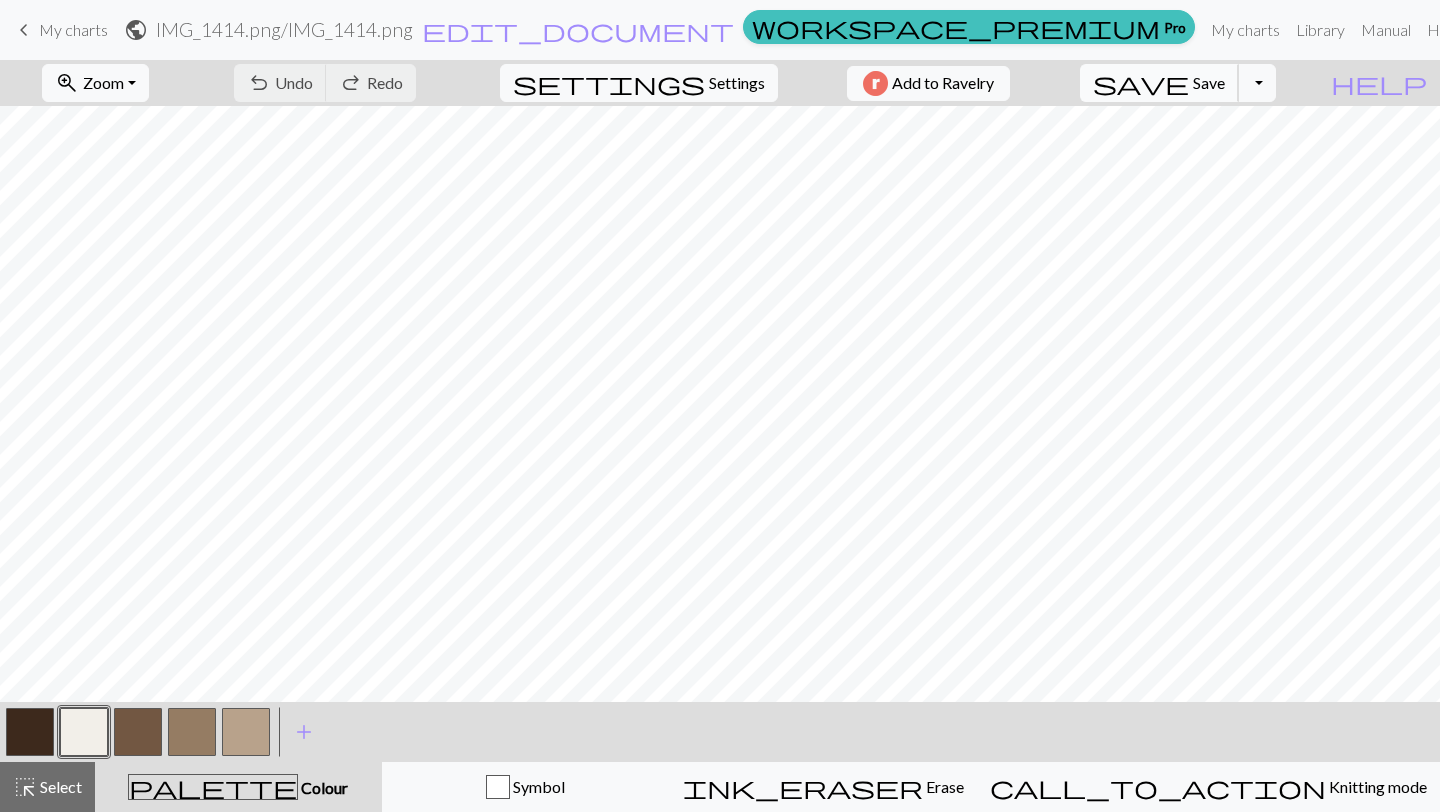 click on "Save" at bounding box center [1209, 82] 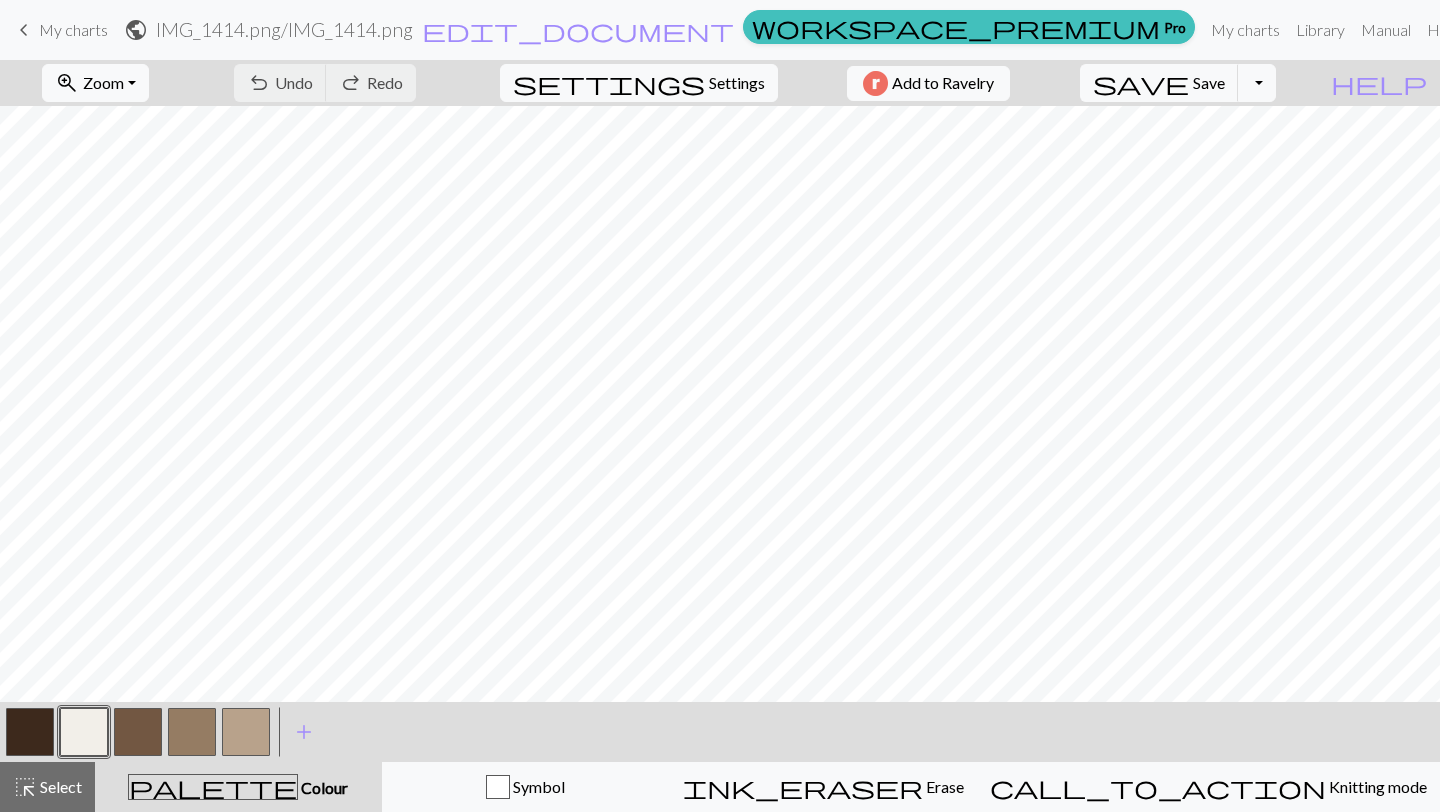 click on "save Save Save Toggle Dropdown file_copy  Save a copy save_alt  Download" at bounding box center (1178, 83) 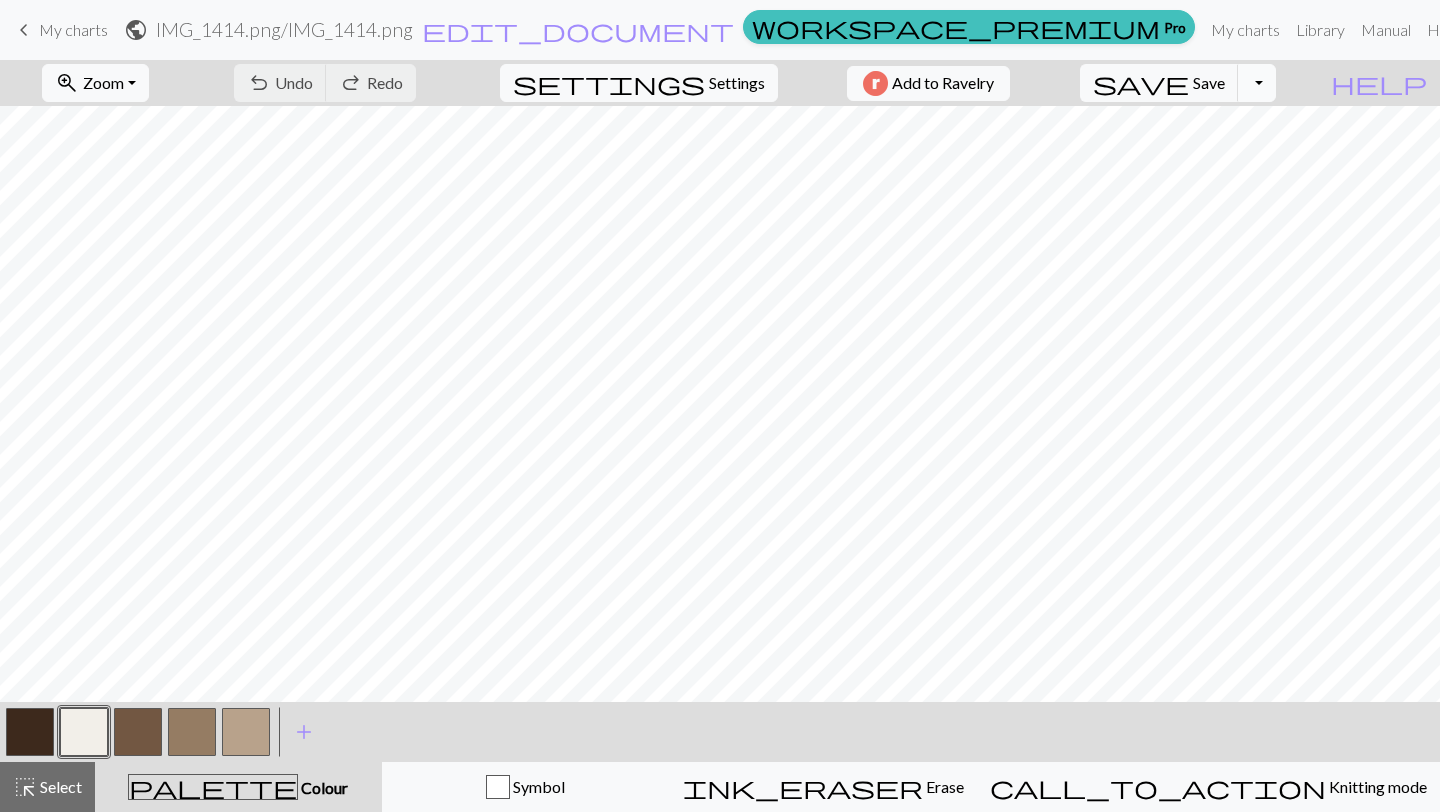 click on "Toggle Dropdown" at bounding box center [1257, 83] 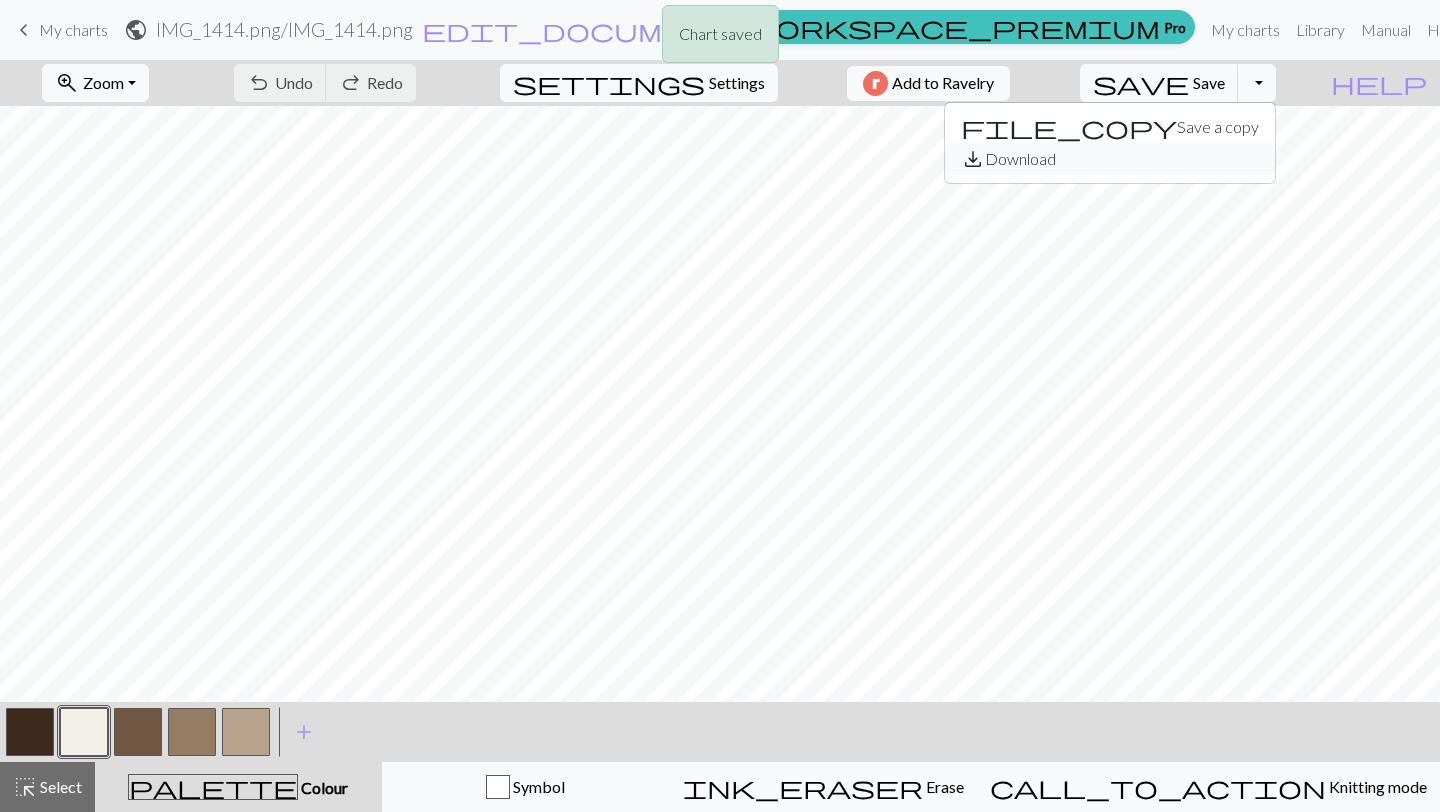 click on "save_alt  Download" at bounding box center (1110, 159) 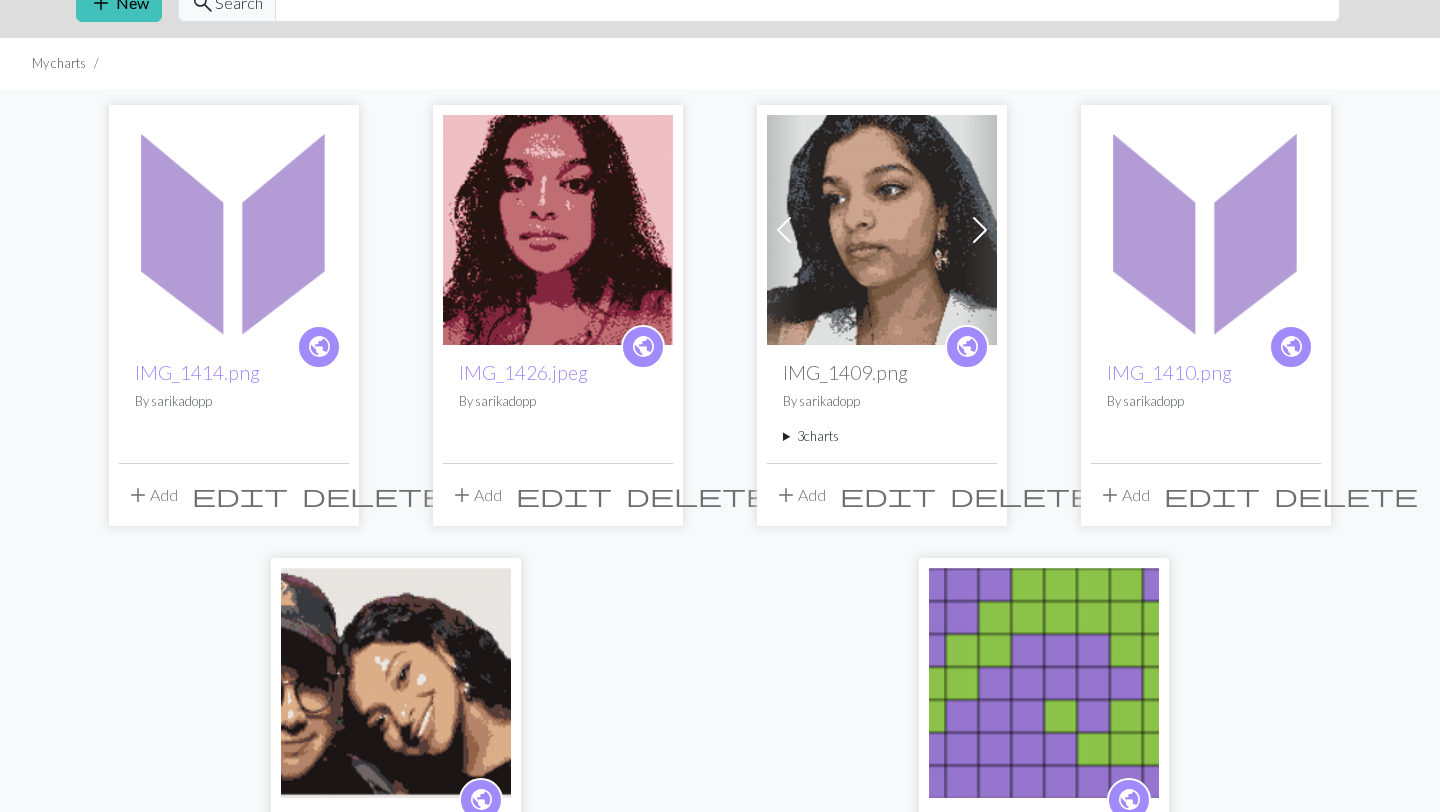 scroll, scrollTop: 127, scrollLeft: 0, axis: vertical 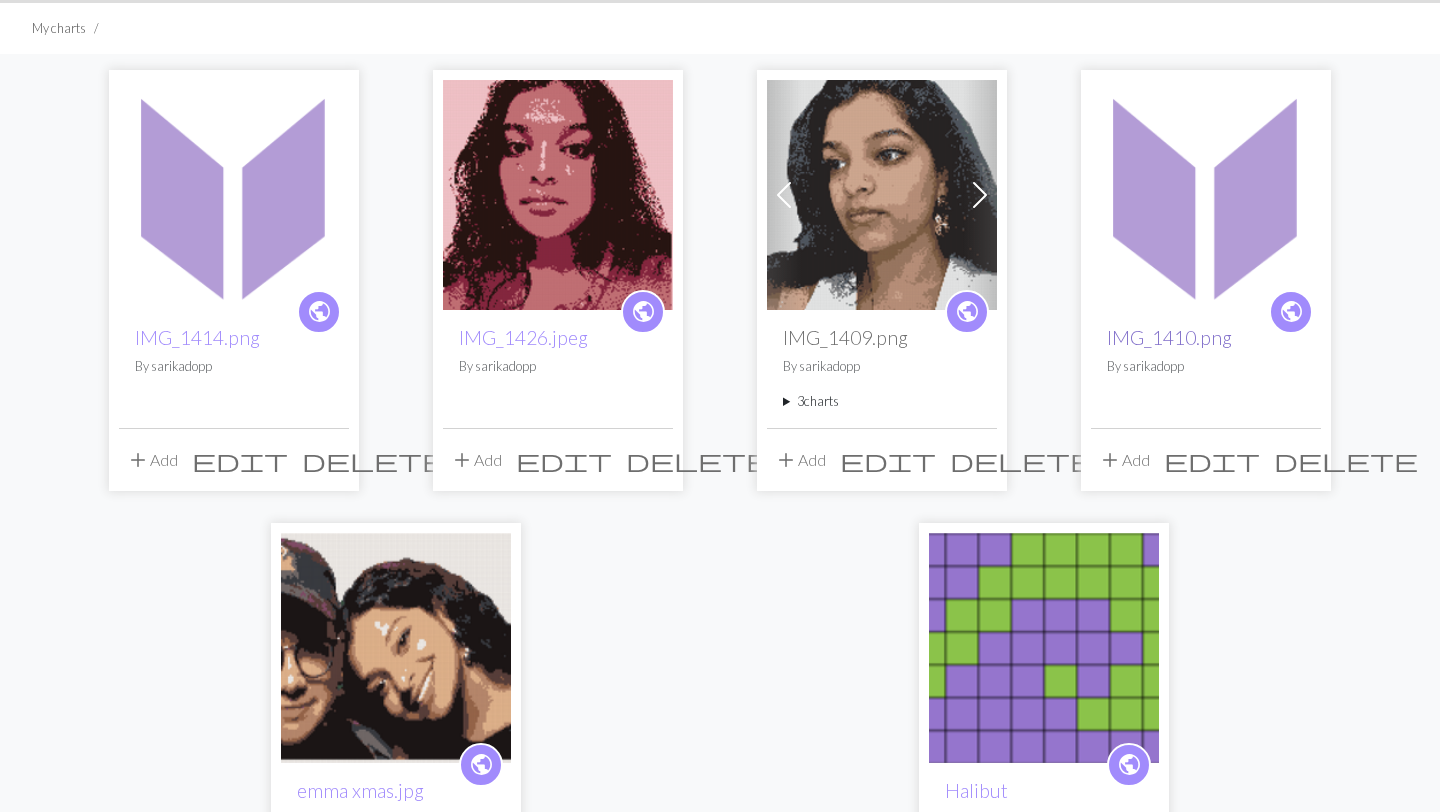 click on "IMG_1410.png" at bounding box center (1169, 337) 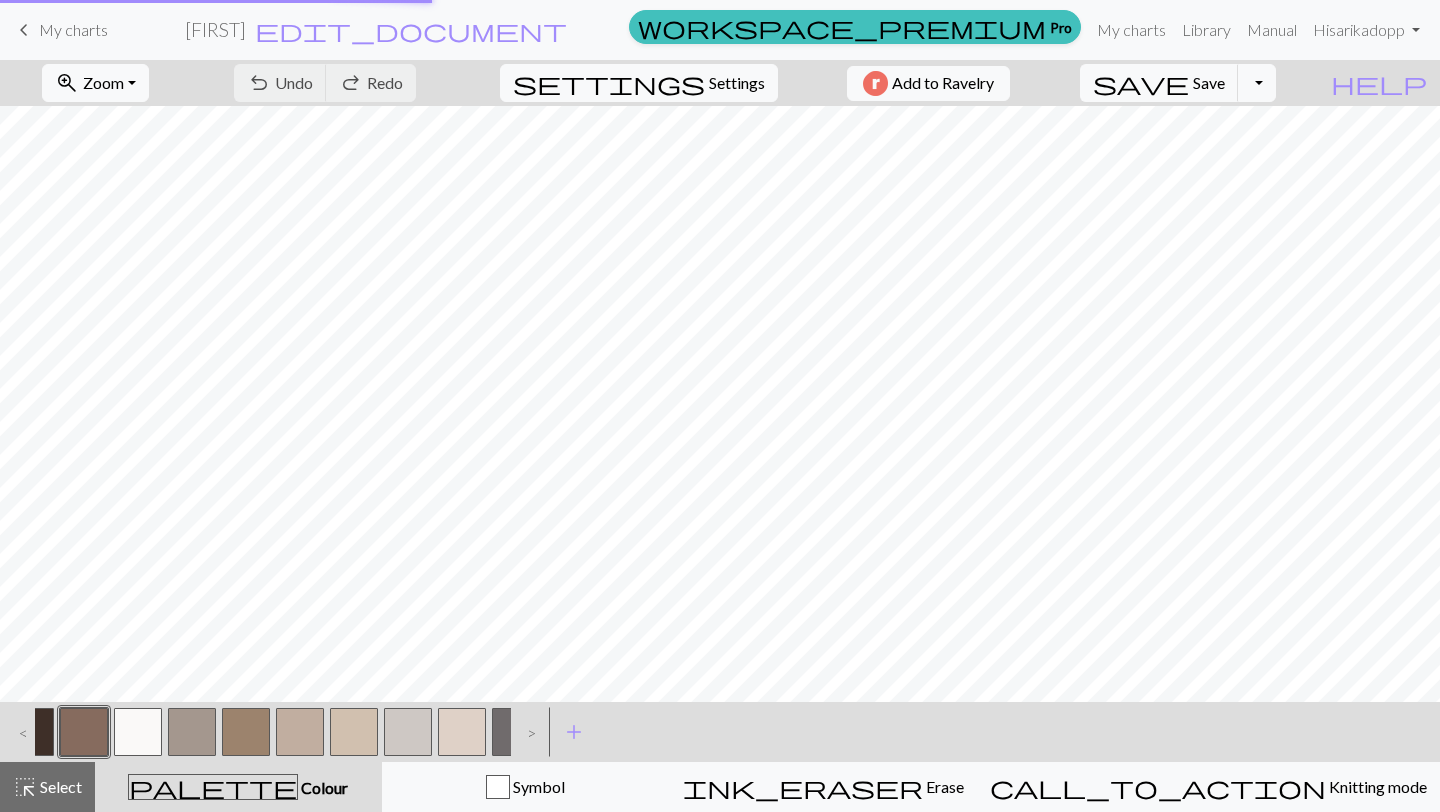 scroll, scrollTop: 0, scrollLeft: 0, axis: both 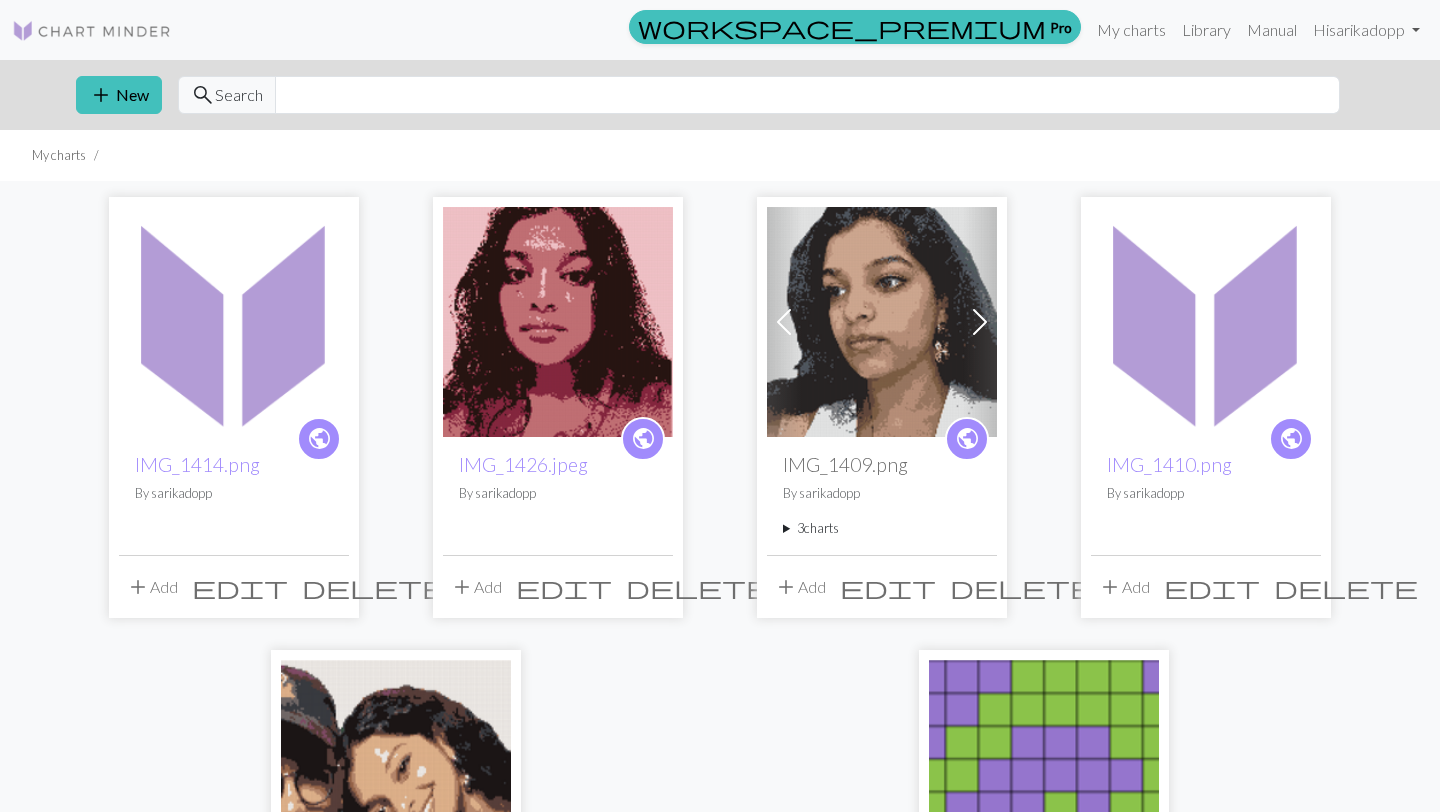 click on "delete" at bounding box center [1346, 587] 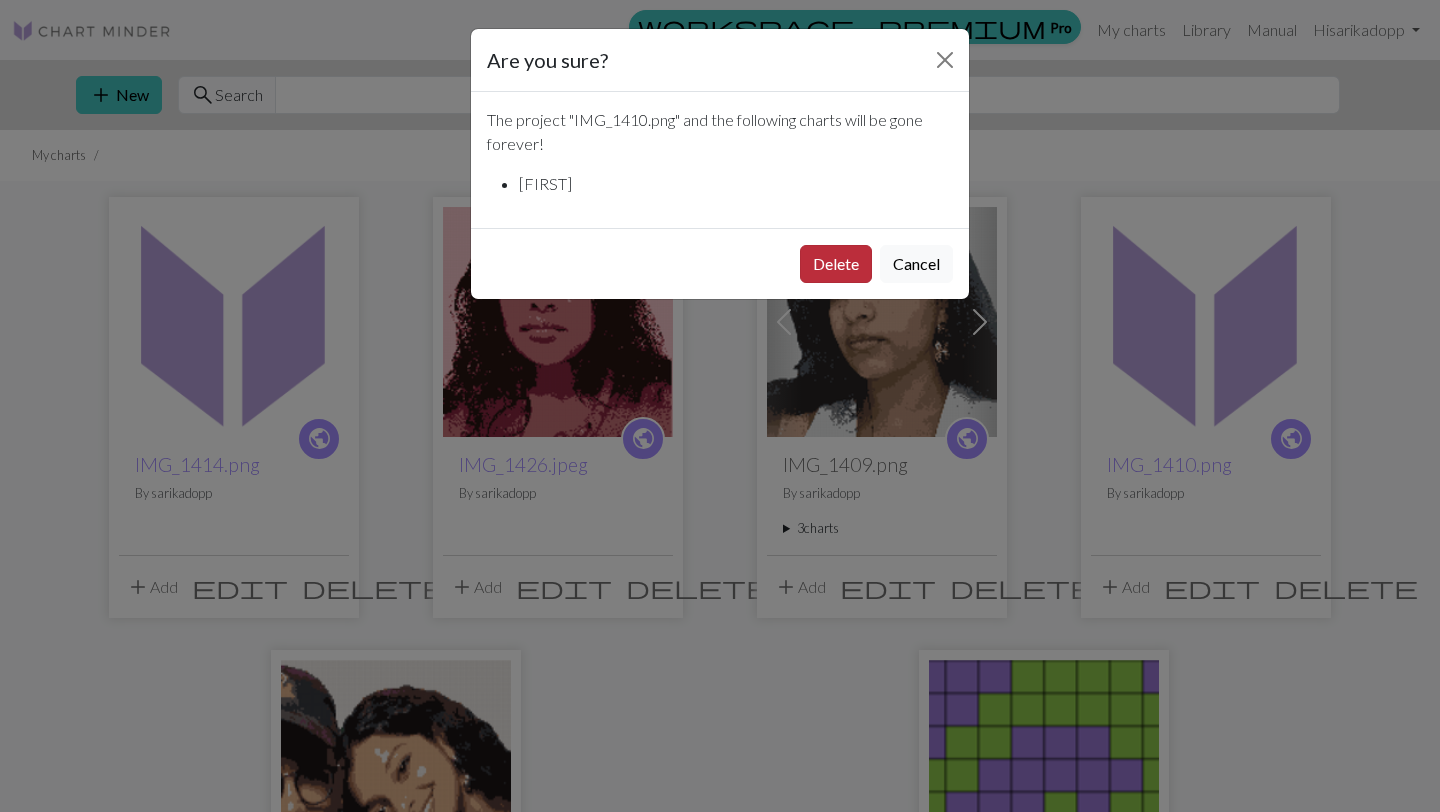 click on "Delete" at bounding box center (836, 264) 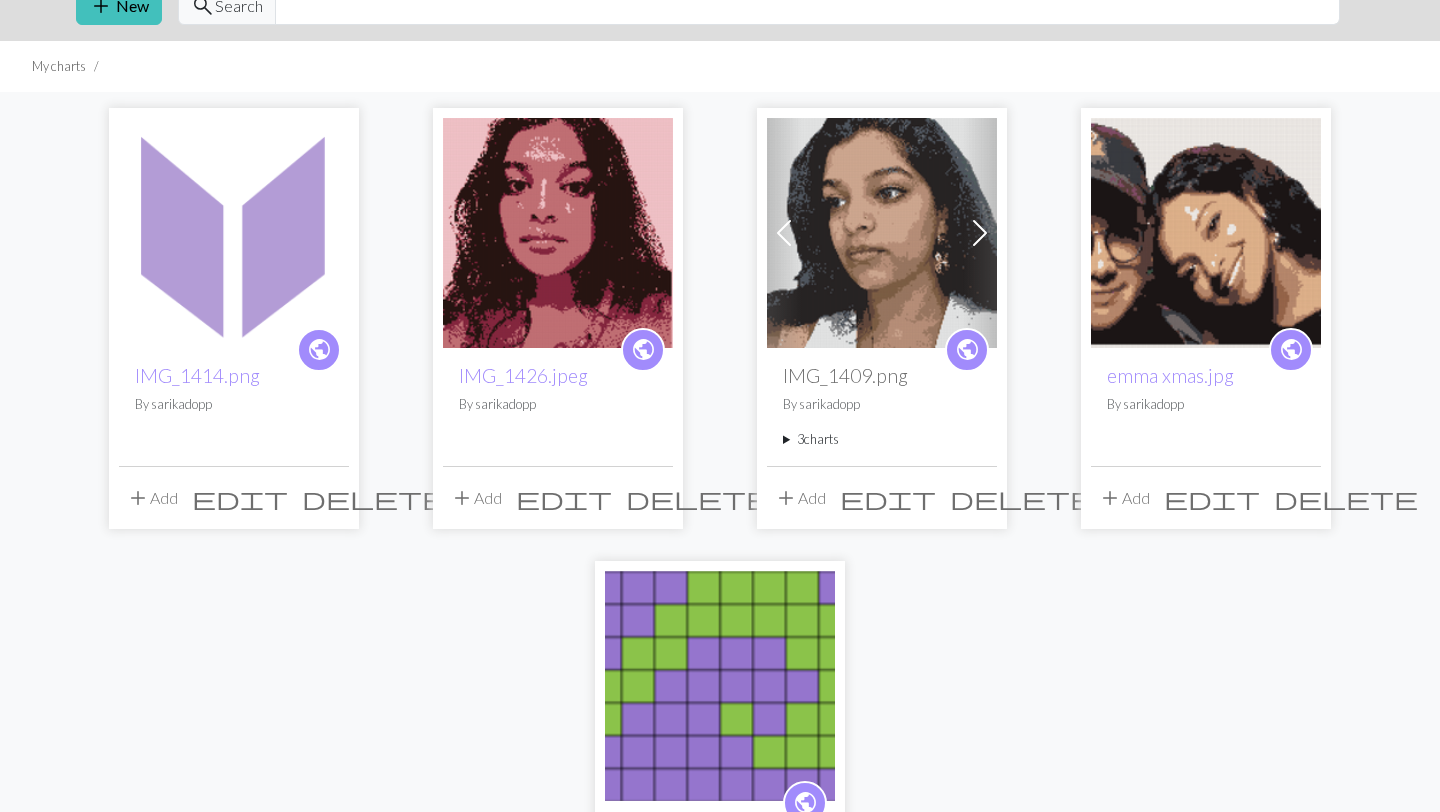 scroll, scrollTop: 0, scrollLeft: 0, axis: both 